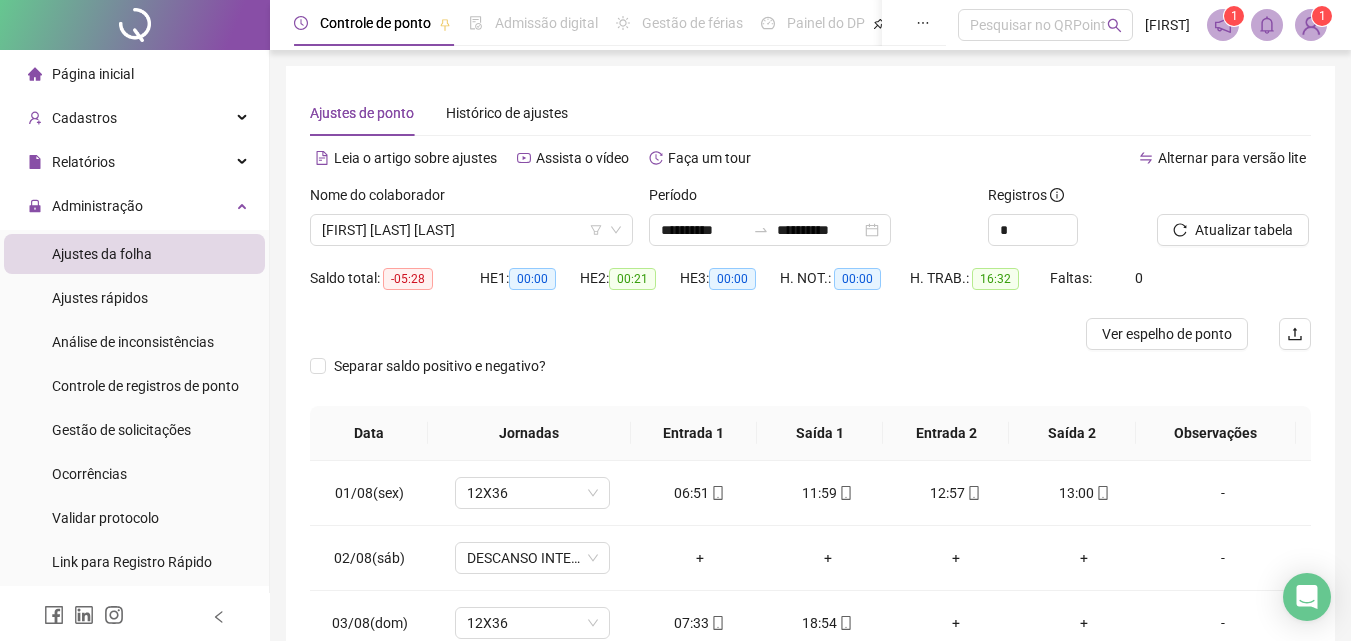 scroll, scrollTop: 190, scrollLeft: 0, axis: vertical 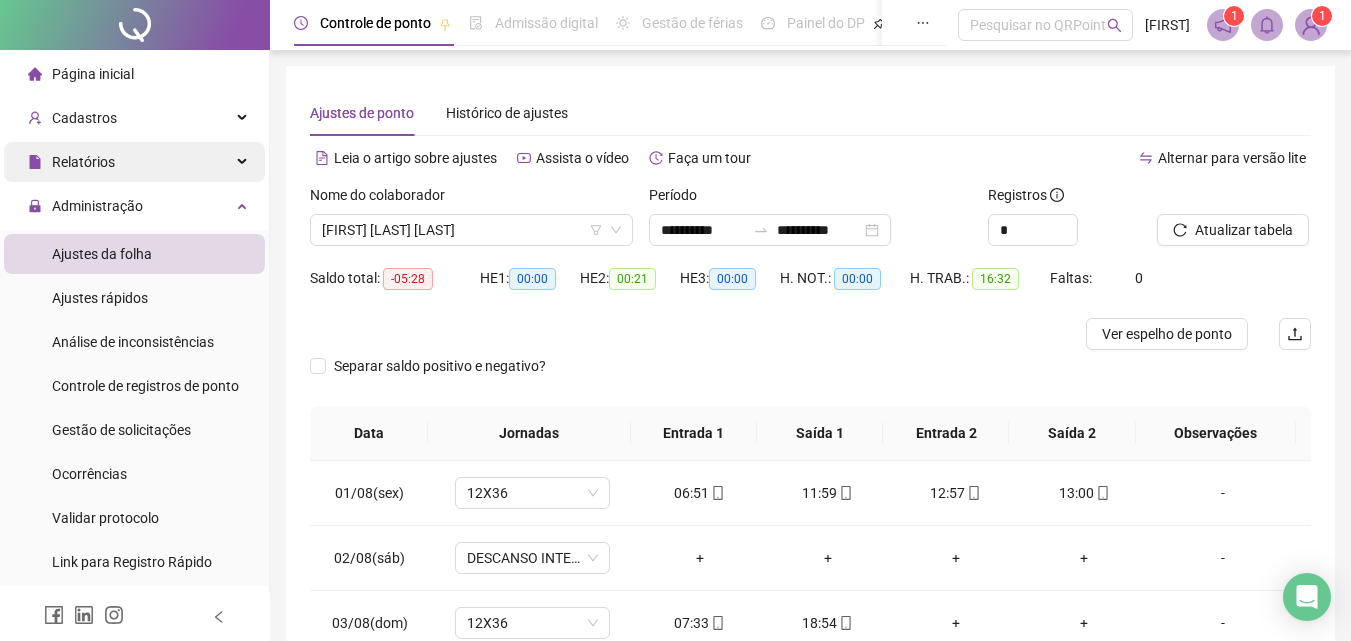 click on "Relatórios" at bounding box center [134, 162] 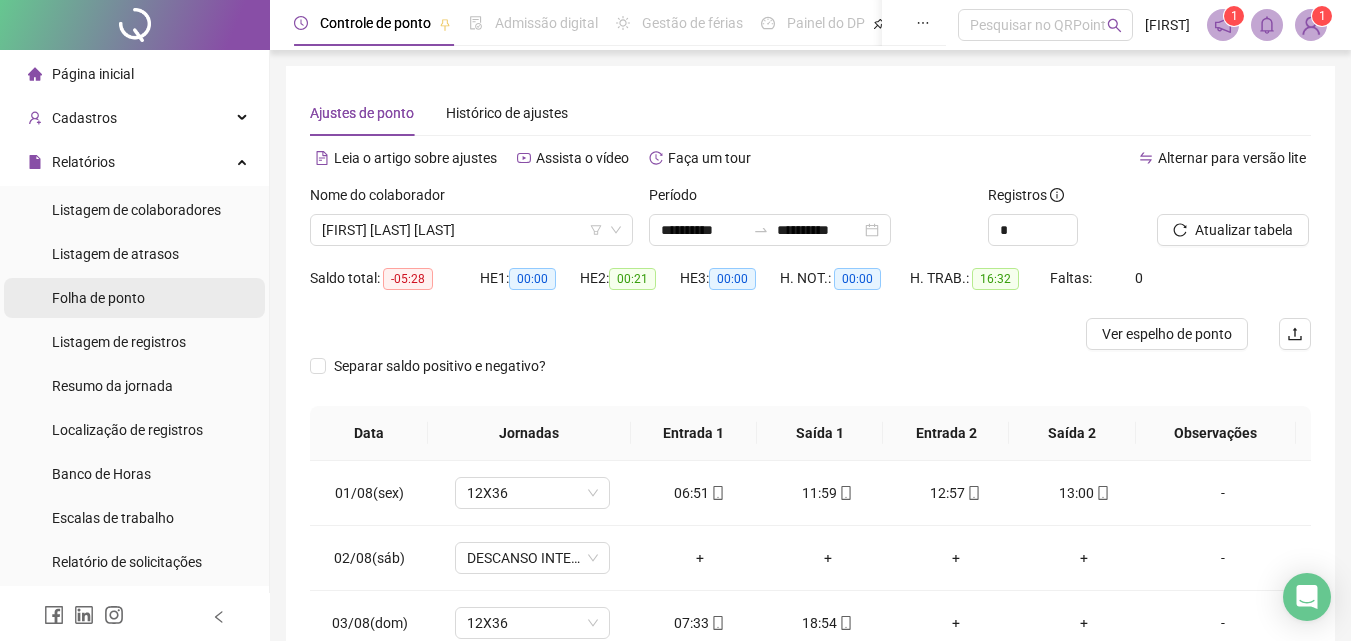 click on "Folha de ponto" at bounding box center (98, 298) 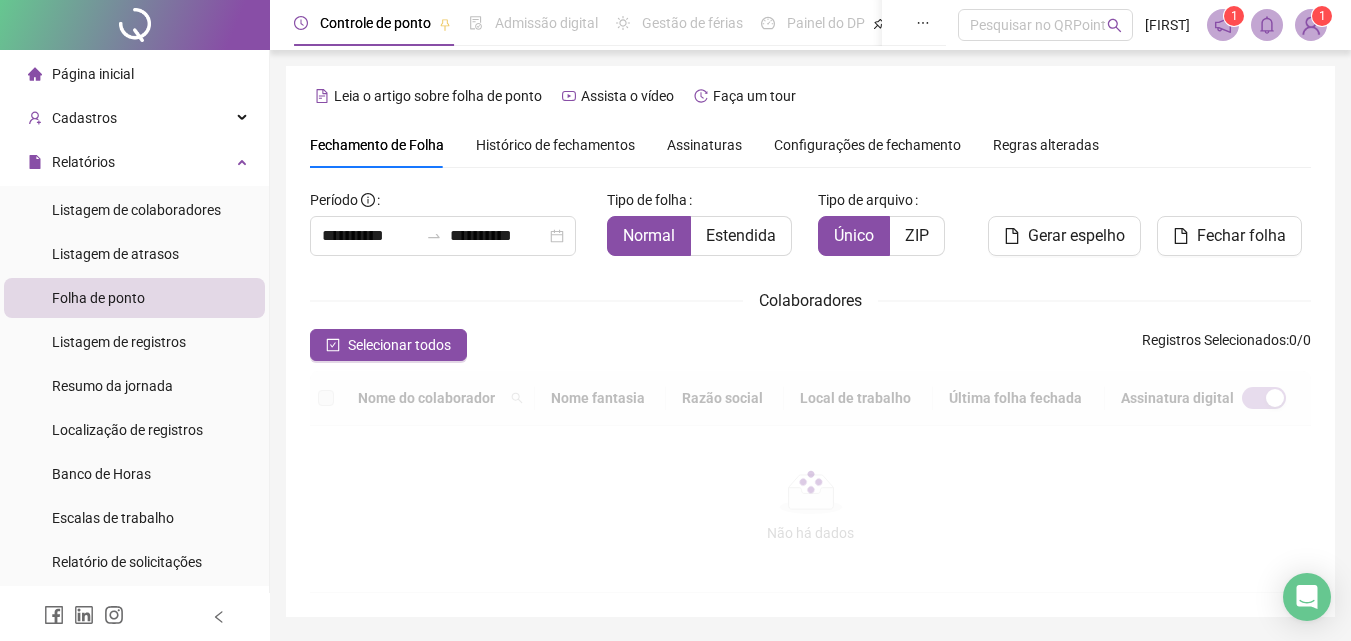 scroll, scrollTop: 89, scrollLeft: 0, axis: vertical 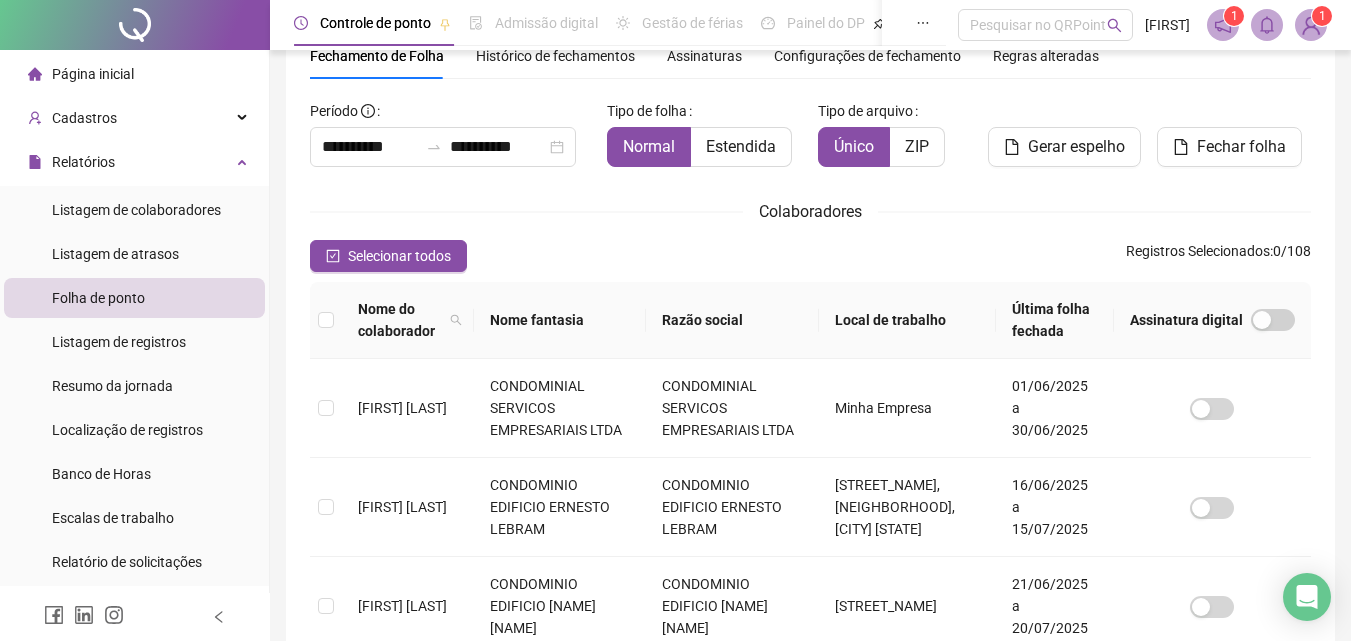 click on "Razão social" at bounding box center [732, 320] 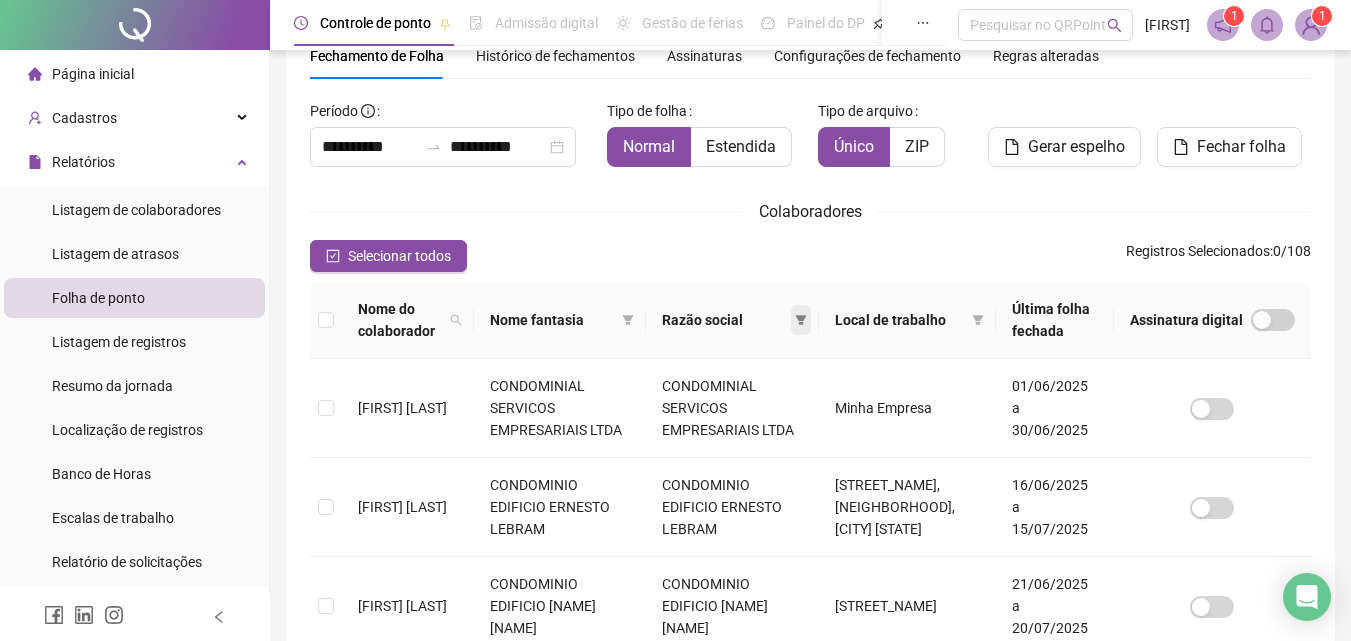 click 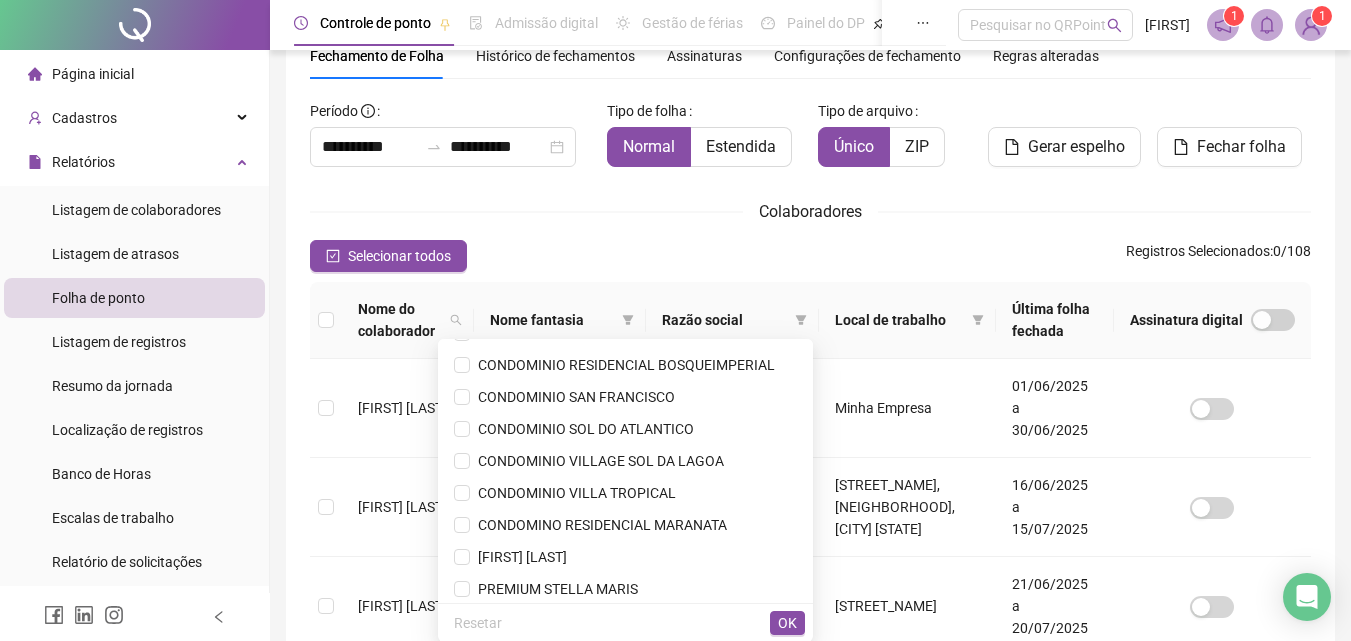 scroll, scrollTop: 384, scrollLeft: 0, axis: vertical 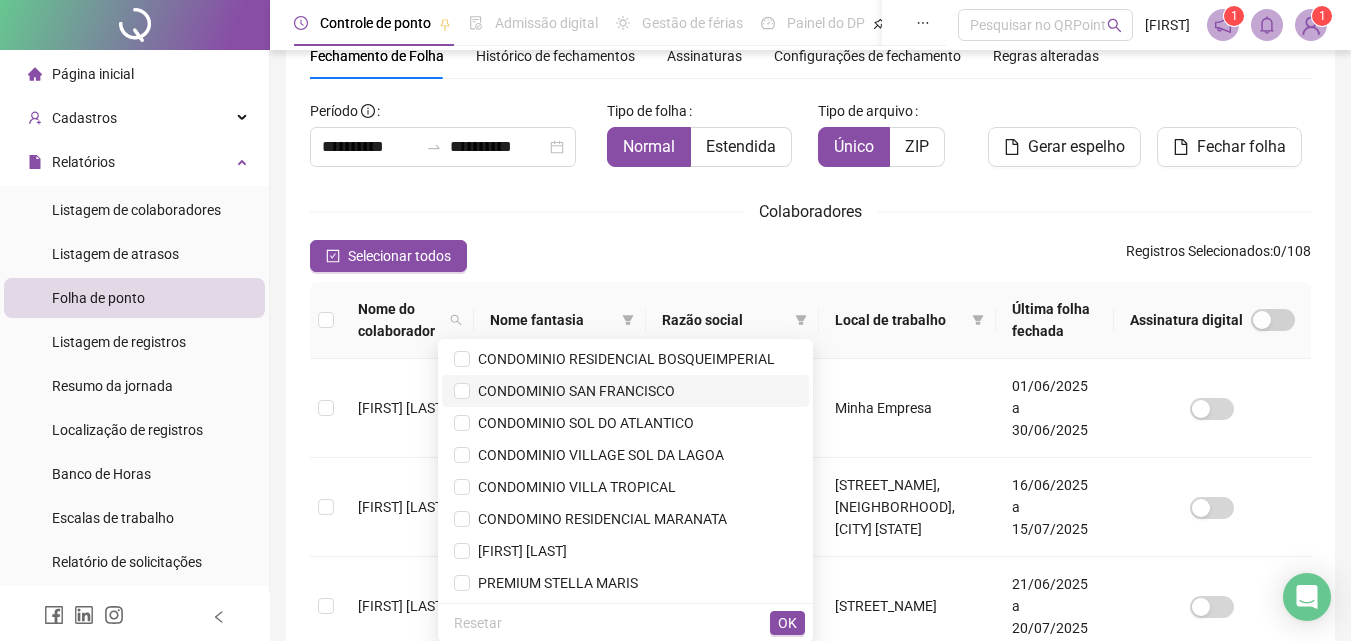 click on "CONDOMINIO SAN FRANCISCO" at bounding box center [572, 391] 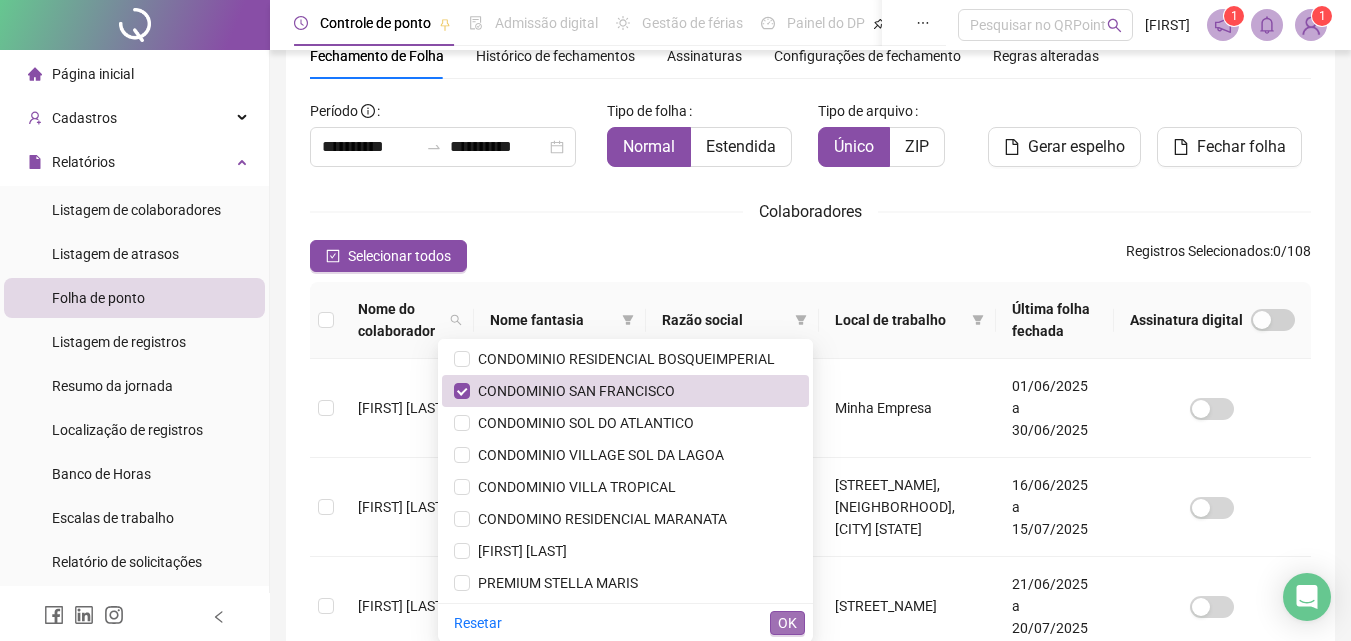 click on "OK" at bounding box center (787, 623) 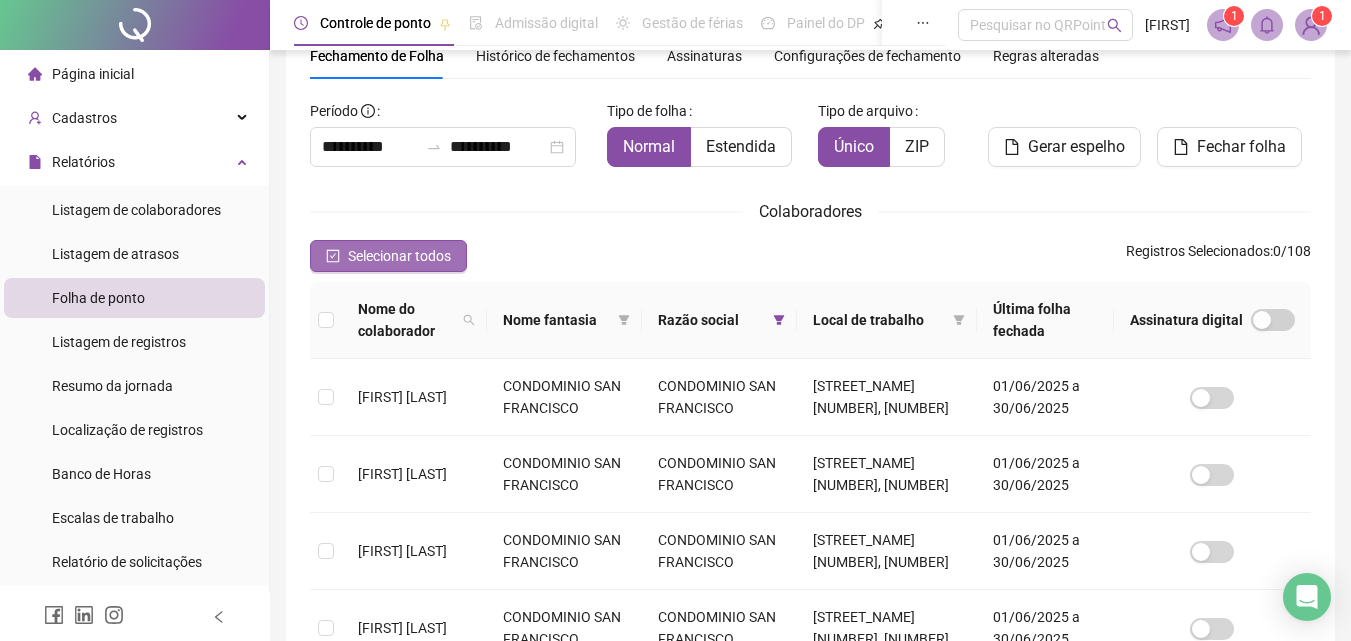 click on "Selecionar todos" at bounding box center [399, 256] 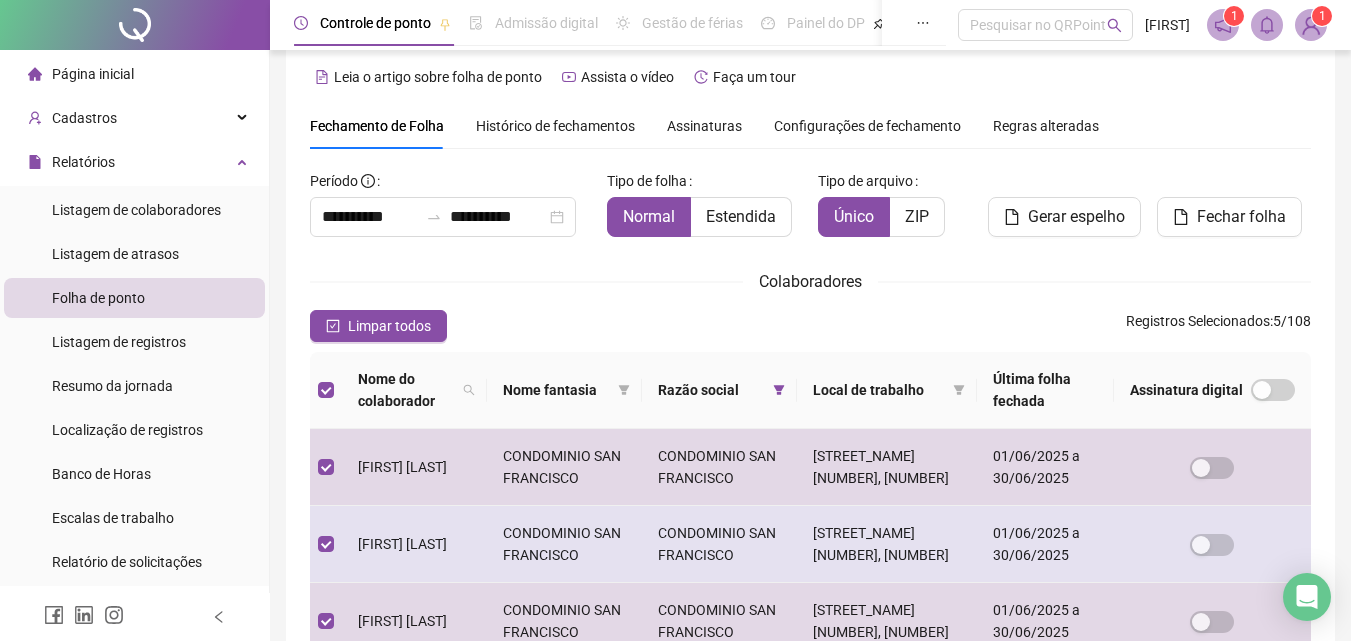 scroll, scrollTop: 0, scrollLeft: 0, axis: both 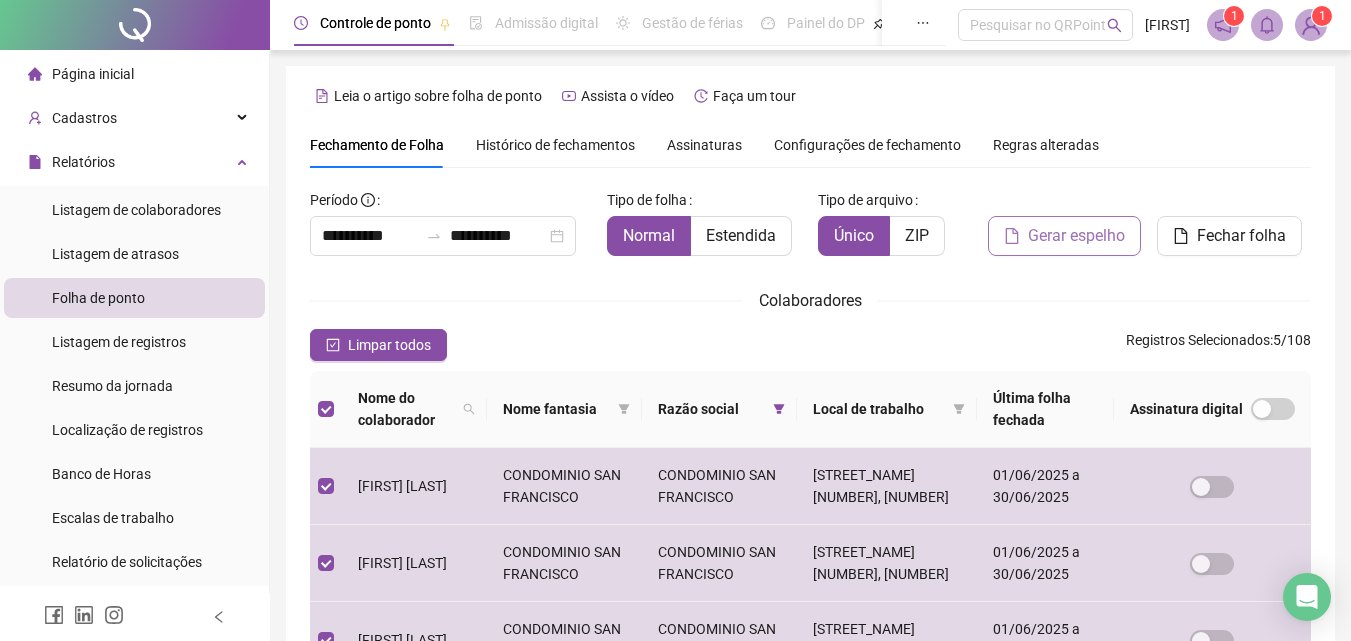 click on "Gerar espelho" at bounding box center (1076, 236) 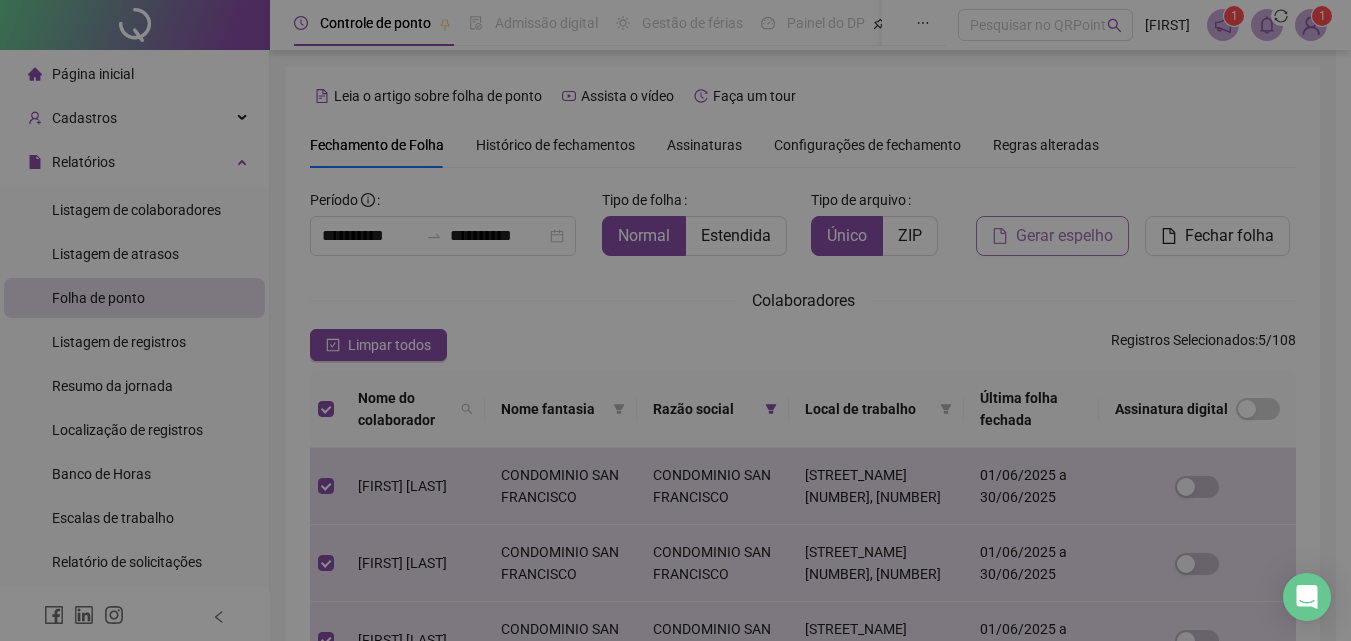 scroll, scrollTop: 89, scrollLeft: 0, axis: vertical 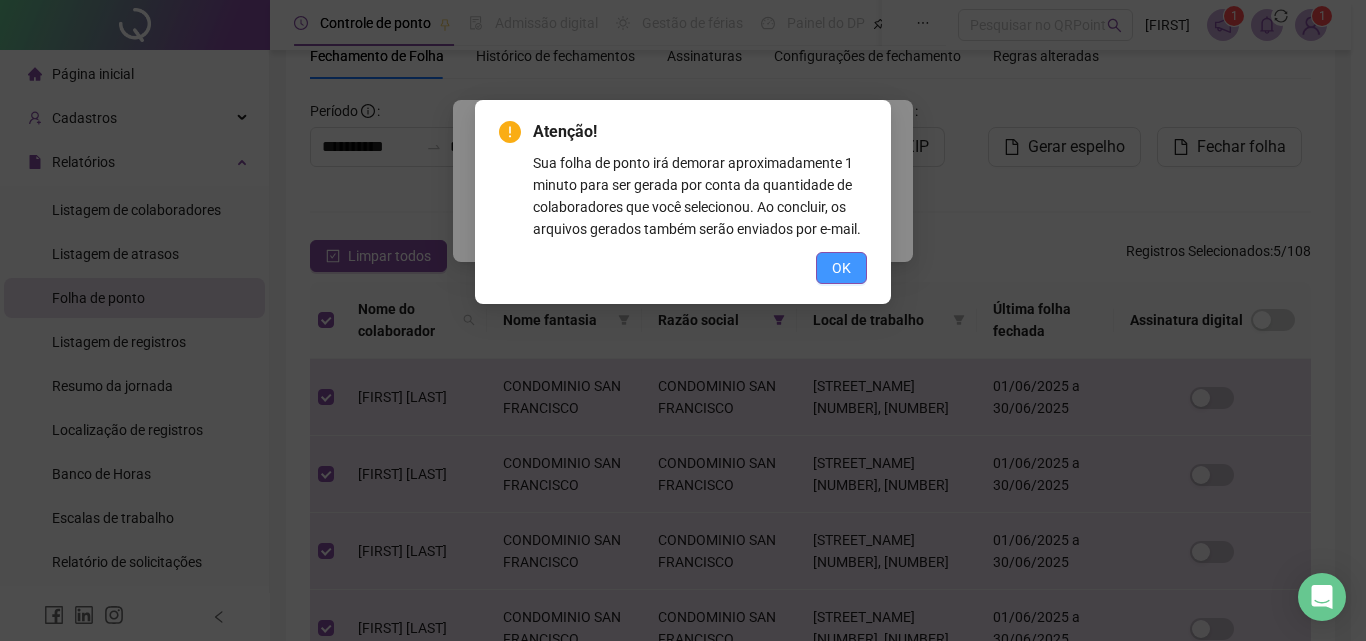click on "OK" at bounding box center [841, 268] 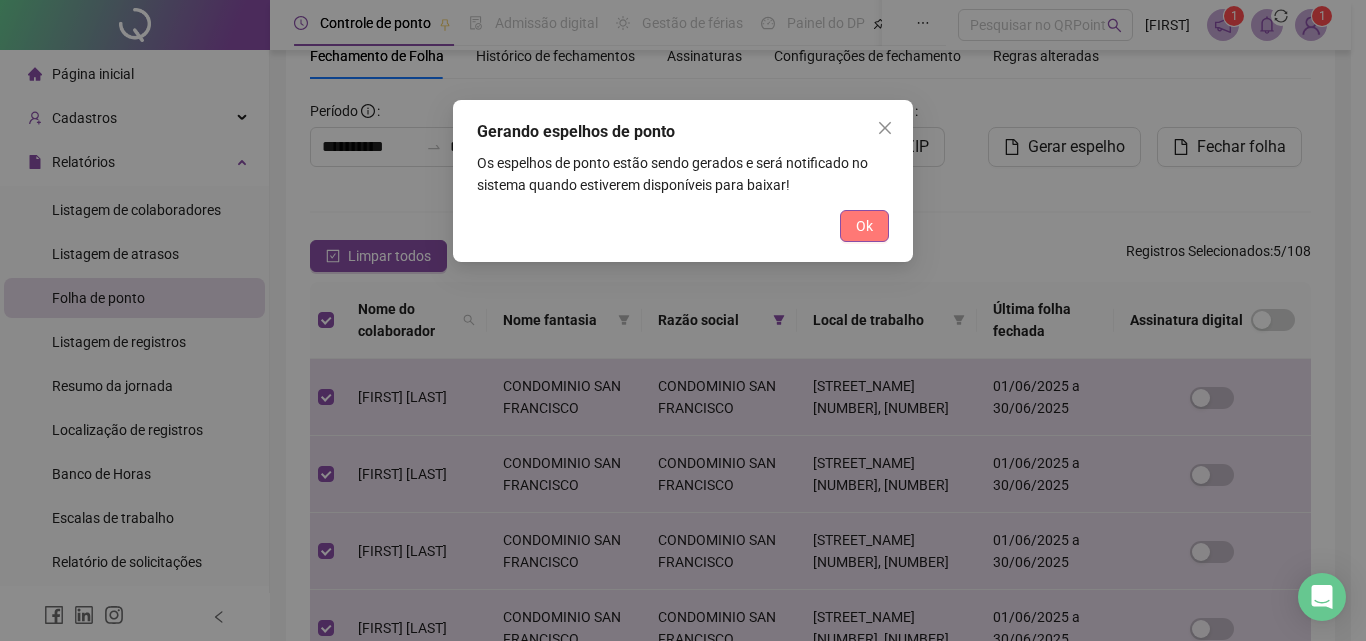click on "Ok" at bounding box center (864, 226) 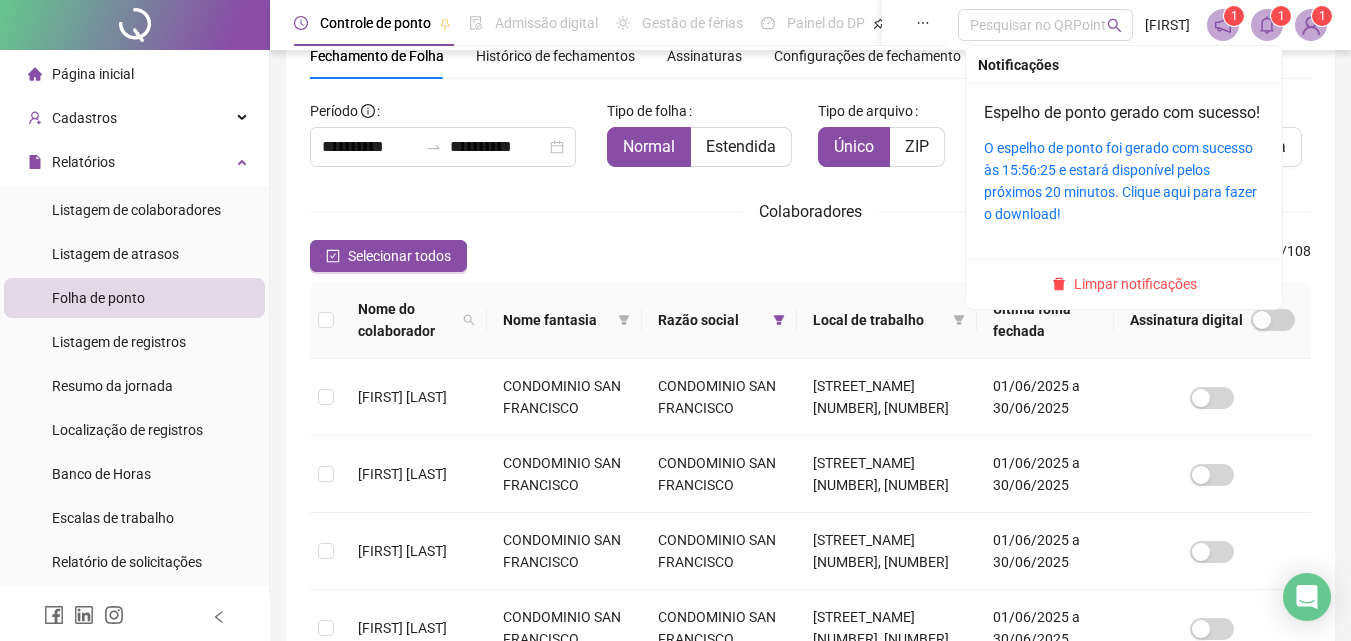 click on "1" at bounding box center (1281, 16) 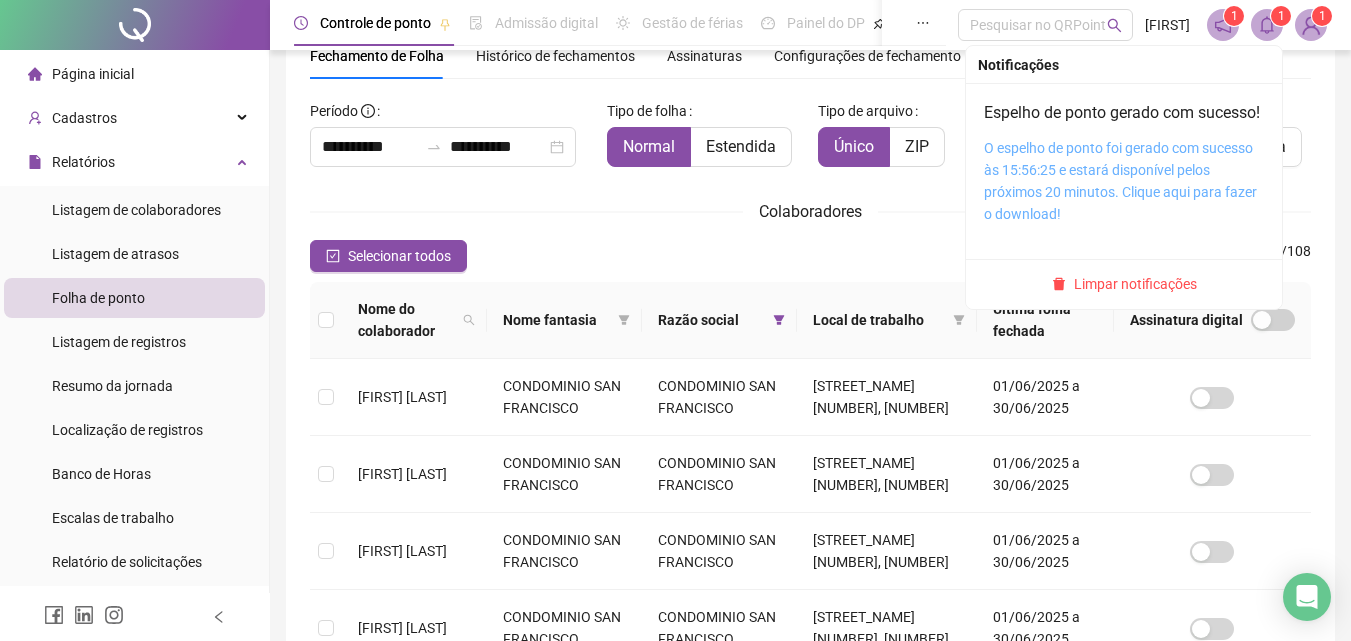 click on "O espelho de ponto foi gerado com sucesso às 15:56:25 e estará disponível pelos próximos 20 minutos.
Clique aqui para fazer o download!" at bounding box center (1120, 181) 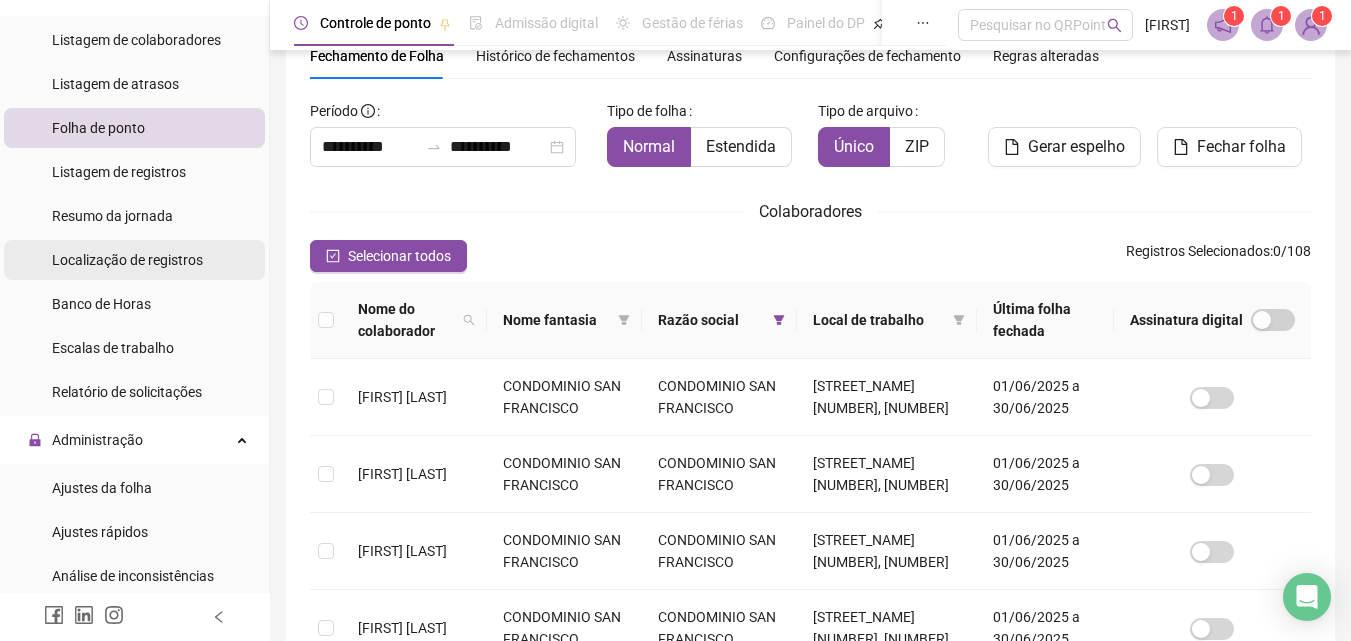 scroll, scrollTop: 200, scrollLeft: 0, axis: vertical 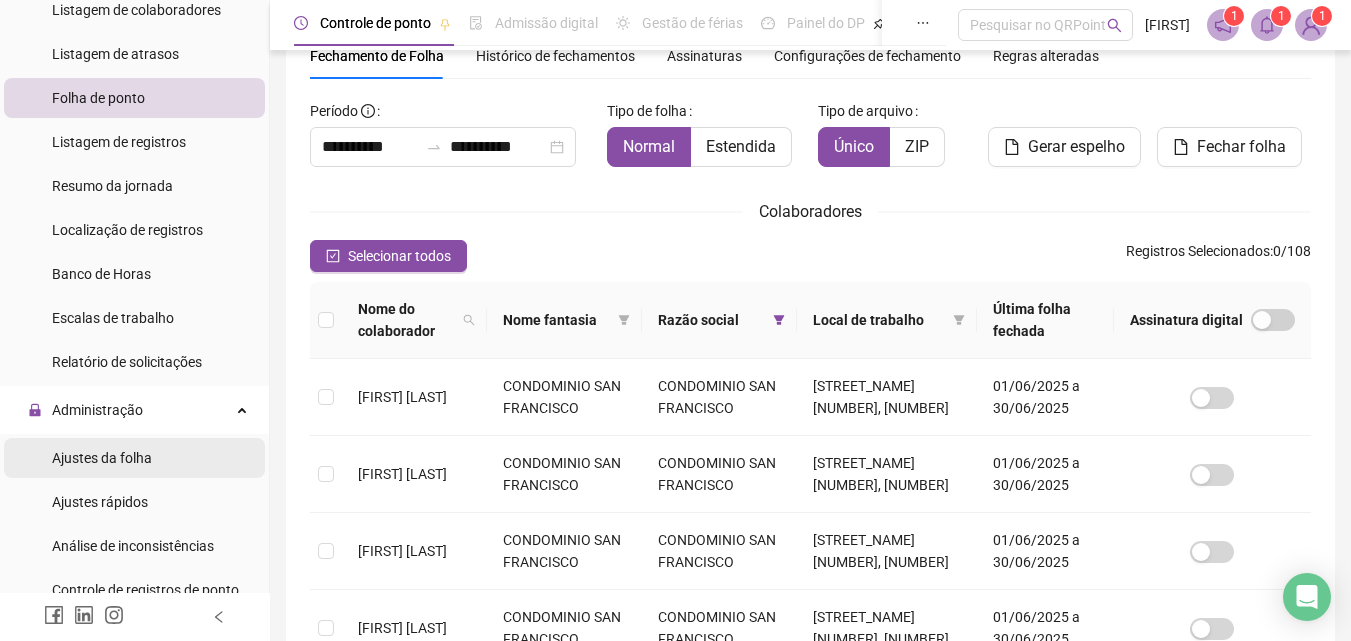 click on "Ajustes da folha" at bounding box center (102, 458) 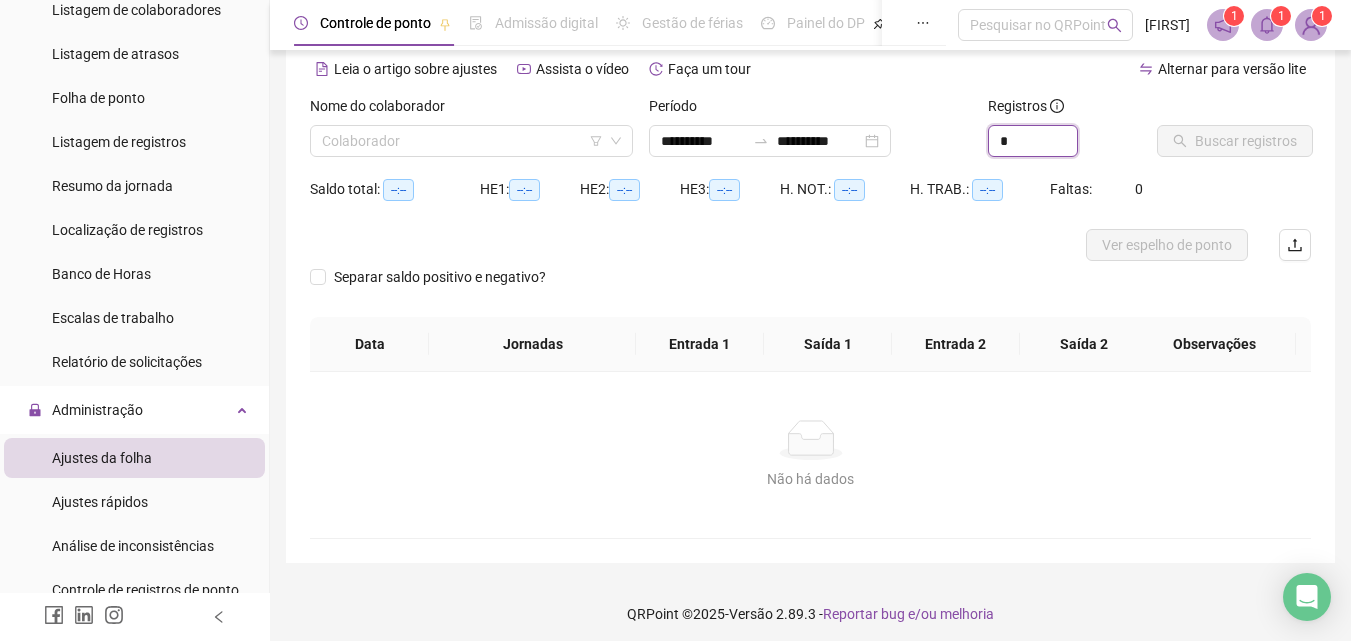 drag, startPoint x: 985, startPoint y: 154, endPoint x: 920, endPoint y: 159, distance: 65.192024 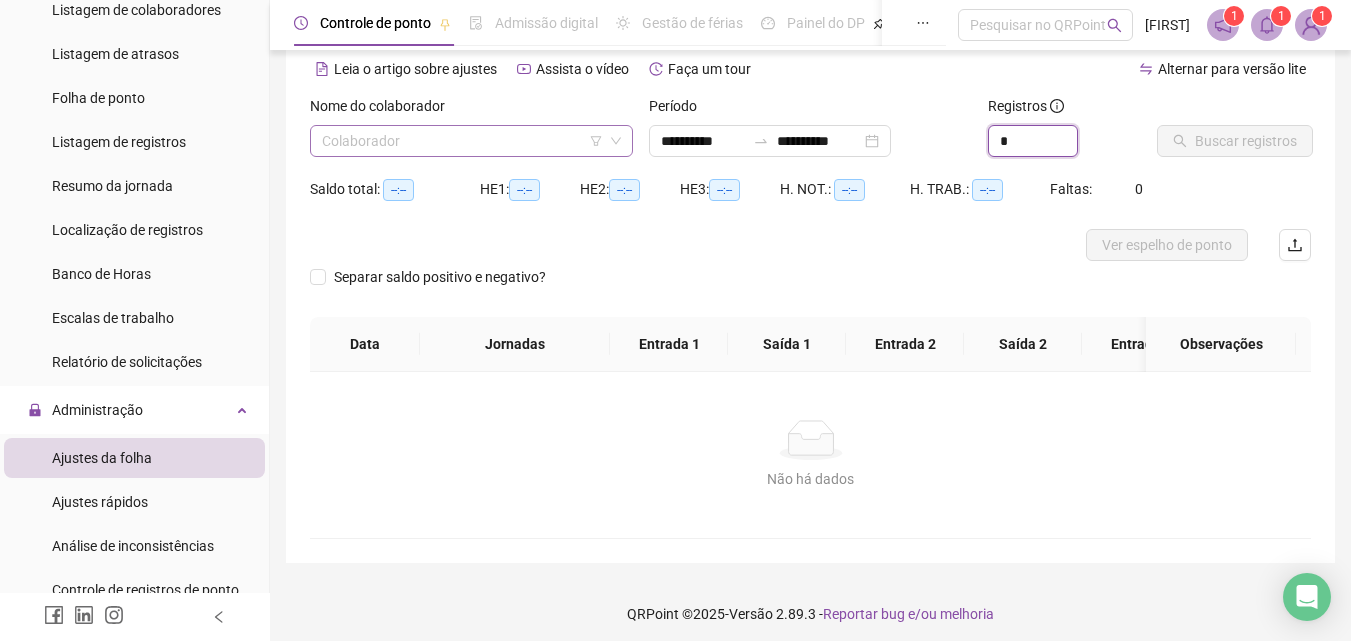 type on "*" 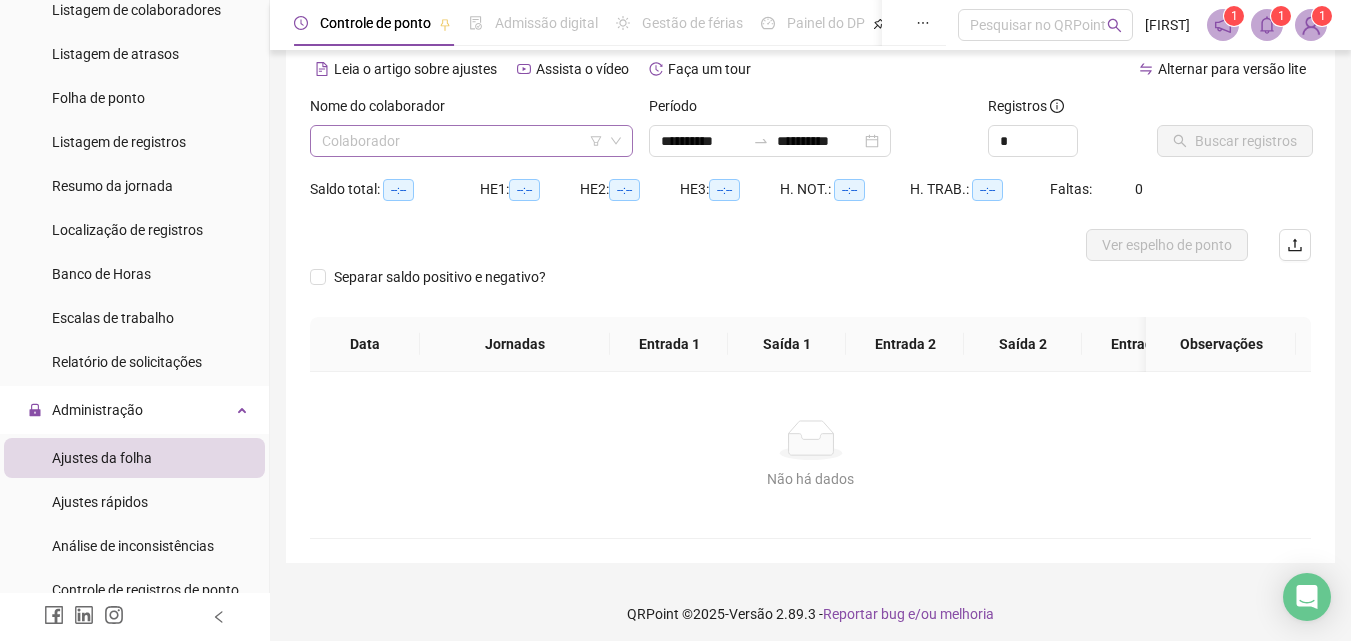 click at bounding box center [462, 141] 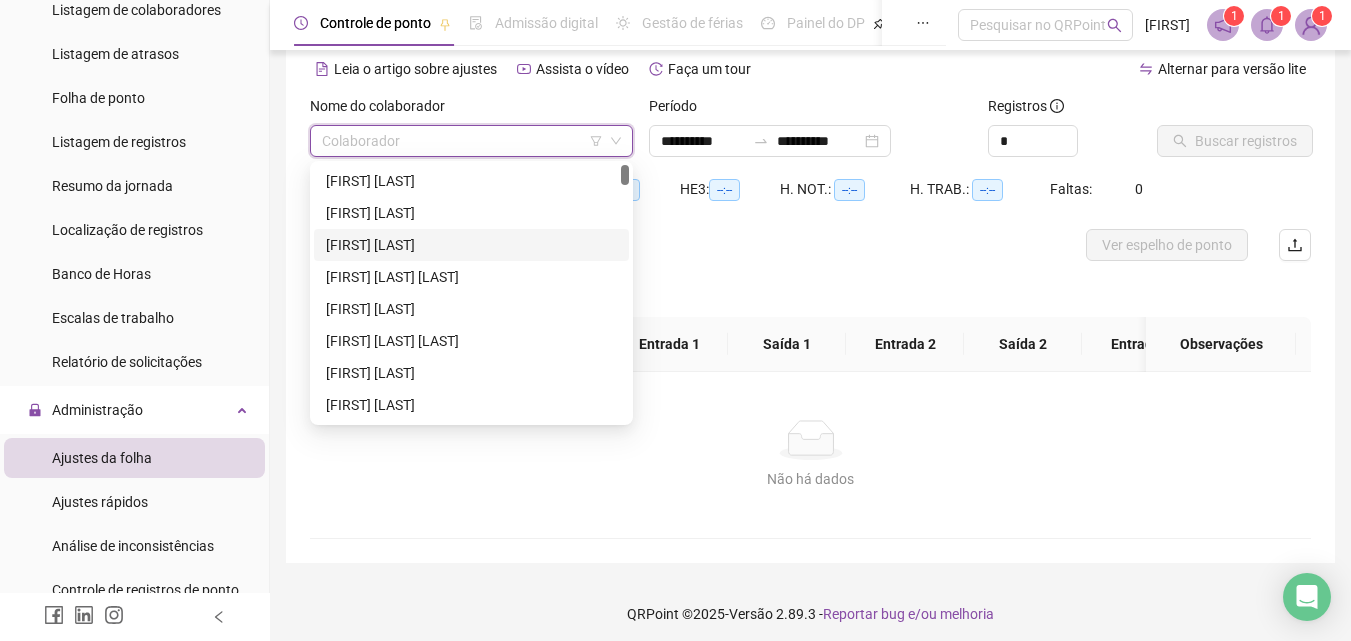 scroll, scrollTop: 100, scrollLeft: 0, axis: vertical 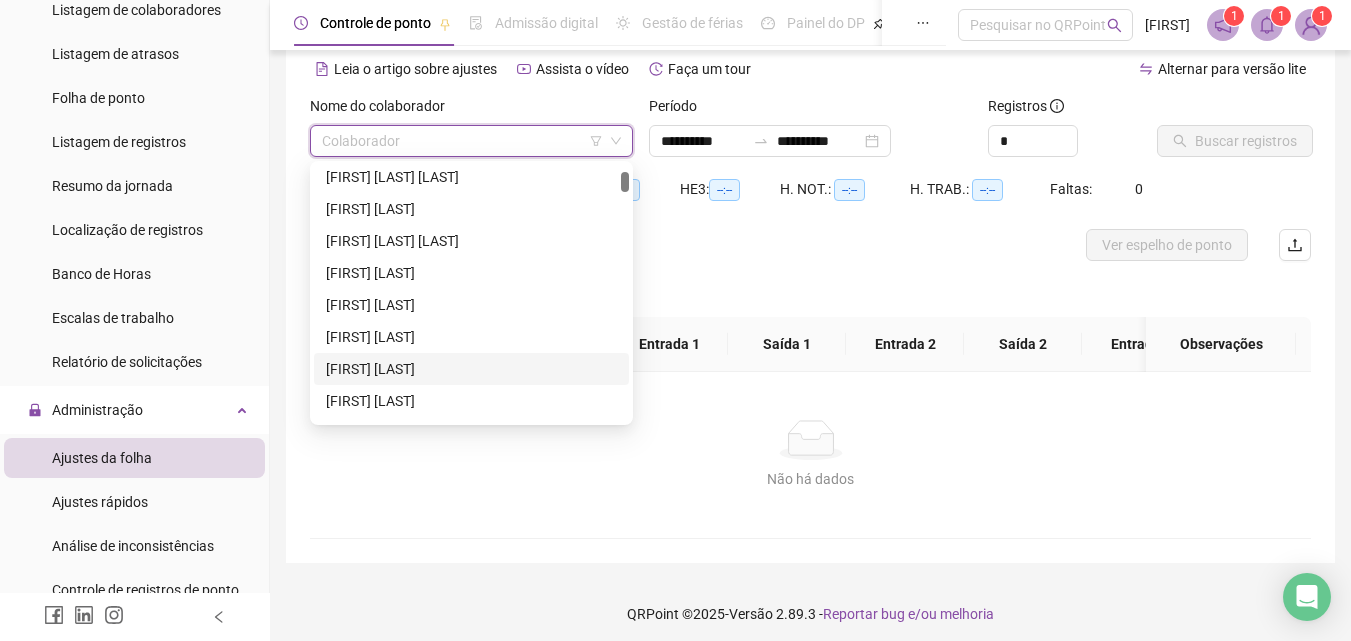 click on "[FIRST] [LAST]" at bounding box center [471, 369] 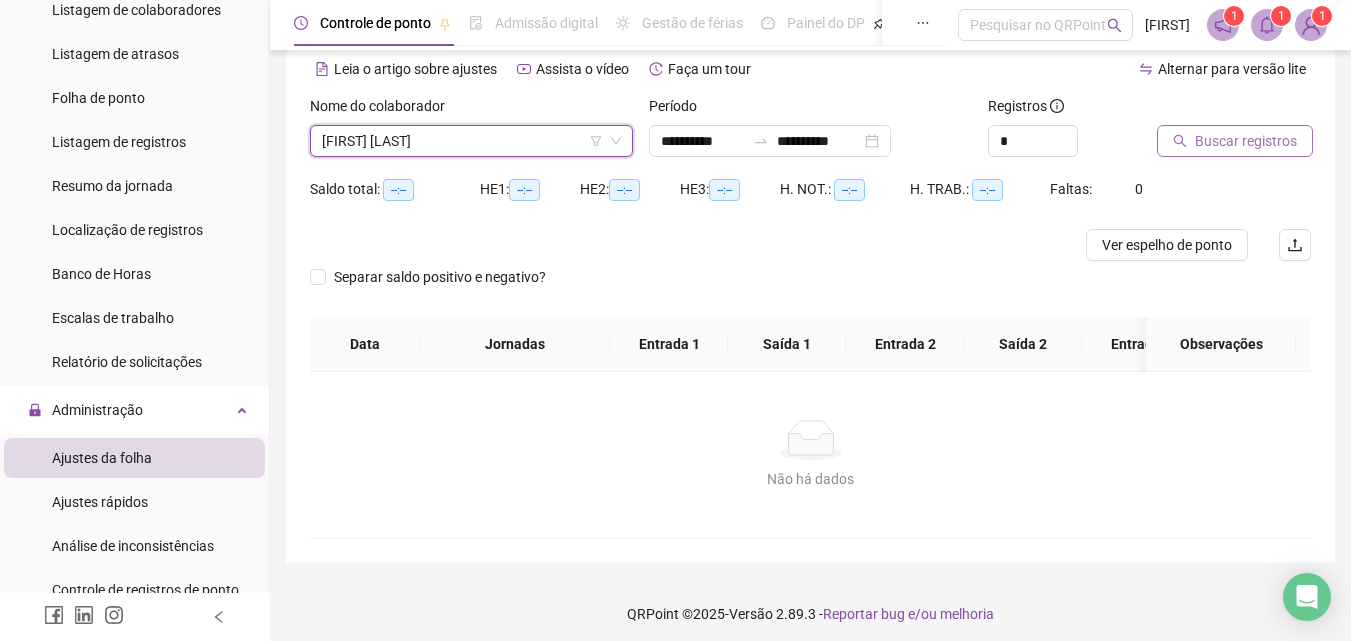 click on "Buscar registros" at bounding box center (1246, 141) 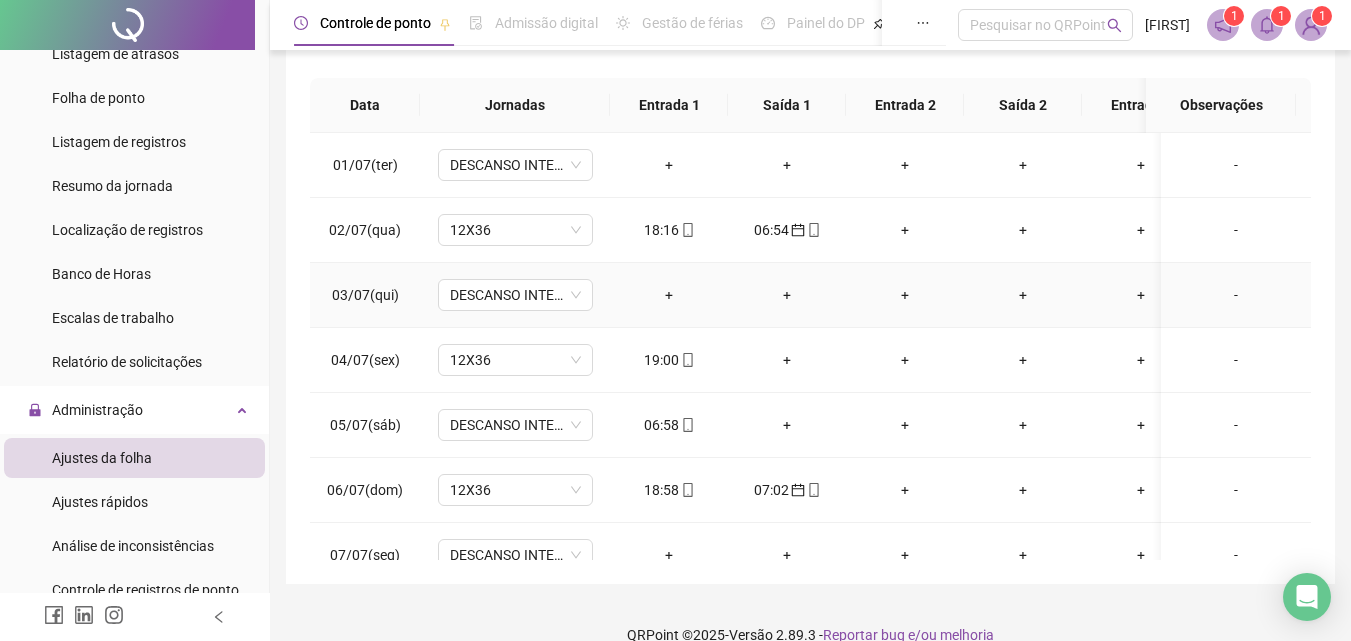 scroll, scrollTop: 357, scrollLeft: 0, axis: vertical 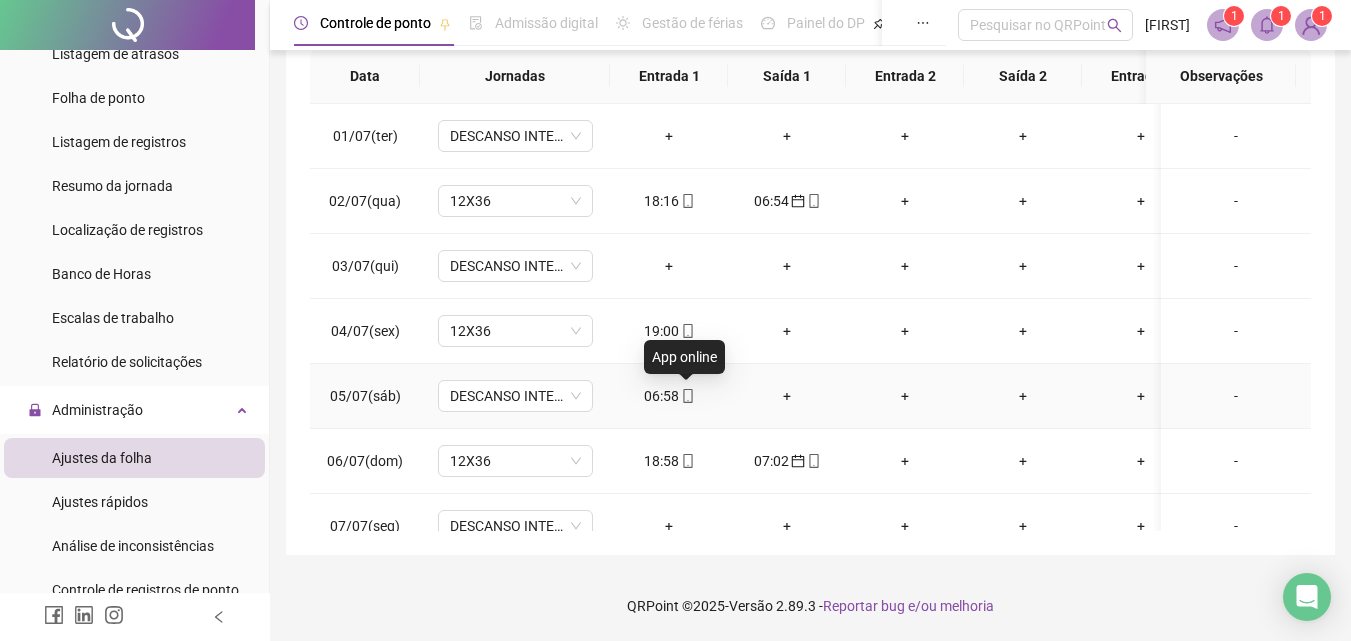 click 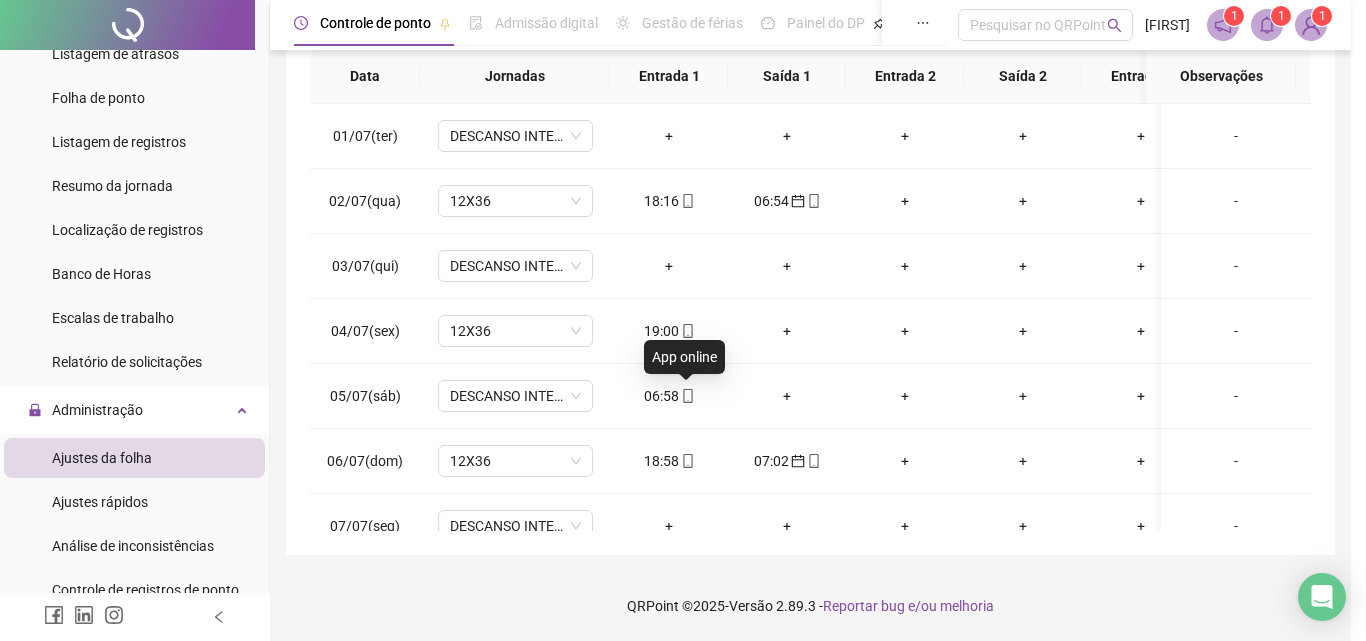 type on "**********" 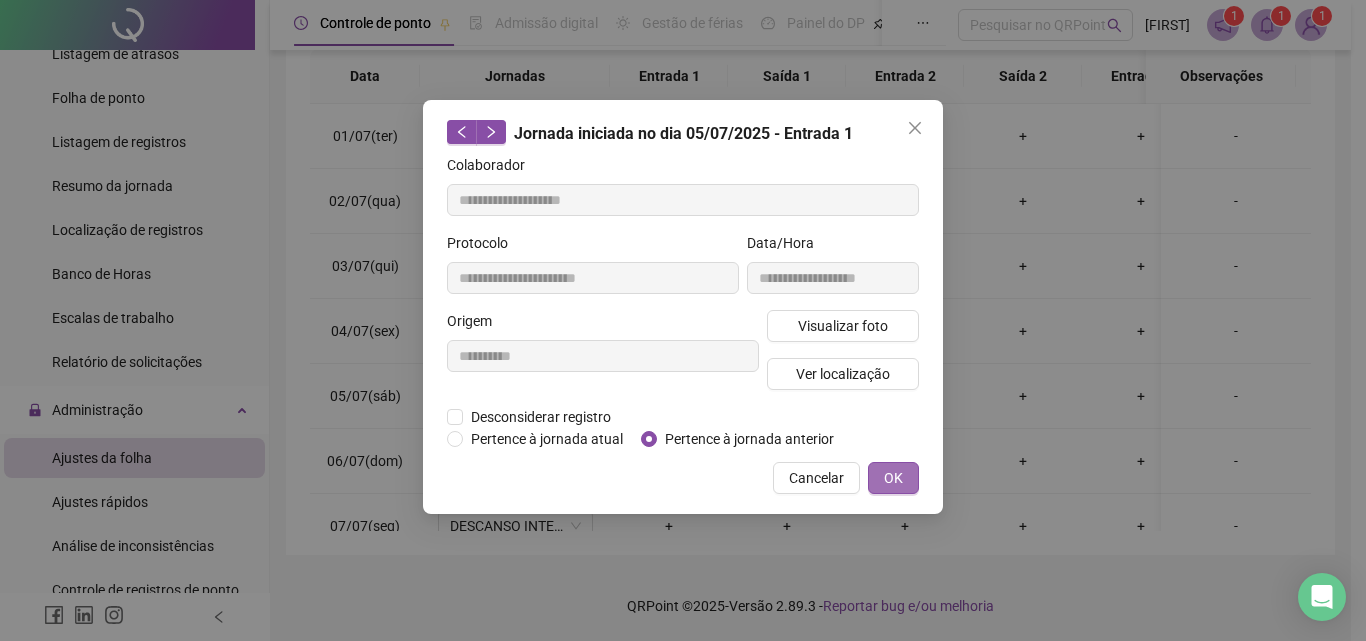 click on "OK" at bounding box center [893, 478] 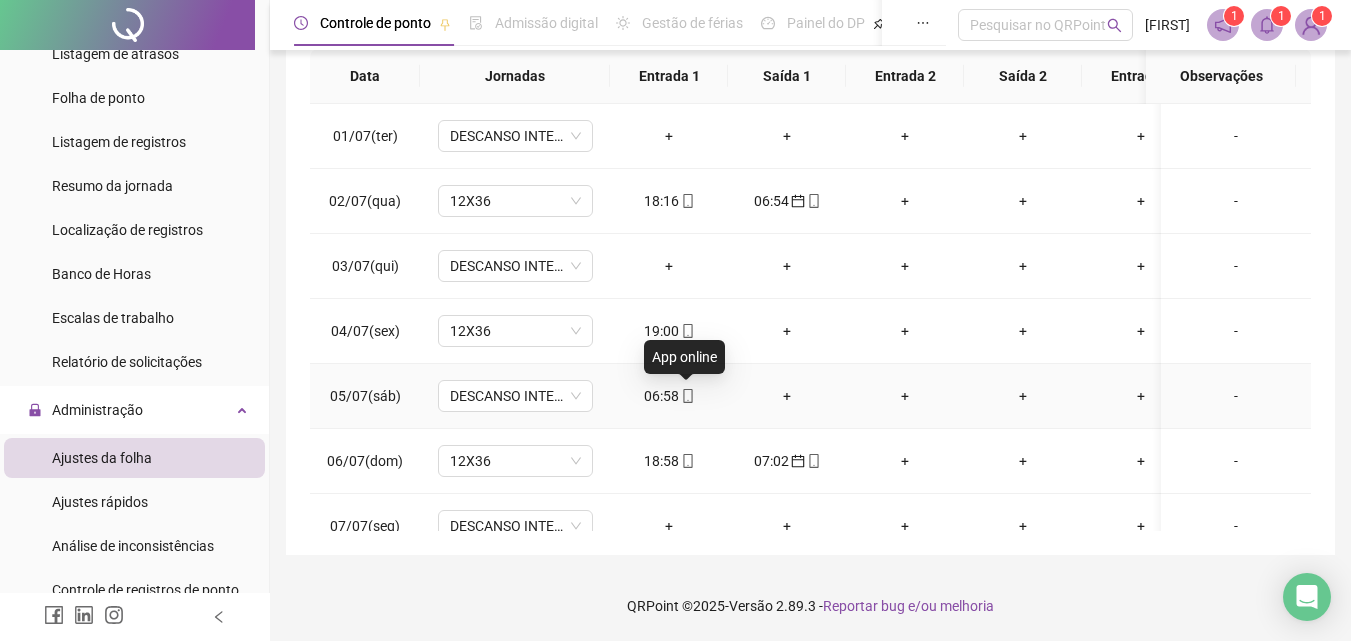 click 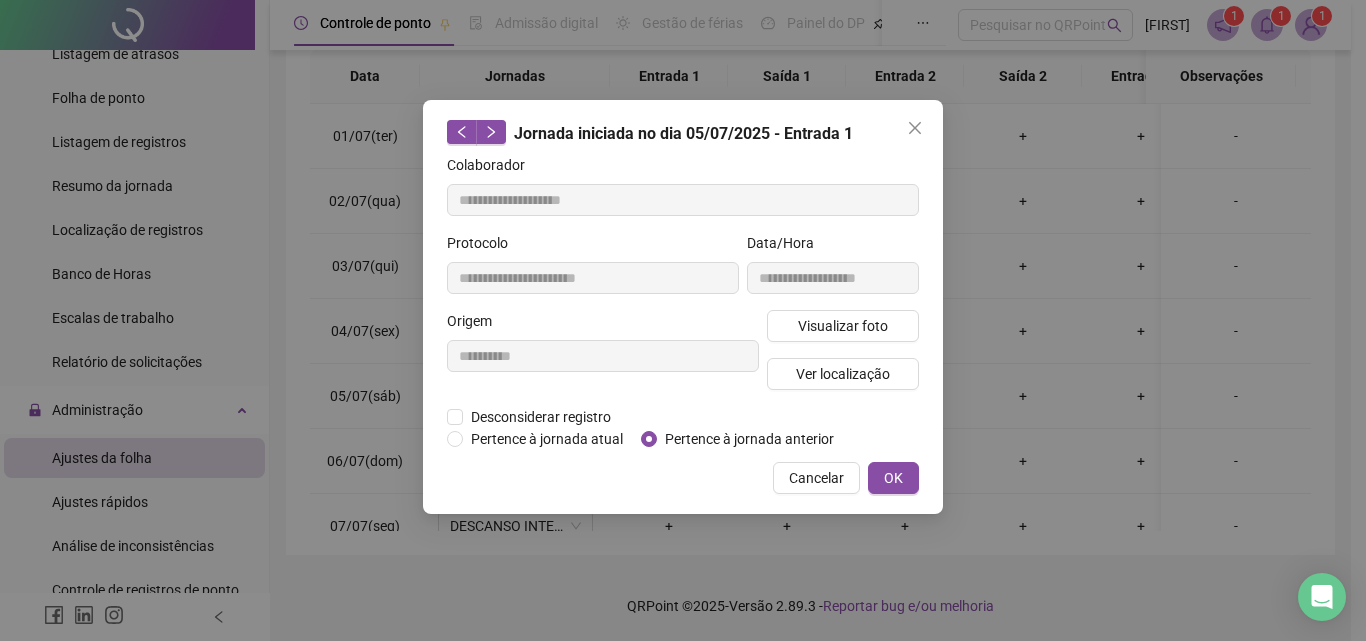 click on "OK" at bounding box center [893, 478] 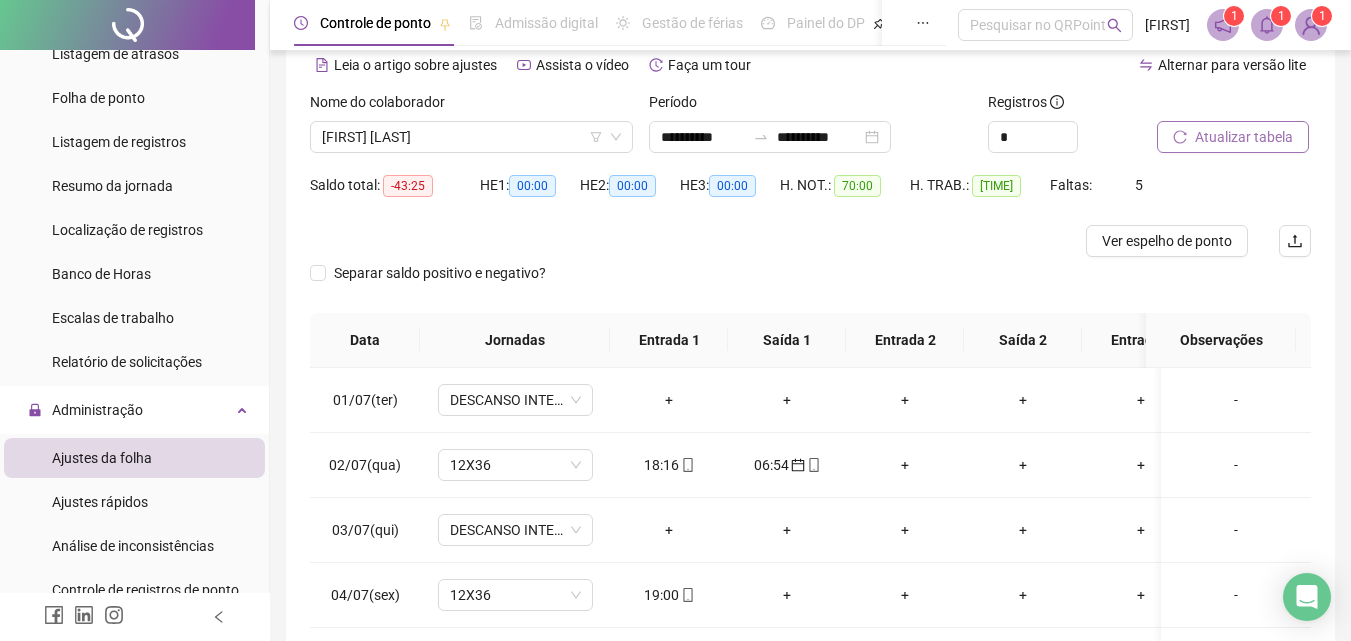 scroll, scrollTop: 71, scrollLeft: 0, axis: vertical 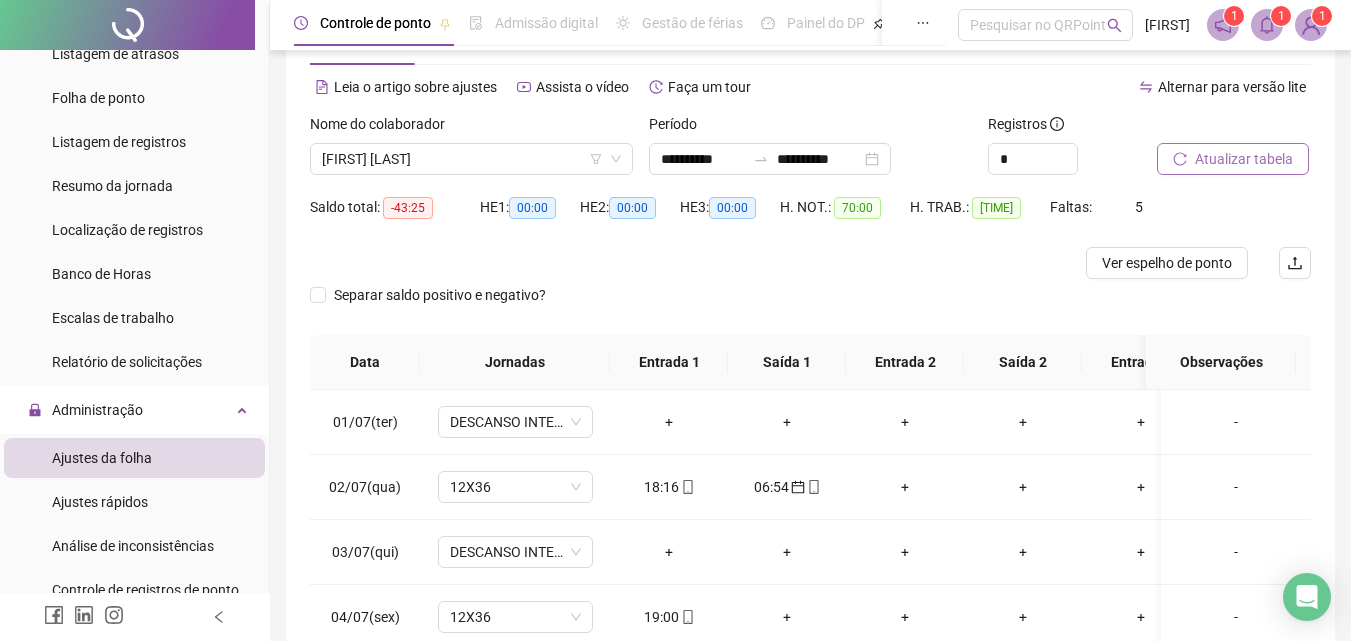 click on "Atualizar tabela" at bounding box center (1244, 159) 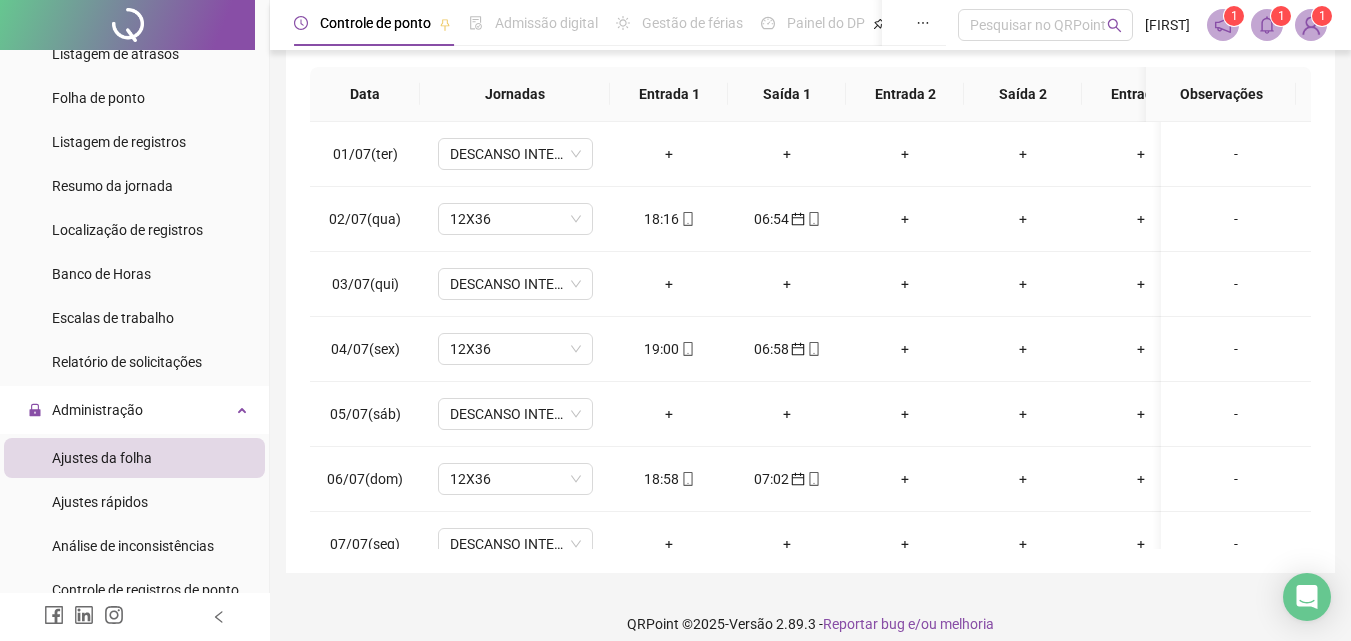 scroll, scrollTop: 357, scrollLeft: 0, axis: vertical 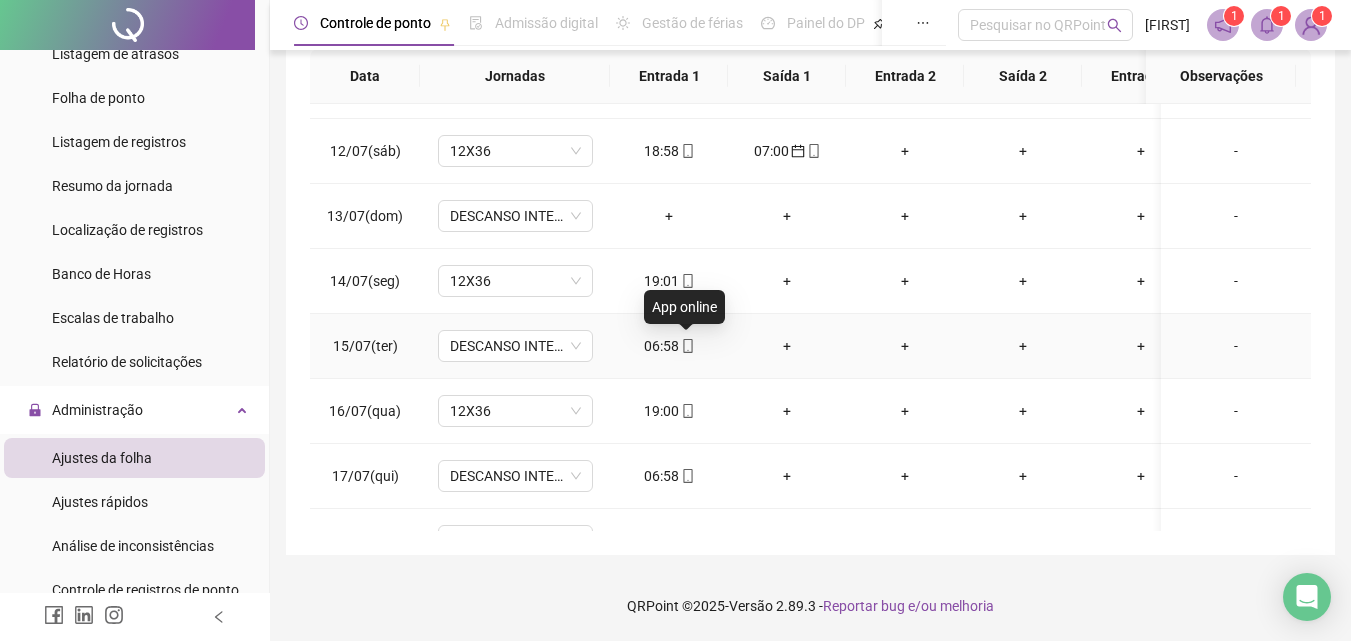 click 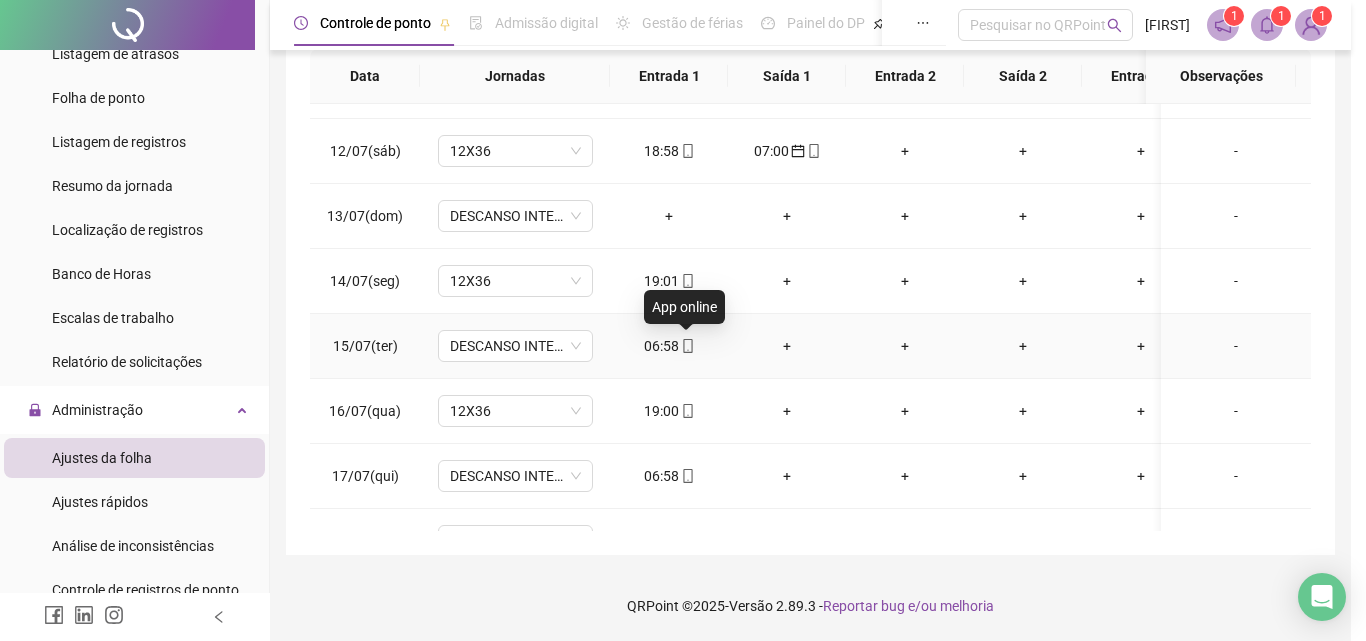 type on "**********" 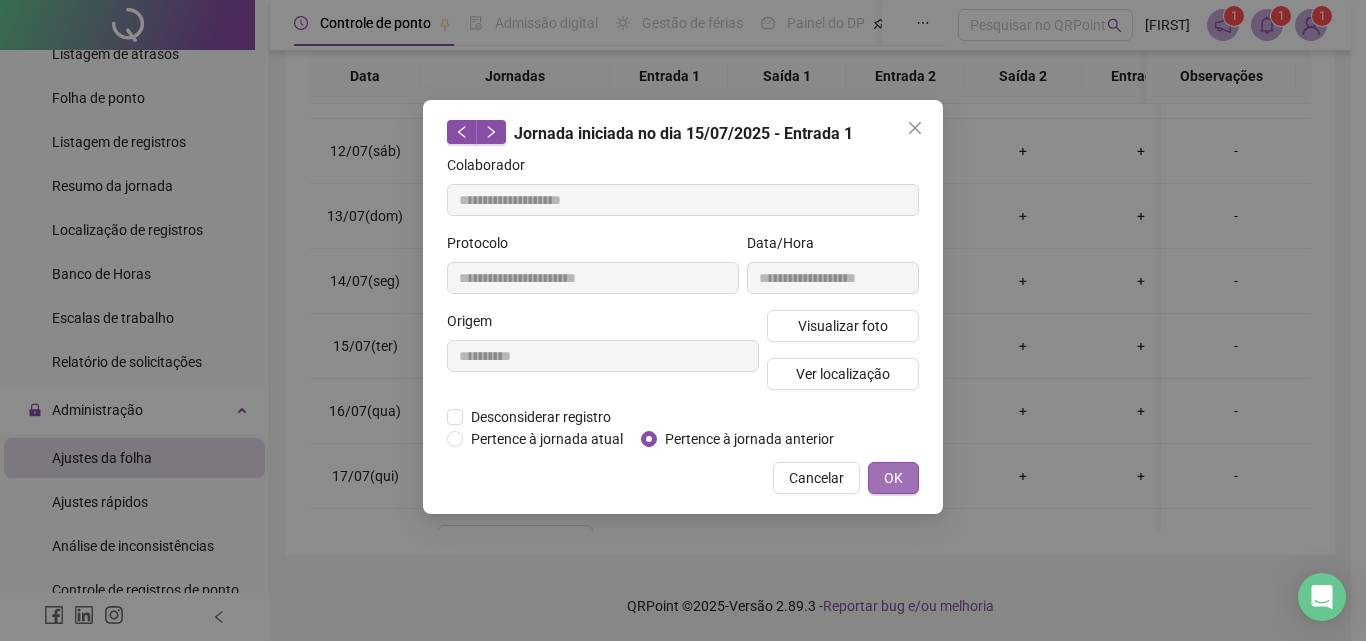 click on "OK" at bounding box center [893, 478] 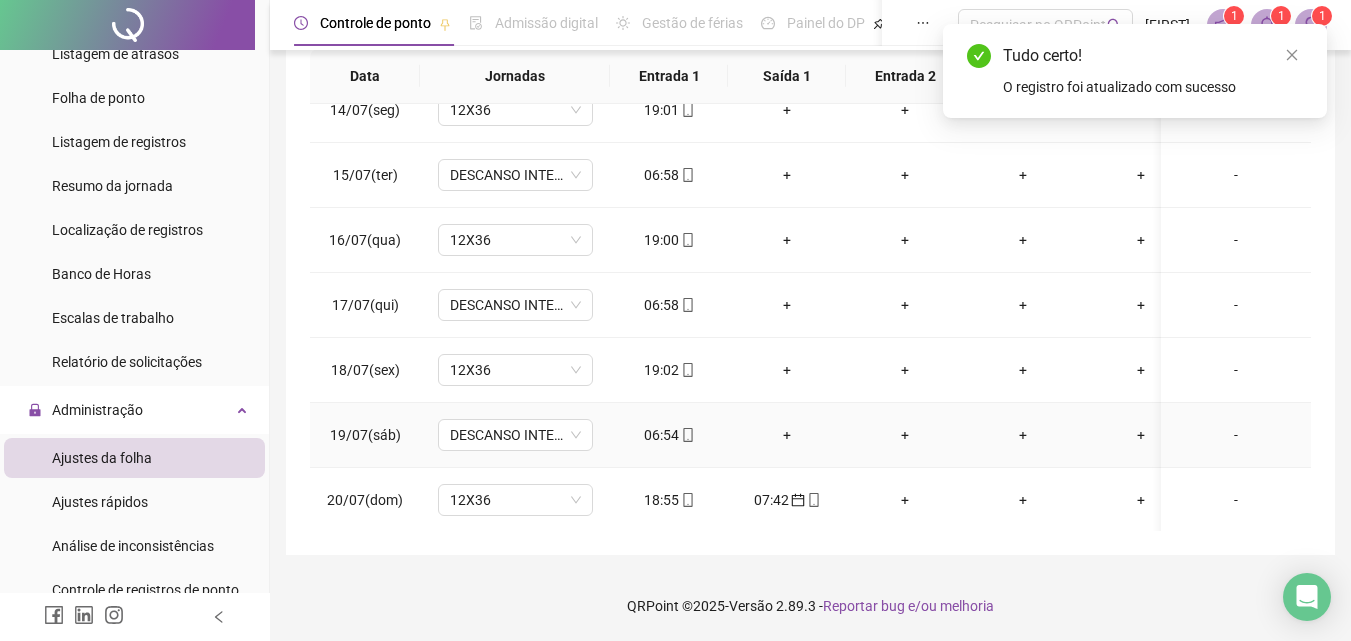 scroll, scrollTop: 900, scrollLeft: 0, axis: vertical 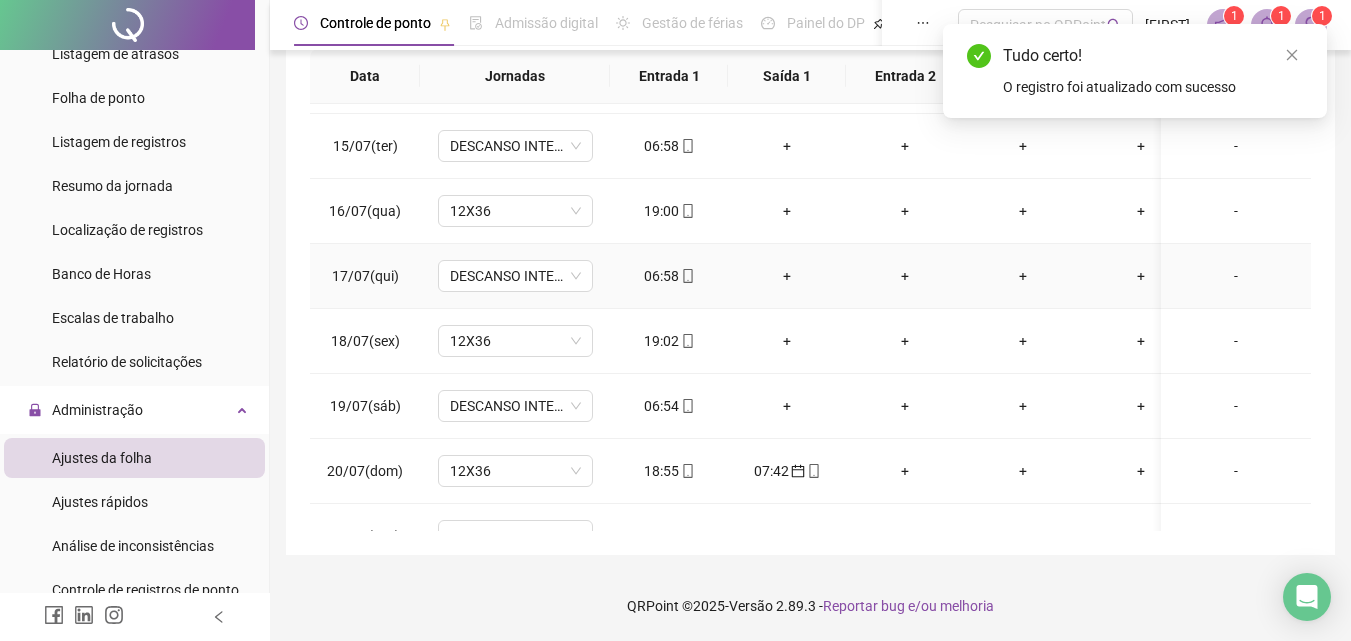 click 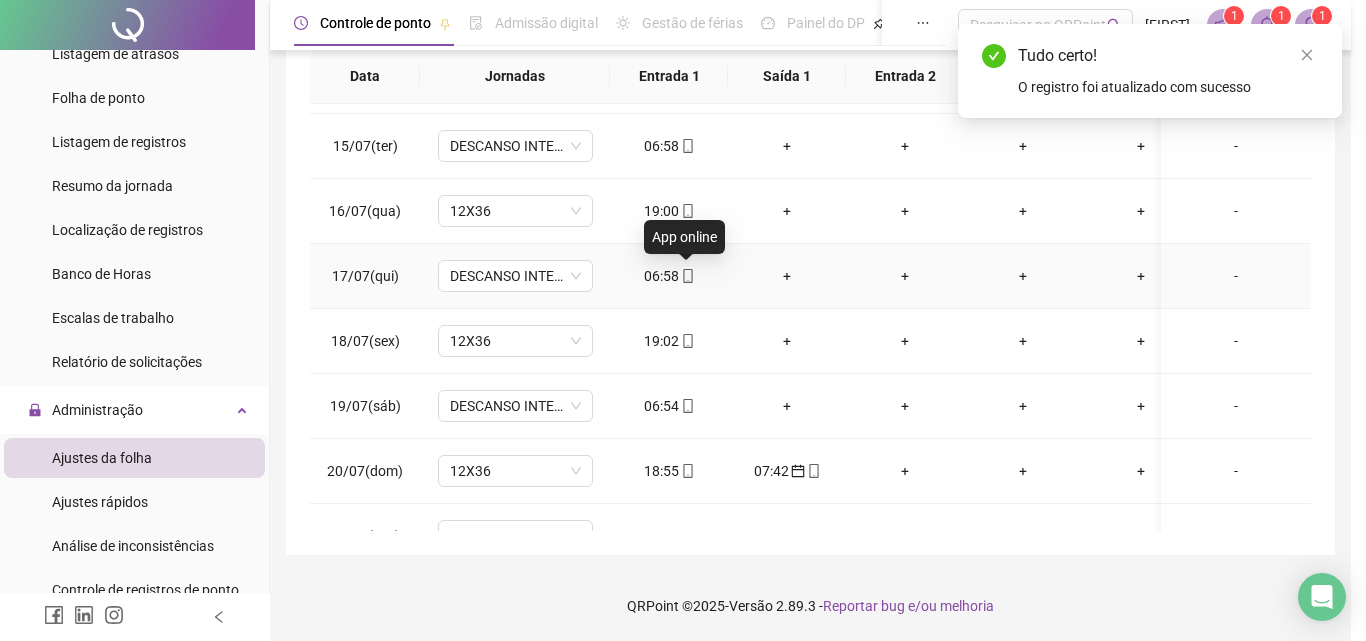 type on "**********" 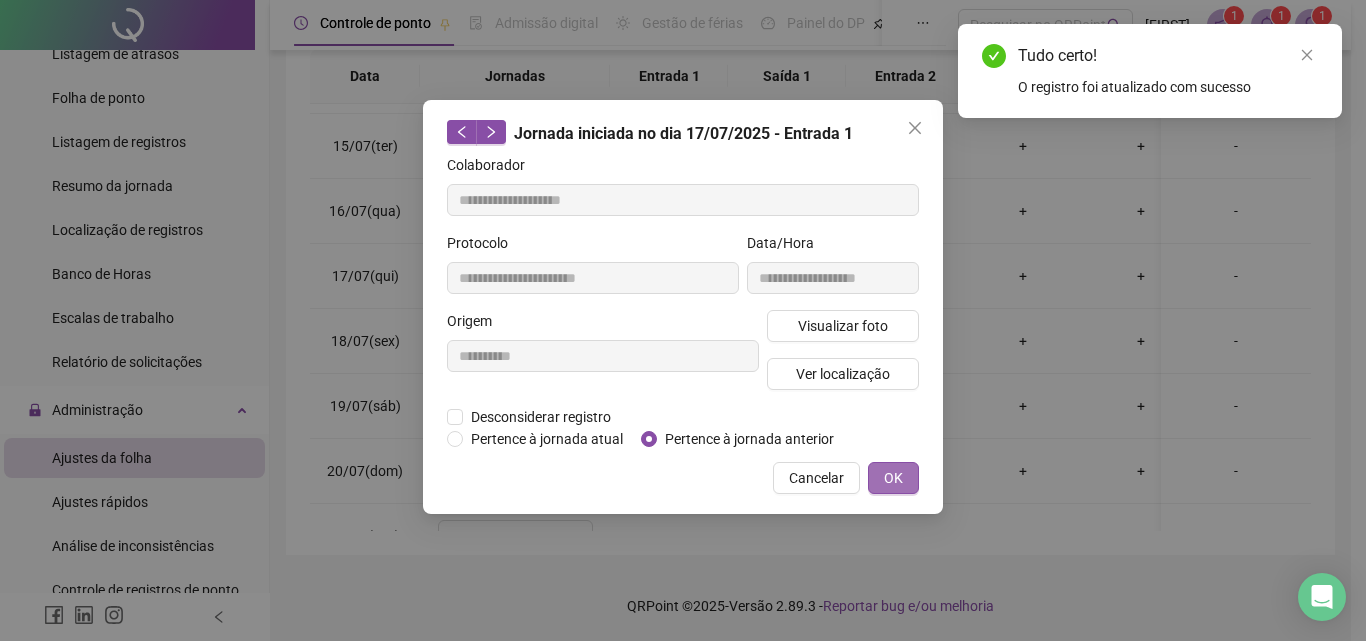 click on "OK" at bounding box center [893, 478] 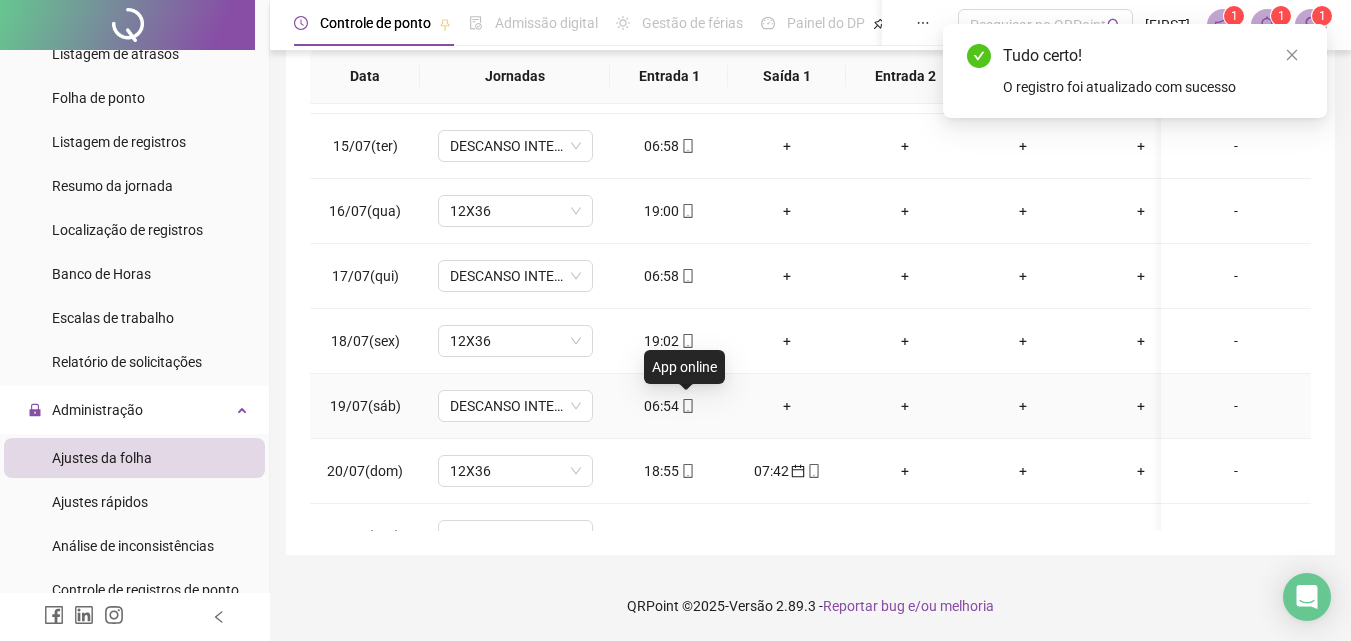 click 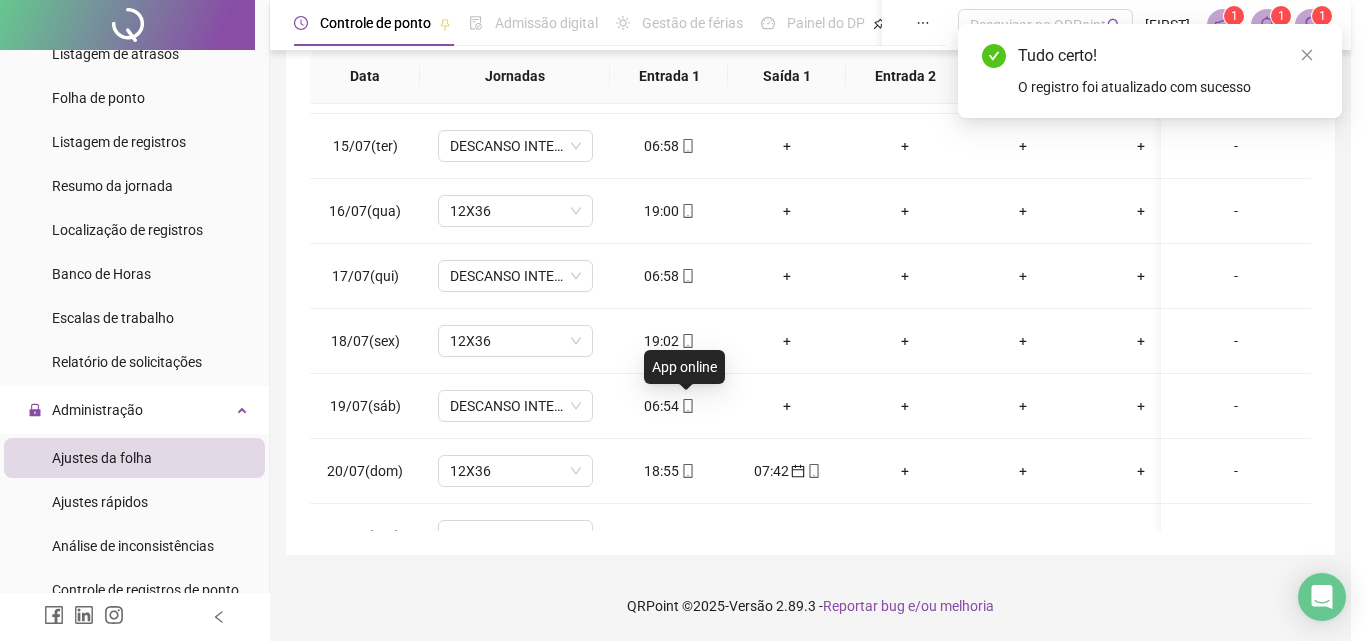 type on "**********" 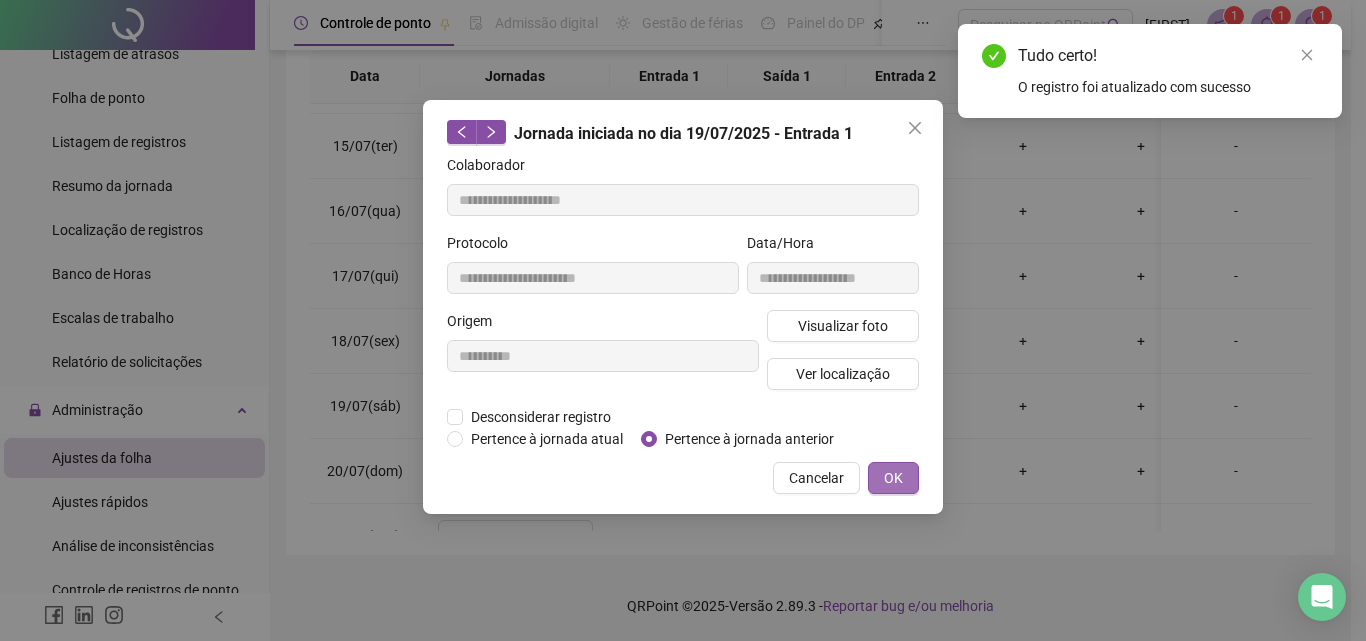 click on "OK" at bounding box center [893, 478] 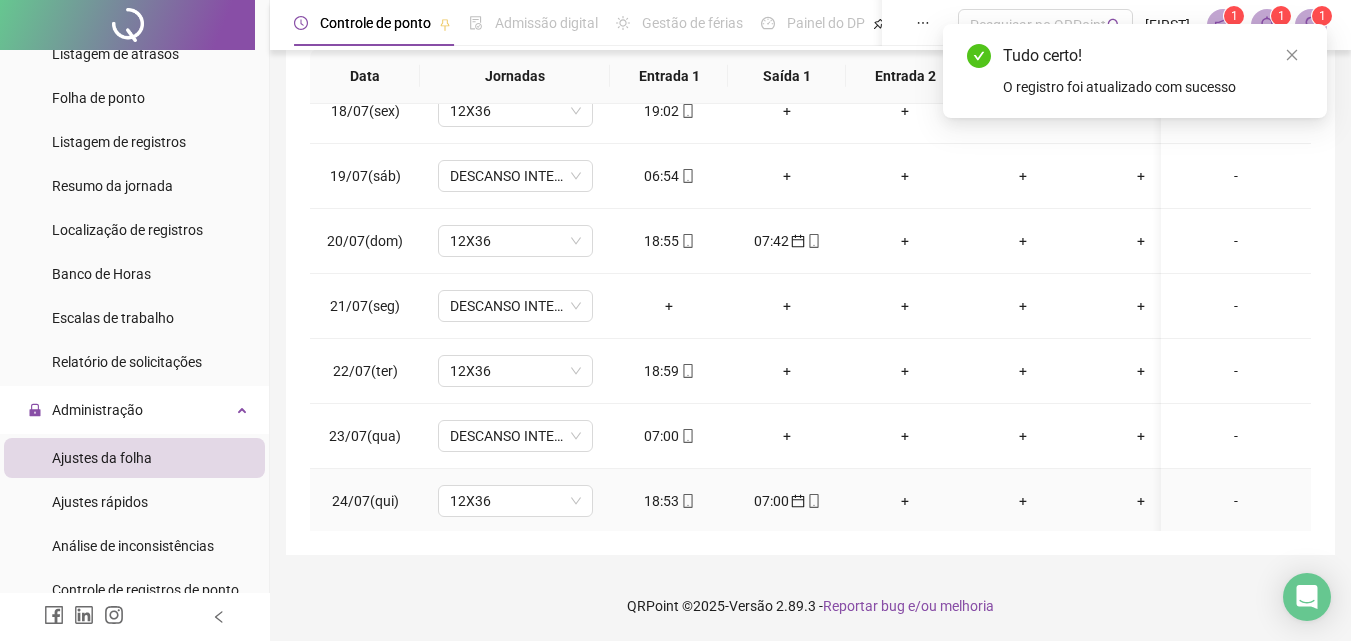 scroll, scrollTop: 1200, scrollLeft: 0, axis: vertical 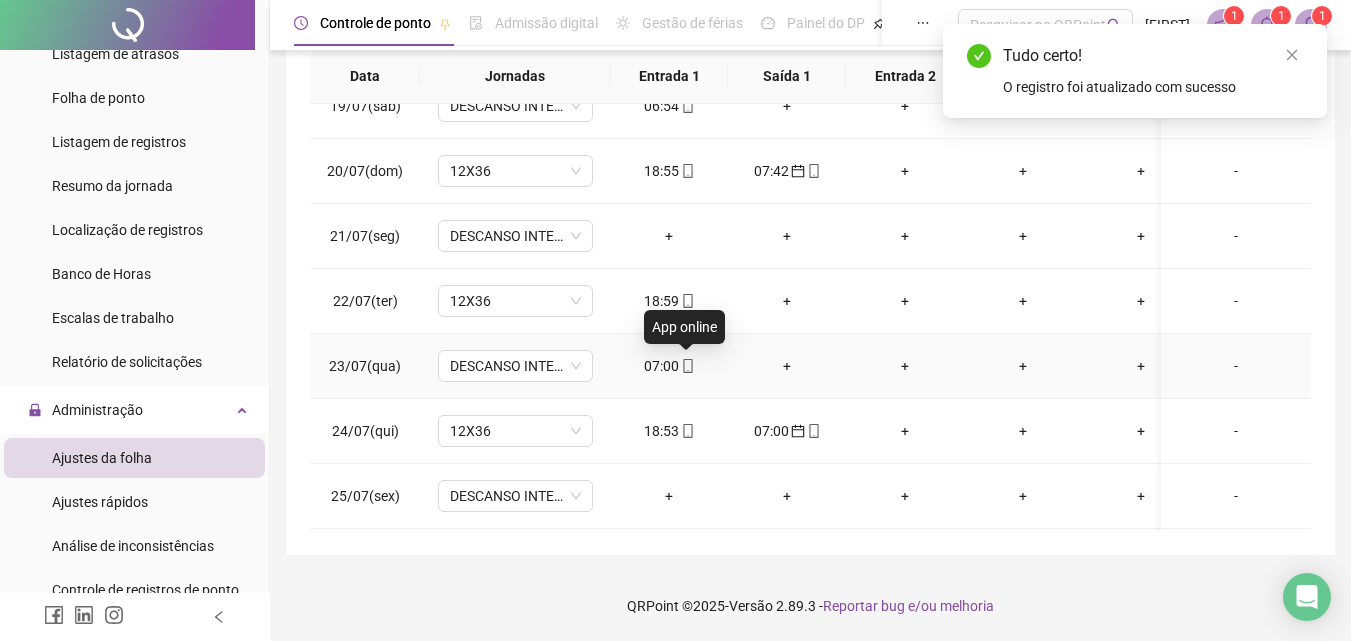 click 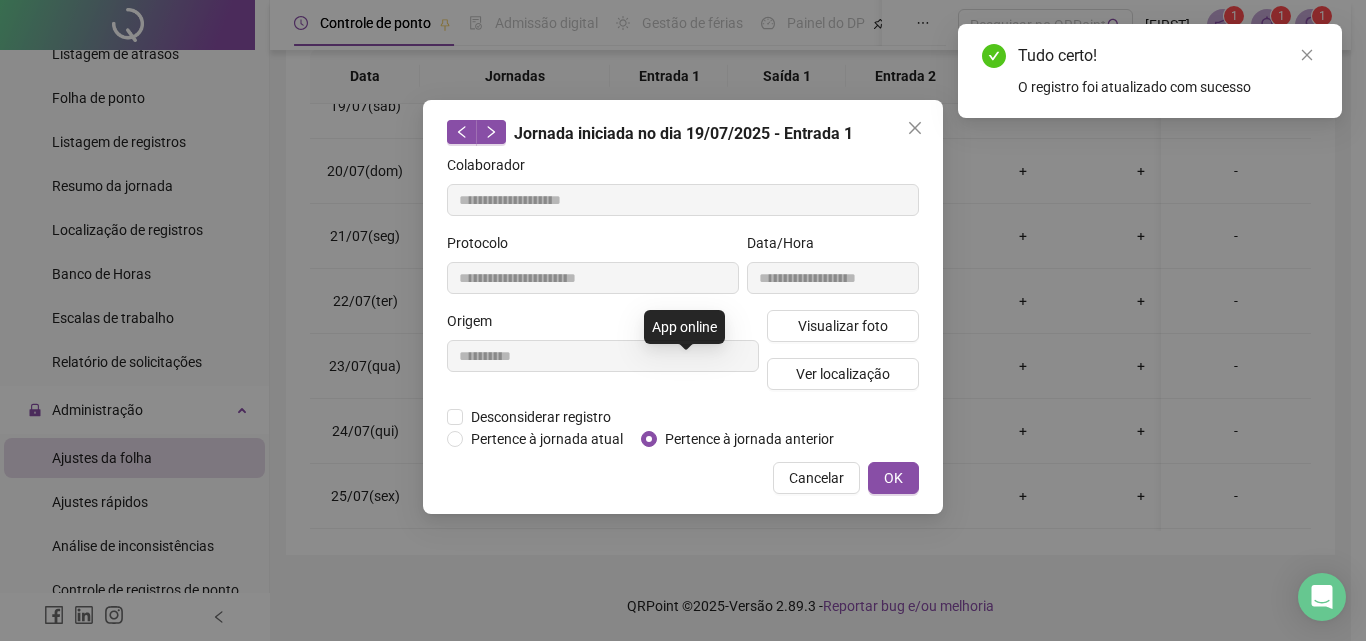 type on "**********" 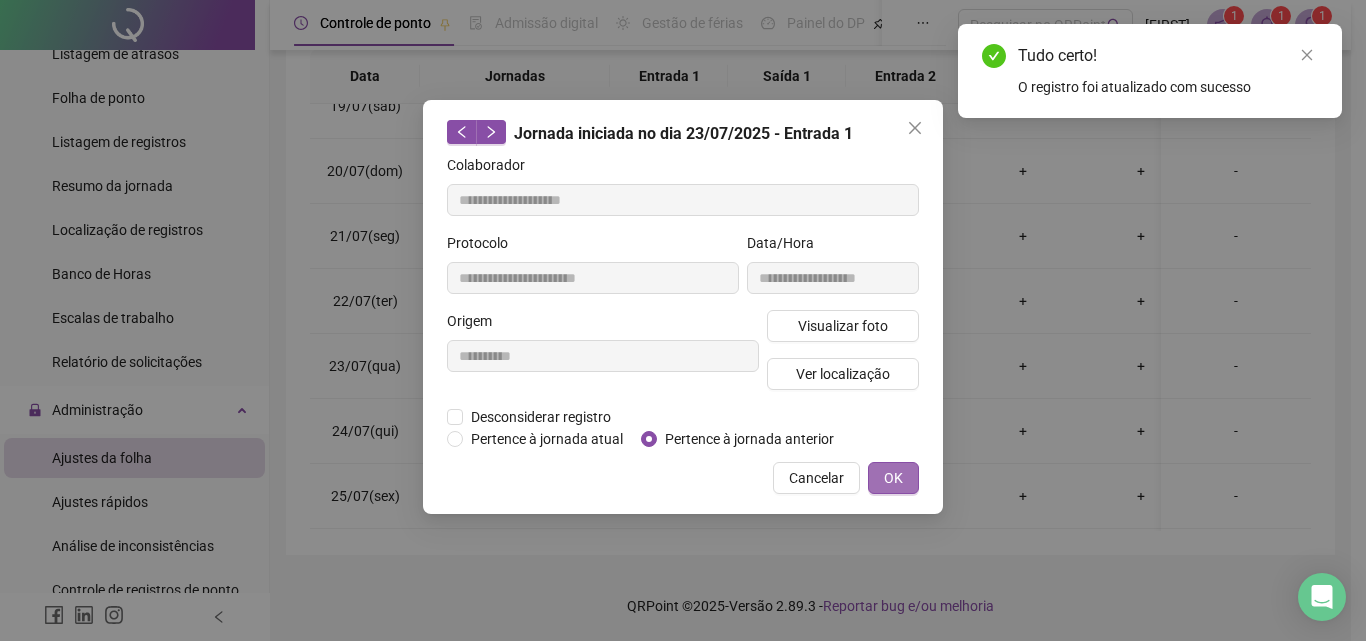click on "OK" at bounding box center [893, 478] 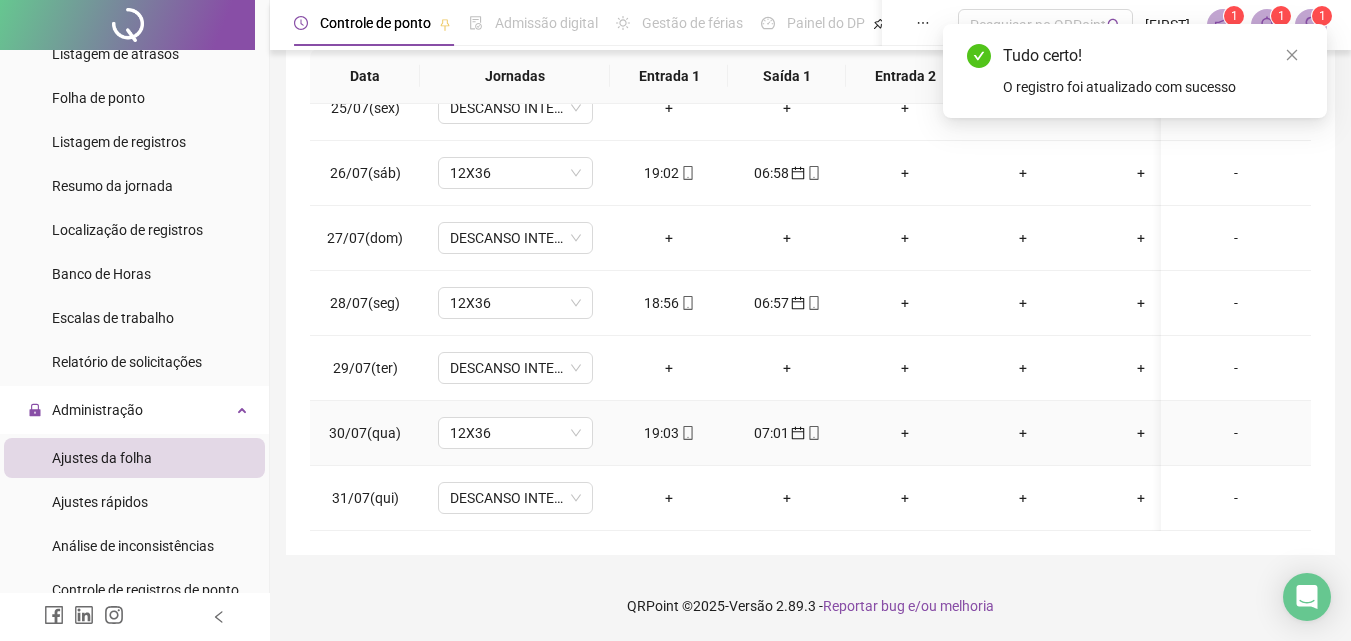 scroll, scrollTop: 1603, scrollLeft: 0, axis: vertical 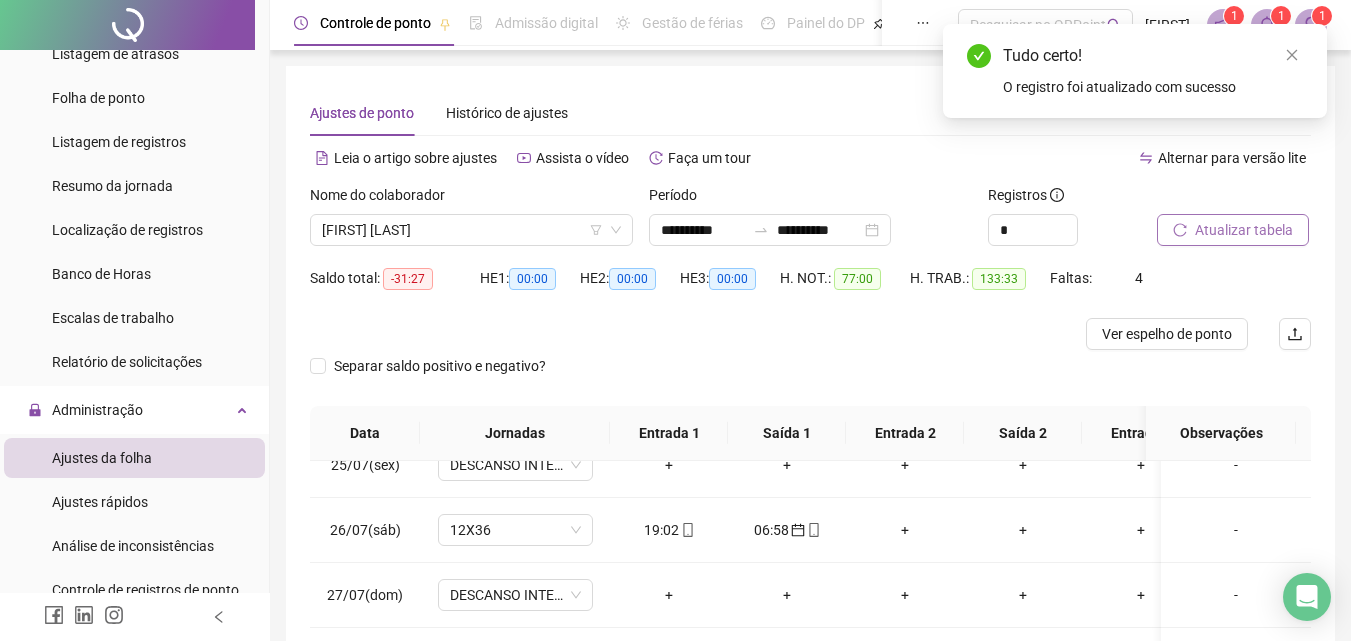 click on "Atualizar tabela" at bounding box center [1244, 230] 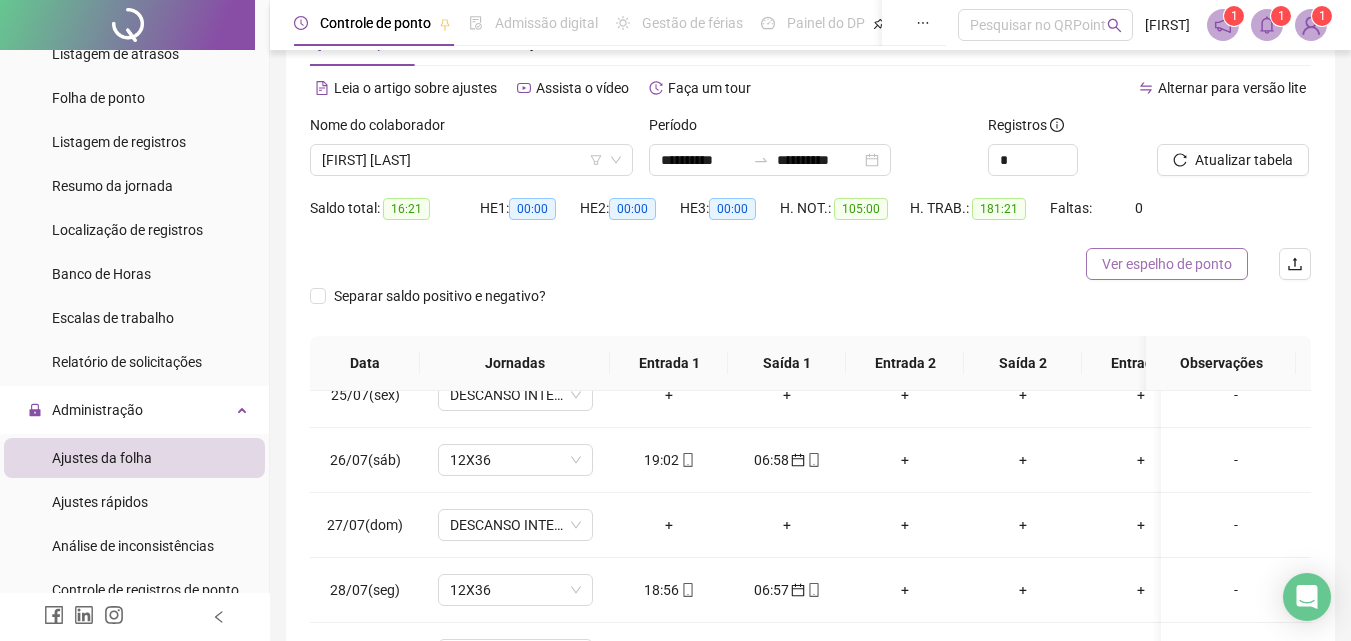 scroll, scrollTop: 357, scrollLeft: 0, axis: vertical 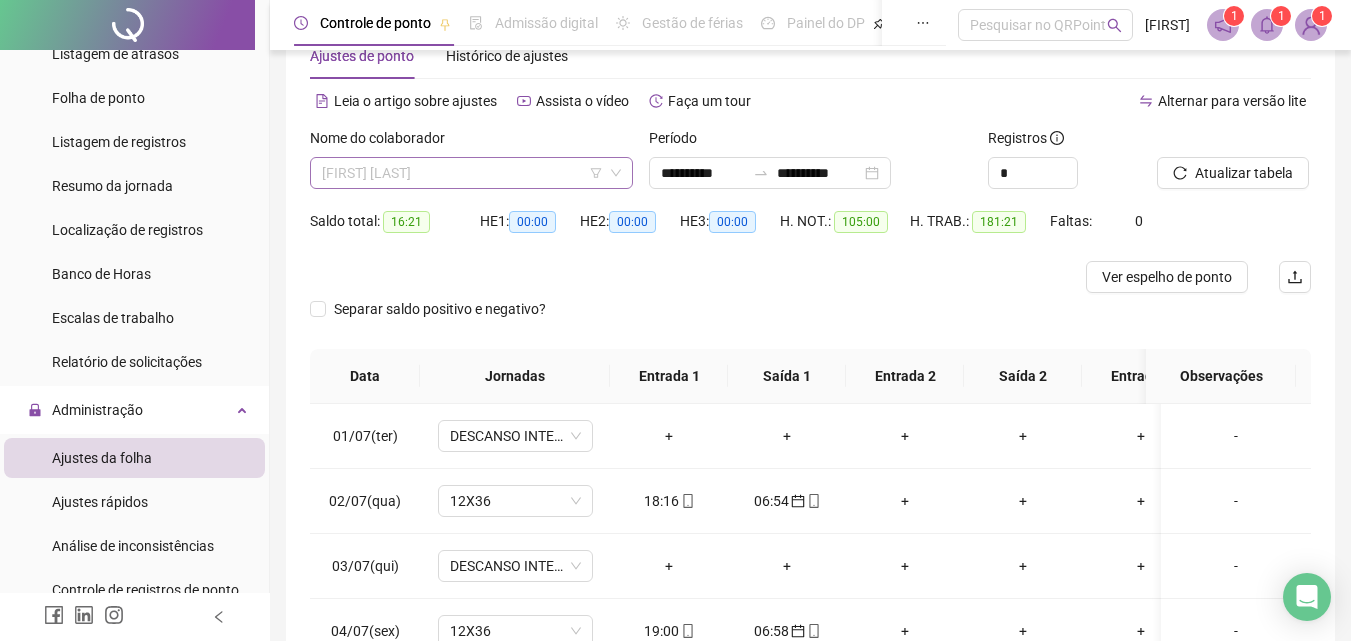 click on "[FIRST] [LAST]" at bounding box center (471, 173) 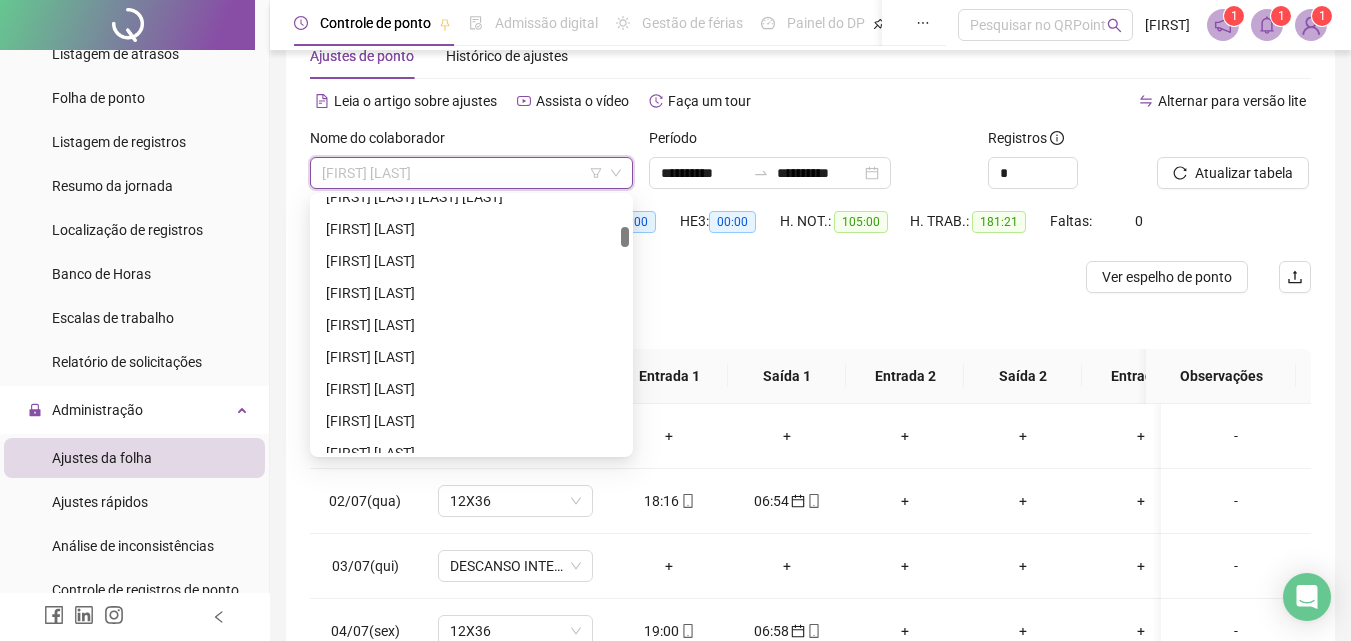 scroll, scrollTop: 500, scrollLeft: 0, axis: vertical 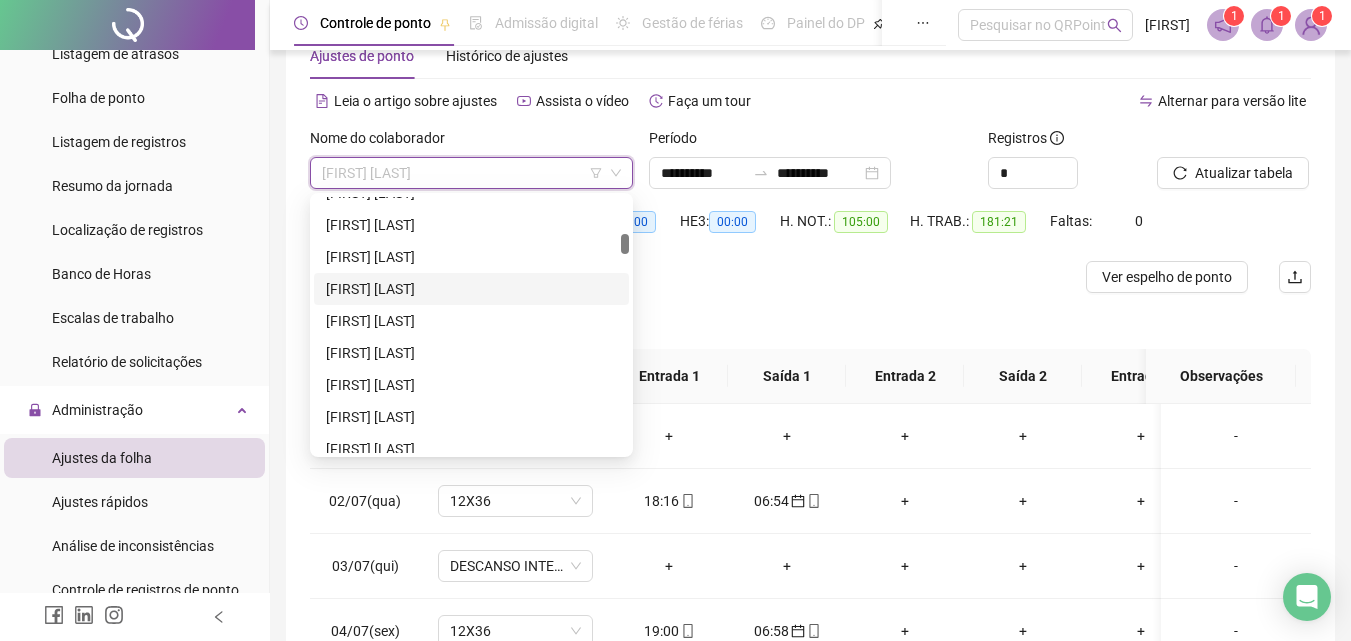 click on "[FIRST] [LAST]" at bounding box center (471, 289) 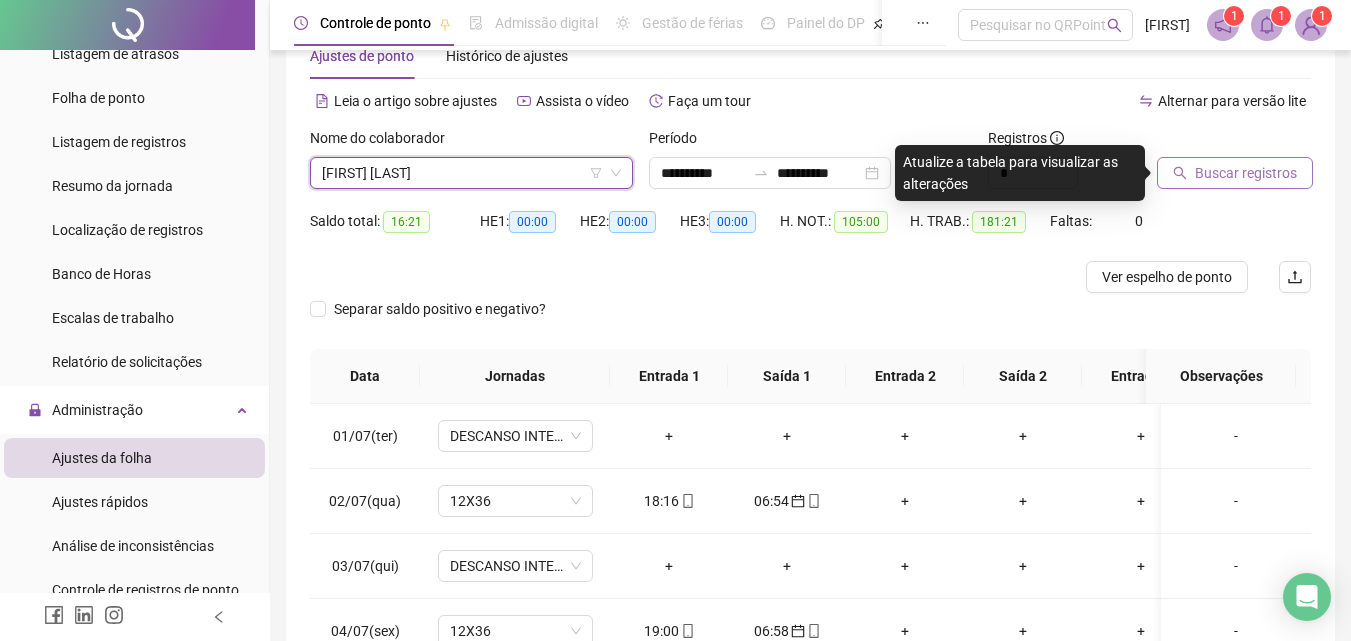 click on "Buscar registros" at bounding box center (1246, 173) 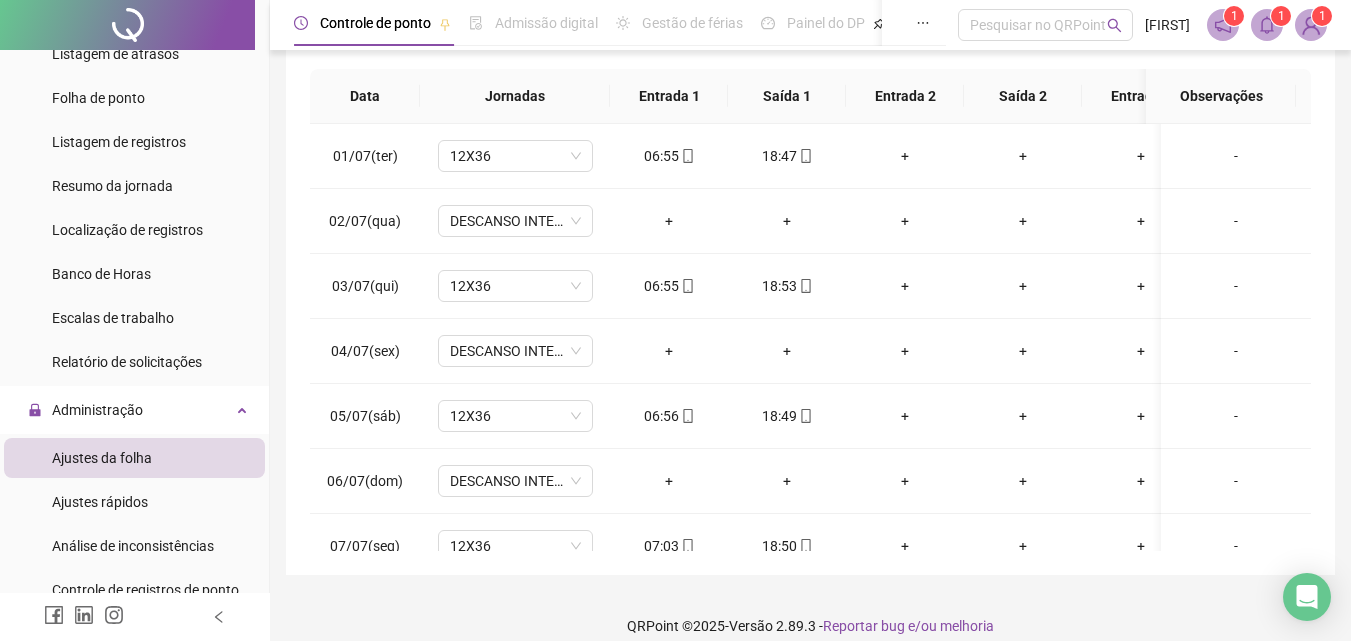 scroll, scrollTop: 357, scrollLeft: 0, axis: vertical 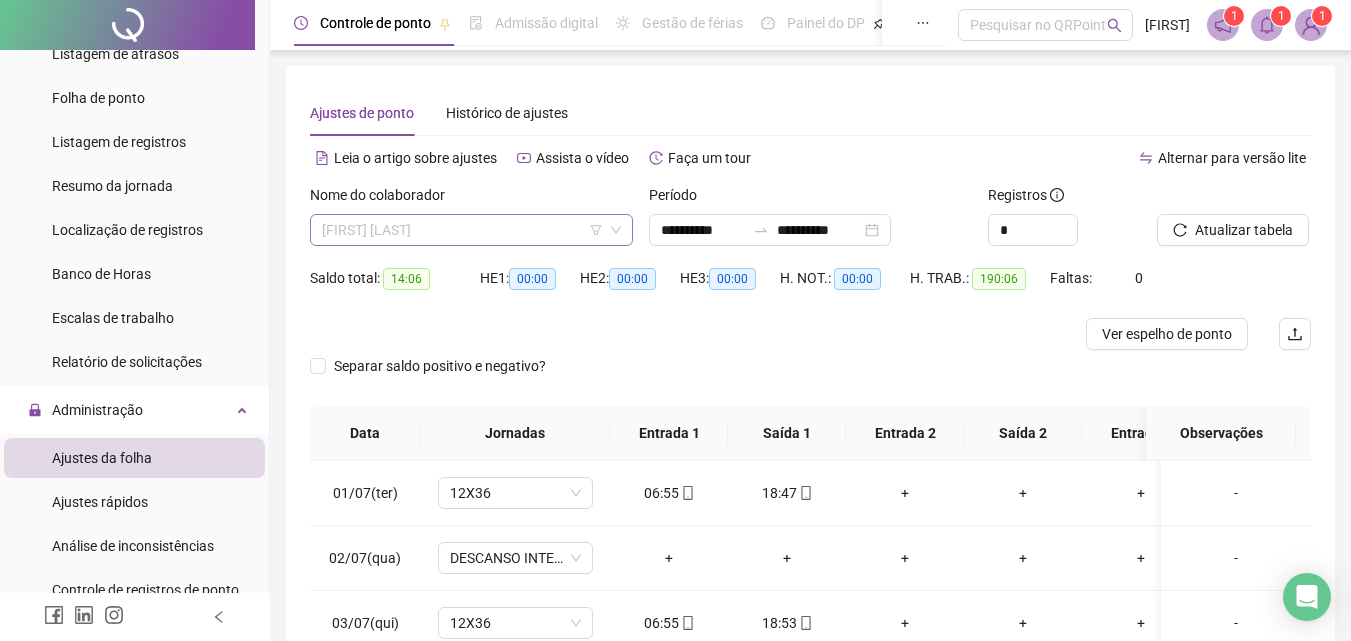click on "[FIRST] [LAST]" at bounding box center [471, 230] 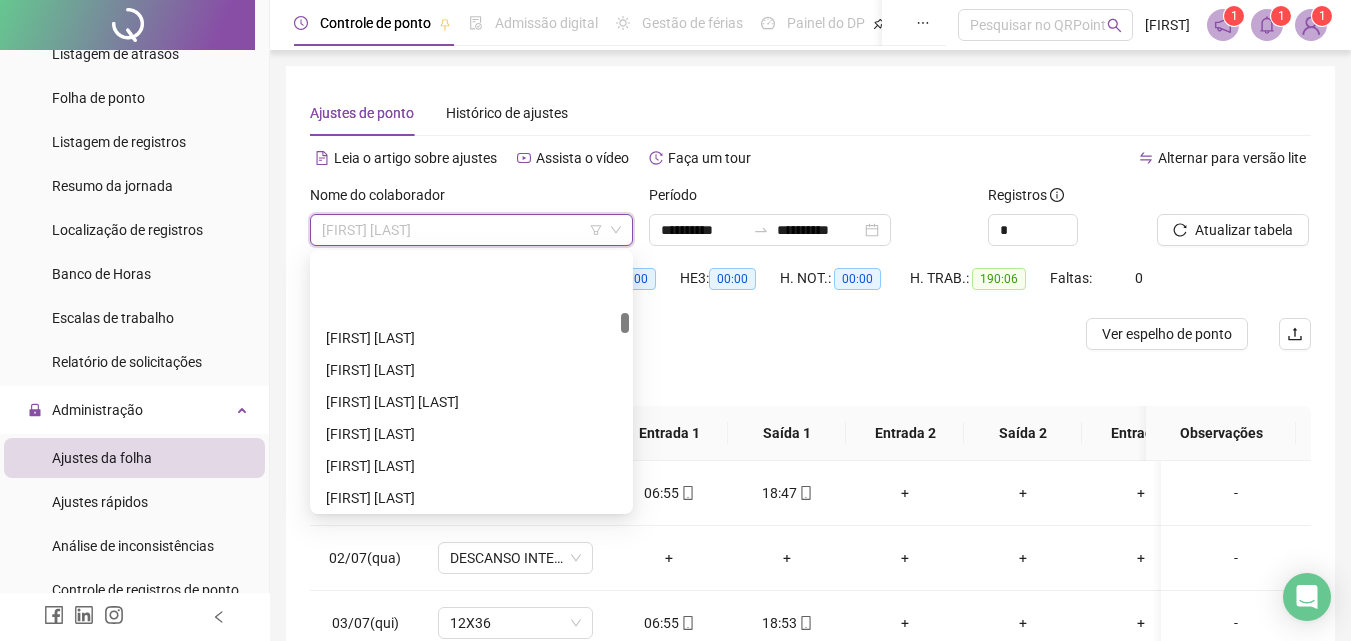 scroll, scrollTop: 800, scrollLeft: 0, axis: vertical 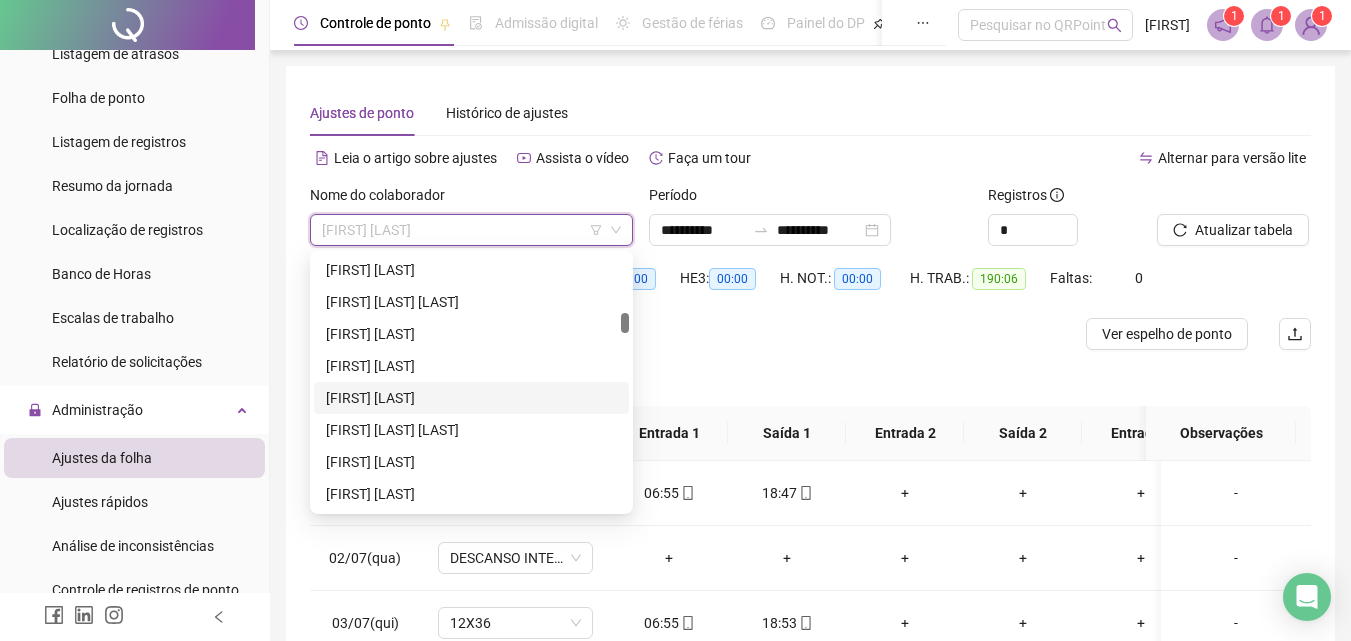 click on "[FIRST] [LAST]" at bounding box center (471, 398) 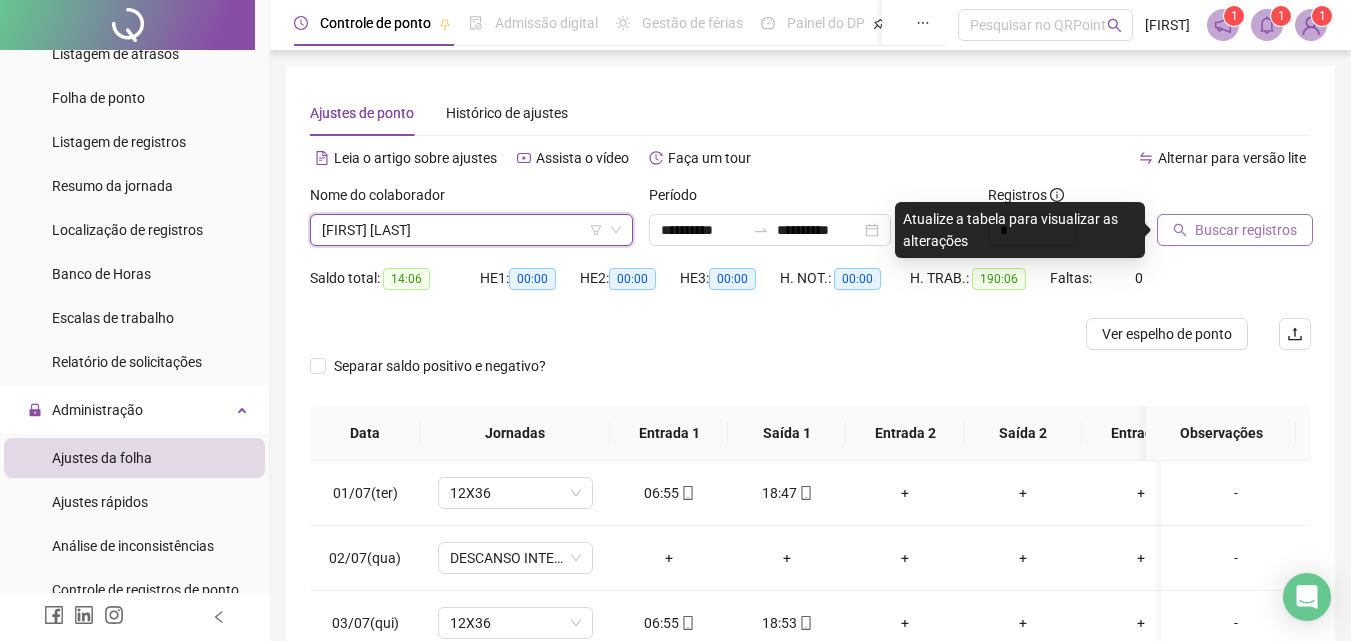 click on "Buscar registros" at bounding box center (1246, 230) 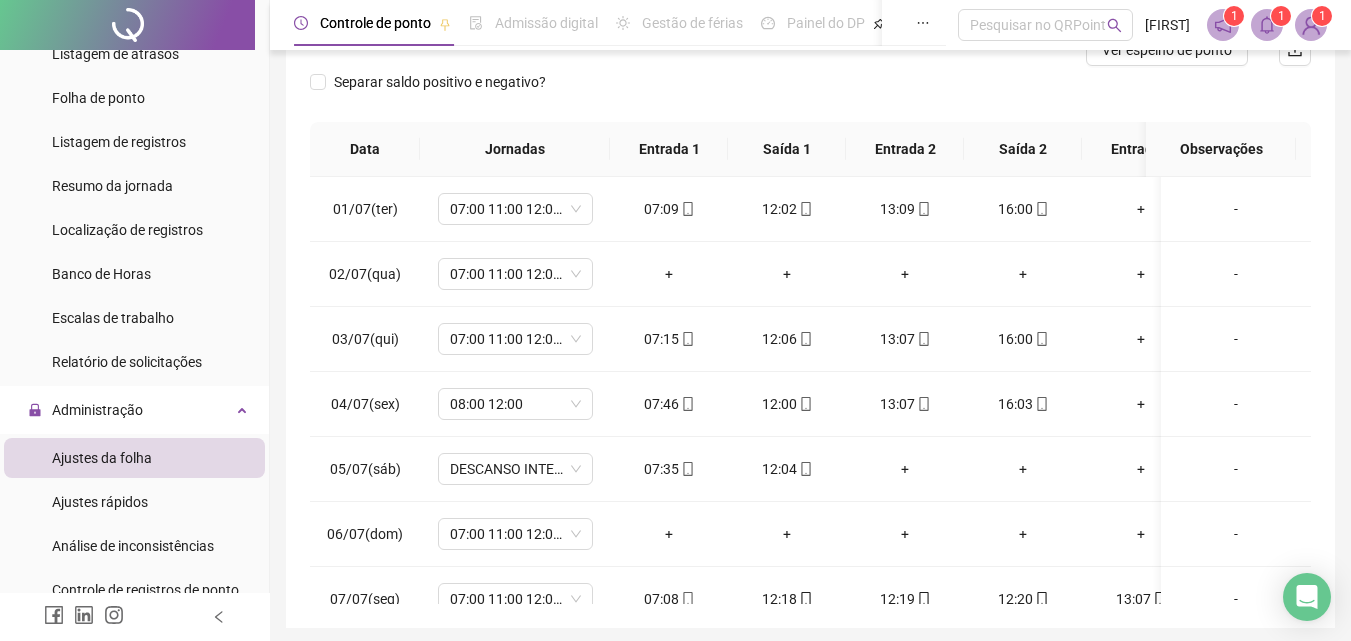 scroll, scrollTop: 300, scrollLeft: 0, axis: vertical 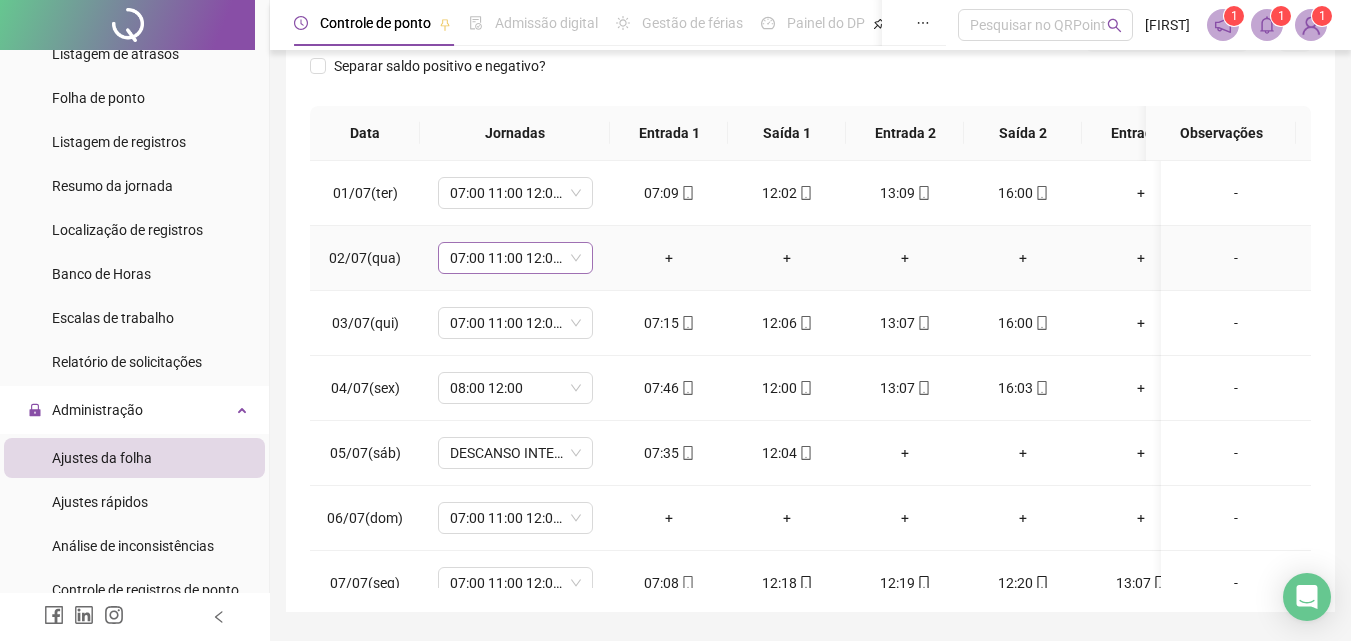 click on "07:00 11:00 12:00 16:00" at bounding box center [515, 258] 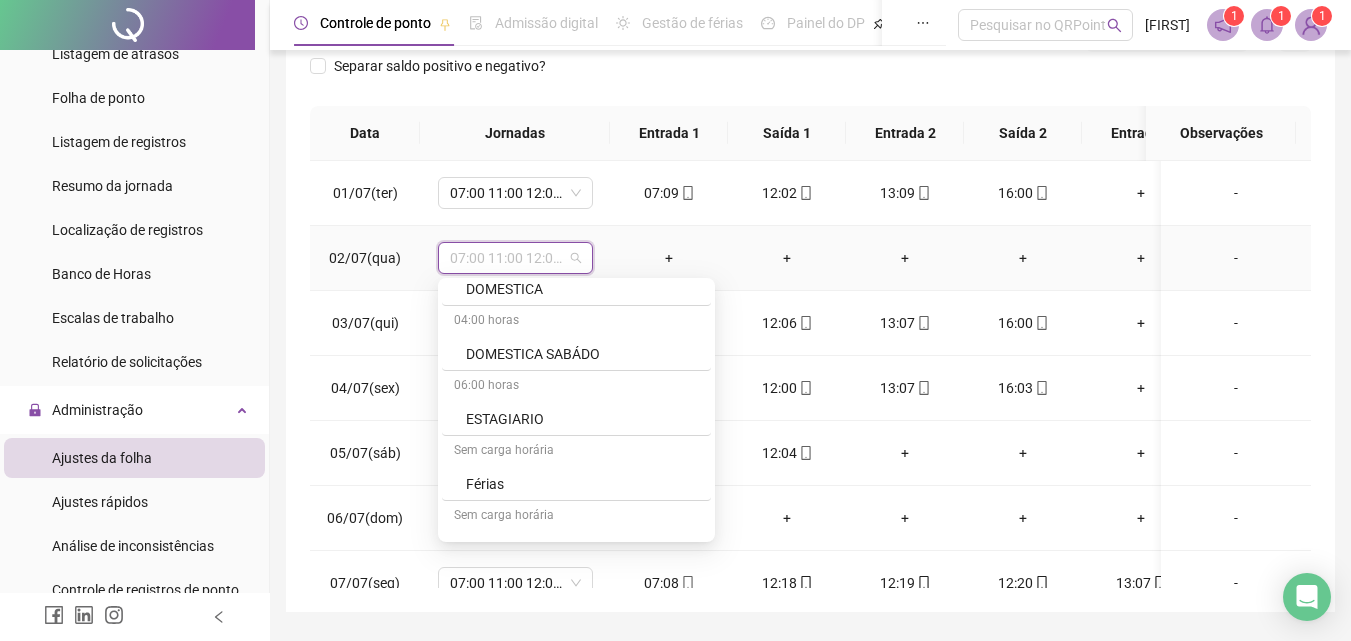 scroll, scrollTop: 4195, scrollLeft: 0, axis: vertical 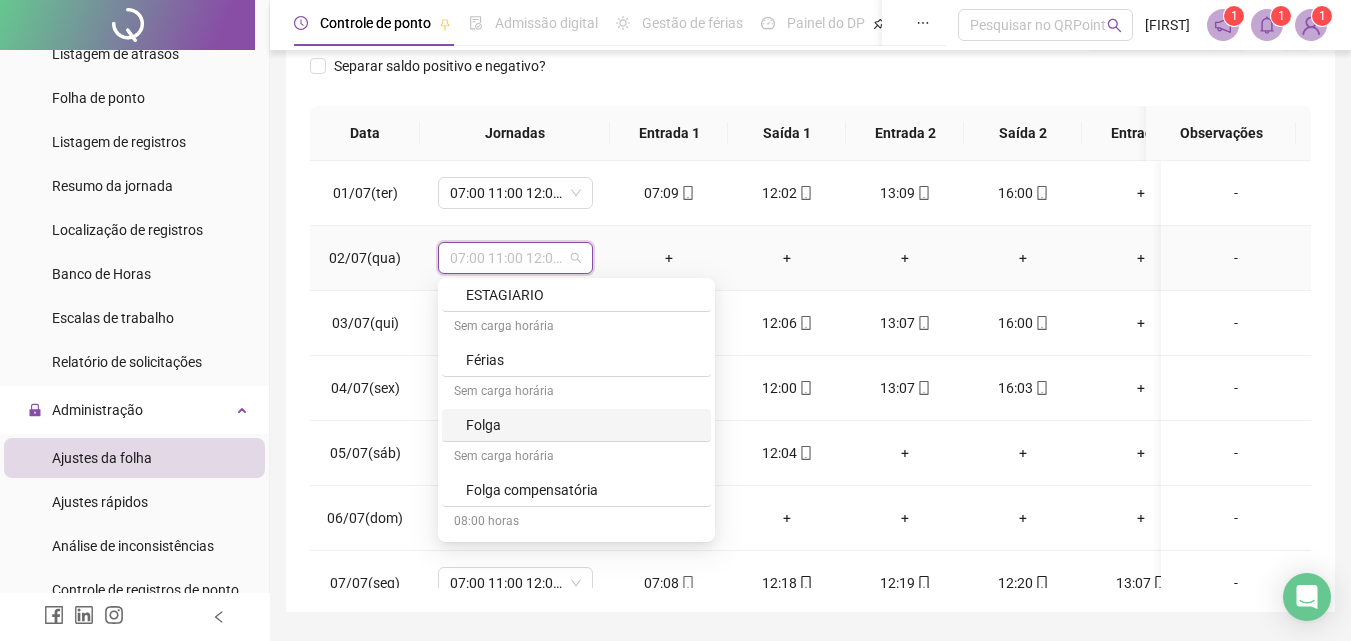 click on "Folga" at bounding box center (582, 425) 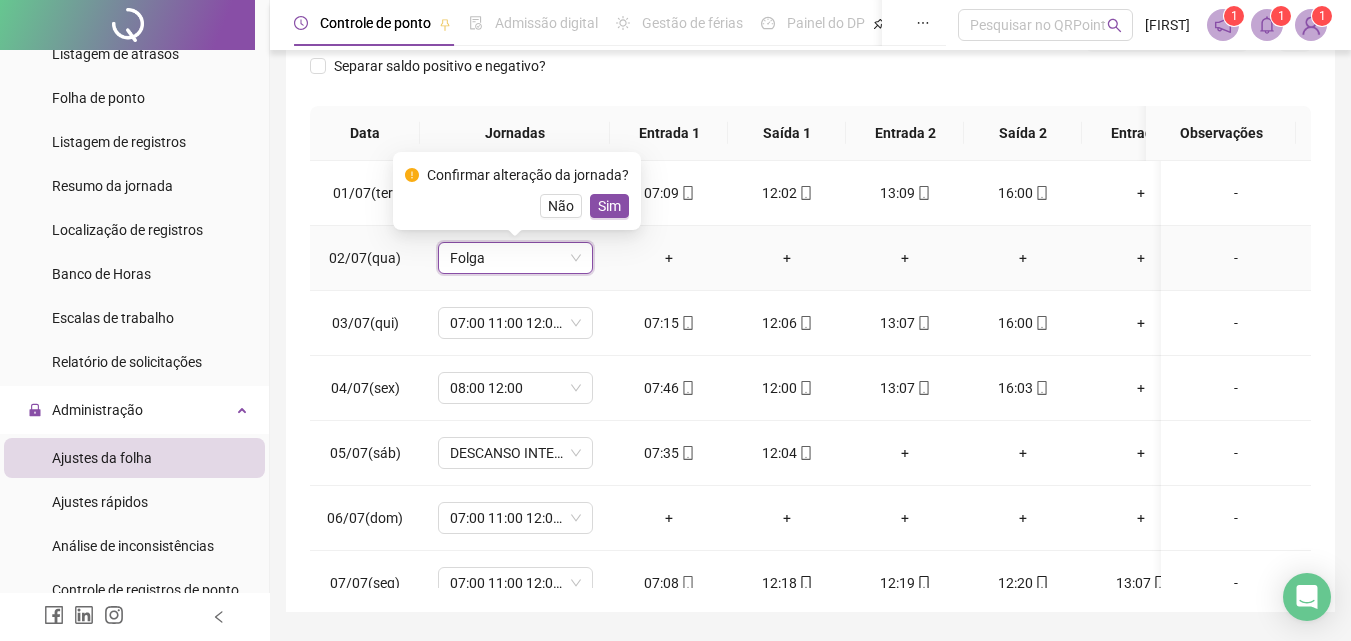 click on "Sim" at bounding box center (609, 206) 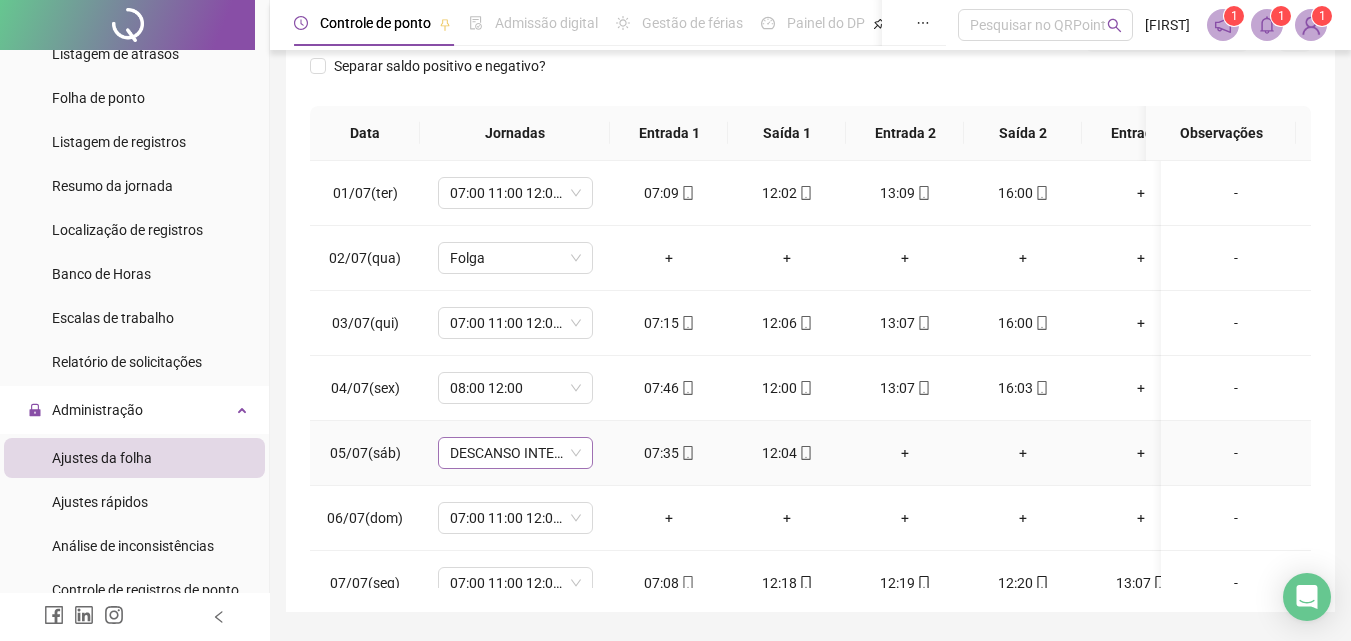 click on "DESCANSO INTER-JORNADA" at bounding box center (515, 453) 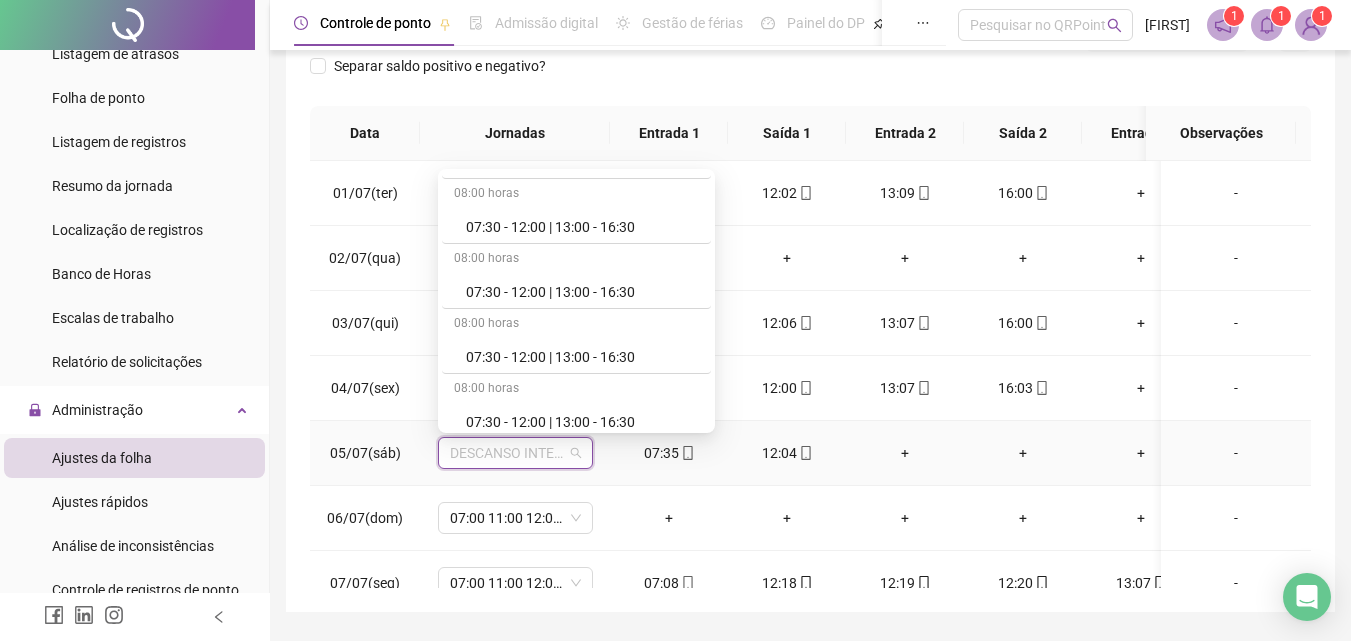 scroll, scrollTop: 864, scrollLeft: 0, axis: vertical 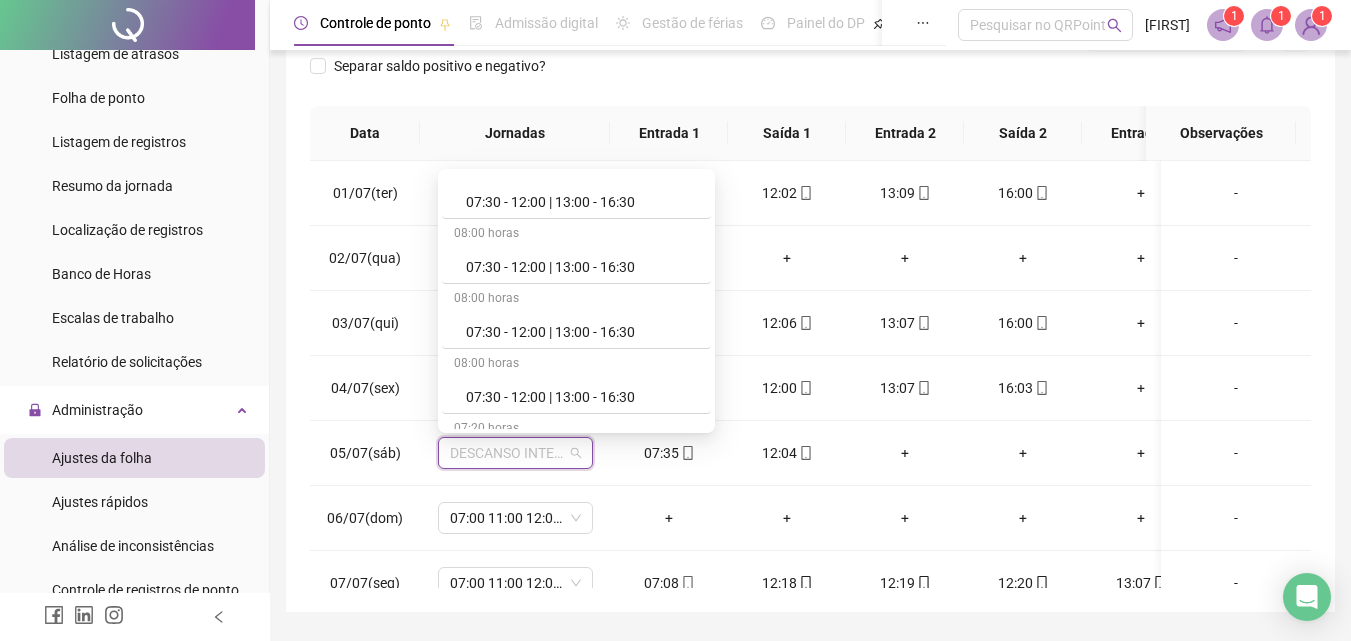 click on "Separar saldo positivo e negativo?" at bounding box center (810, 78) 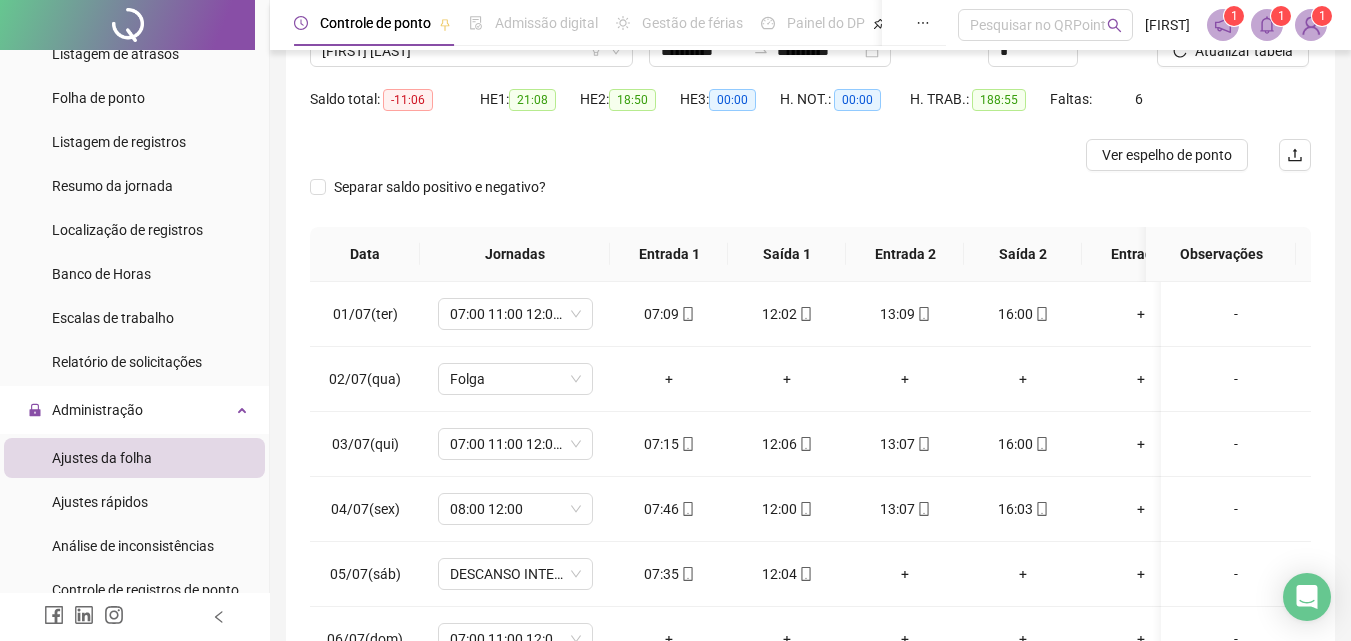 scroll, scrollTop: 300, scrollLeft: 0, axis: vertical 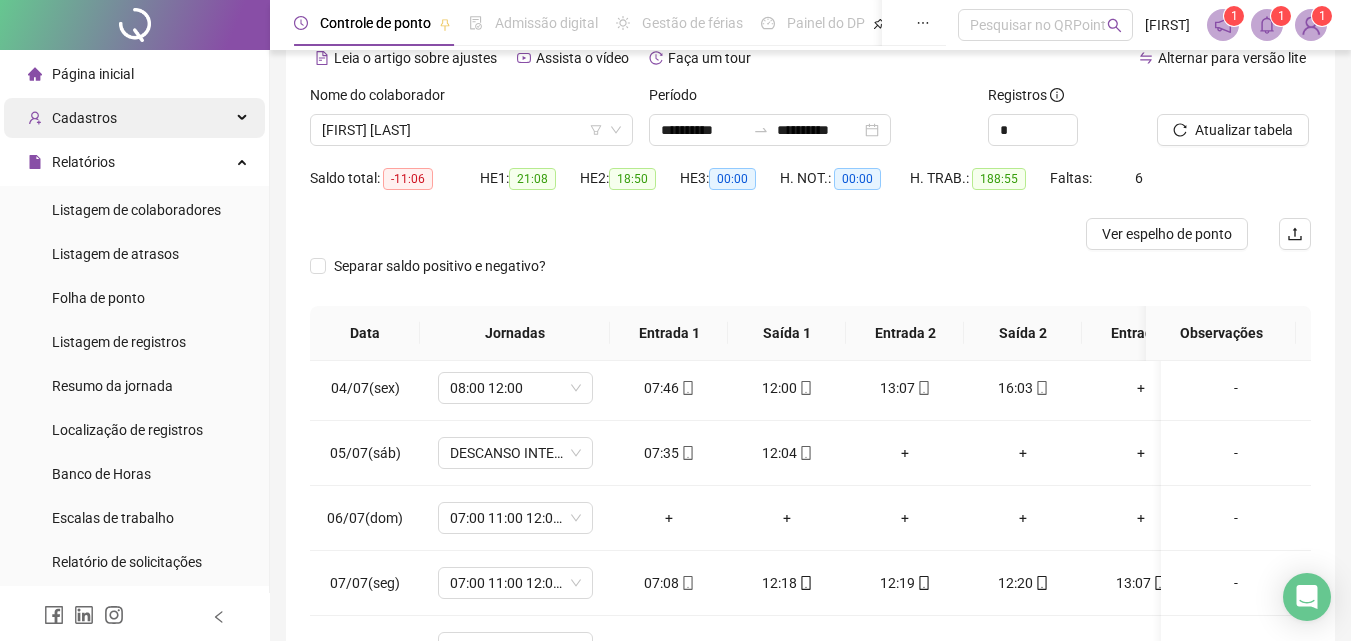 click on "Cadastros" at bounding box center [134, 118] 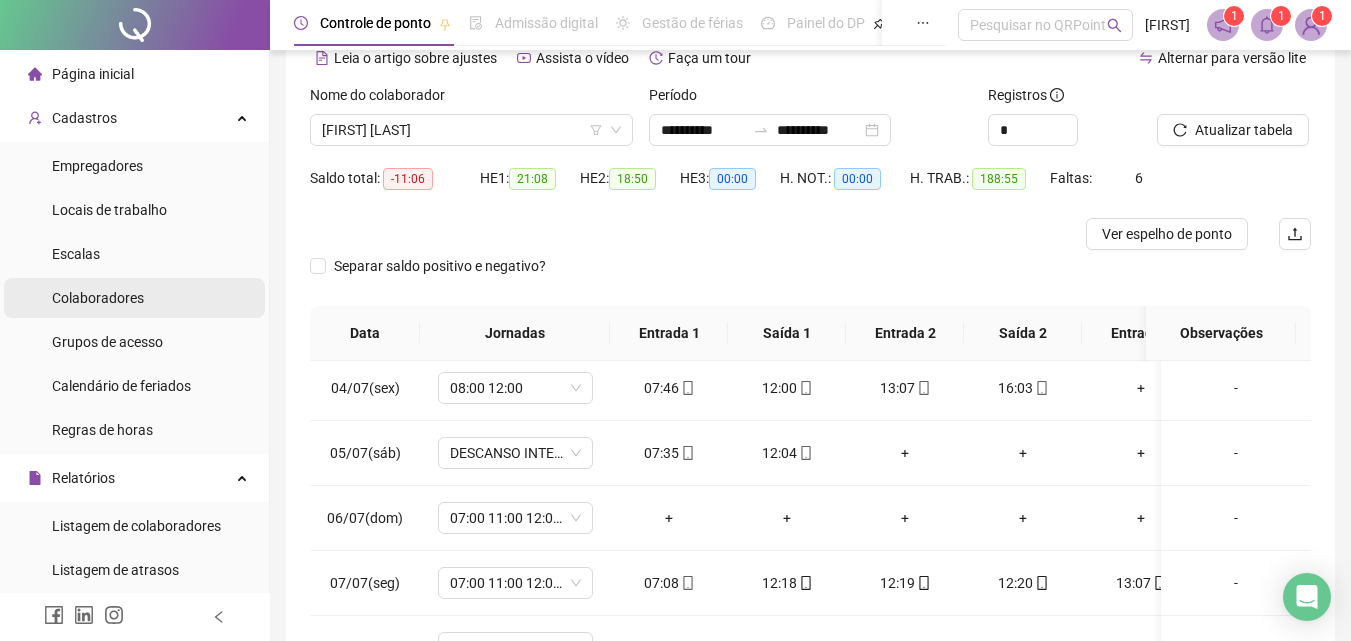 click on "Colaboradores" at bounding box center [98, 298] 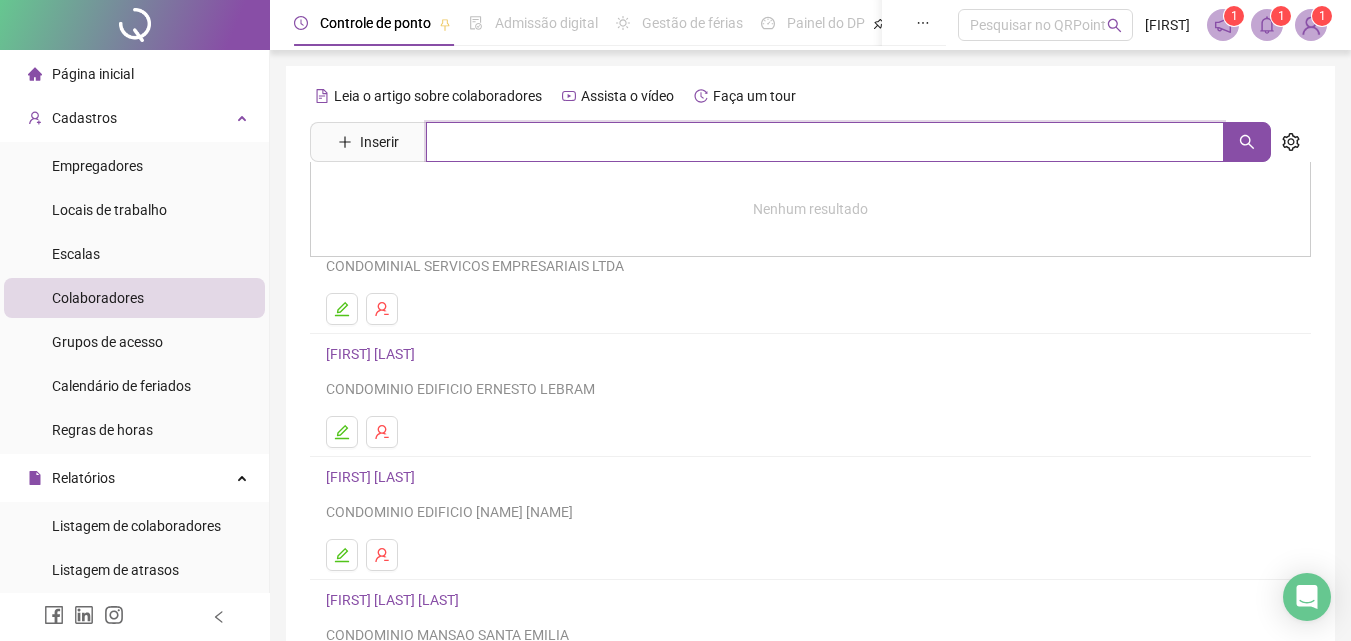 click at bounding box center [825, 142] 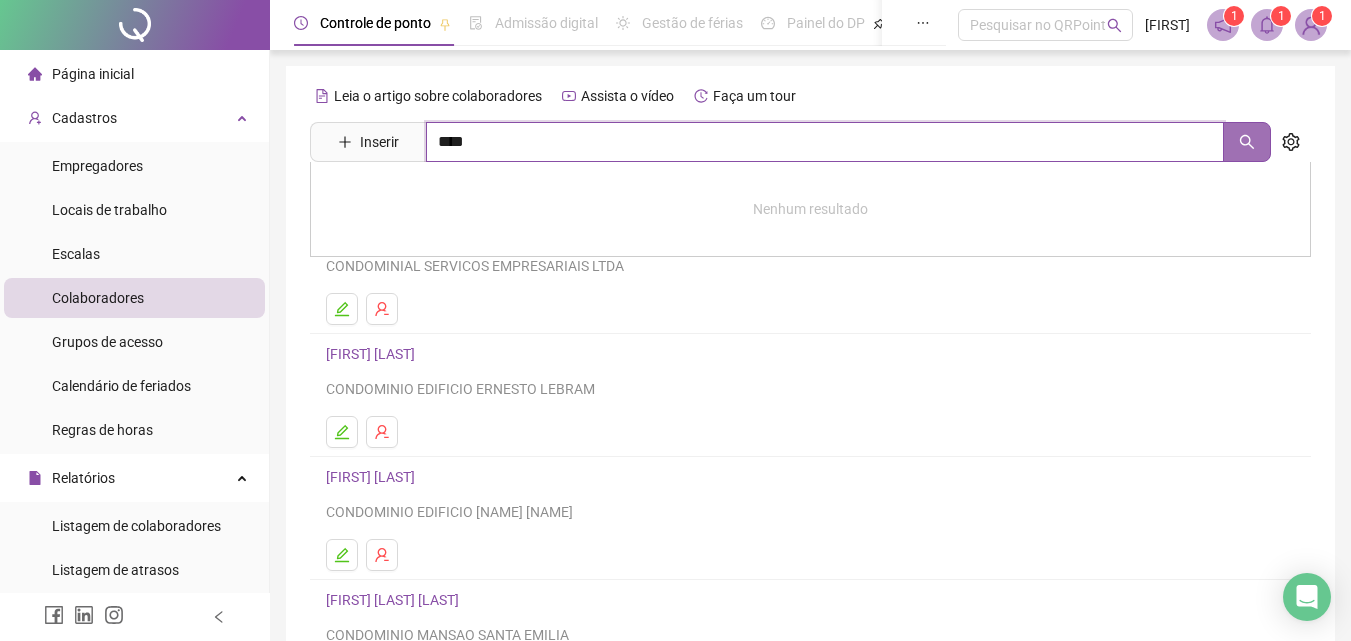 click 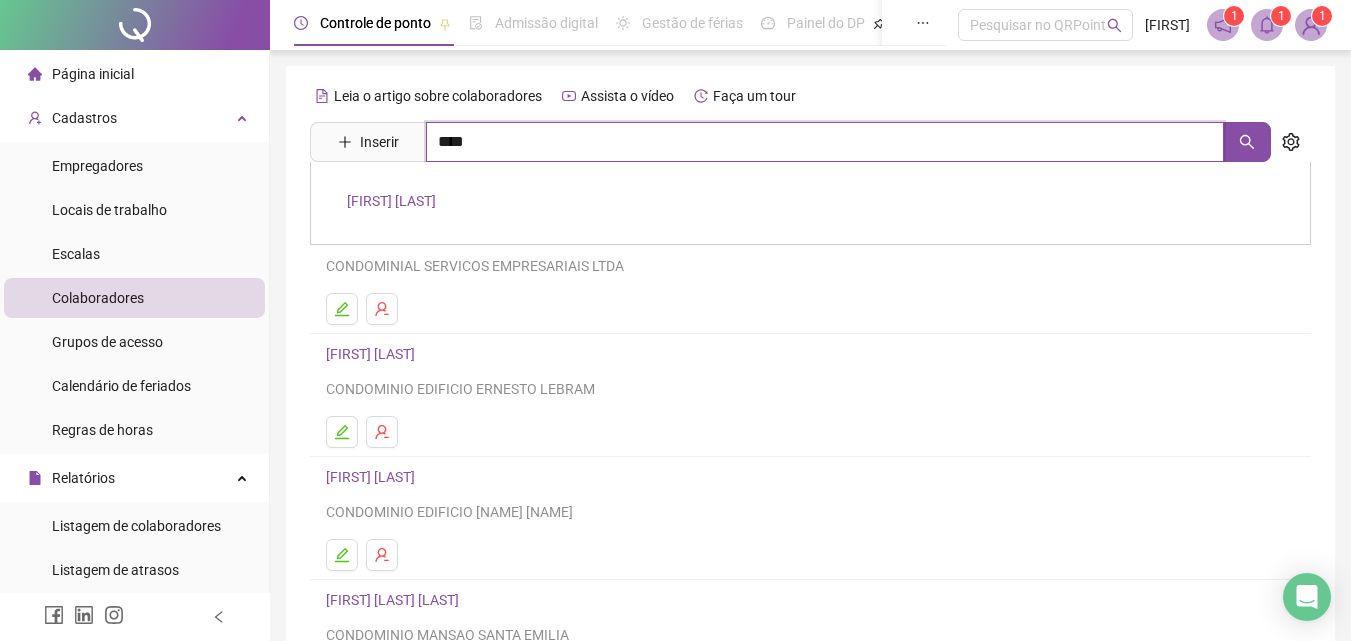 type on "****" 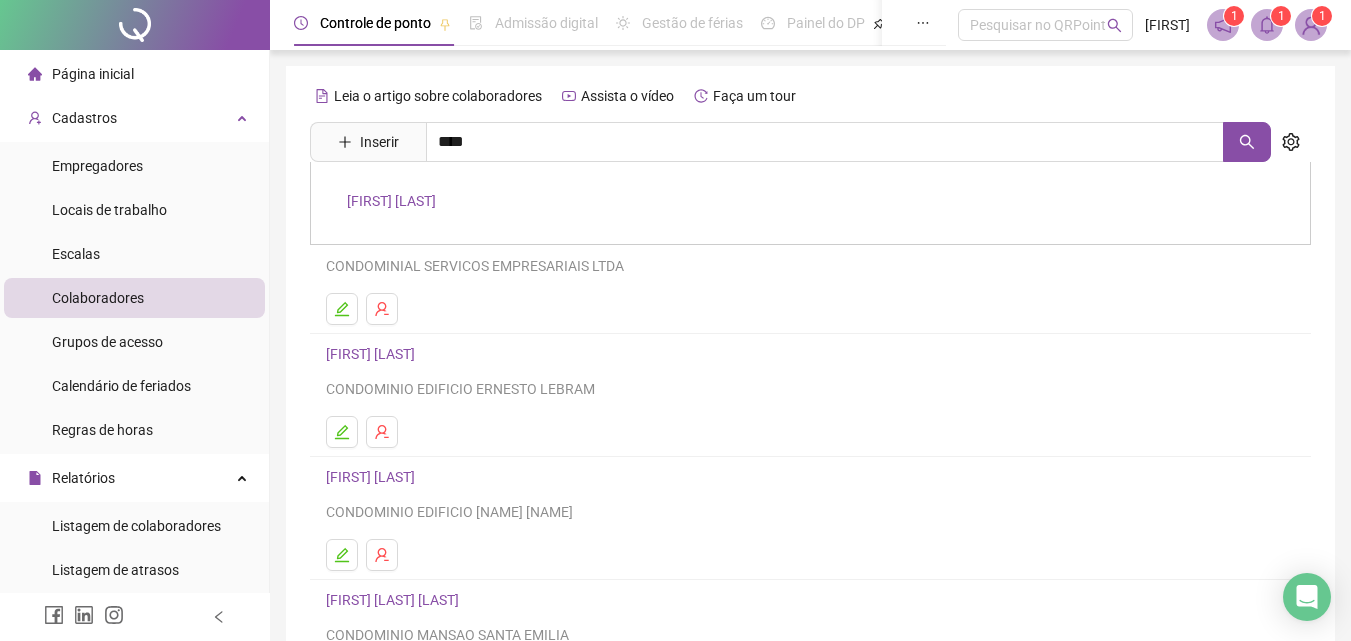 click on "[FIRST] [LAST]" at bounding box center [391, 201] 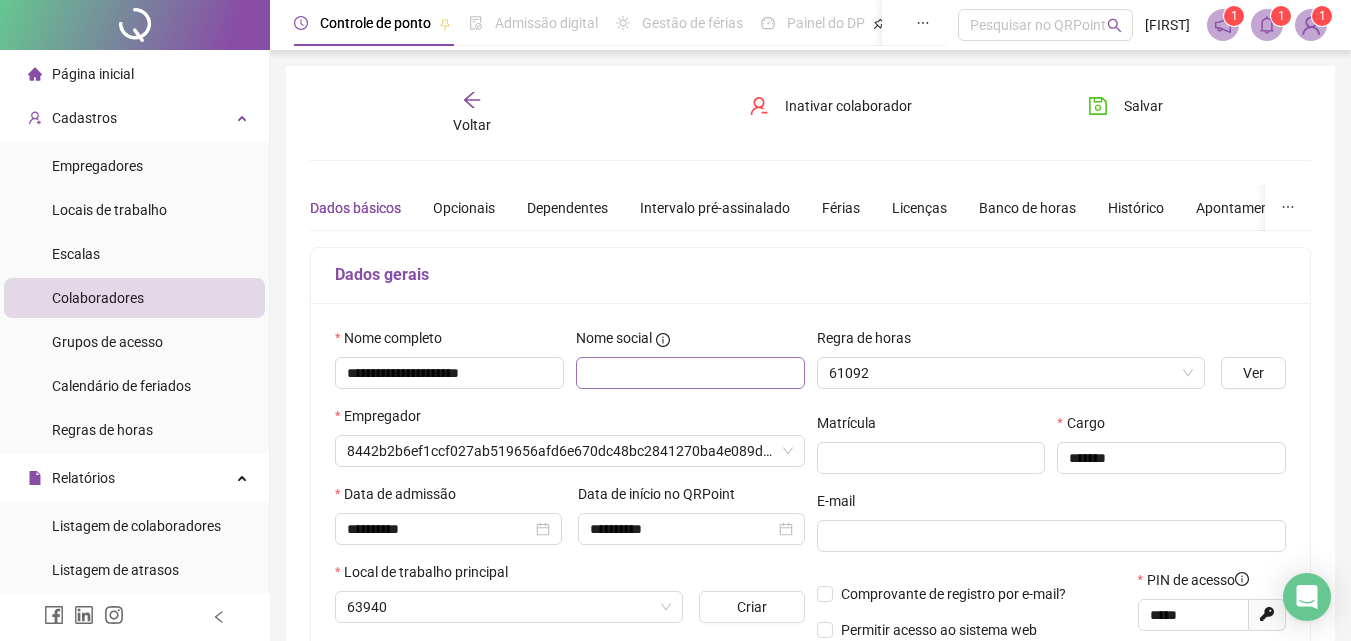type on "**********" 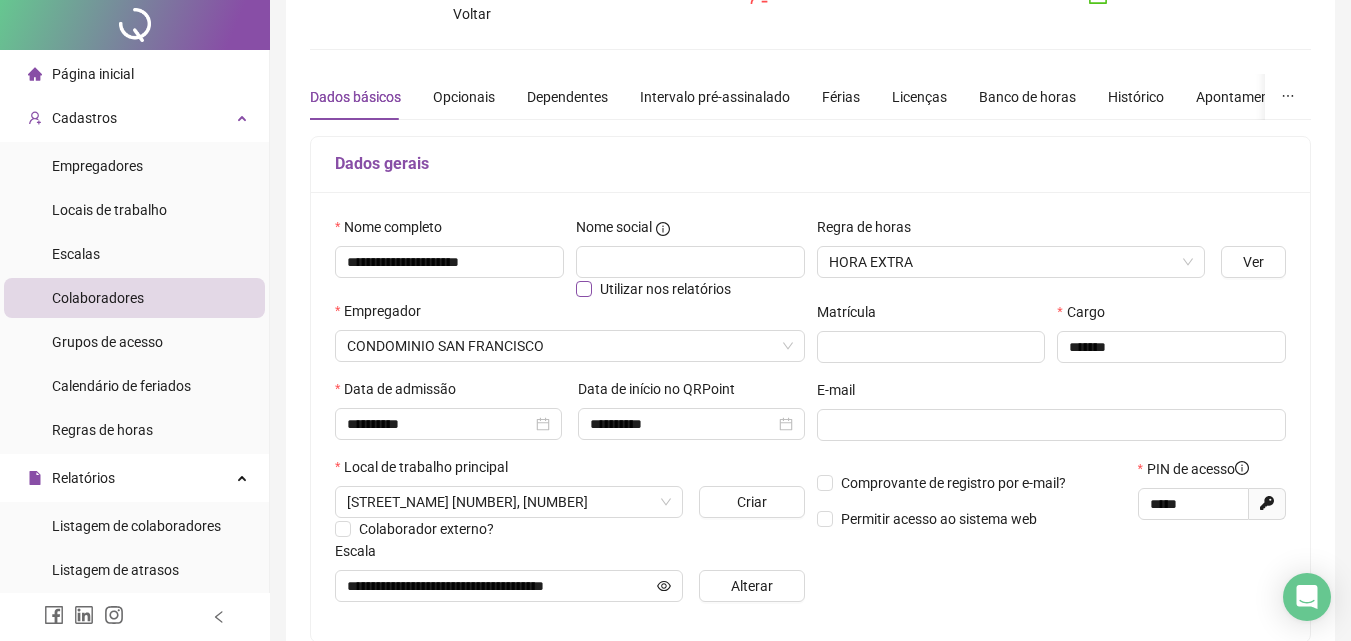 scroll, scrollTop: 300, scrollLeft: 0, axis: vertical 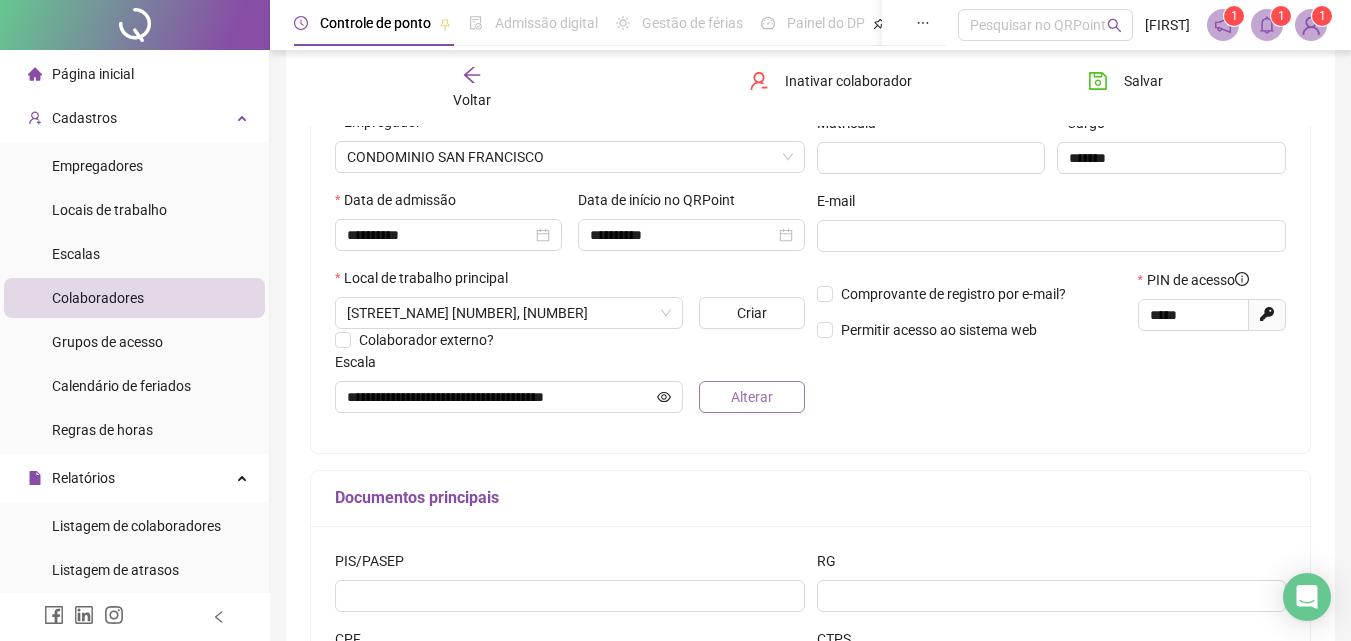 click on "Alterar" at bounding box center [752, 397] 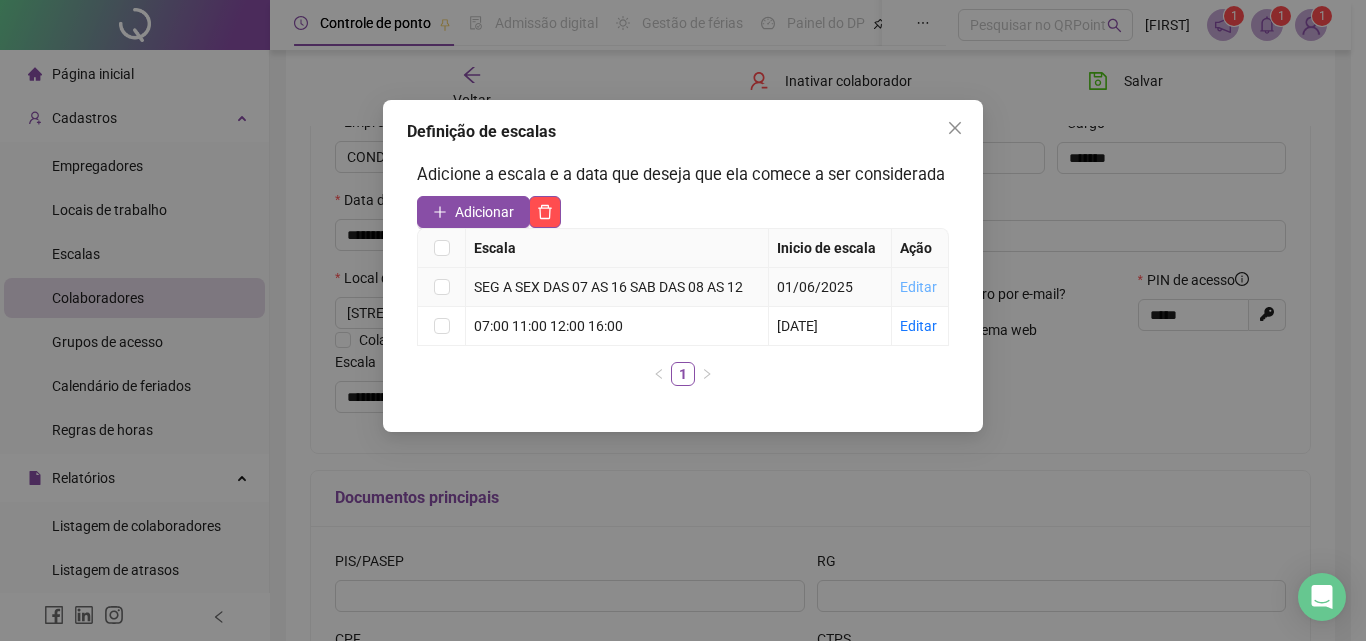 click on "Editar" at bounding box center [918, 287] 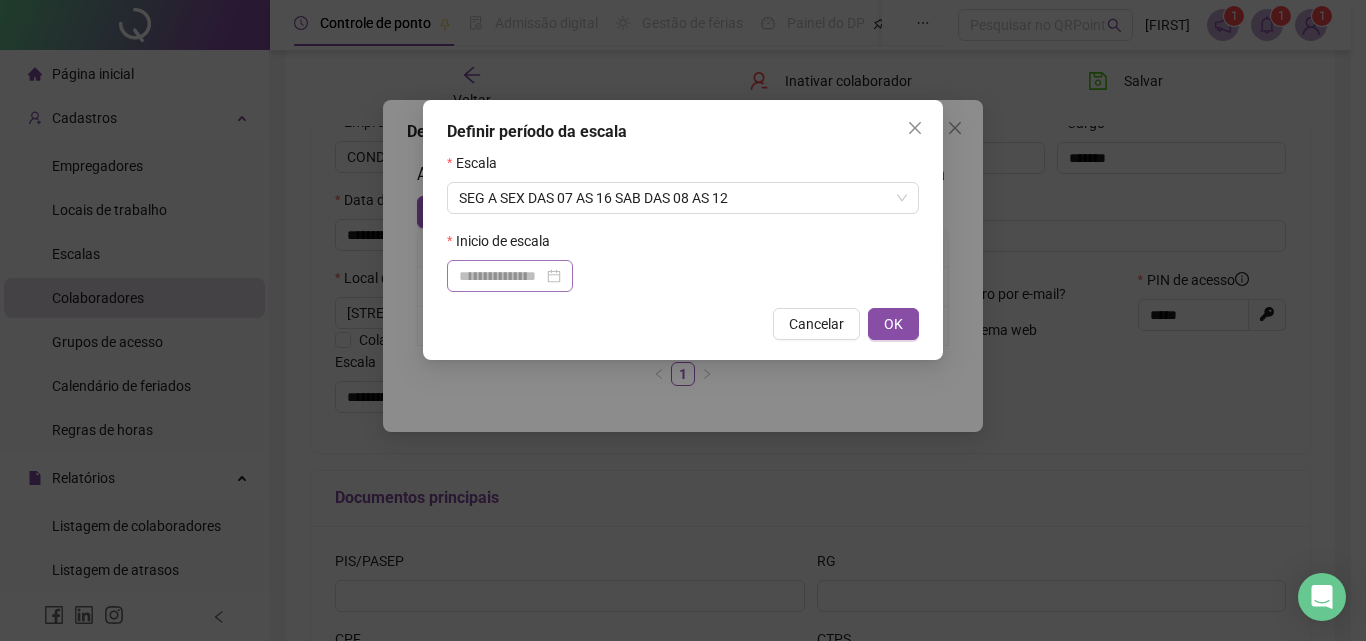 click at bounding box center [510, 276] 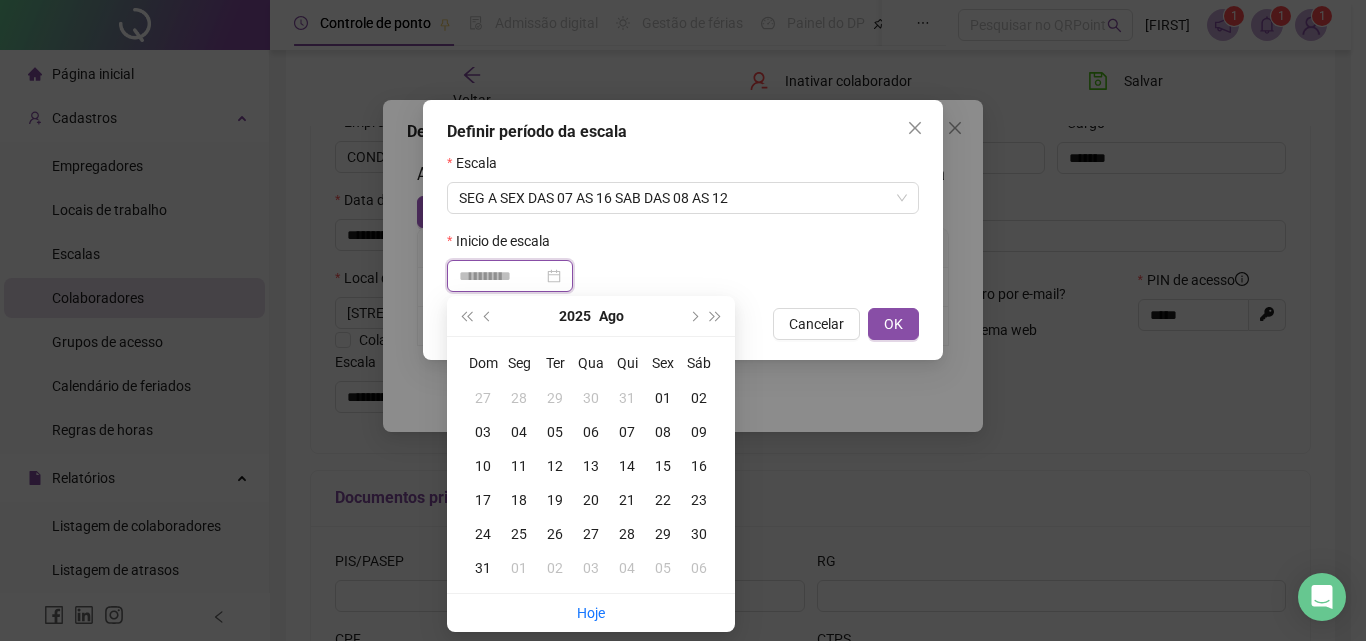 type on "**********" 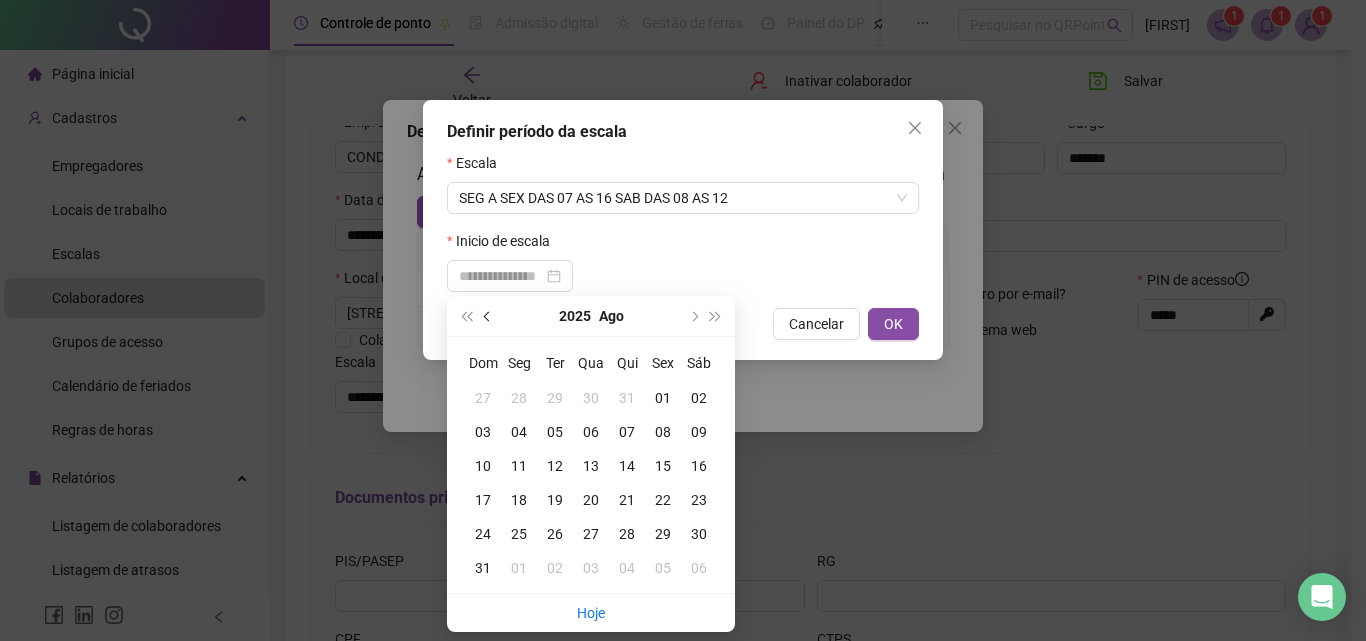 click at bounding box center (489, 316) 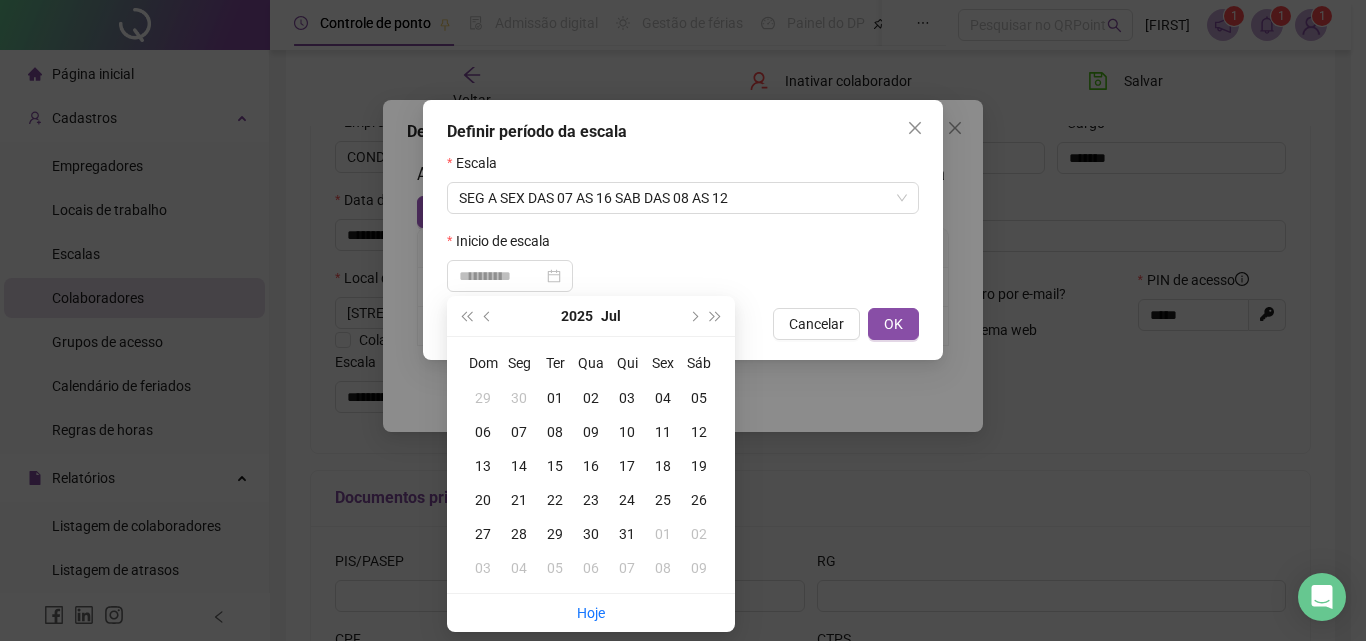 type on "**********" 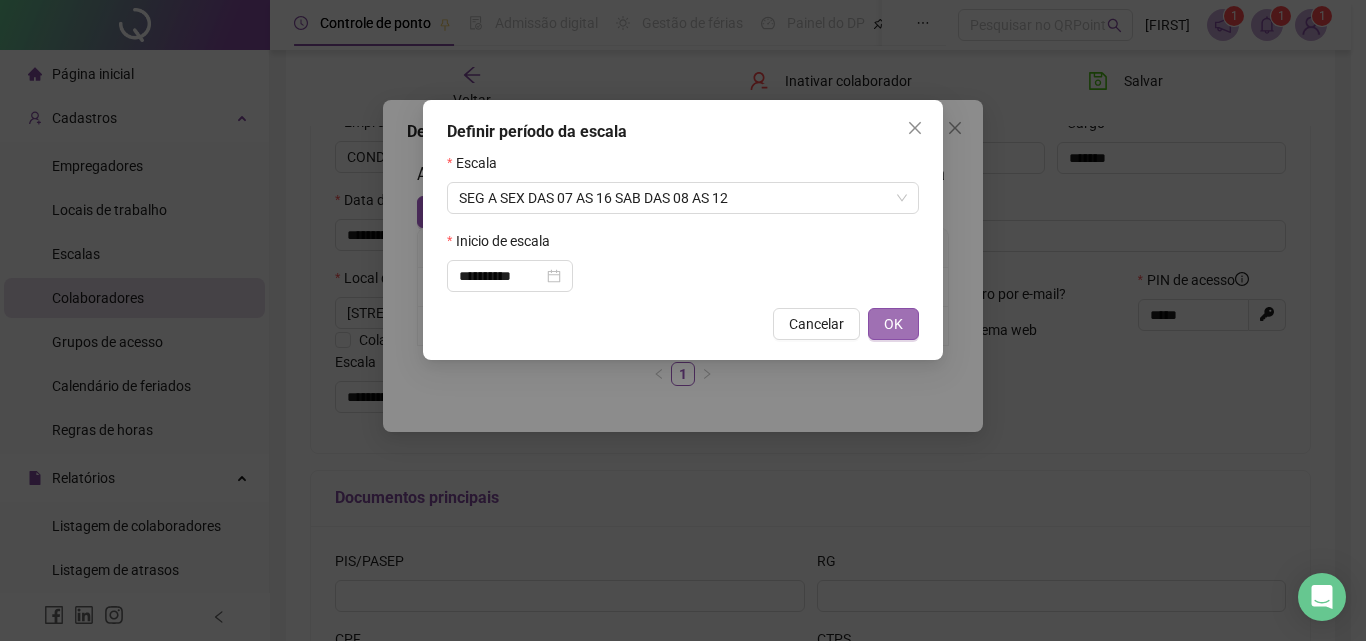 click on "OK" at bounding box center (893, 324) 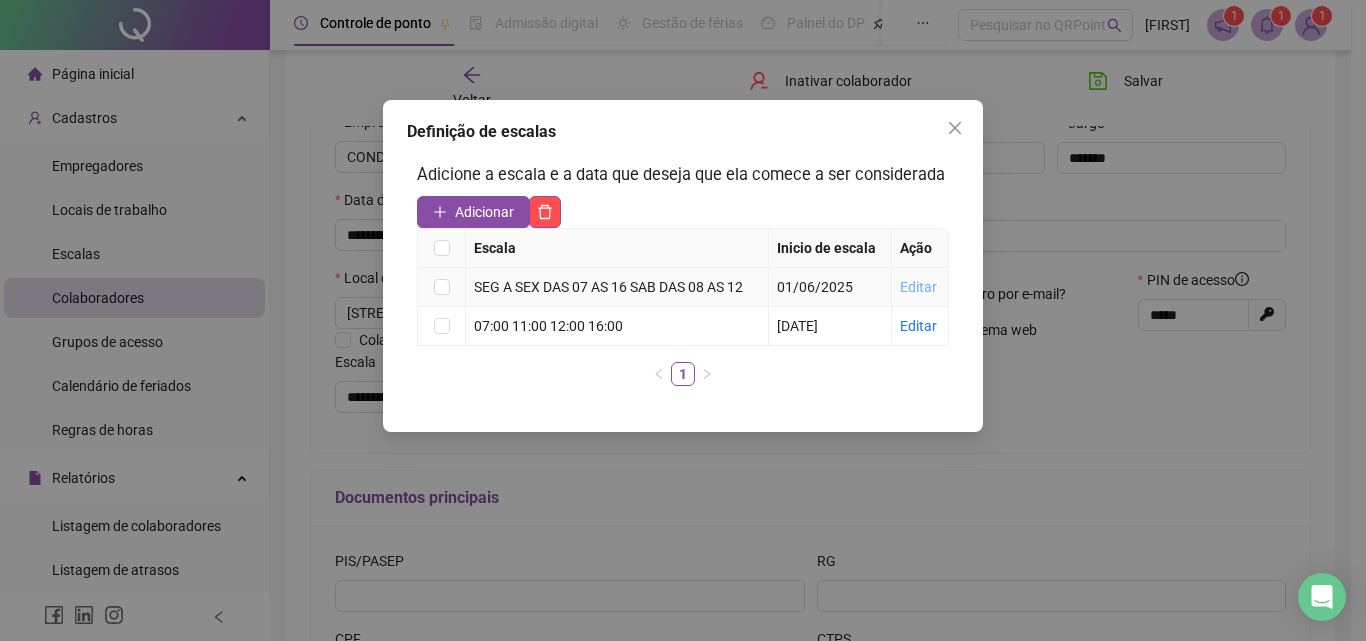 click on "Editar" at bounding box center (918, 287) 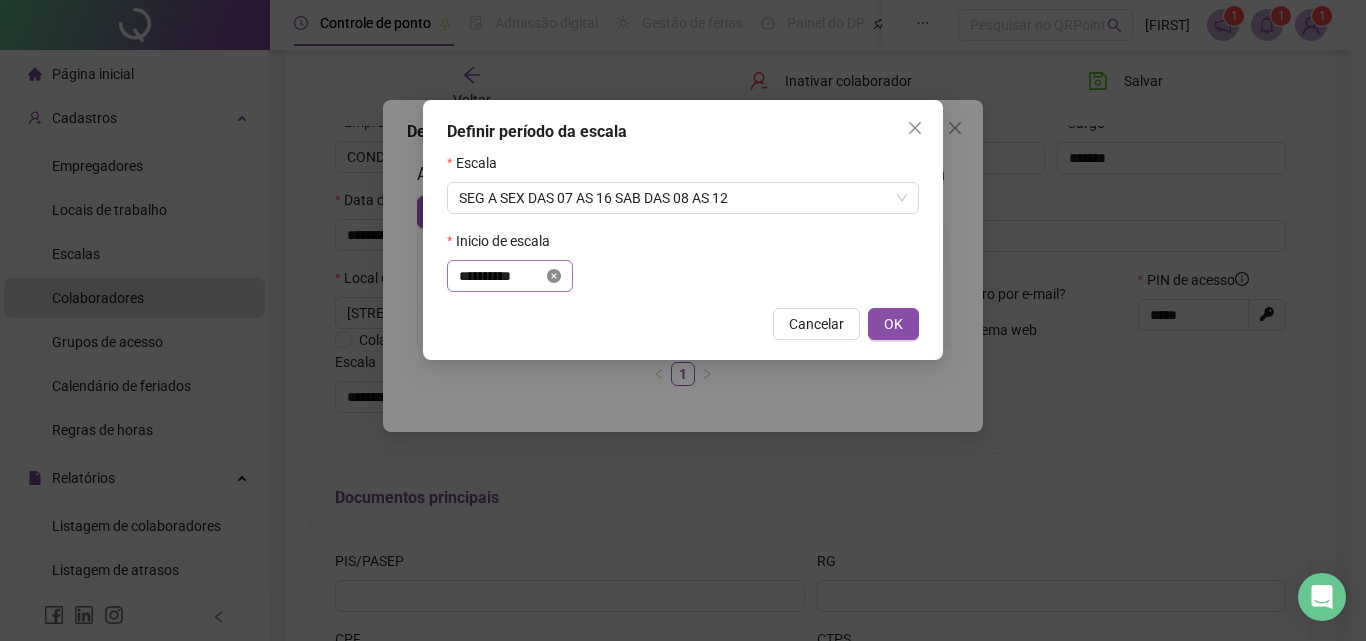 click 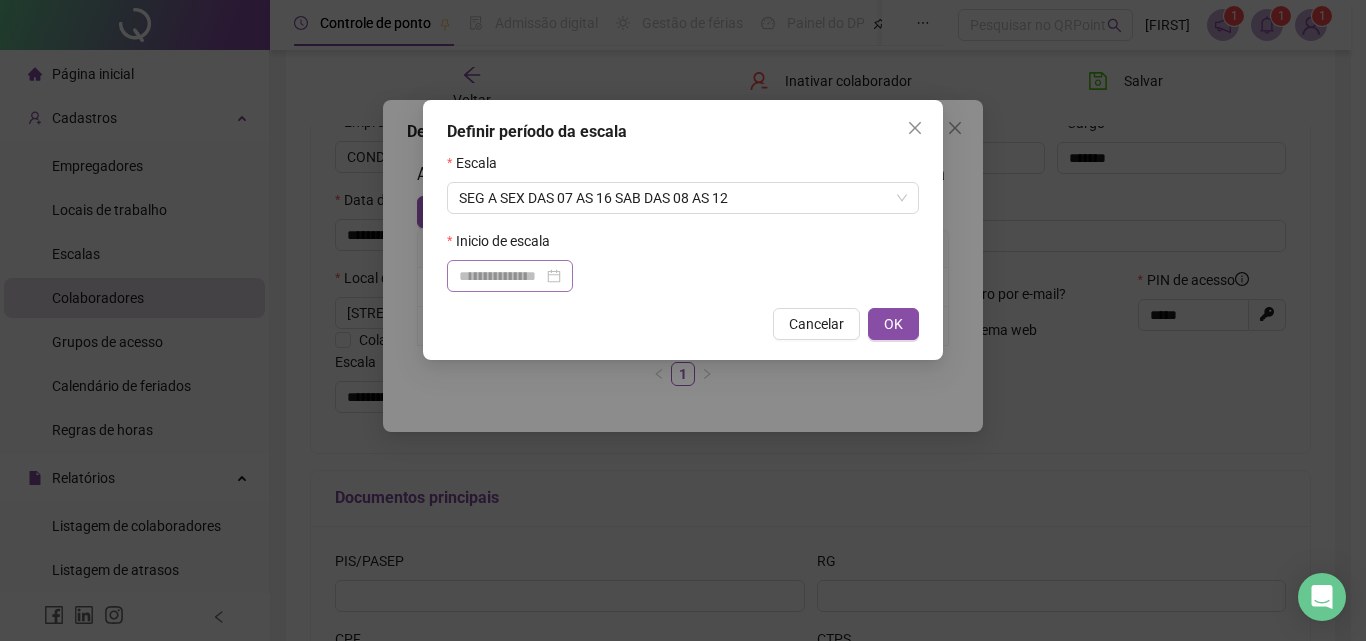 click at bounding box center (510, 276) 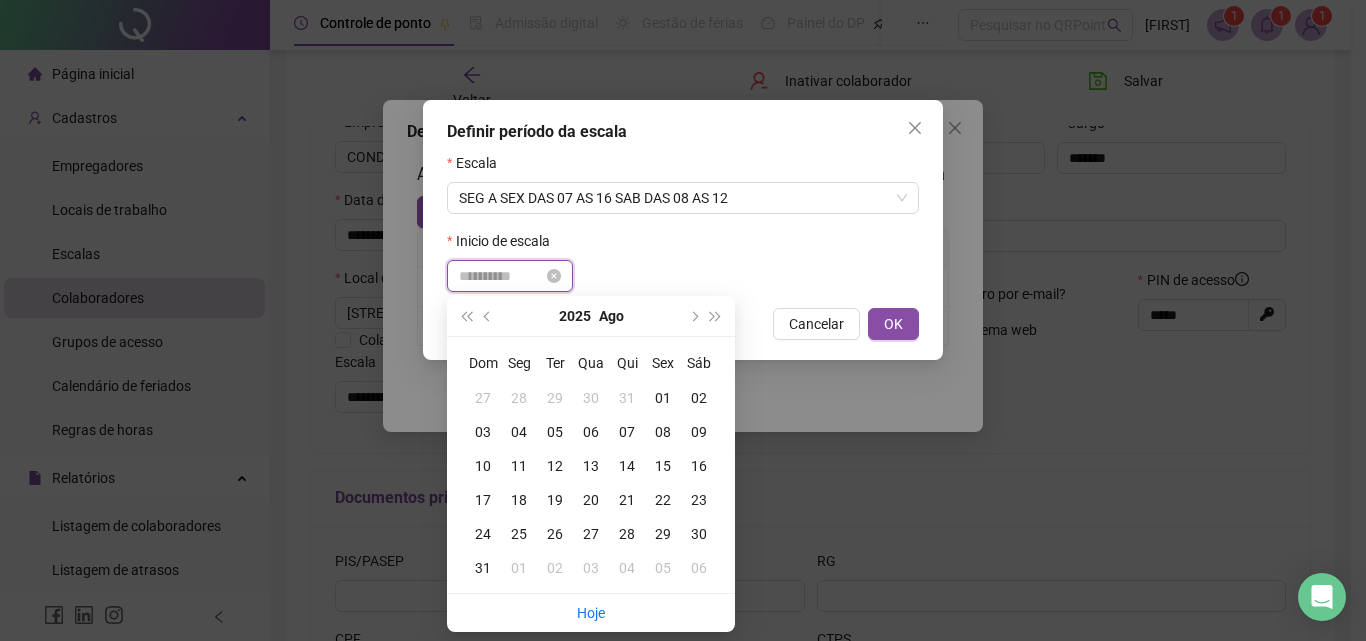 type on "**********" 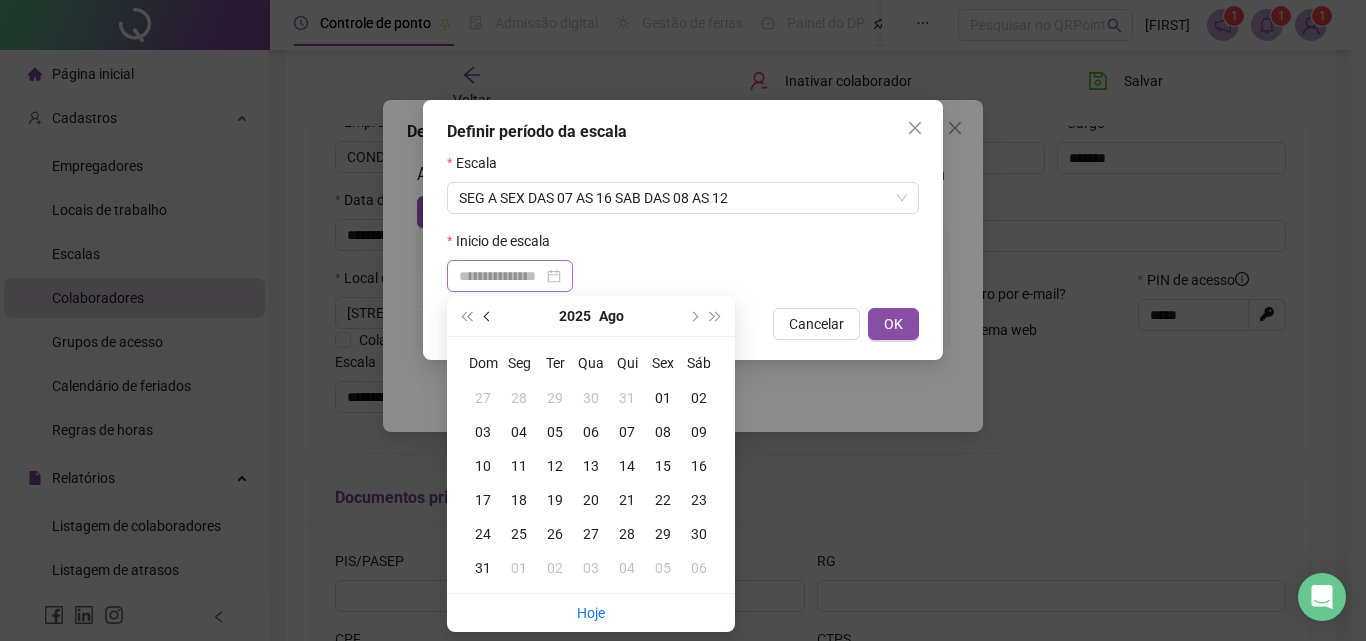click at bounding box center [488, 316] 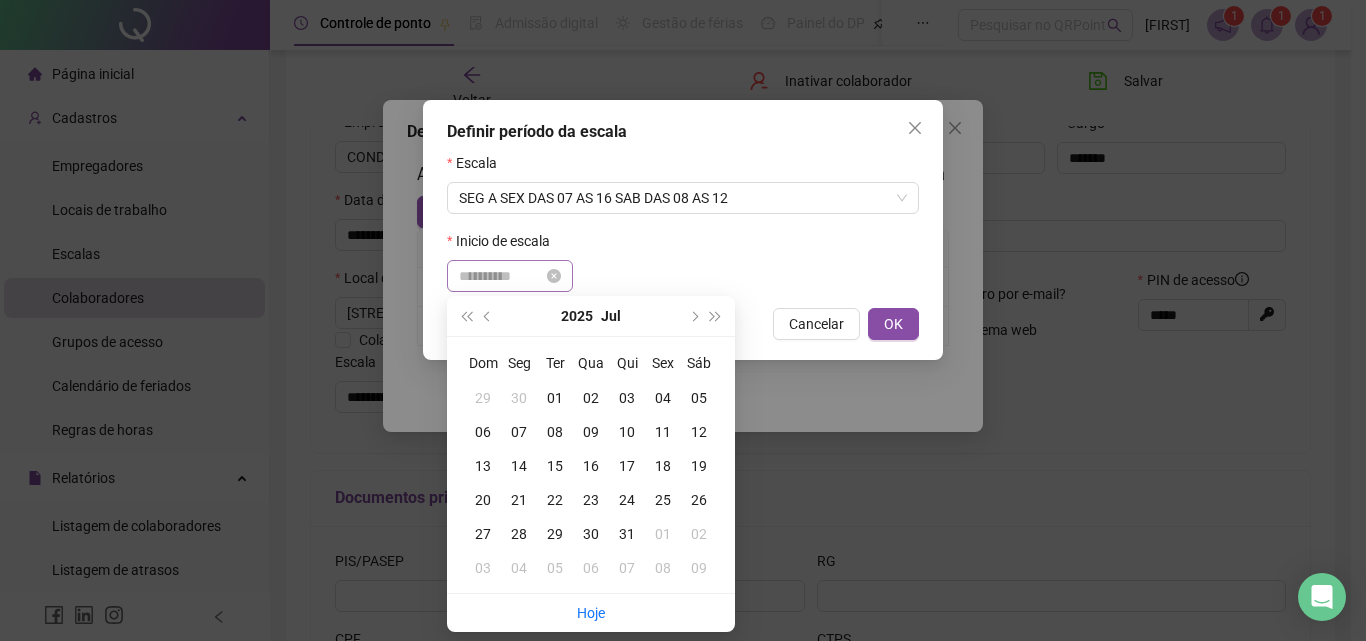 type on "**********" 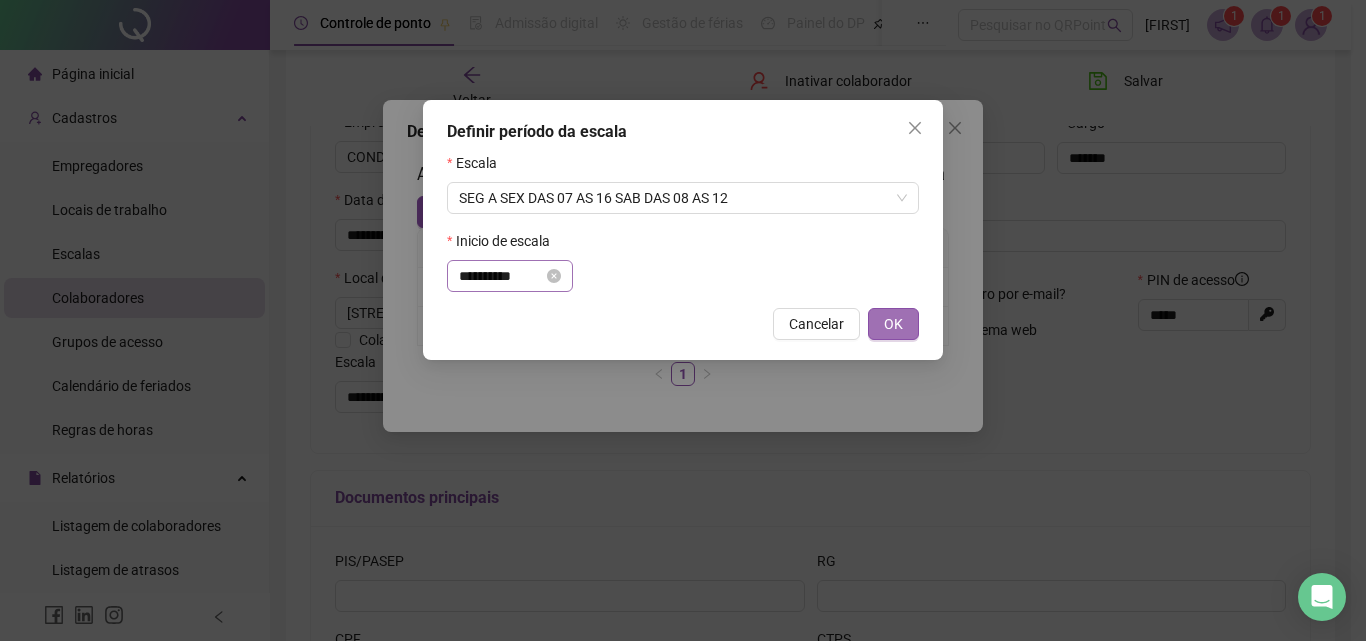 click on "OK" at bounding box center [893, 324] 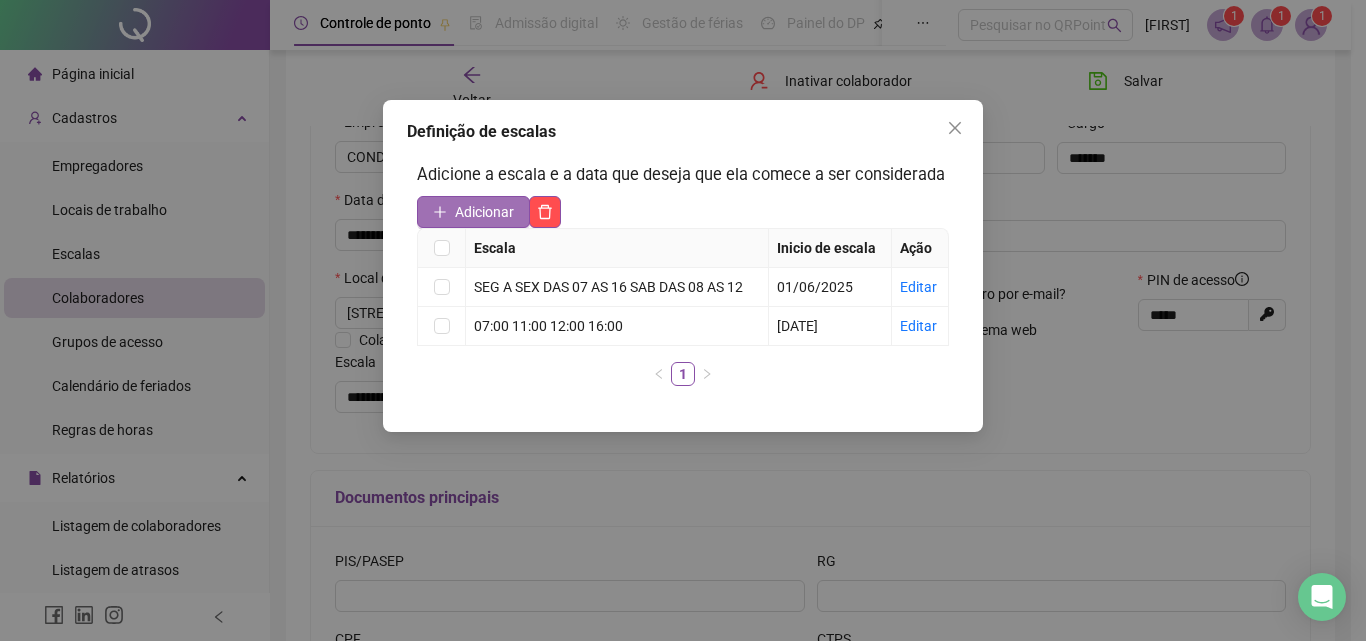 click on "Adicionar" at bounding box center [484, 212] 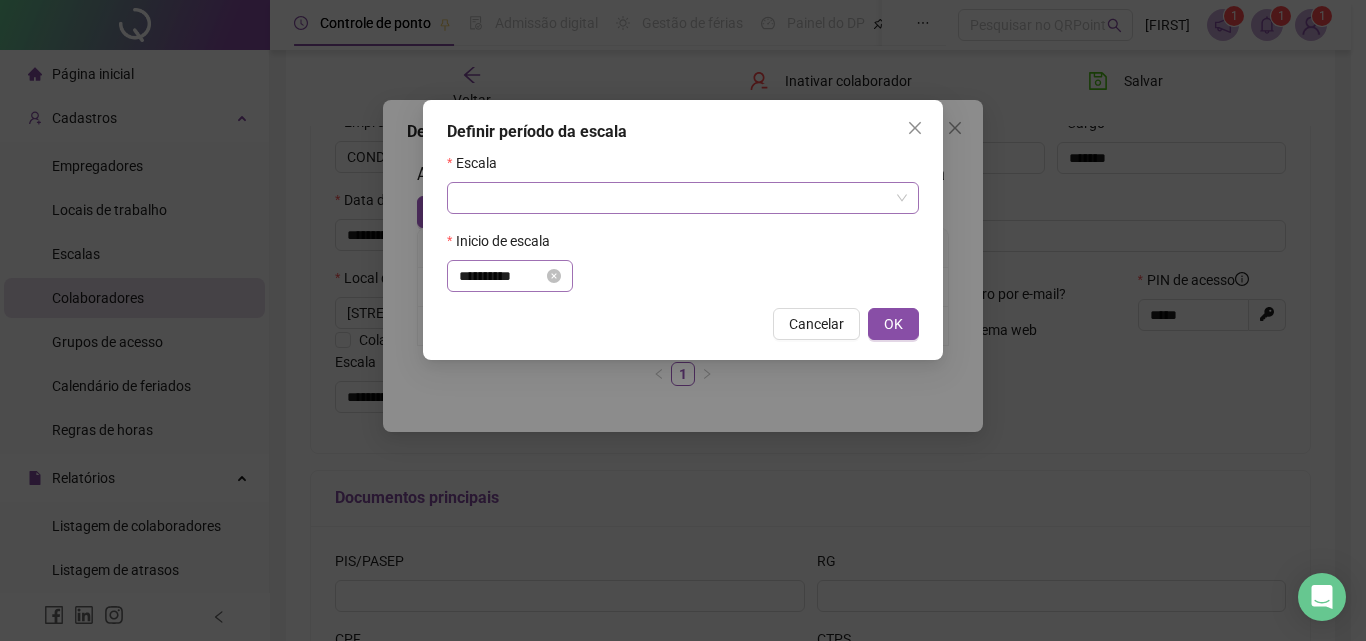 click at bounding box center (674, 198) 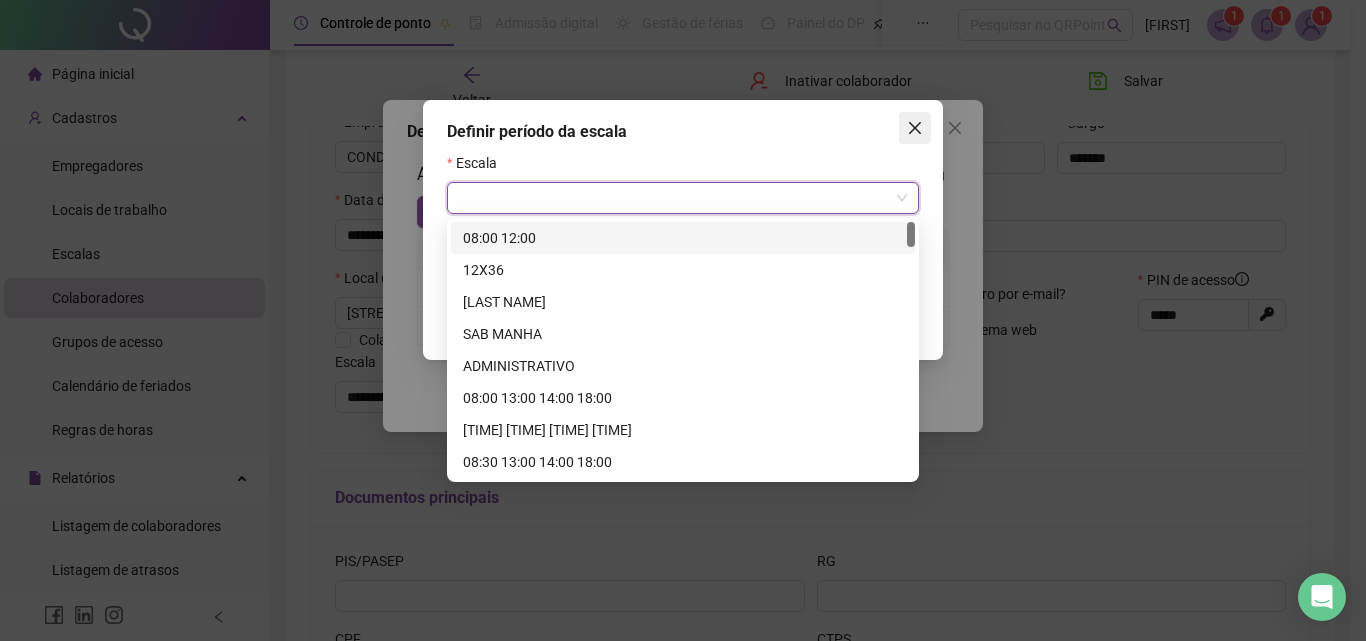 click 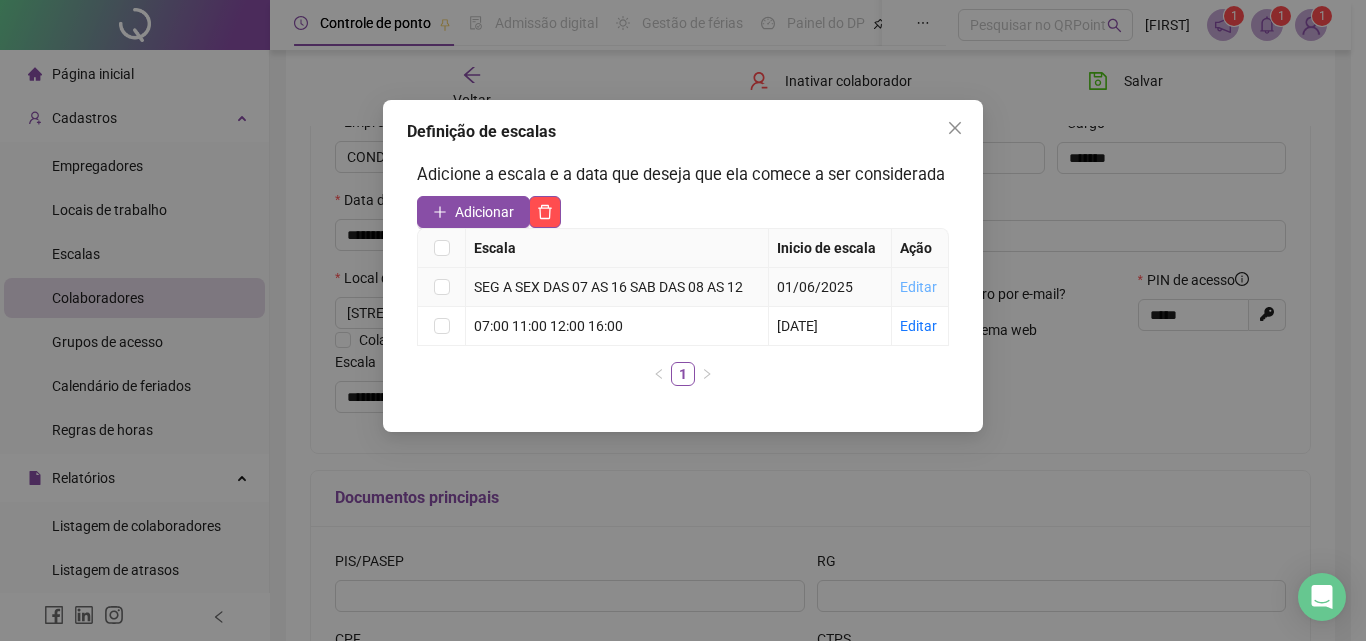 click on "Editar" at bounding box center [918, 287] 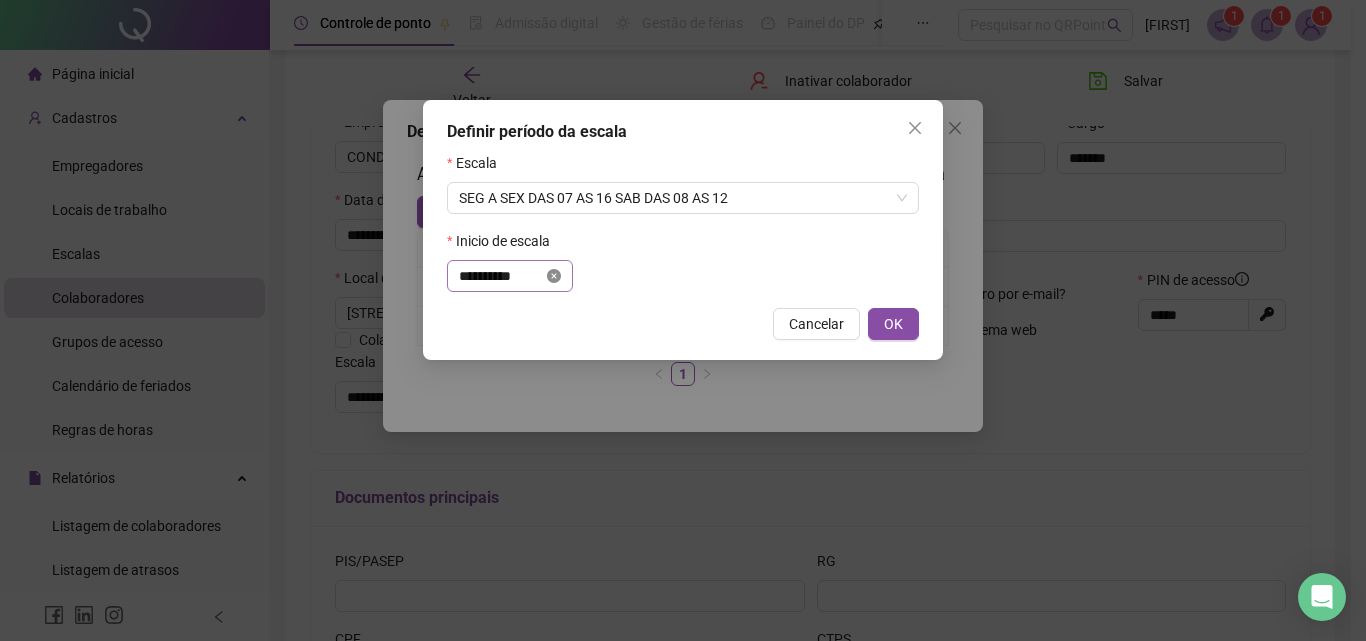 click 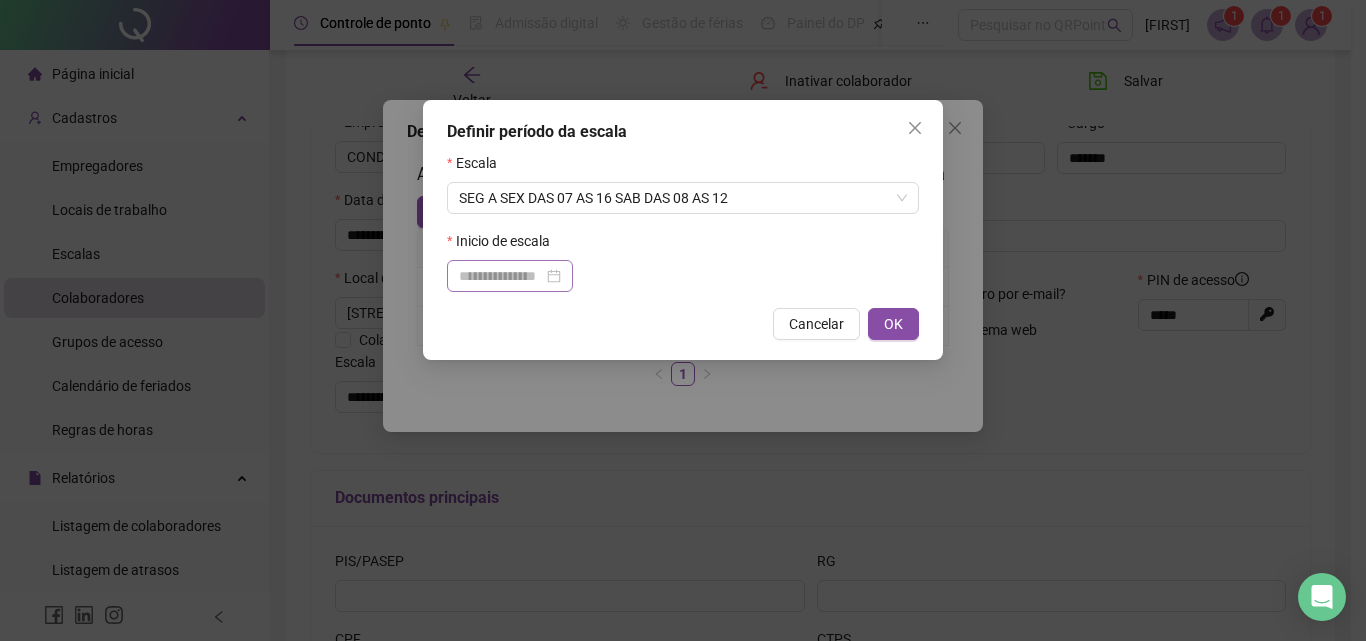 click at bounding box center (510, 276) 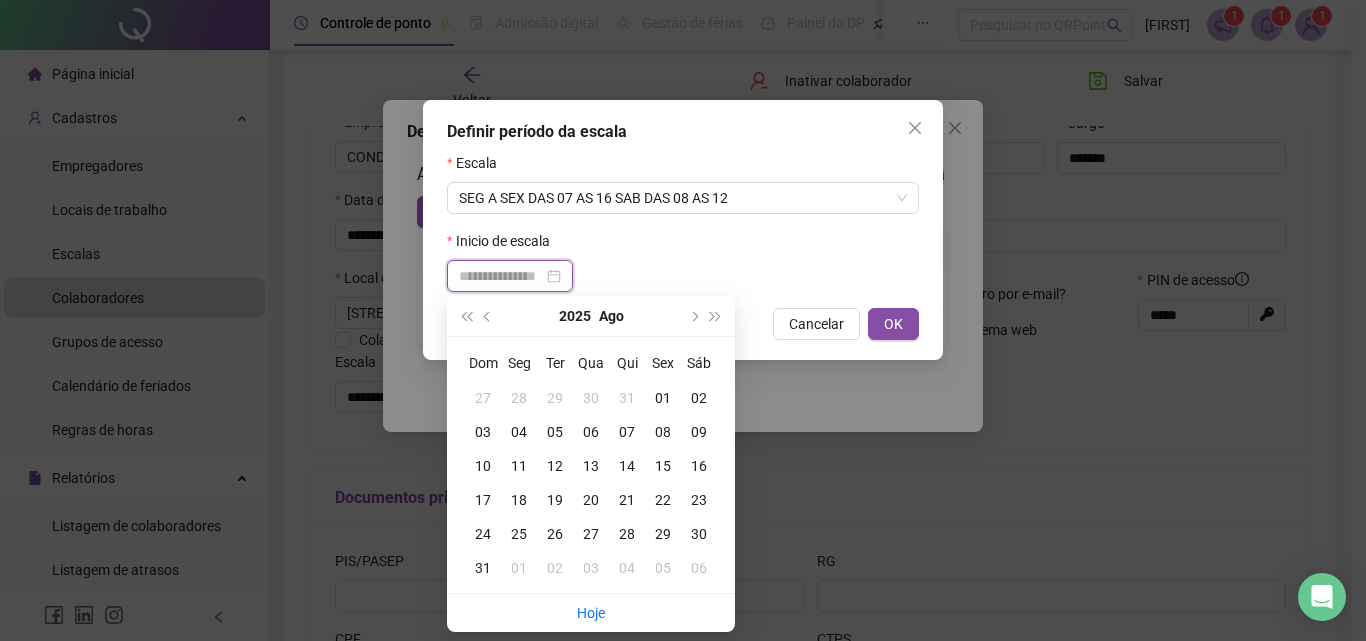 type on "**********" 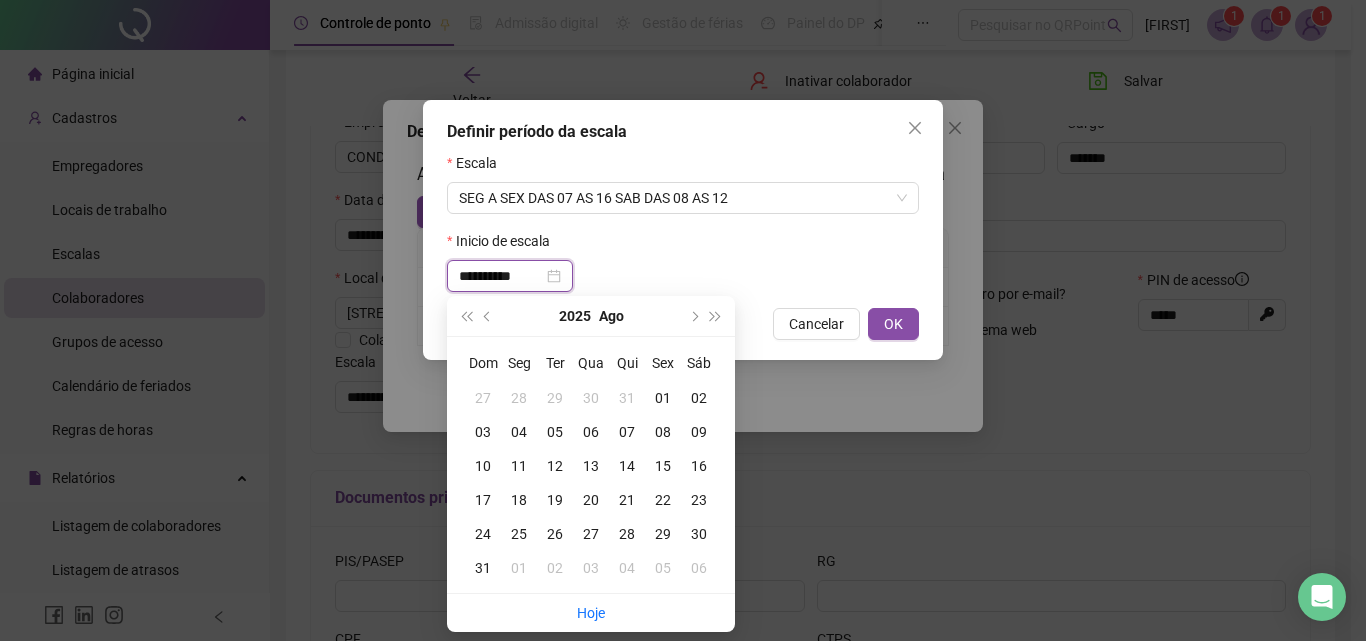 type on "**********" 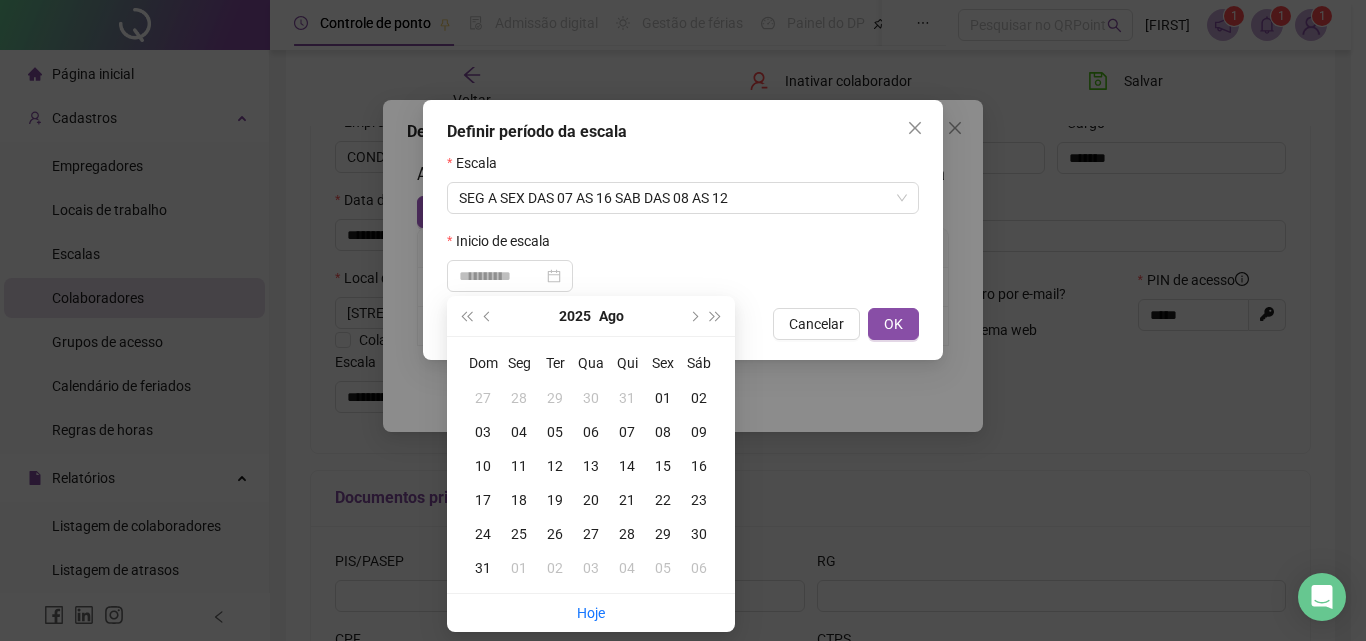click on "04" at bounding box center (519, 432) 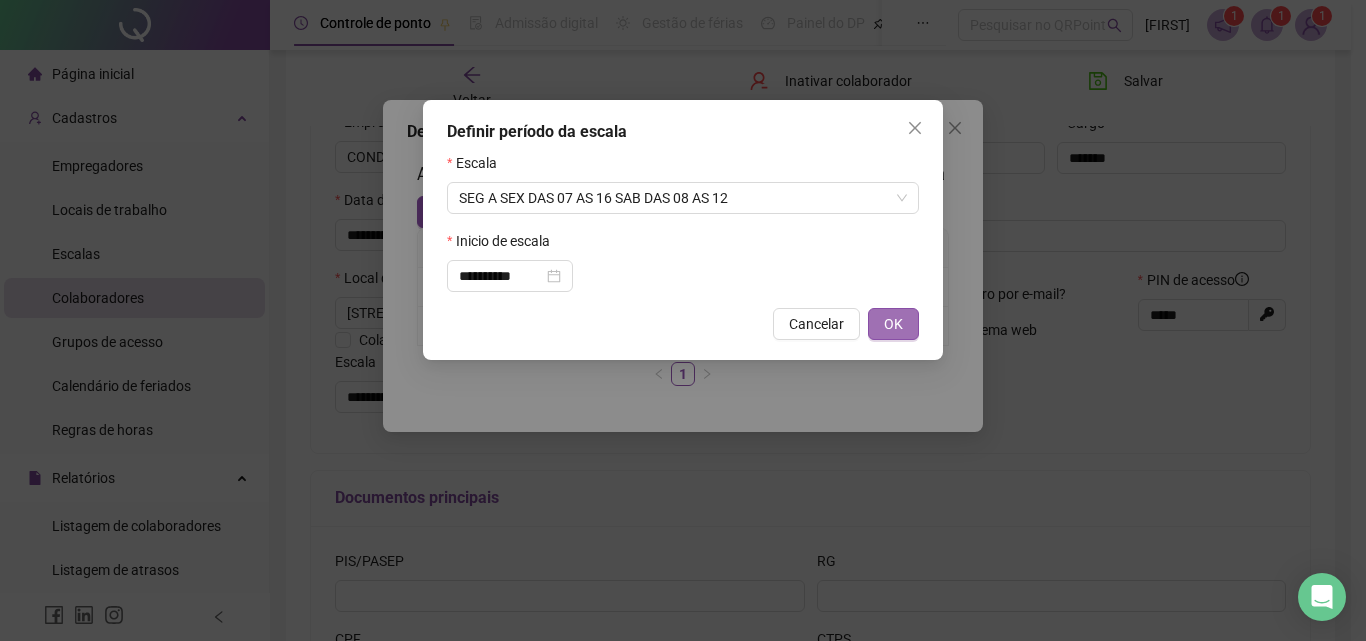 click on "OK" at bounding box center [893, 324] 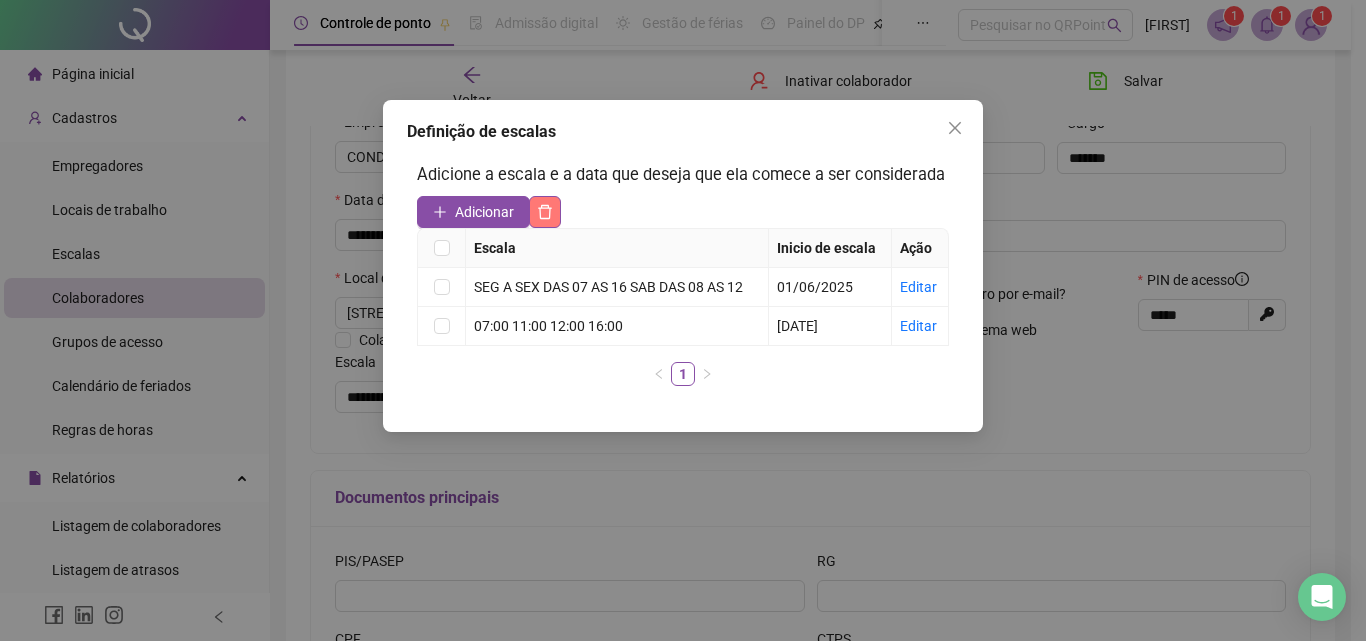 click at bounding box center [545, 212] 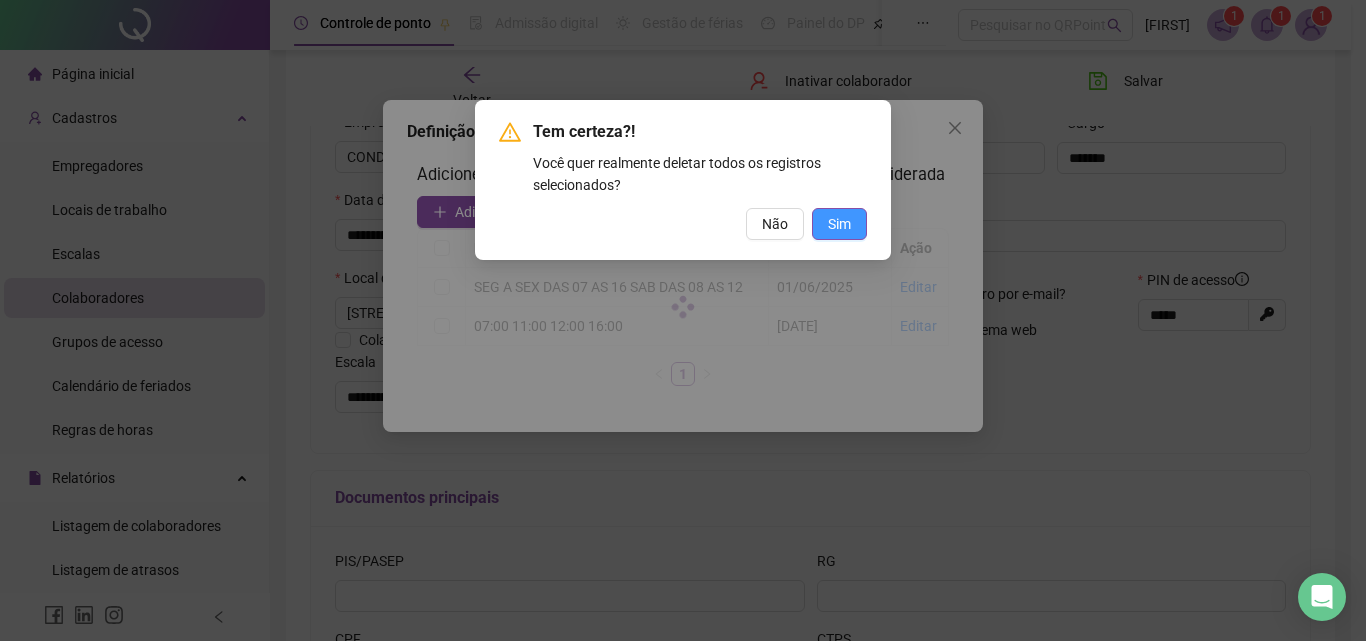 click on "Sim" at bounding box center [839, 224] 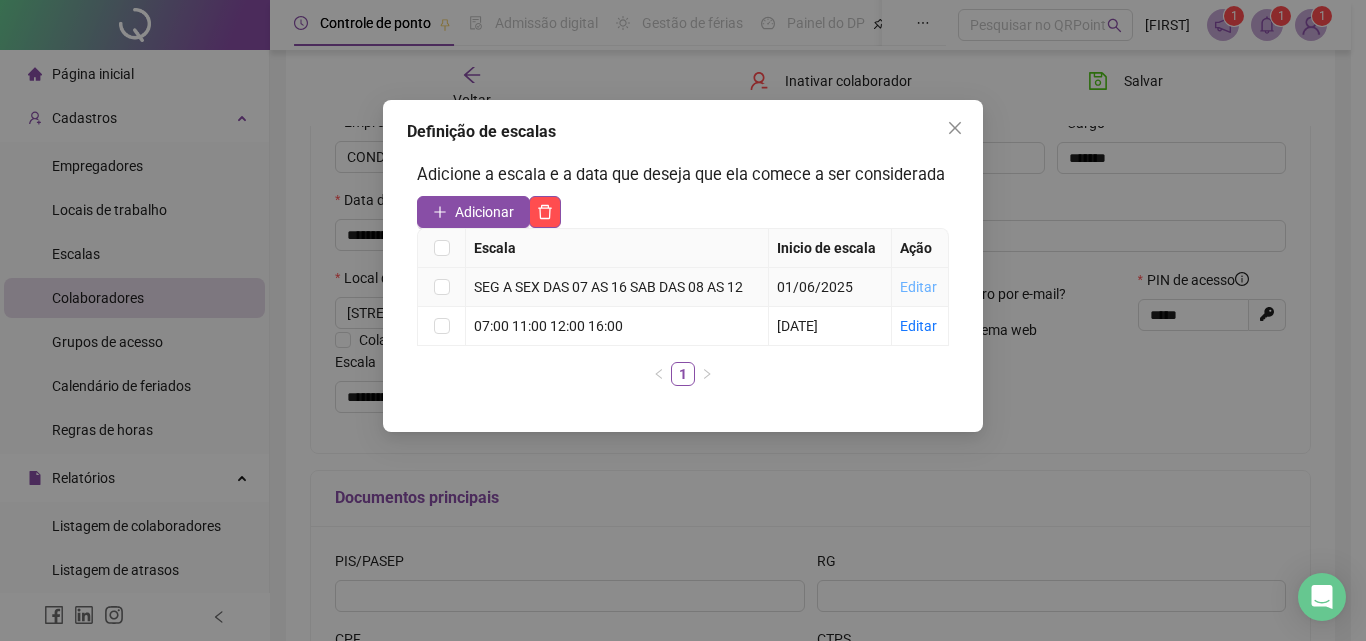click on "Editar" at bounding box center (918, 287) 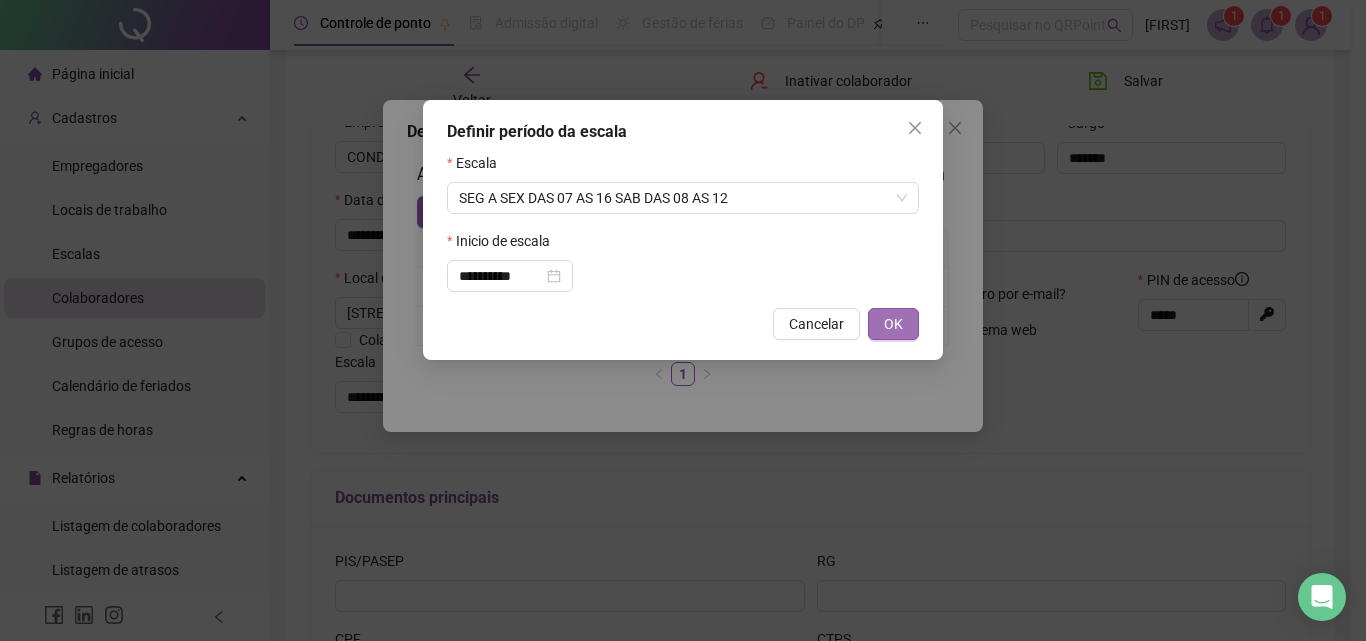 click on "OK" at bounding box center [893, 324] 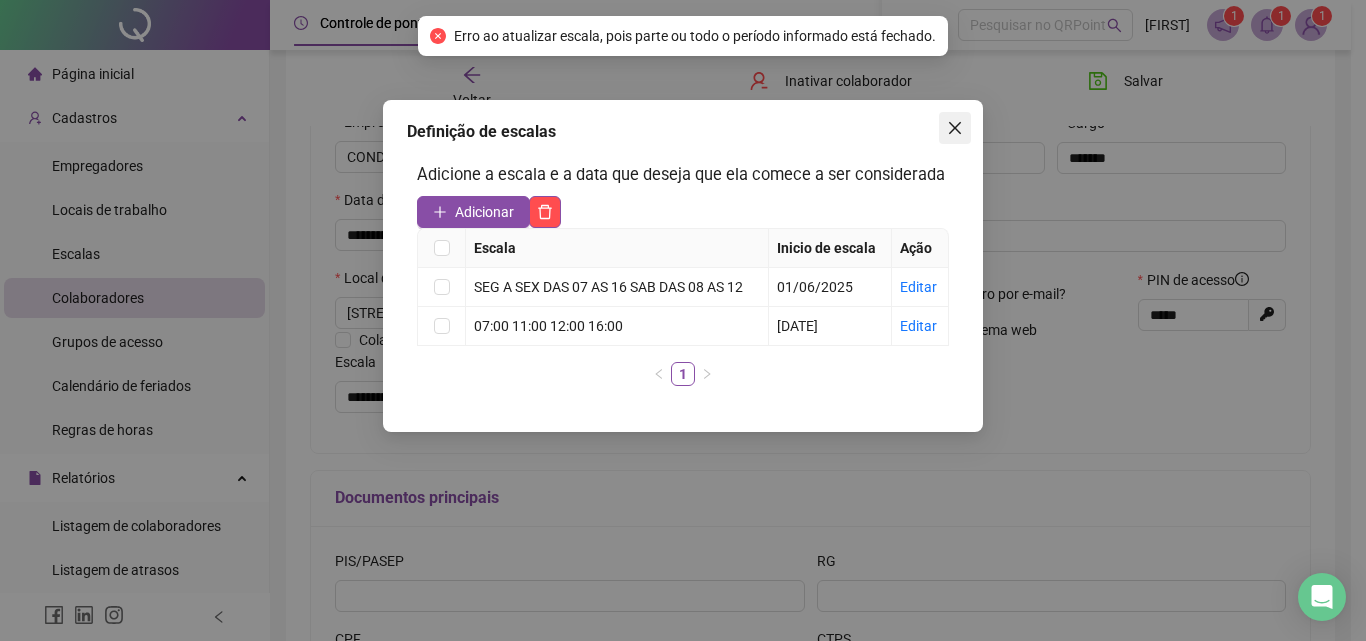 click 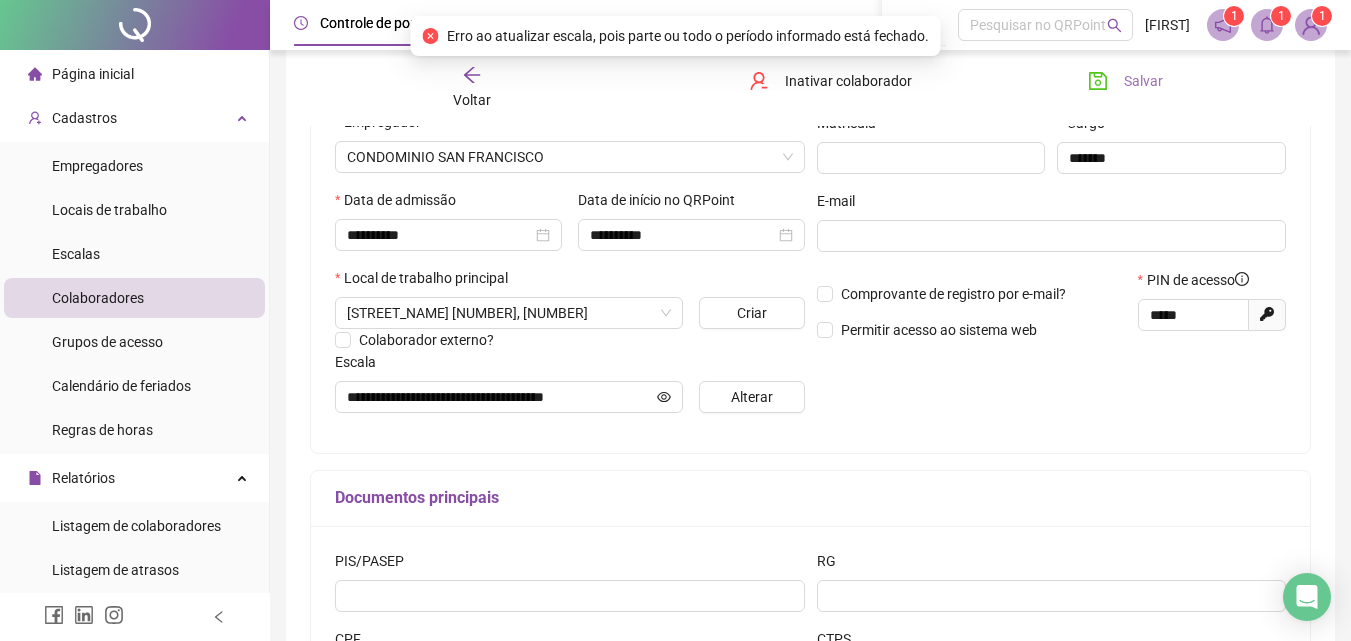 click on "Salvar" at bounding box center (1143, 81) 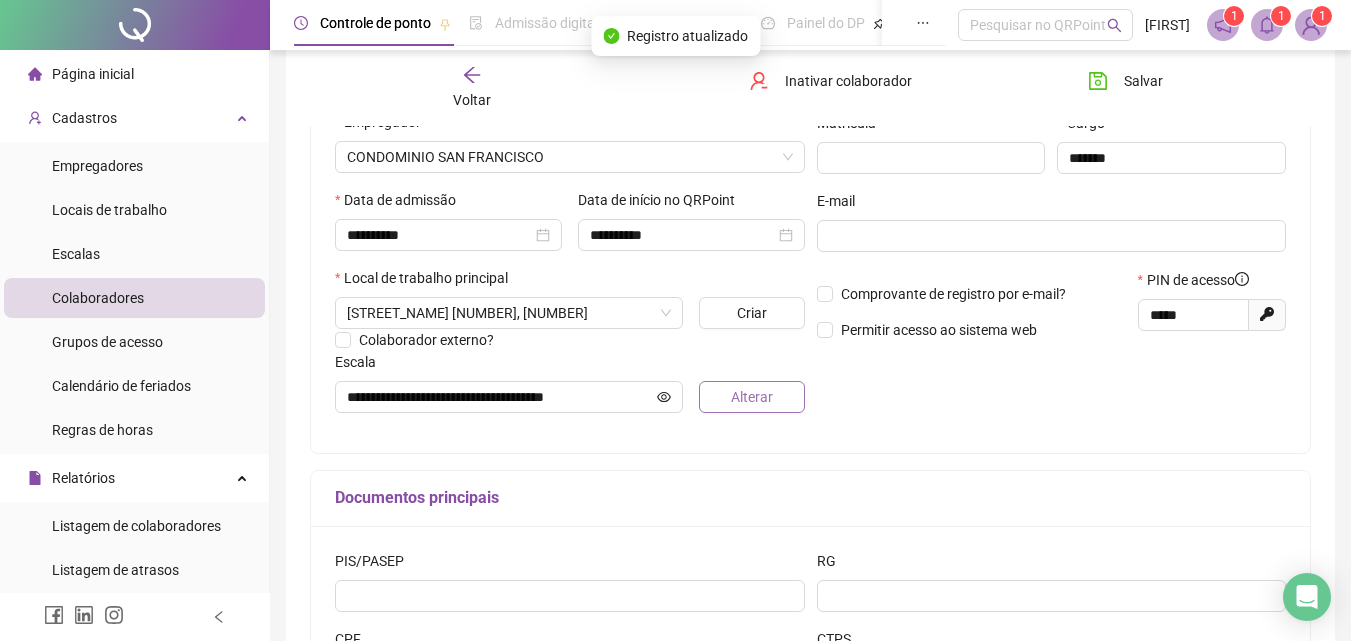 click on "Alterar" at bounding box center (752, 397) 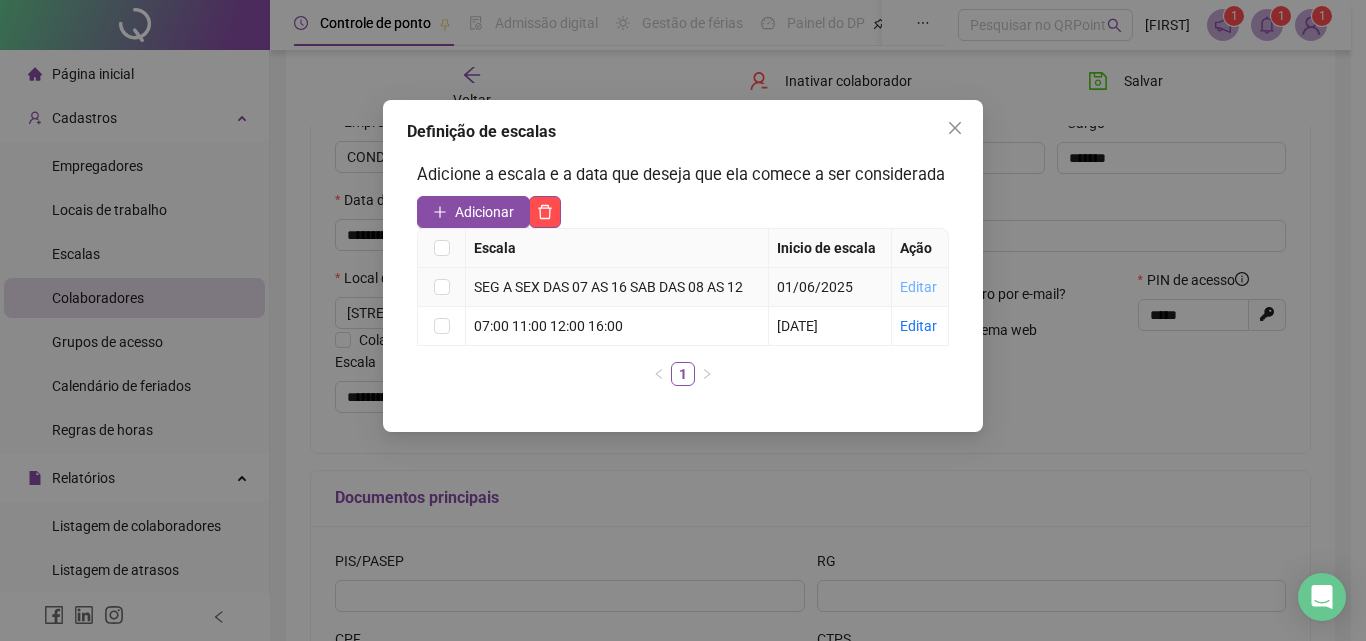 click on "Editar" at bounding box center [918, 287] 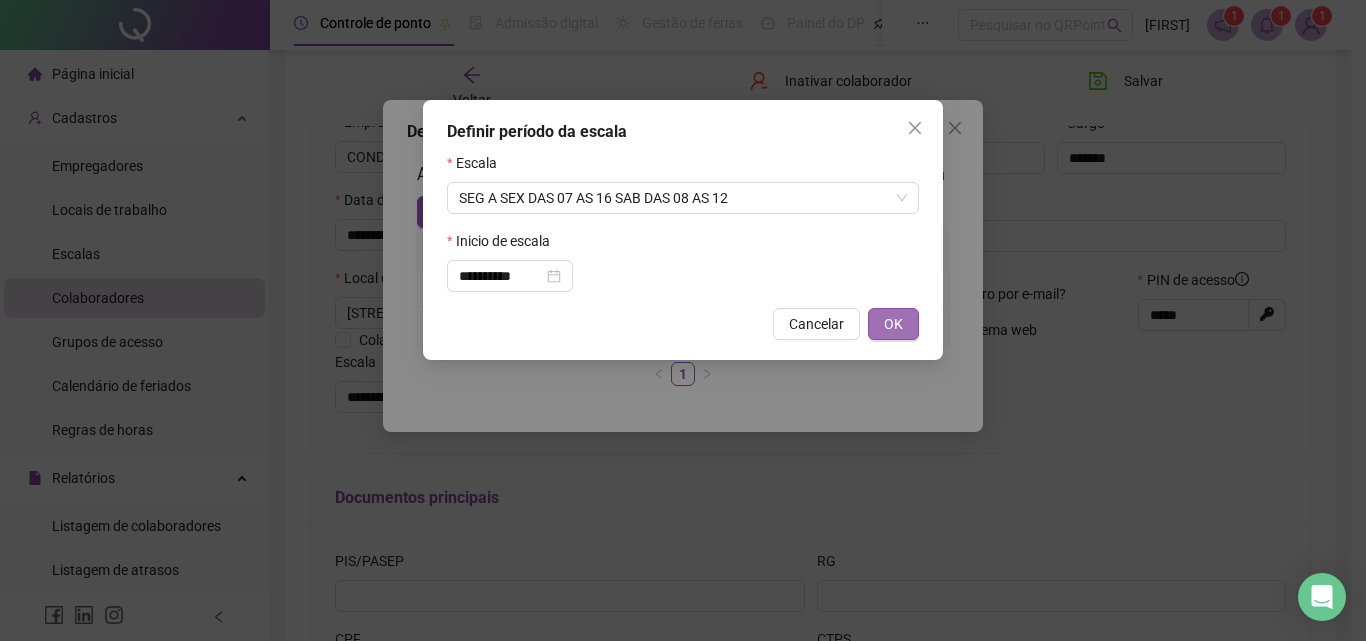 click on "OK" at bounding box center (893, 324) 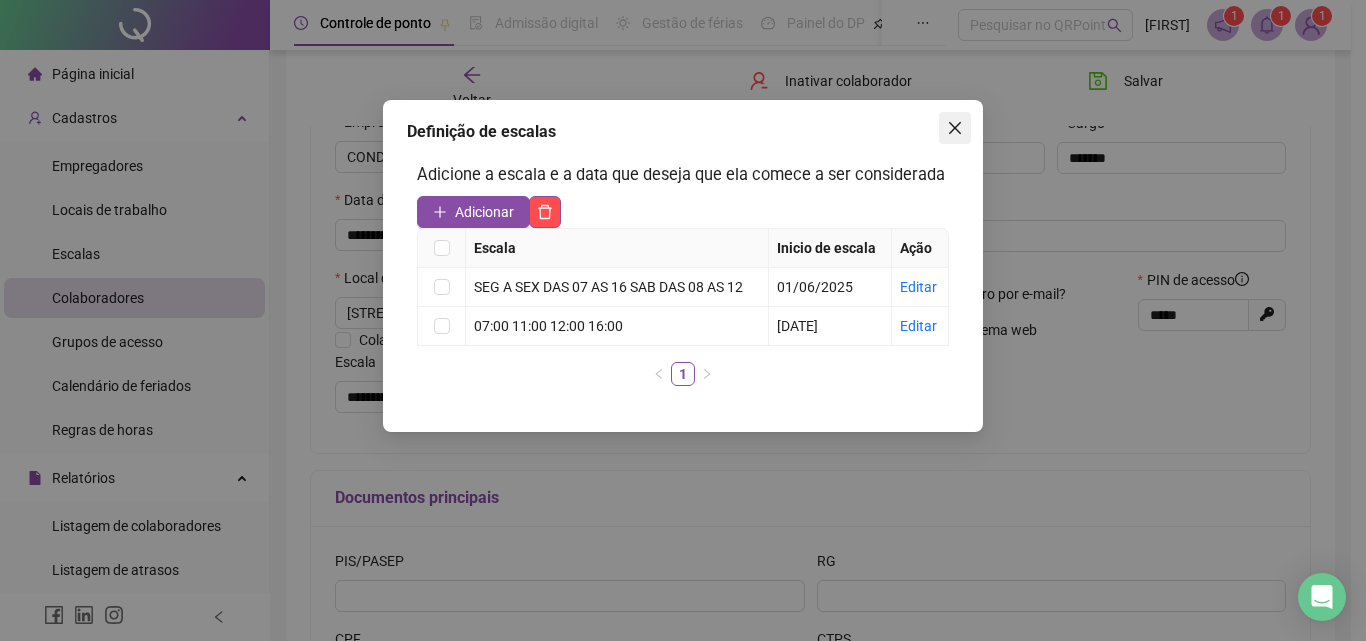 click 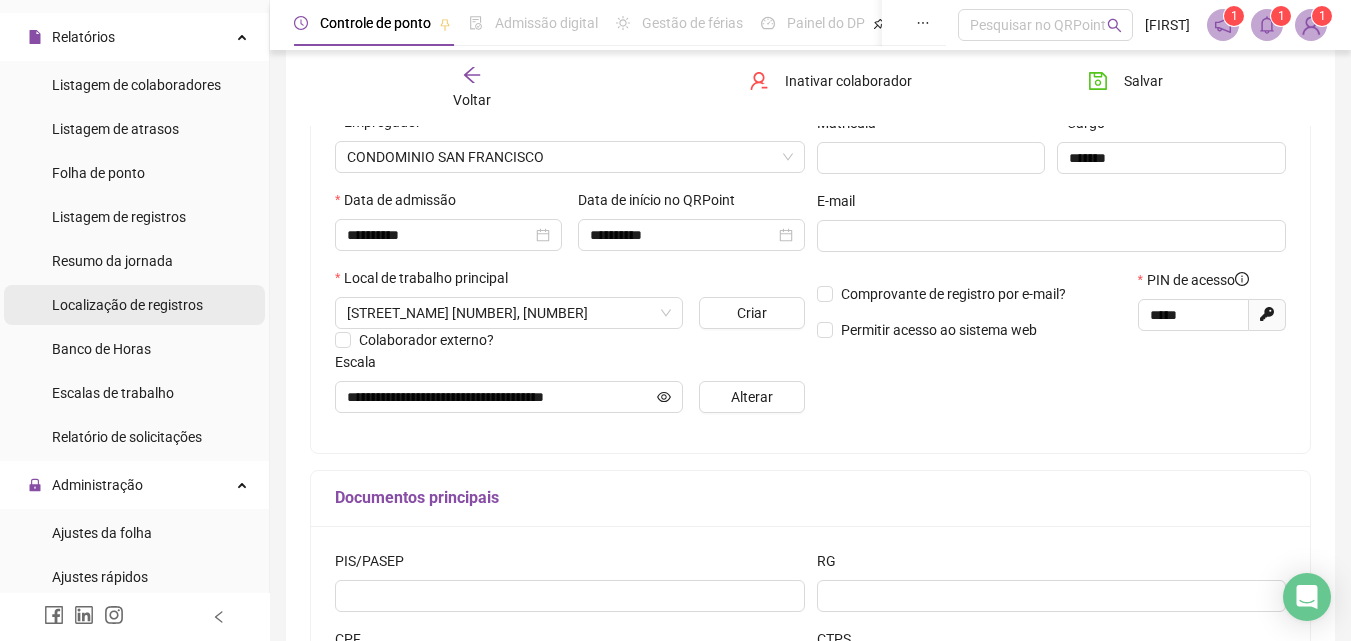 scroll, scrollTop: 600, scrollLeft: 0, axis: vertical 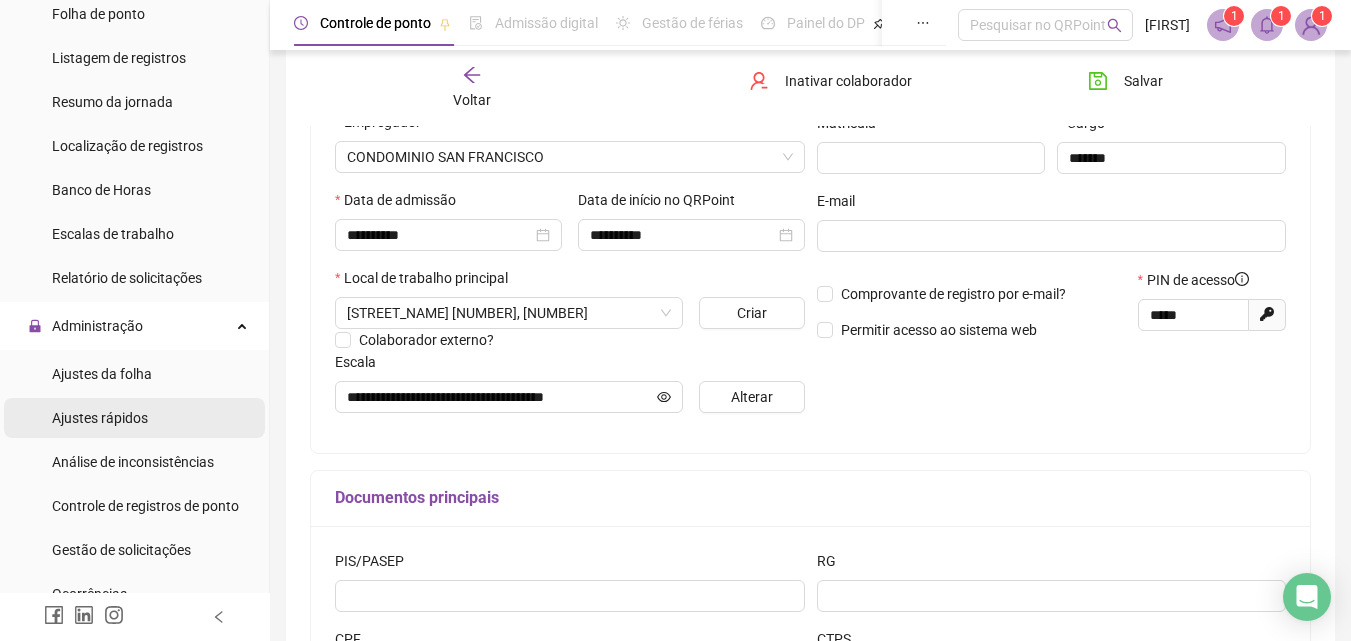 click on "Ajustes rápidos" at bounding box center [100, 418] 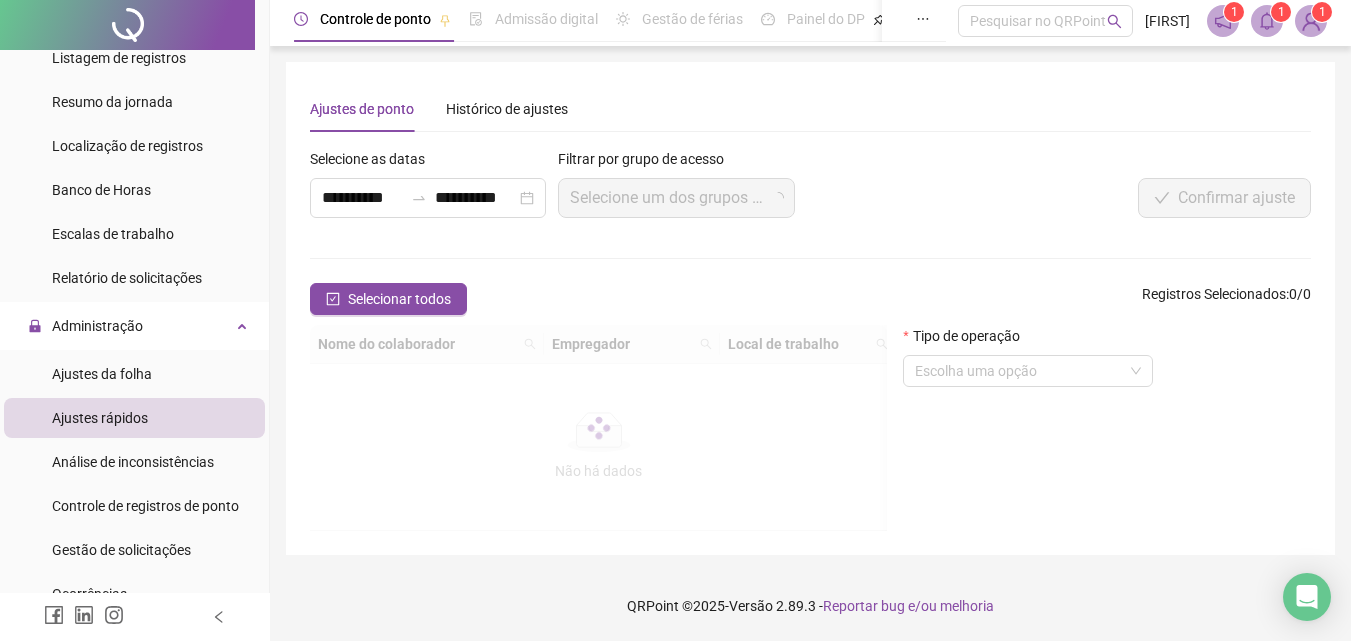 scroll, scrollTop: 0, scrollLeft: 0, axis: both 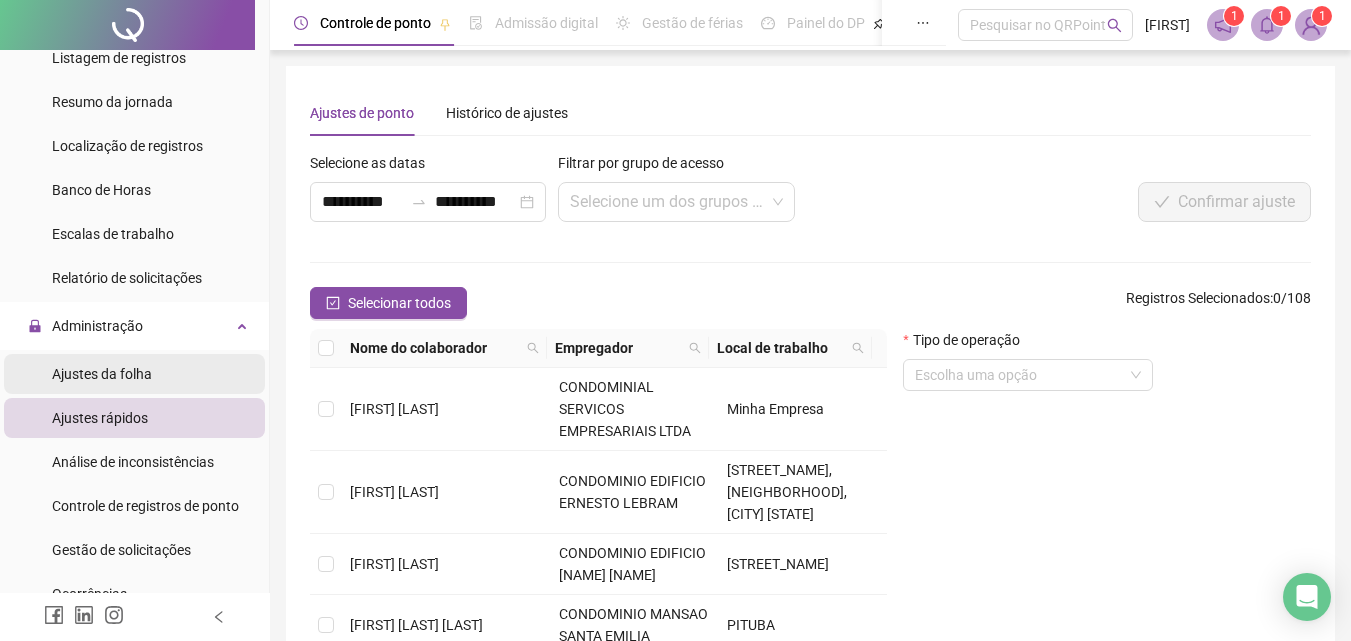 click on "Ajustes da folha" at bounding box center [134, 374] 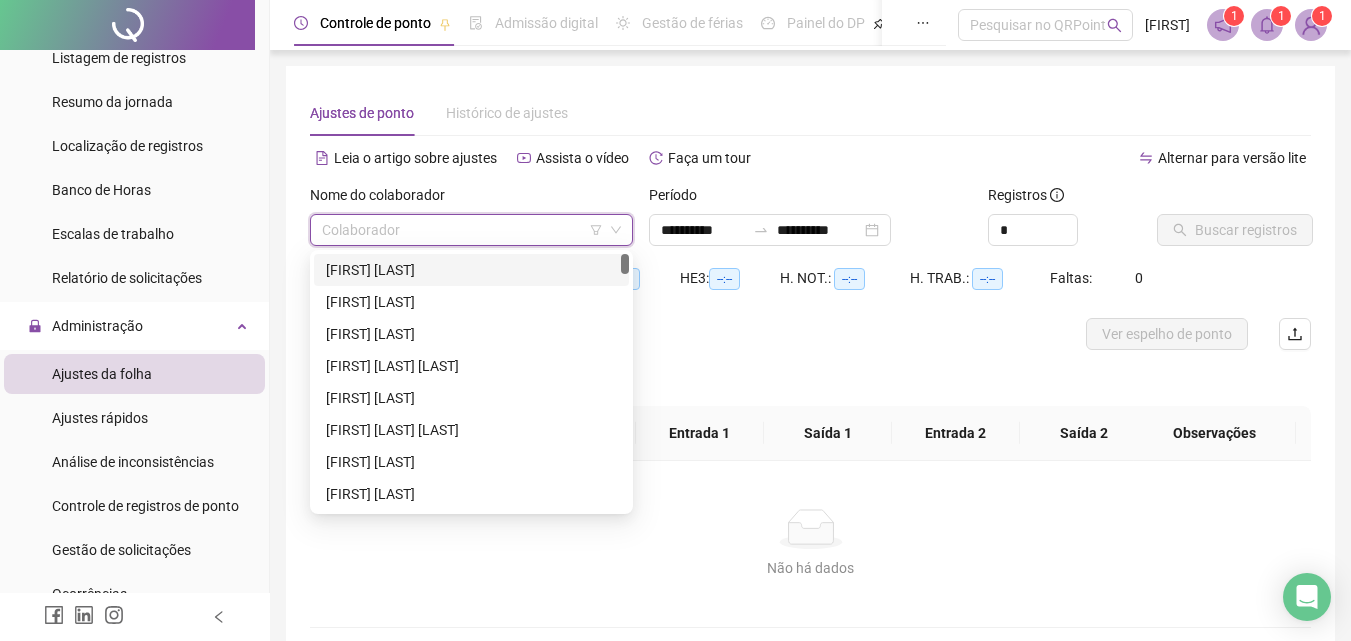 click at bounding box center (462, 230) 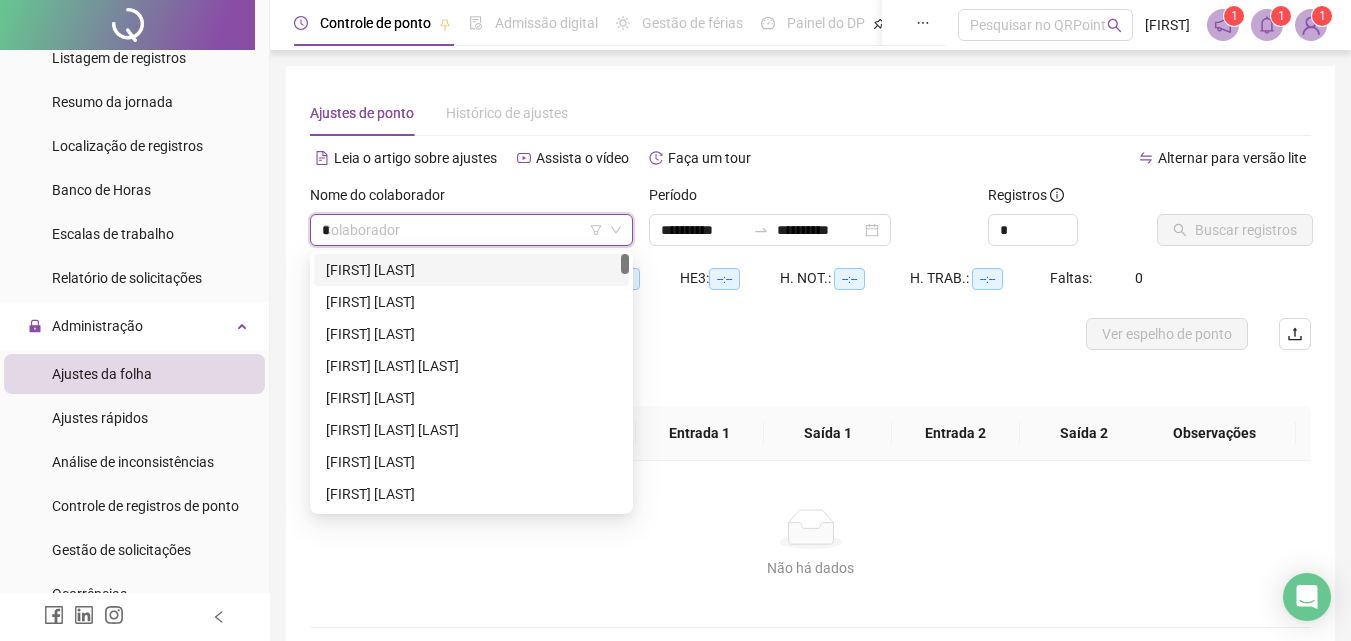 type on "**" 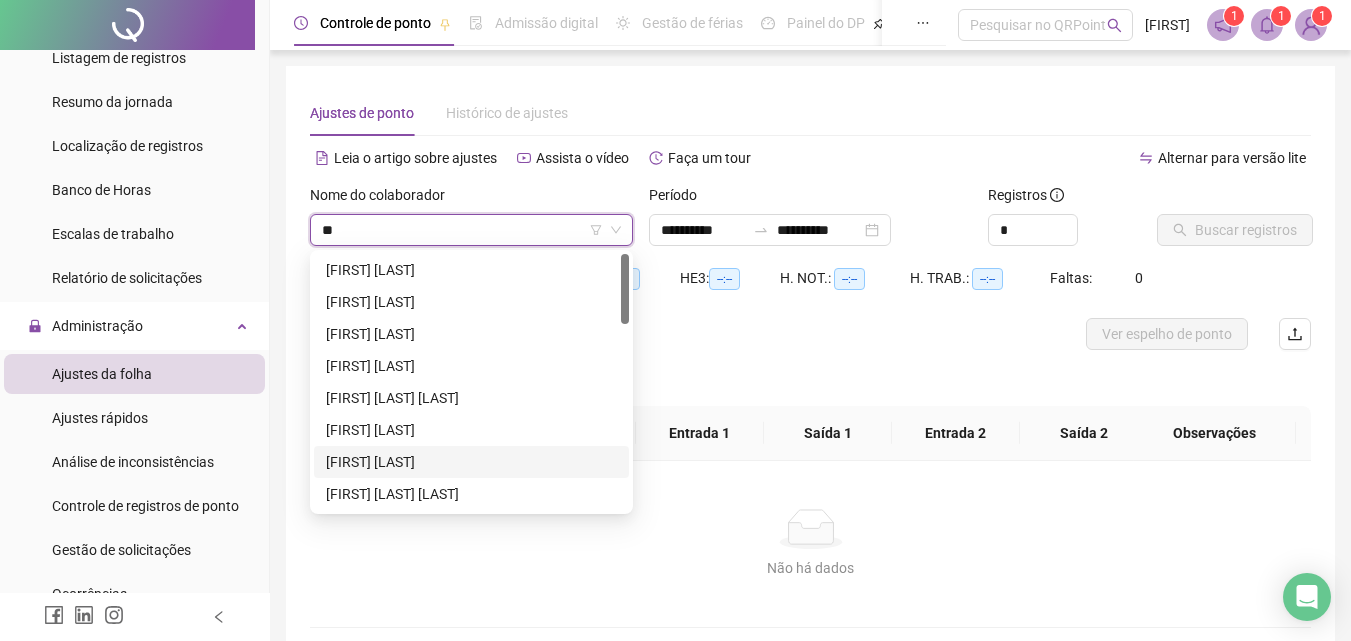 click on "[FIRST] [LAST]" at bounding box center (471, 462) 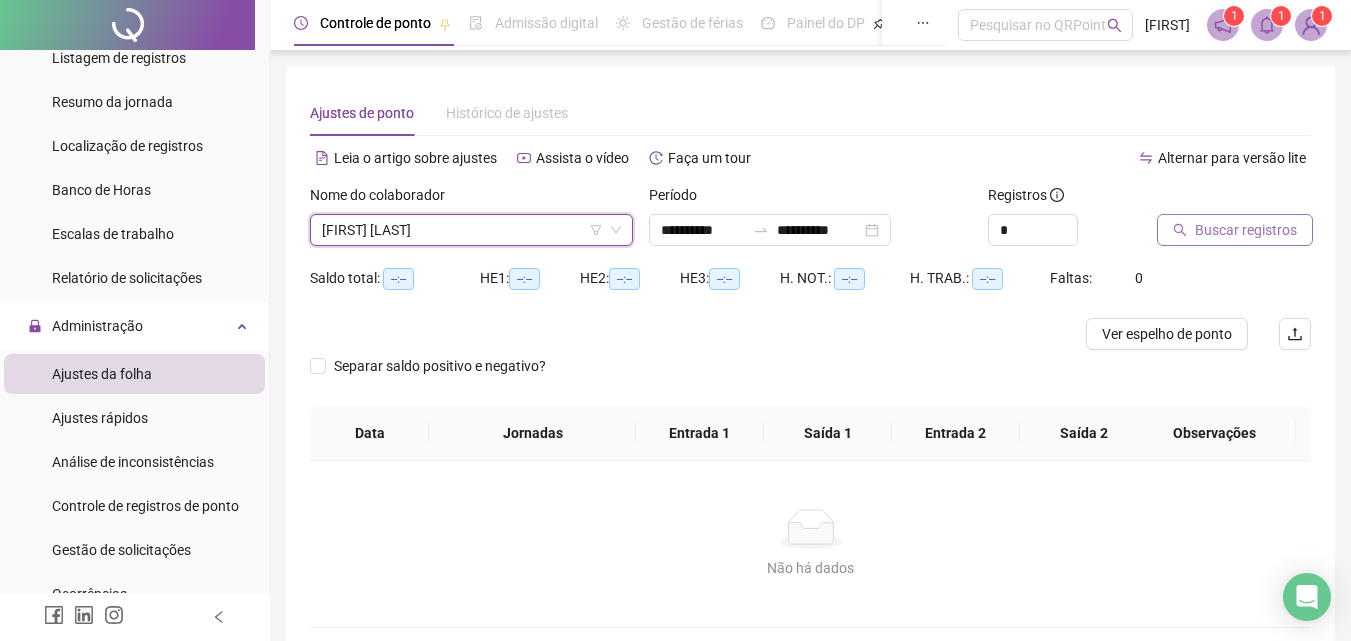 click on "Buscar registros" at bounding box center (1246, 230) 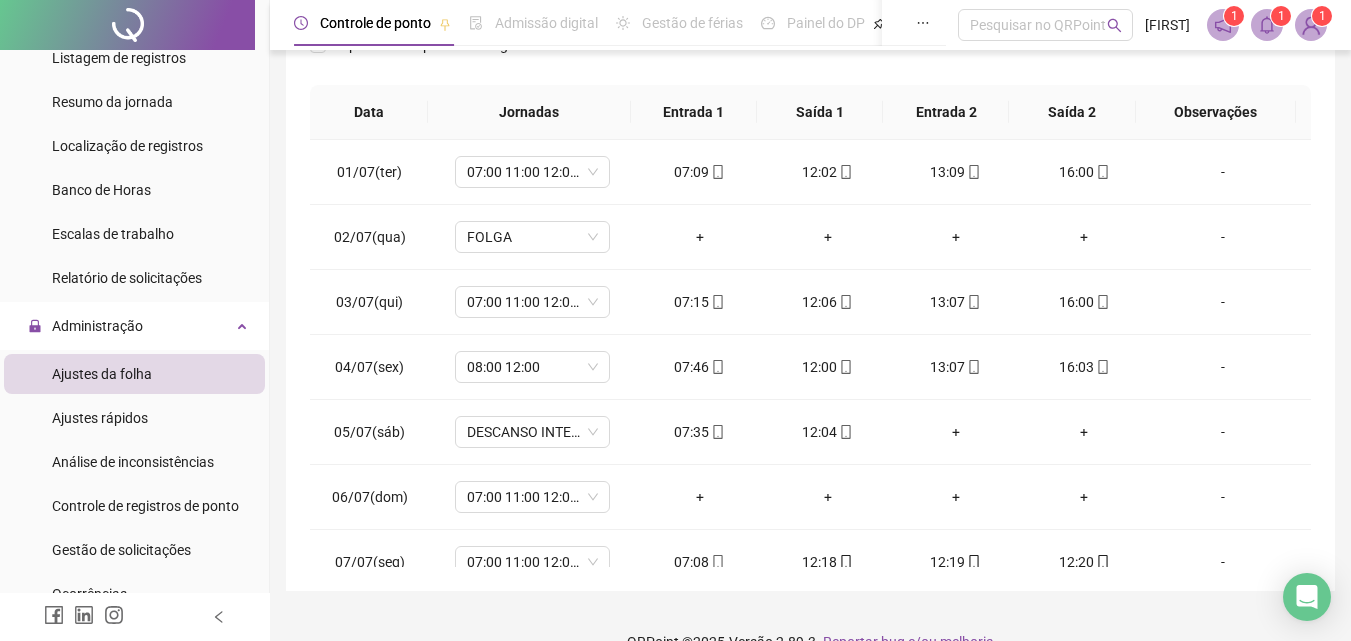 scroll, scrollTop: 357, scrollLeft: 0, axis: vertical 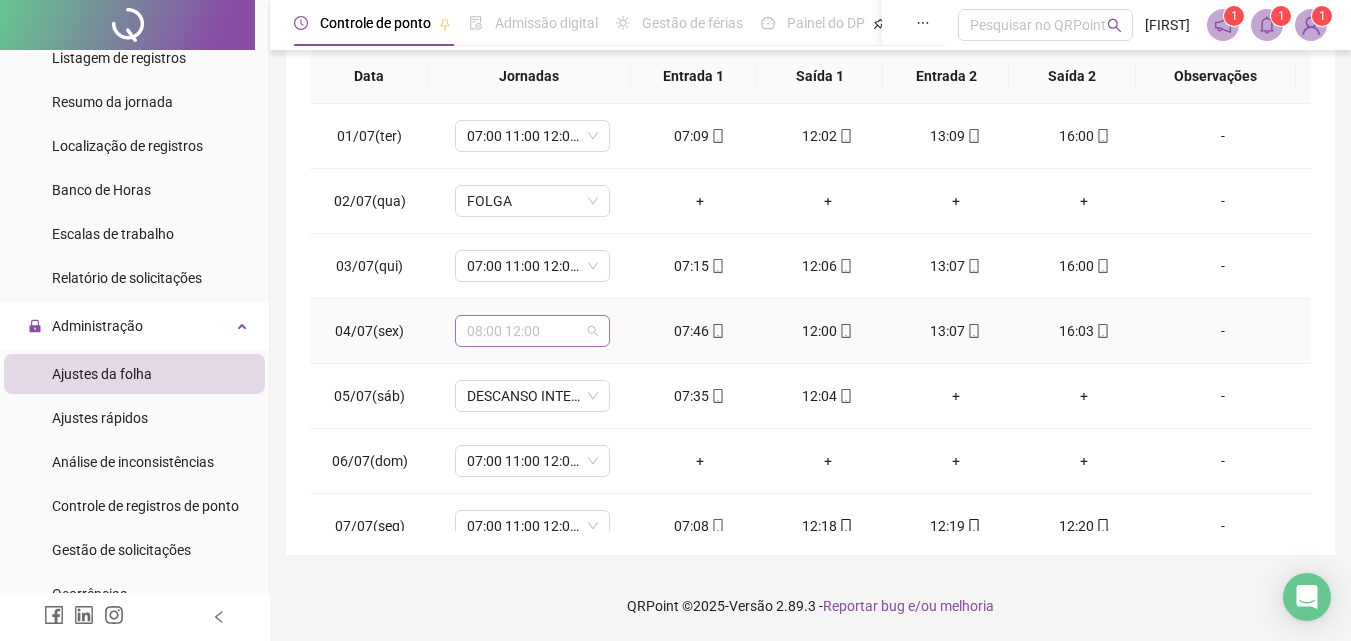 click on "08:00 12:00" at bounding box center (532, 331) 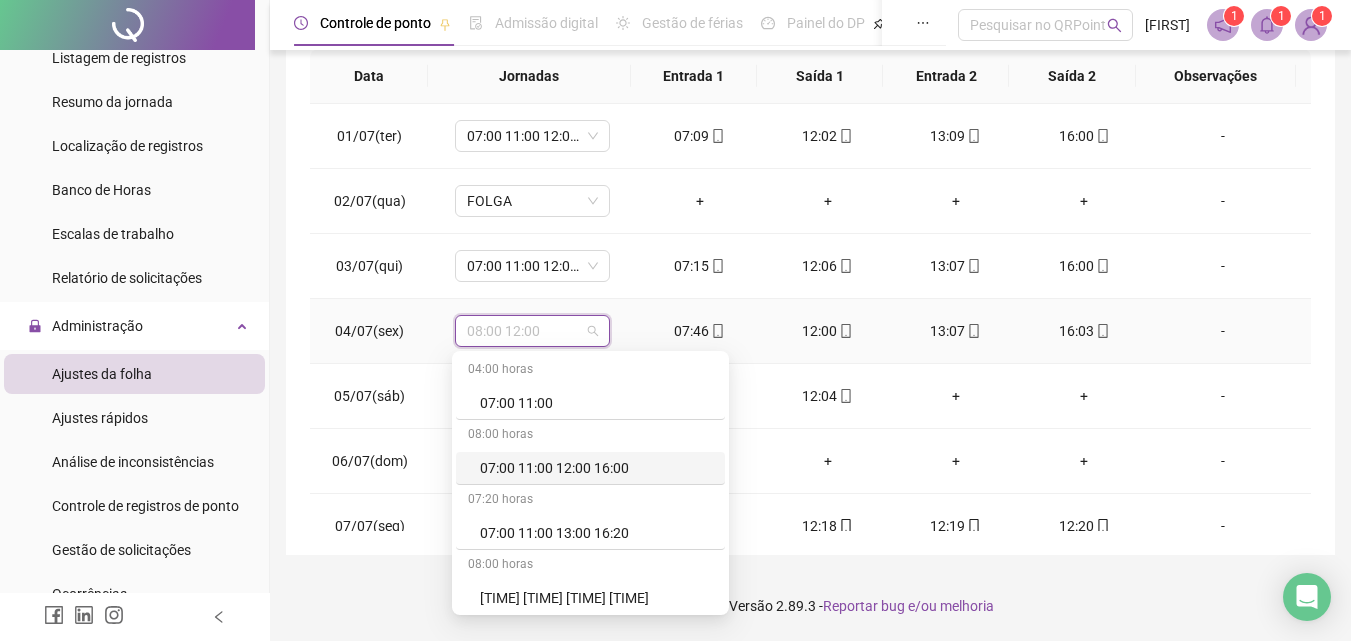 click on "07:00 11:00 12:00 16:00" at bounding box center (596, 468) 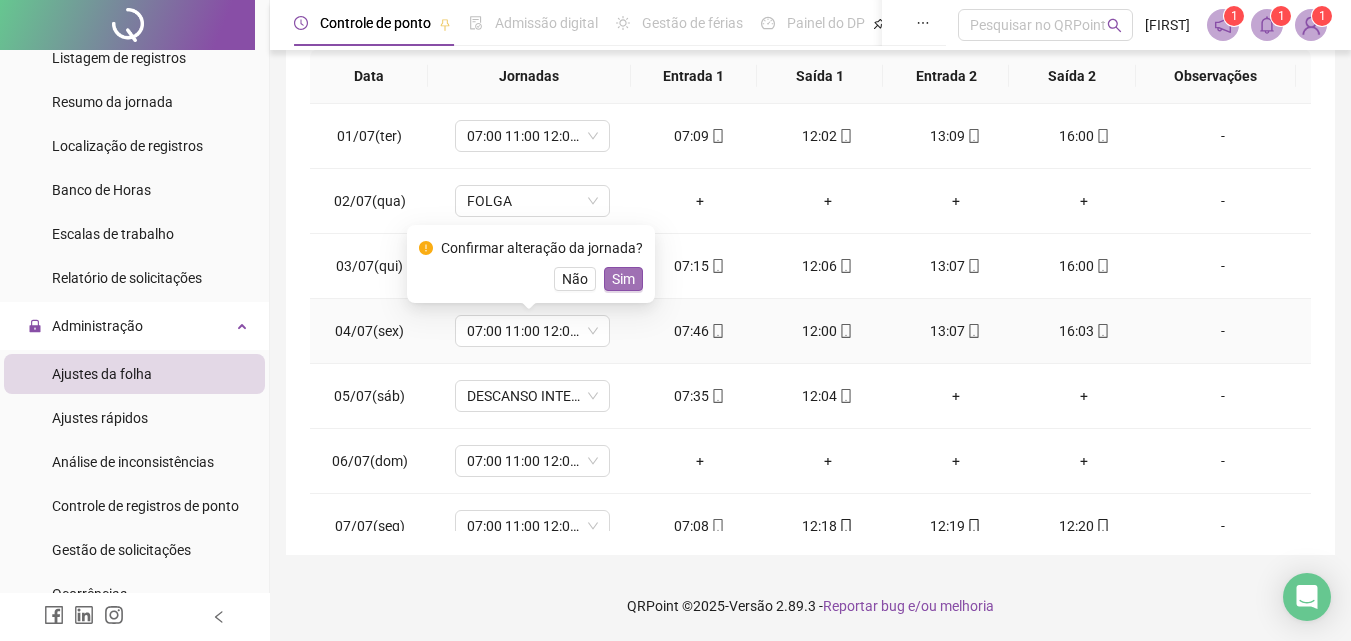 click on "Sim" at bounding box center (623, 279) 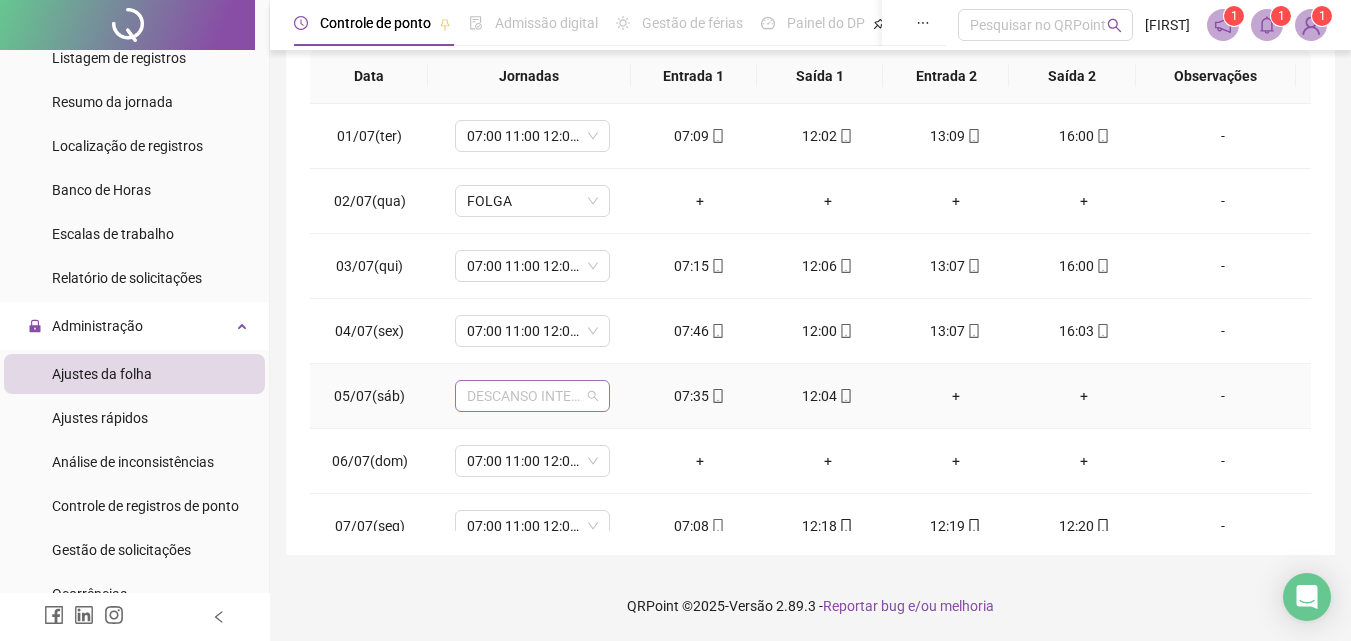 click on "DESCANSO INTER-JORNADA" at bounding box center [532, 396] 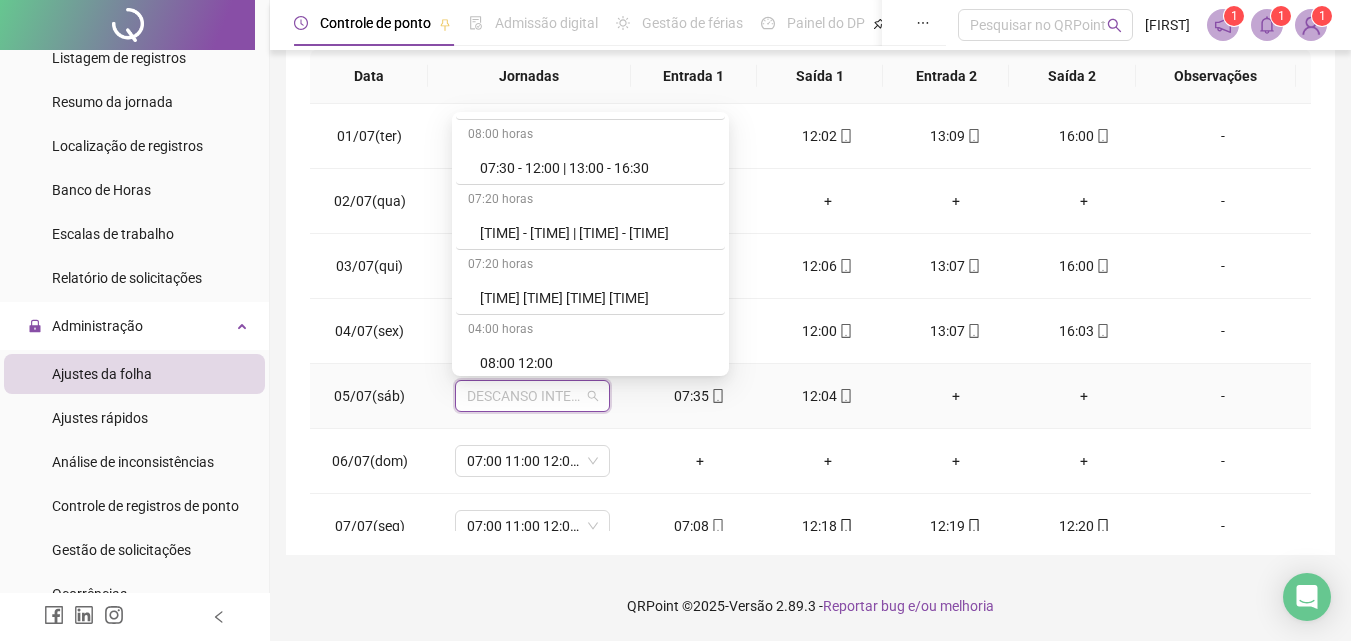 scroll, scrollTop: 1110, scrollLeft: 0, axis: vertical 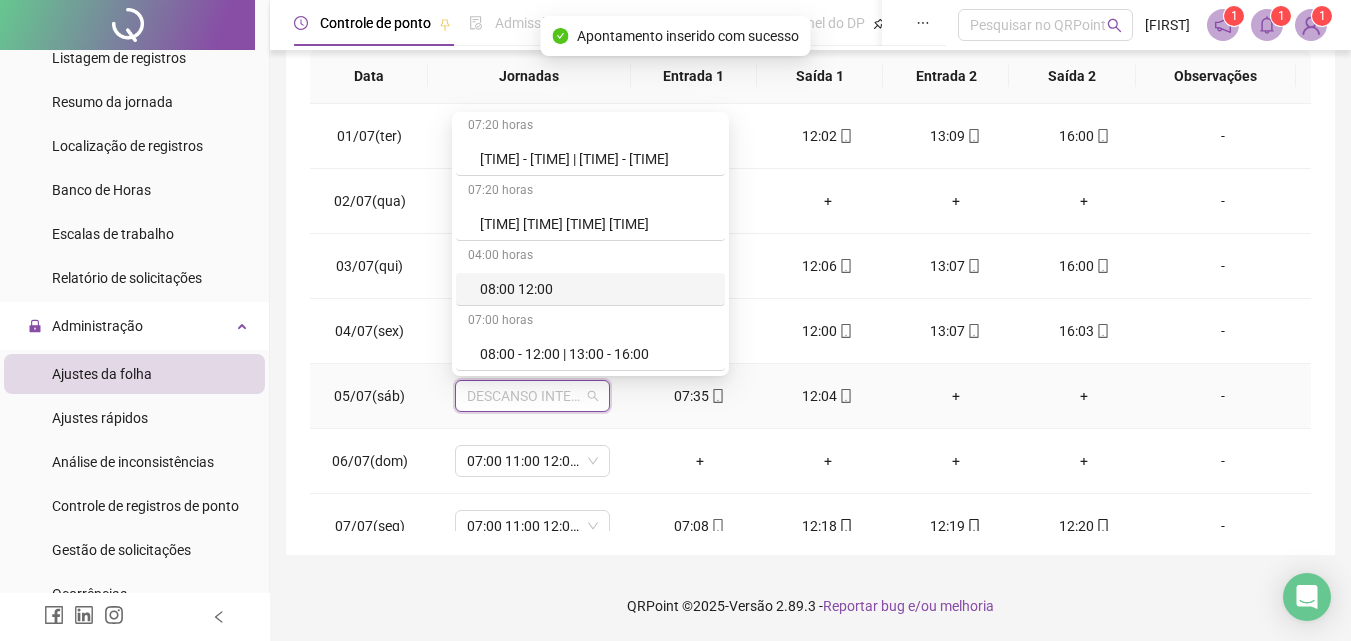 click on "08:00 12:00" at bounding box center (596, 289) 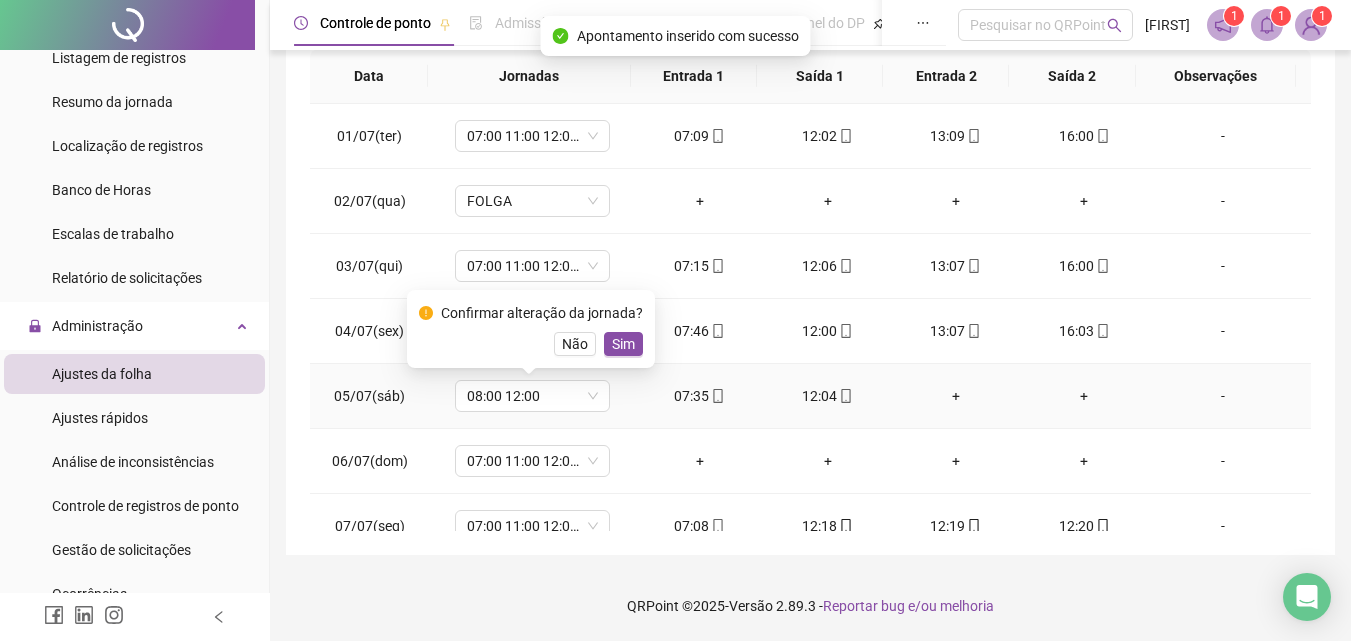 click on "Sim" at bounding box center (623, 344) 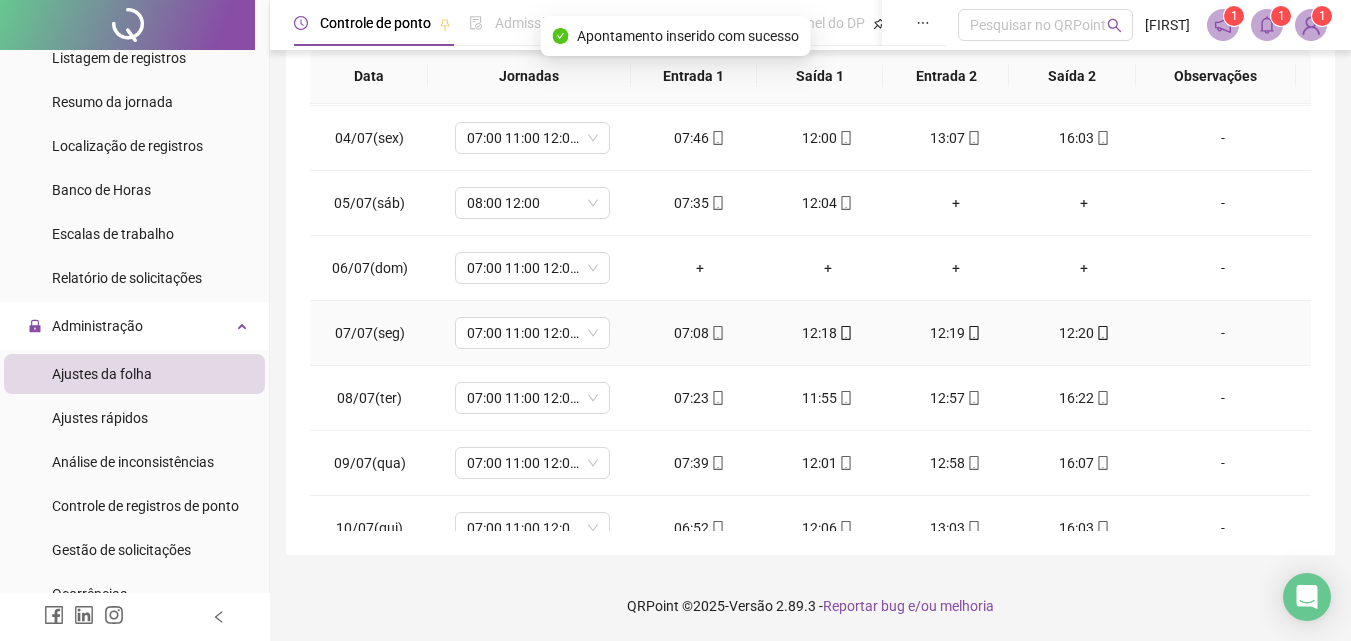 scroll, scrollTop: 200, scrollLeft: 0, axis: vertical 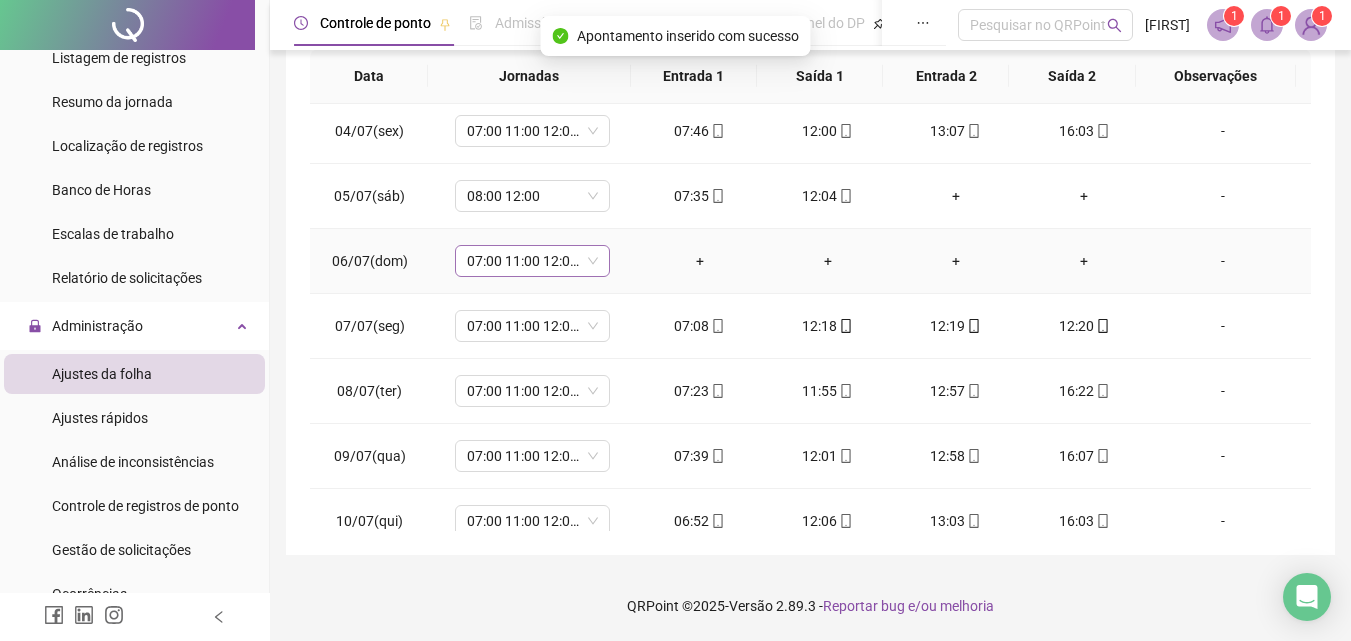 click on "07:00 11:00 12:00 16:00" at bounding box center (532, 261) 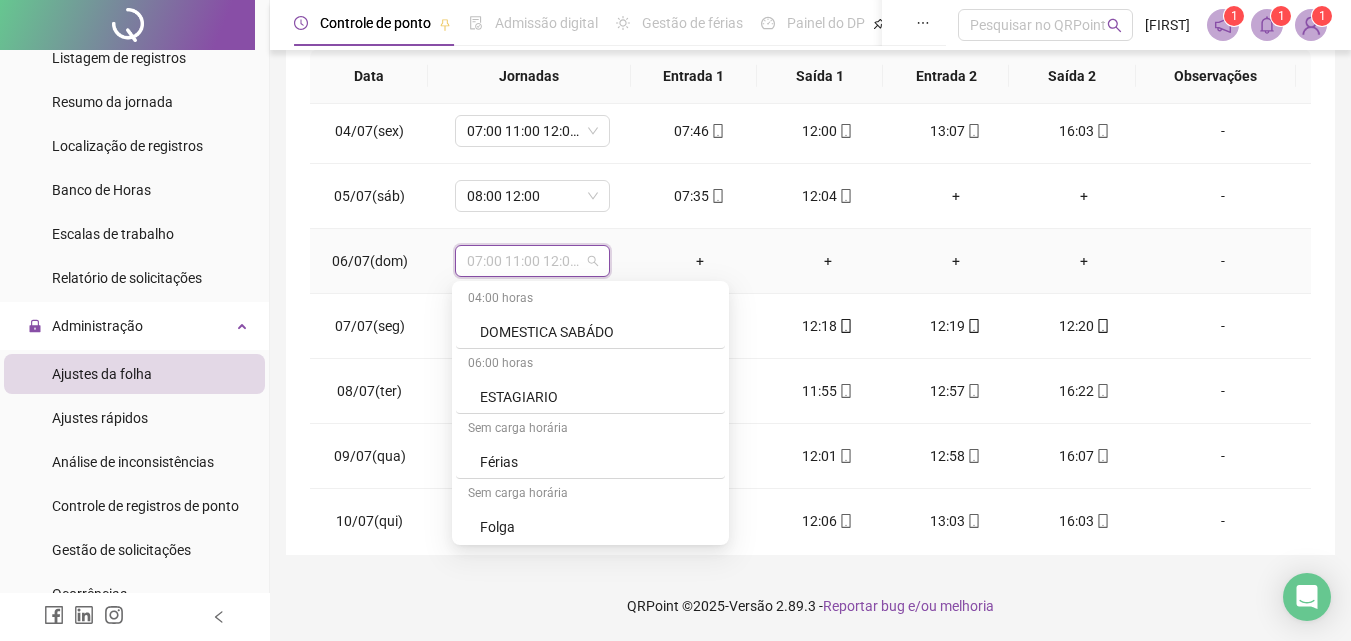 scroll, scrollTop: 4145, scrollLeft: 0, axis: vertical 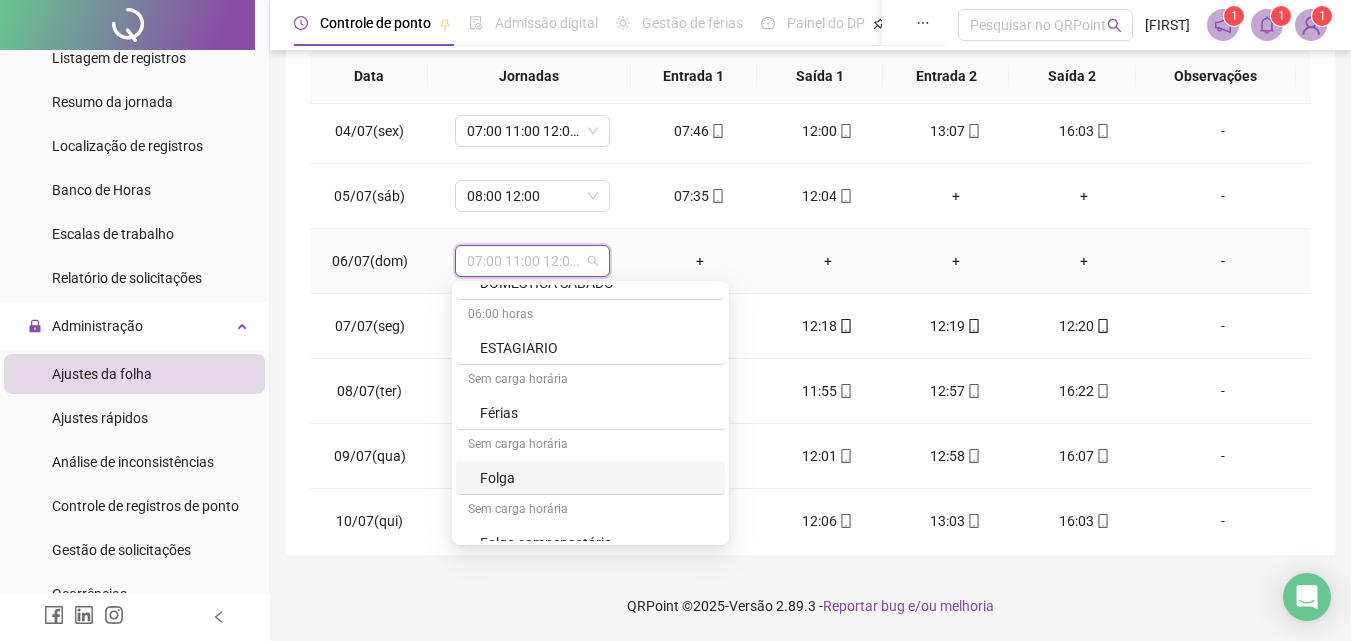click on "Folga" at bounding box center [596, 478] 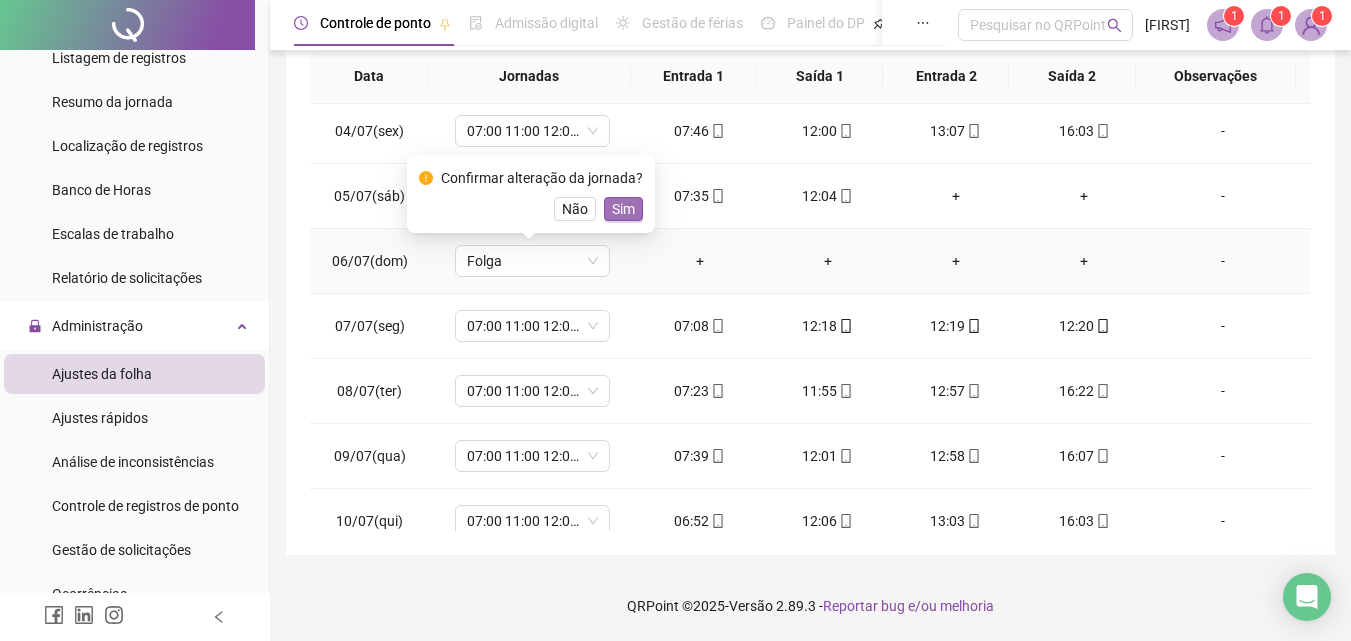 click on "Sim" at bounding box center (623, 209) 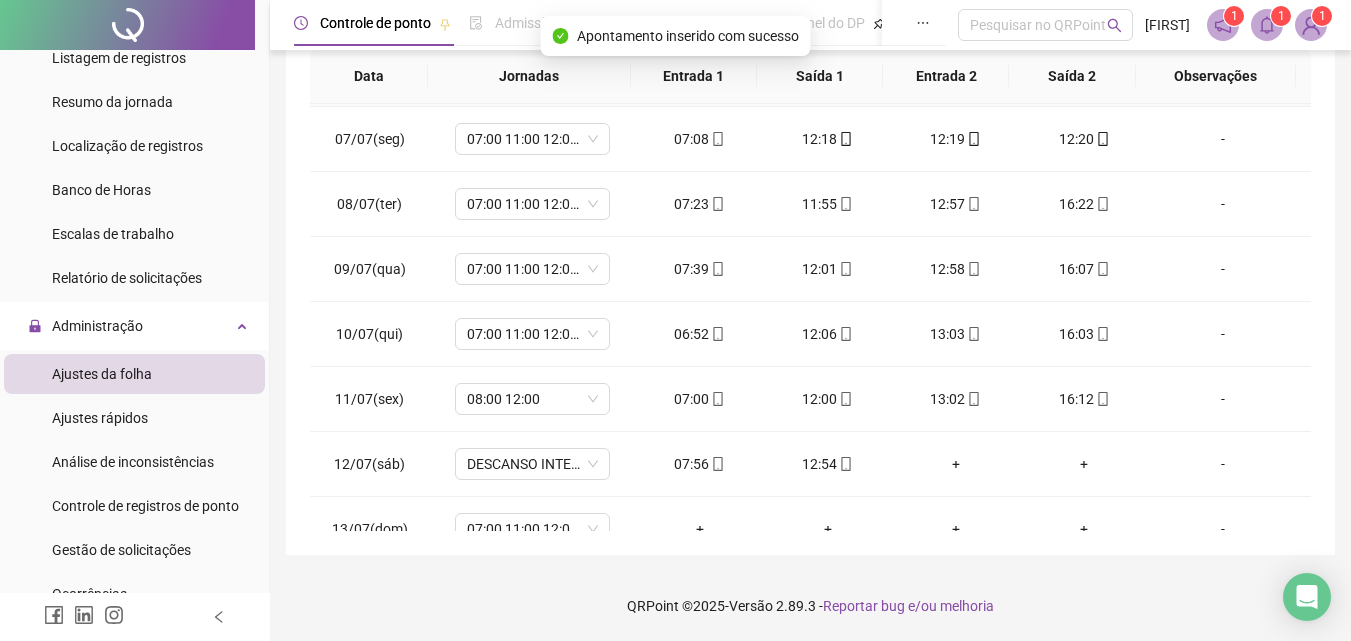 scroll, scrollTop: 400, scrollLeft: 0, axis: vertical 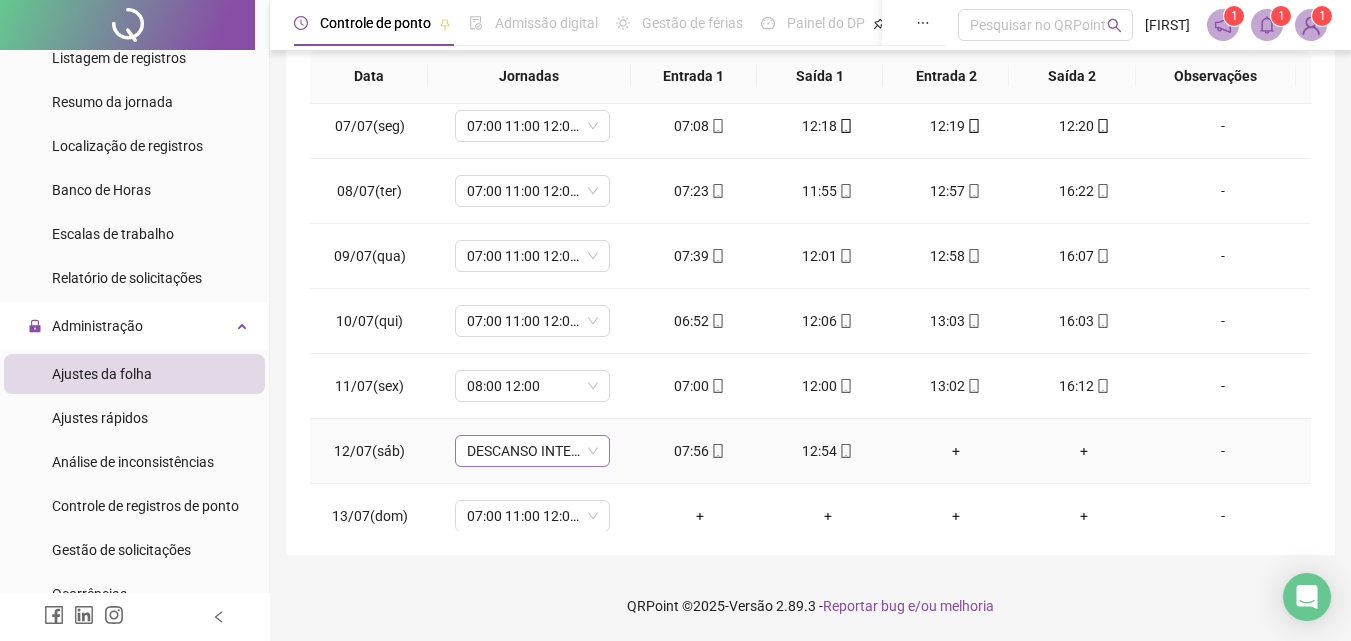 click on "DESCANSO INTER-JORNADA" at bounding box center (532, 451) 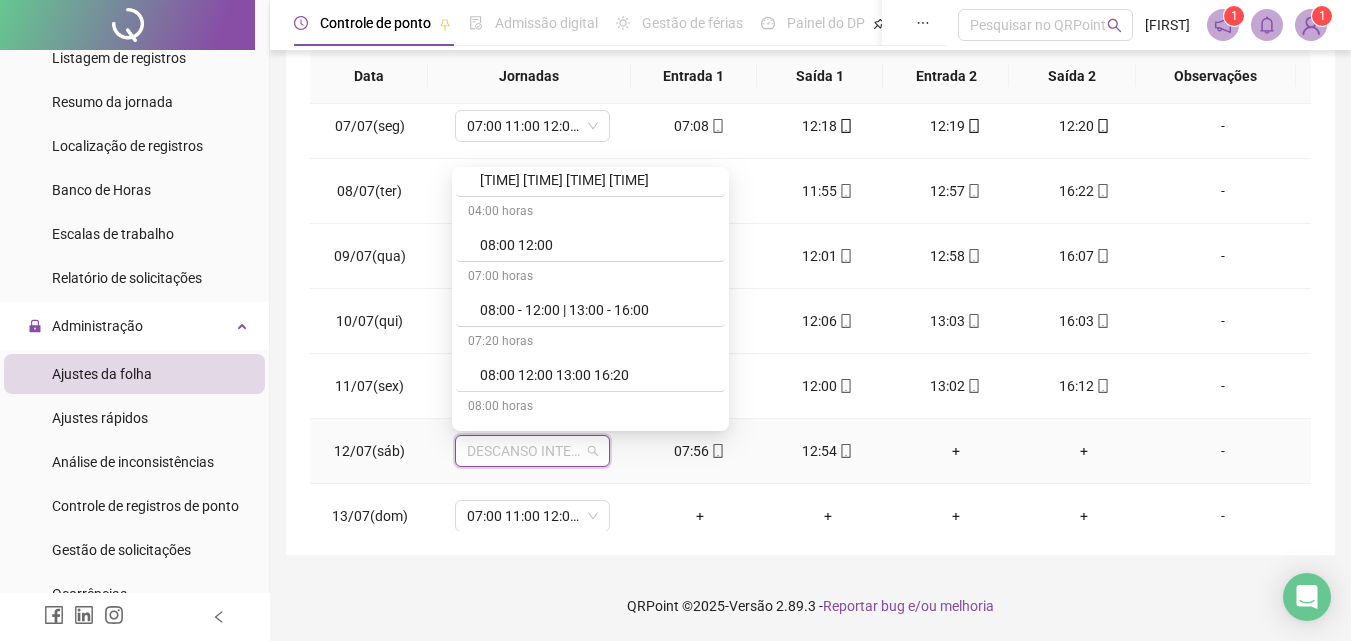 scroll, scrollTop: 1160, scrollLeft: 0, axis: vertical 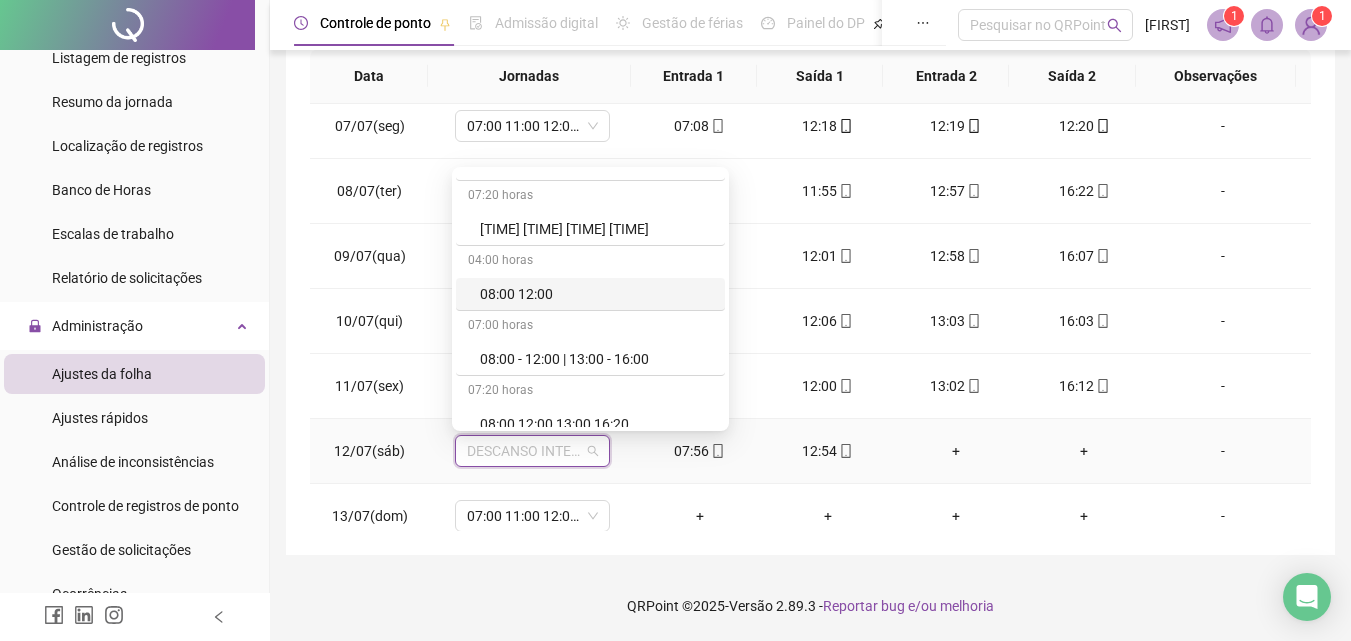 click on "08:00 12:00" at bounding box center [596, 294] 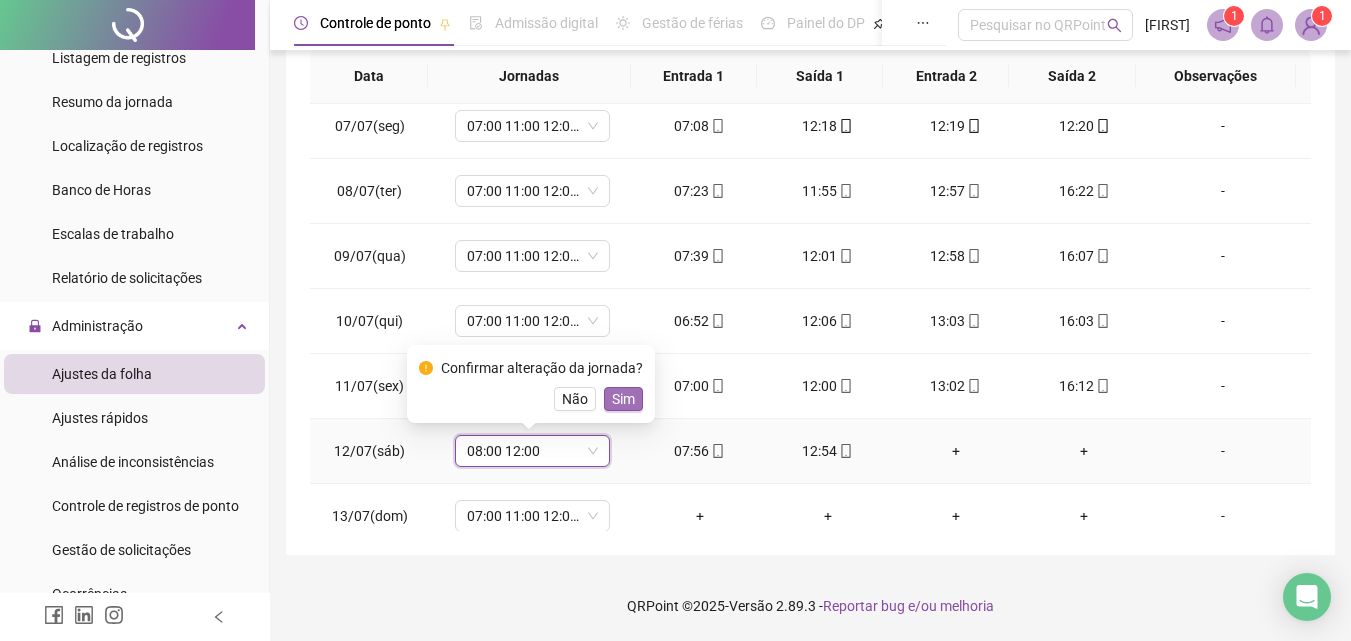click on "Sim" at bounding box center [623, 399] 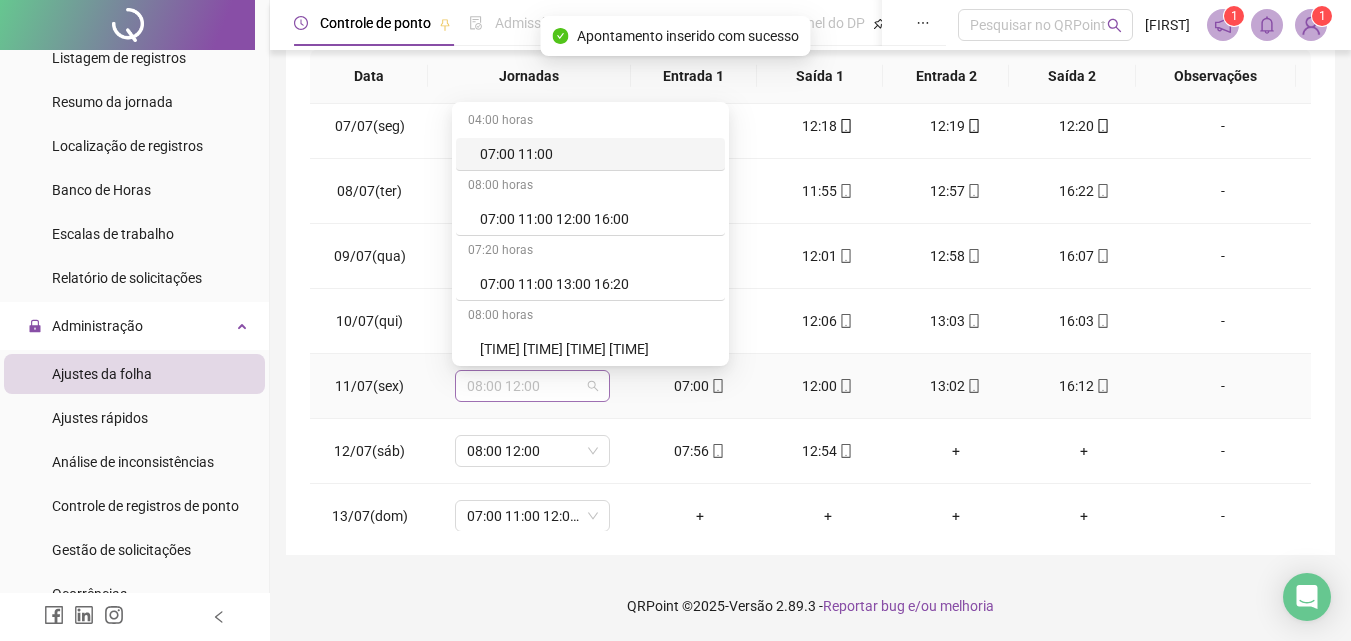 click on "08:00 12:00" at bounding box center [532, 386] 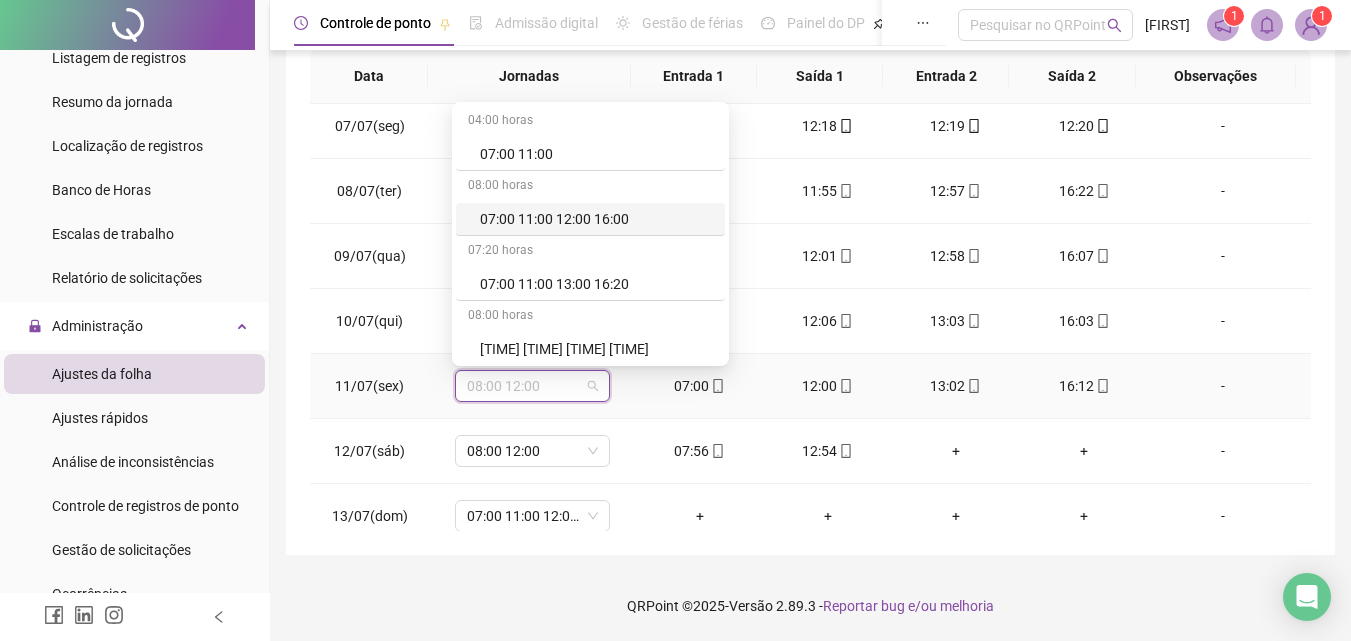 click on "07:00 11:00 12:00 16:00" at bounding box center [596, 219] 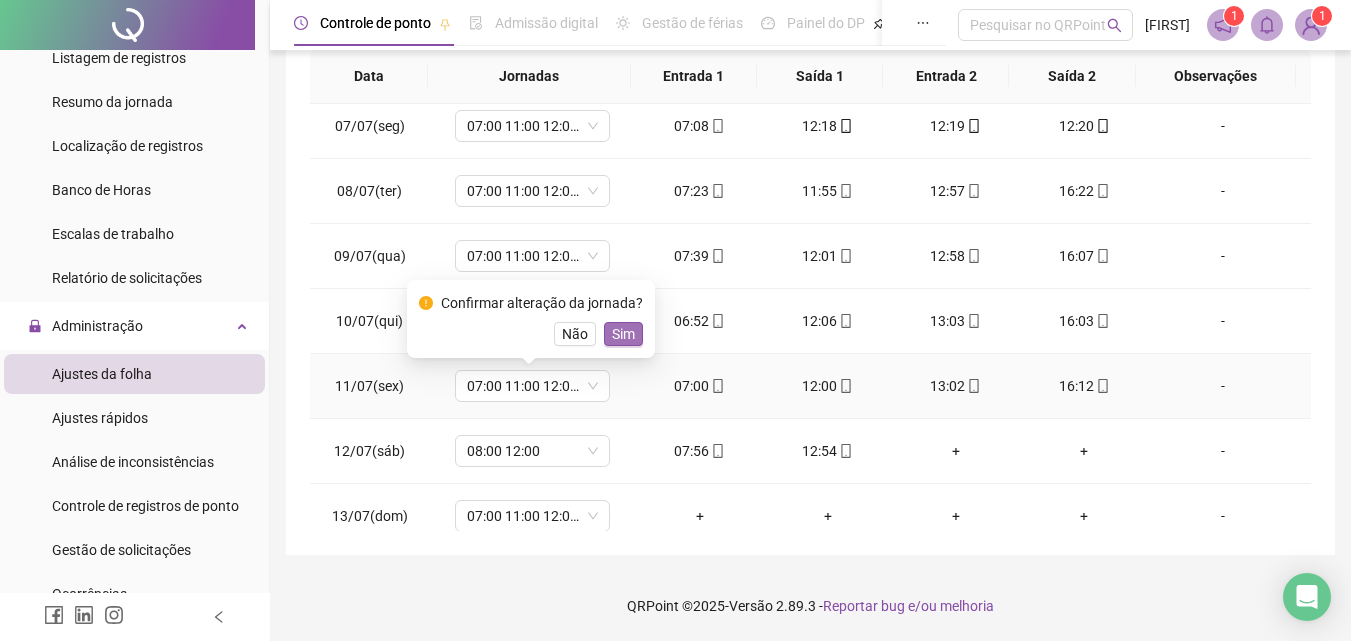 click on "Sim" at bounding box center (623, 334) 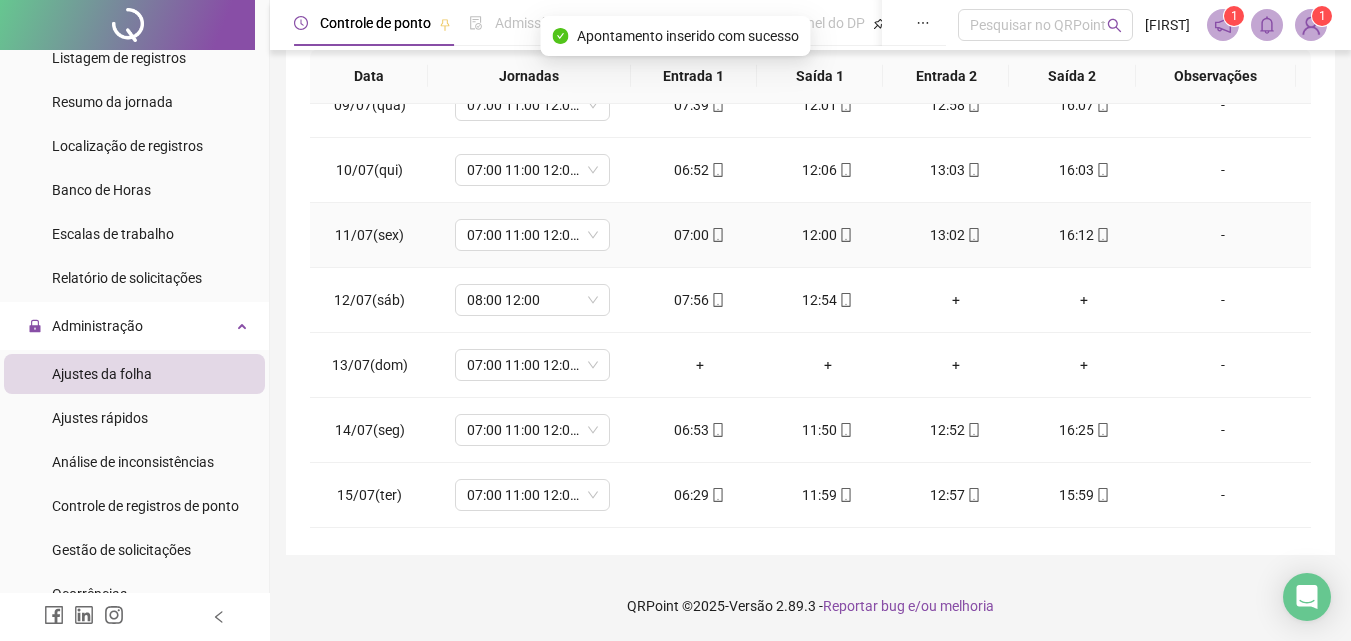 scroll, scrollTop: 600, scrollLeft: 0, axis: vertical 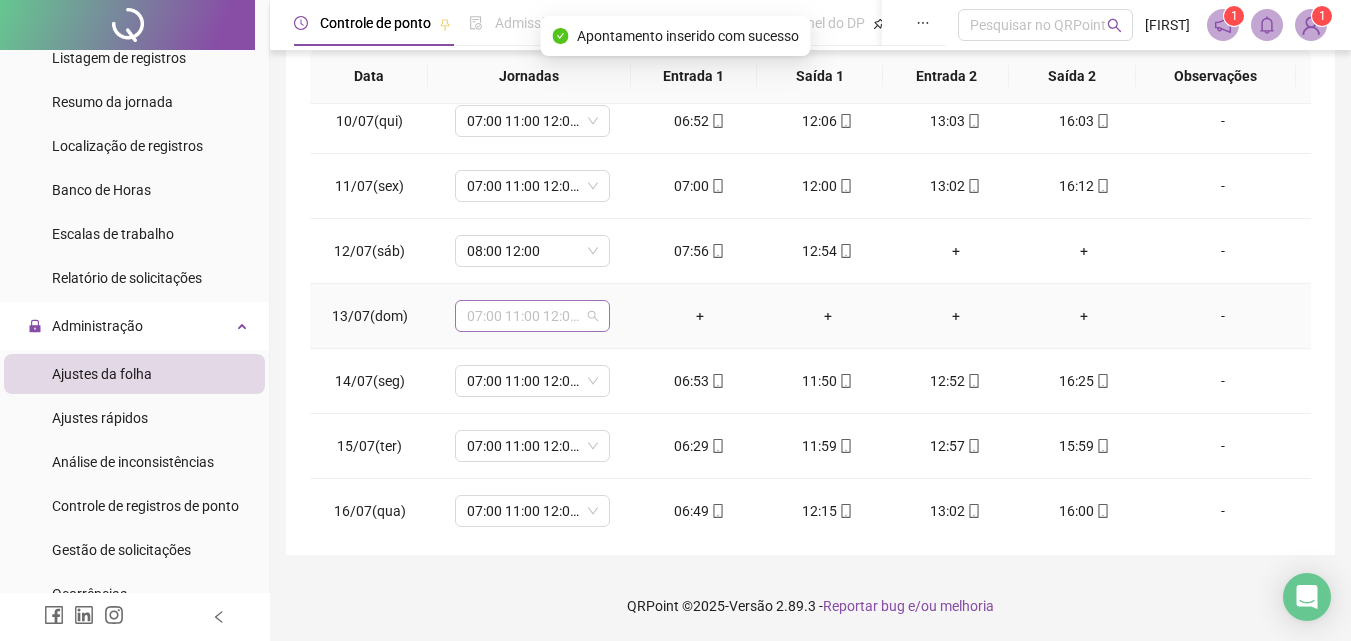 click on "07:00 11:00 12:00 16:00" at bounding box center (532, 316) 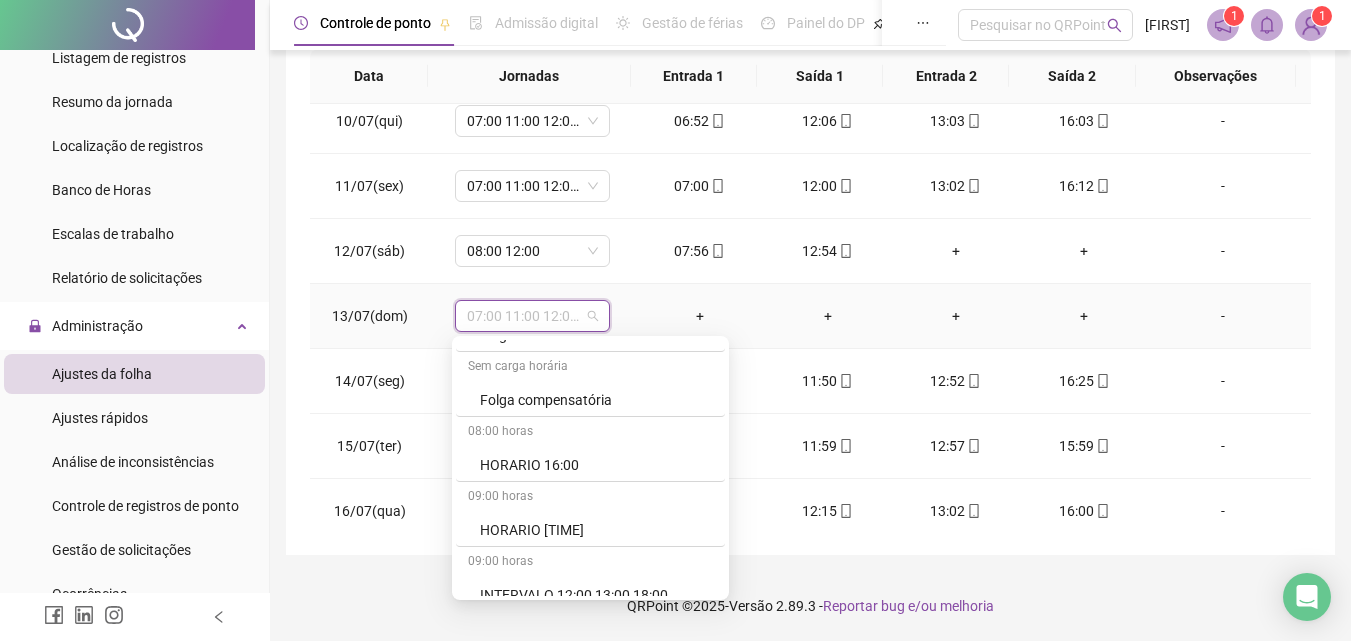 scroll, scrollTop: 4318, scrollLeft: 0, axis: vertical 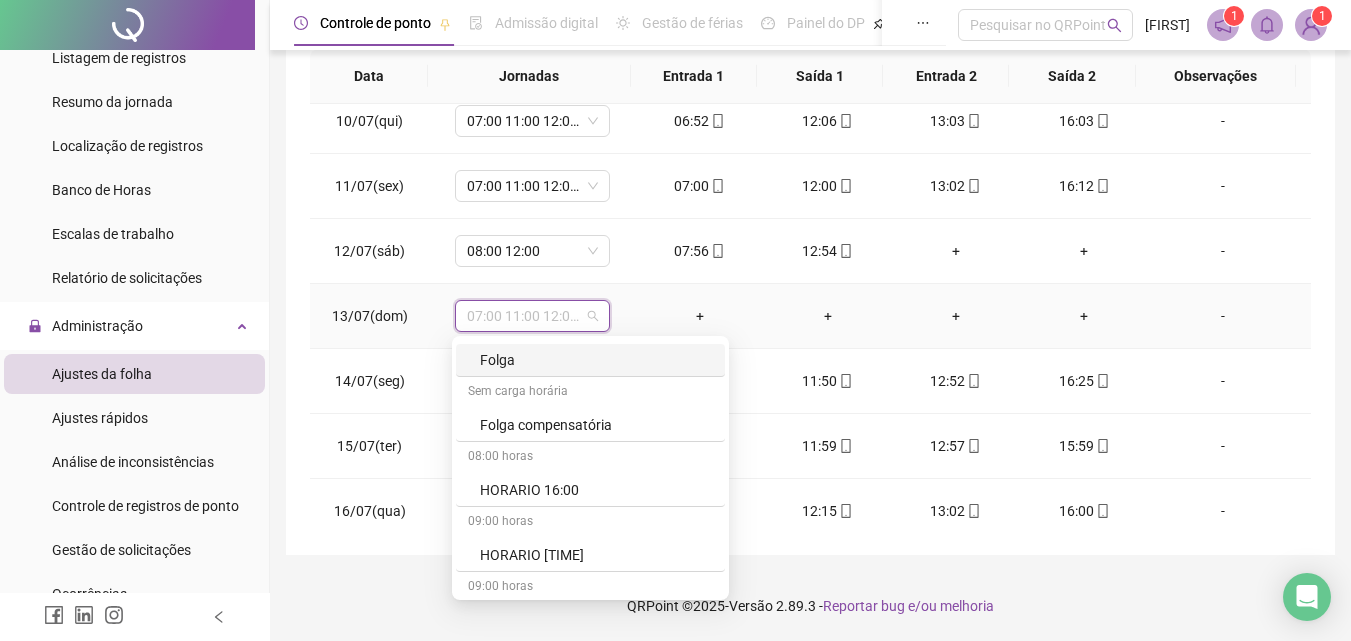 click on "Folga" at bounding box center [596, 360] 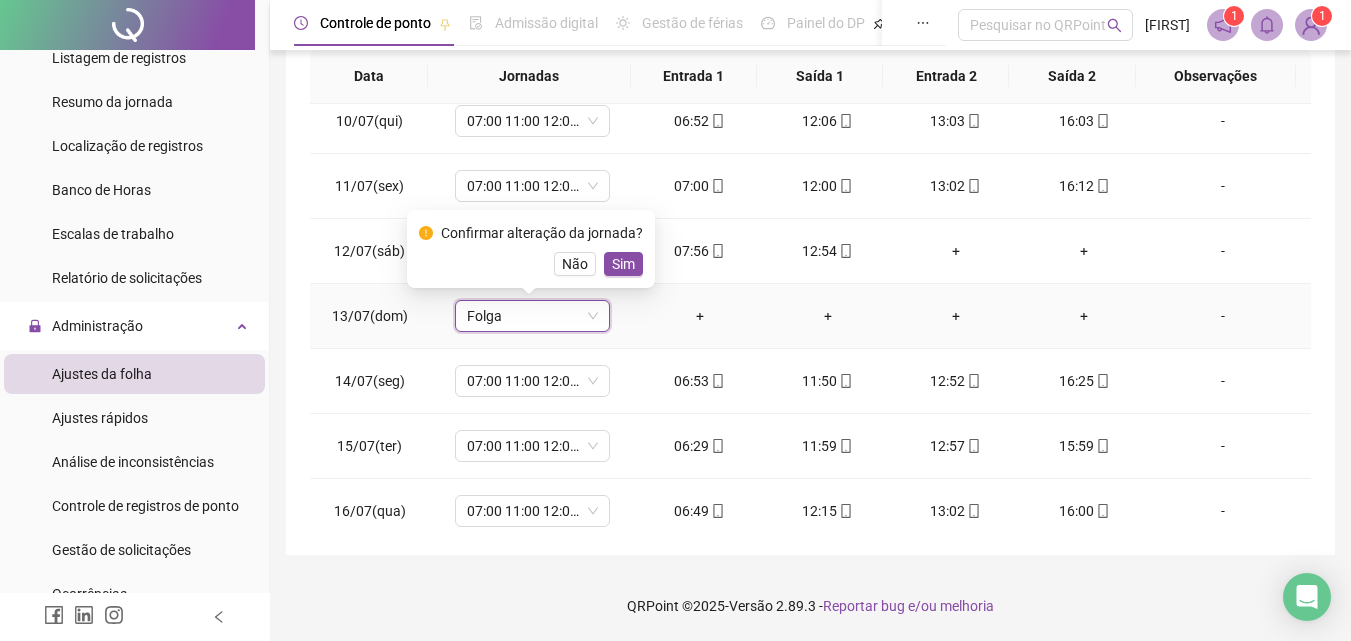 click on "Sim" at bounding box center [623, 264] 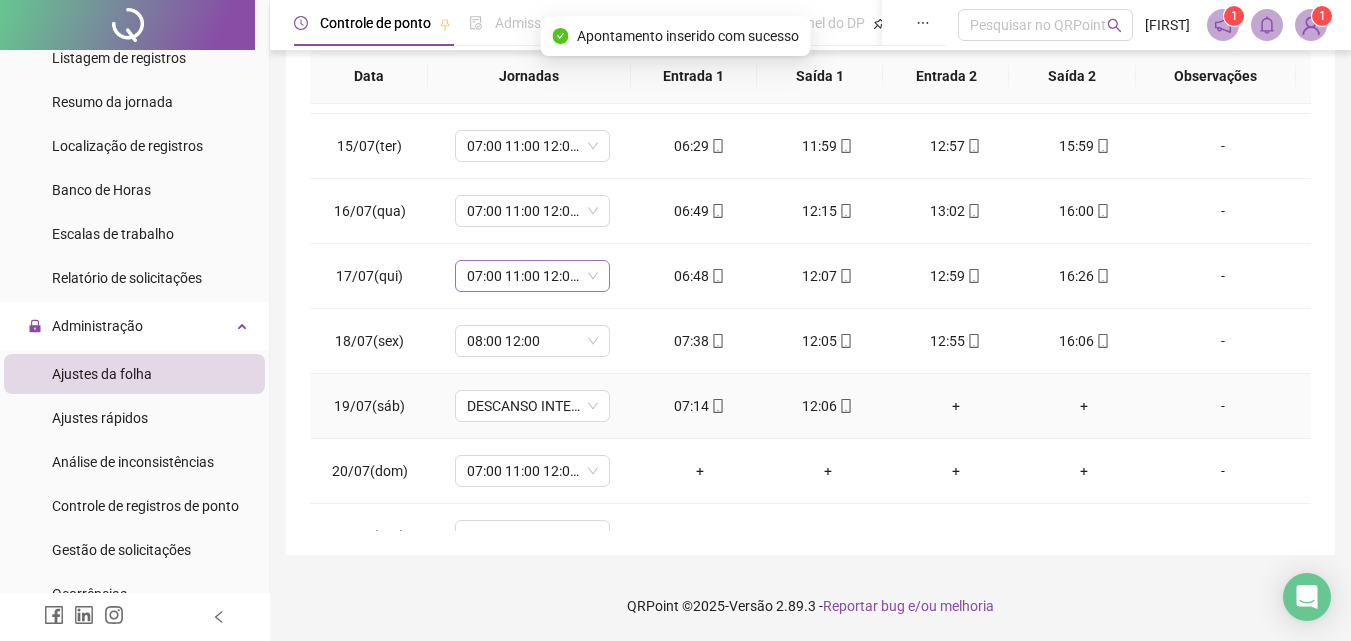 scroll, scrollTop: 1000, scrollLeft: 0, axis: vertical 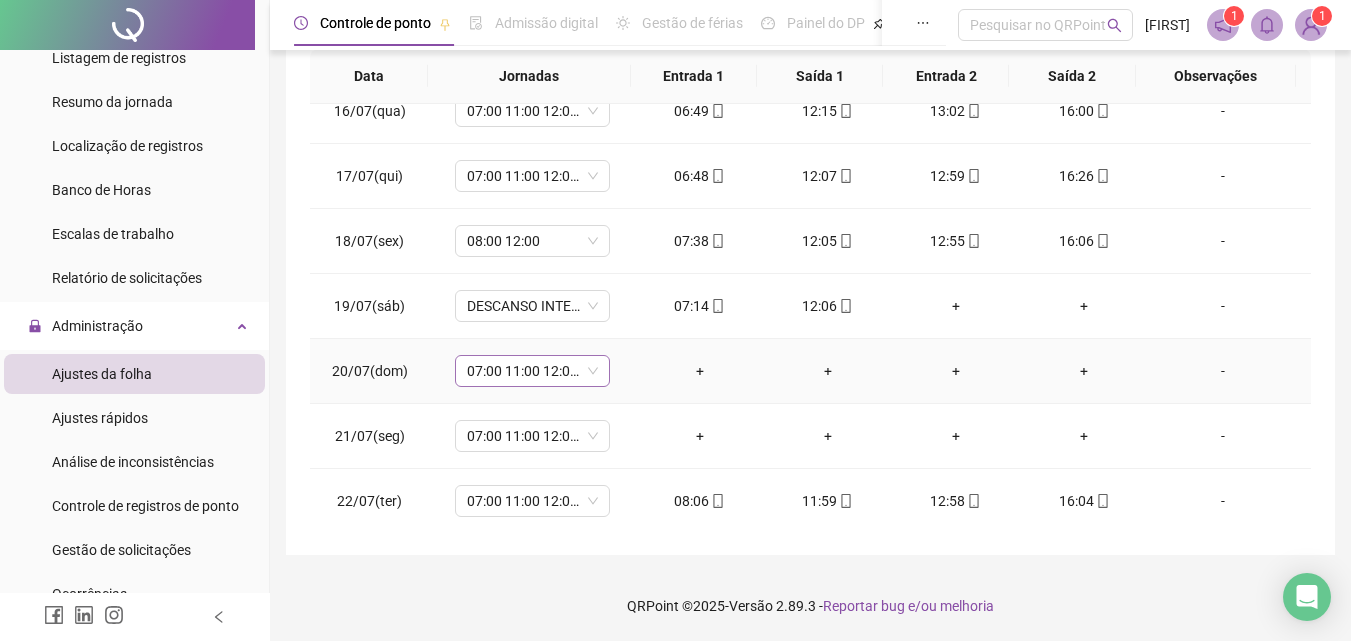 click on "07:00 11:00 12:00 16:00" at bounding box center (532, 371) 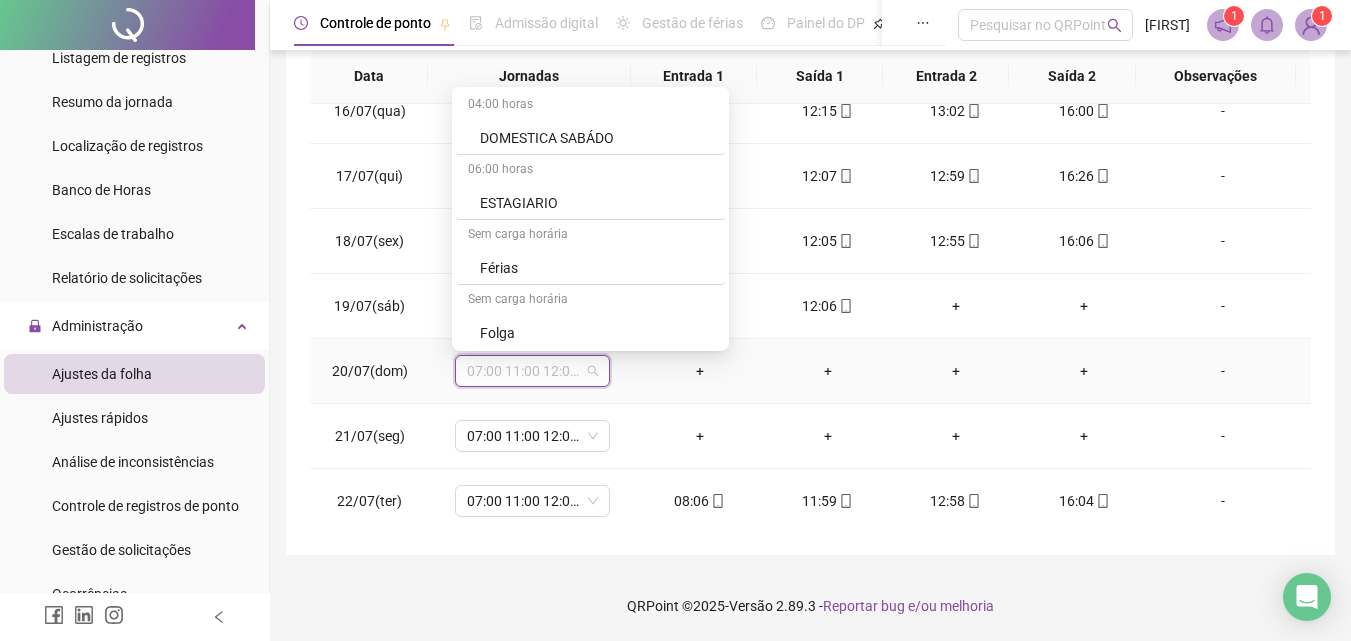 scroll, scrollTop: 4170, scrollLeft: 0, axis: vertical 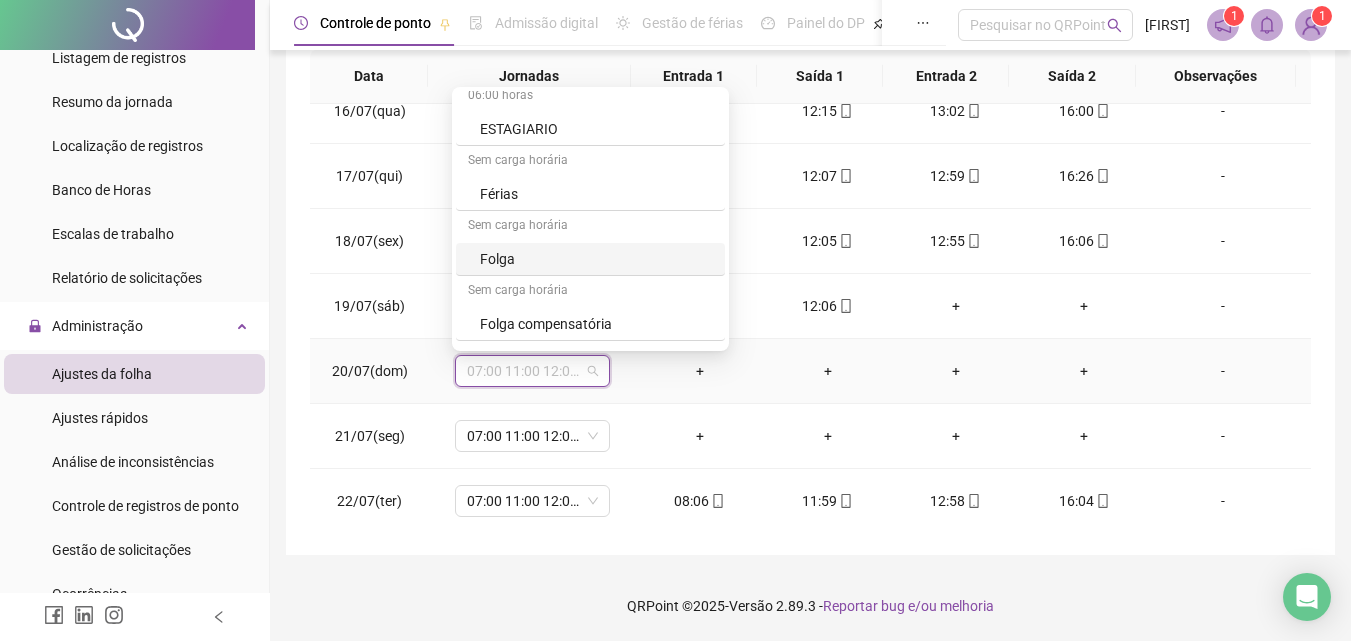 click on "Folga" at bounding box center [596, 259] 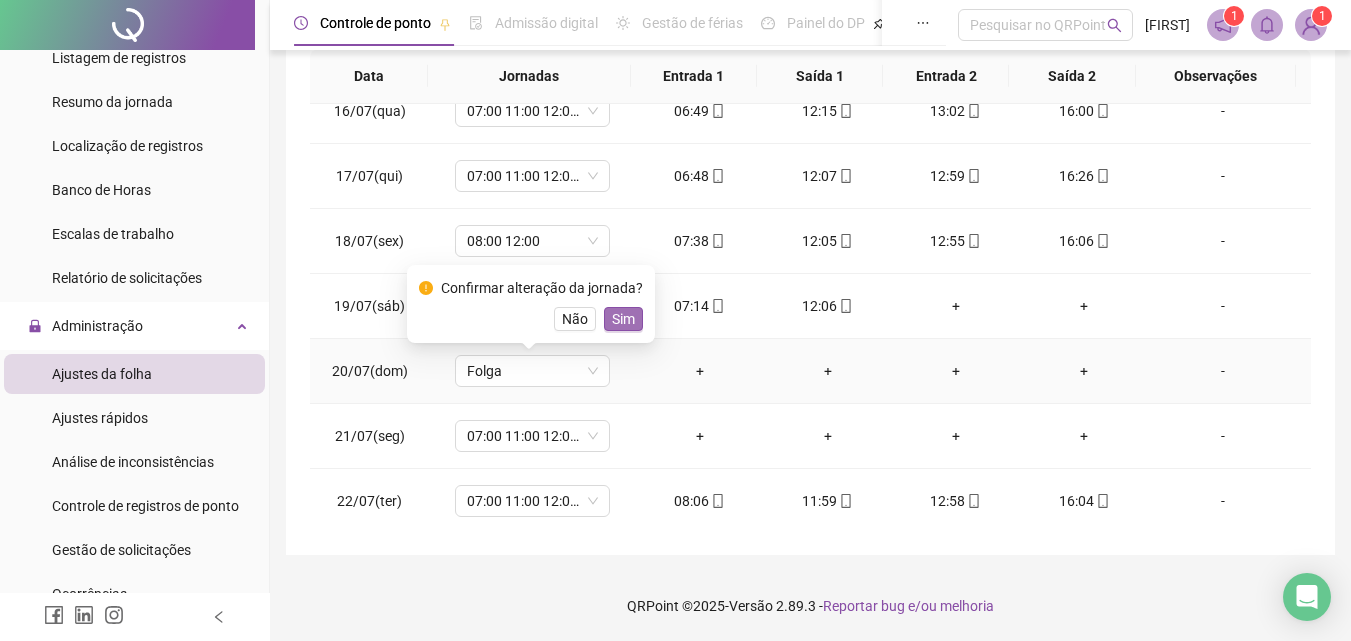 click on "Sim" at bounding box center [623, 319] 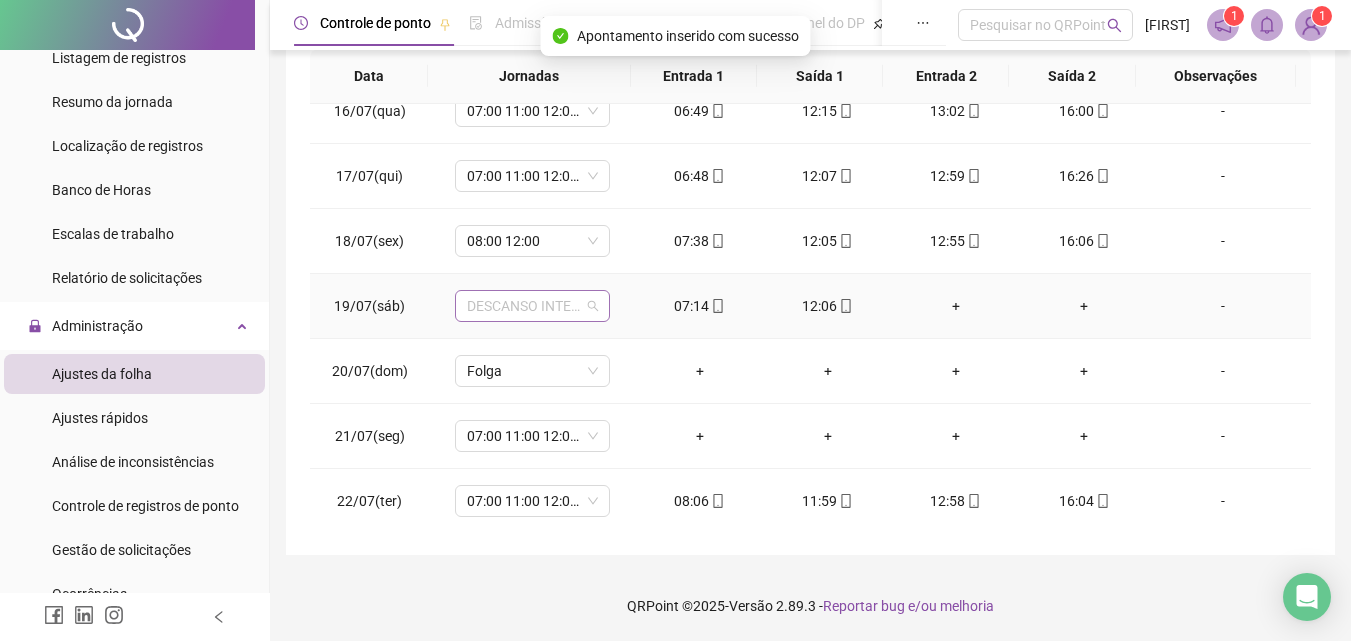 click on "DESCANSO INTER-JORNADA" at bounding box center [532, 306] 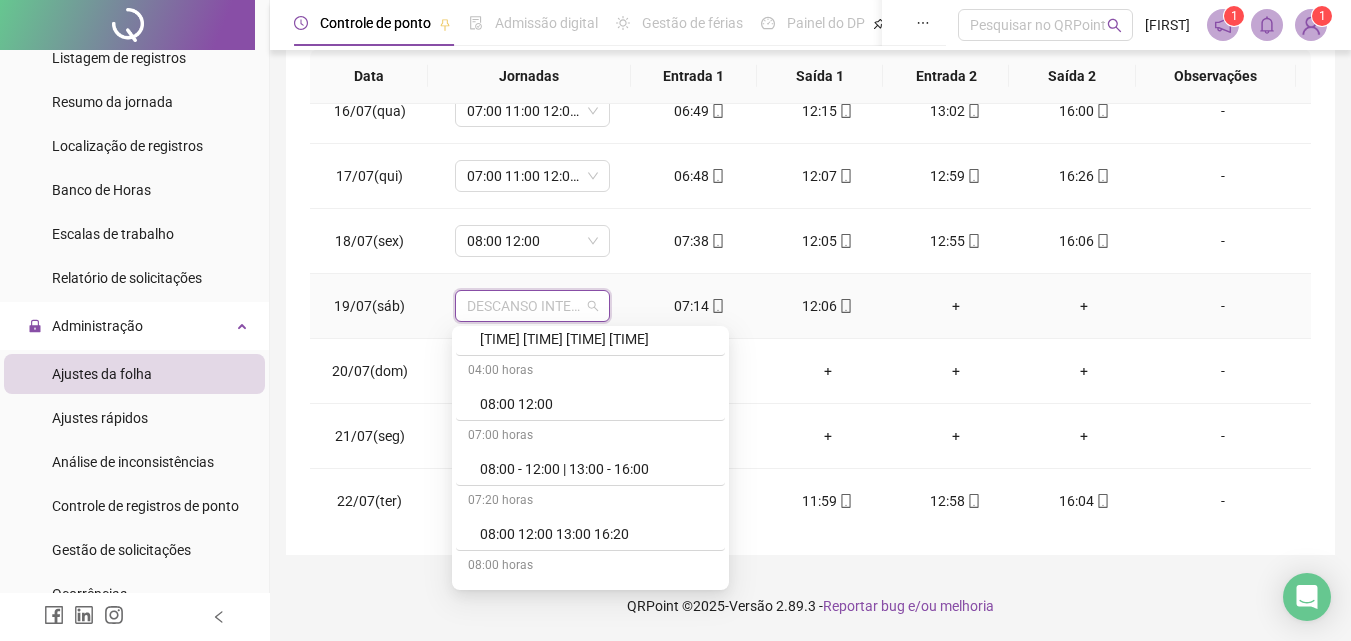 scroll, scrollTop: 1184, scrollLeft: 0, axis: vertical 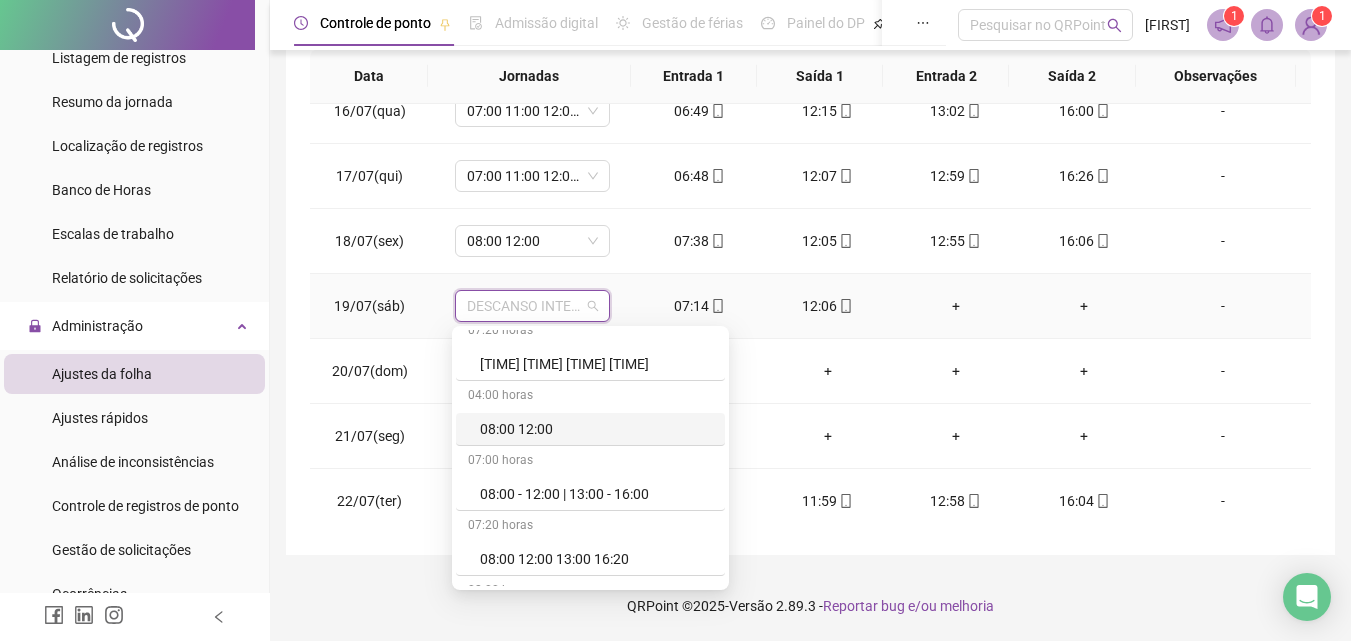 click on "08:00 12:00" at bounding box center (596, 429) 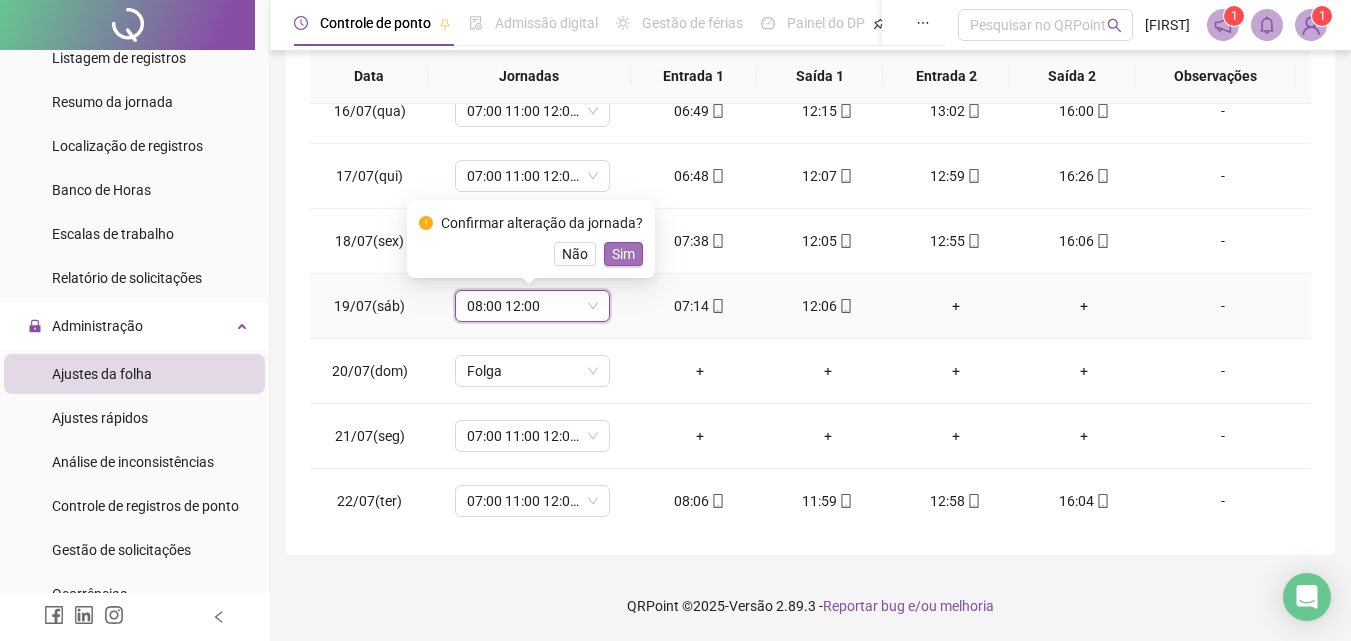 click on "Sim" at bounding box center [623, 254] 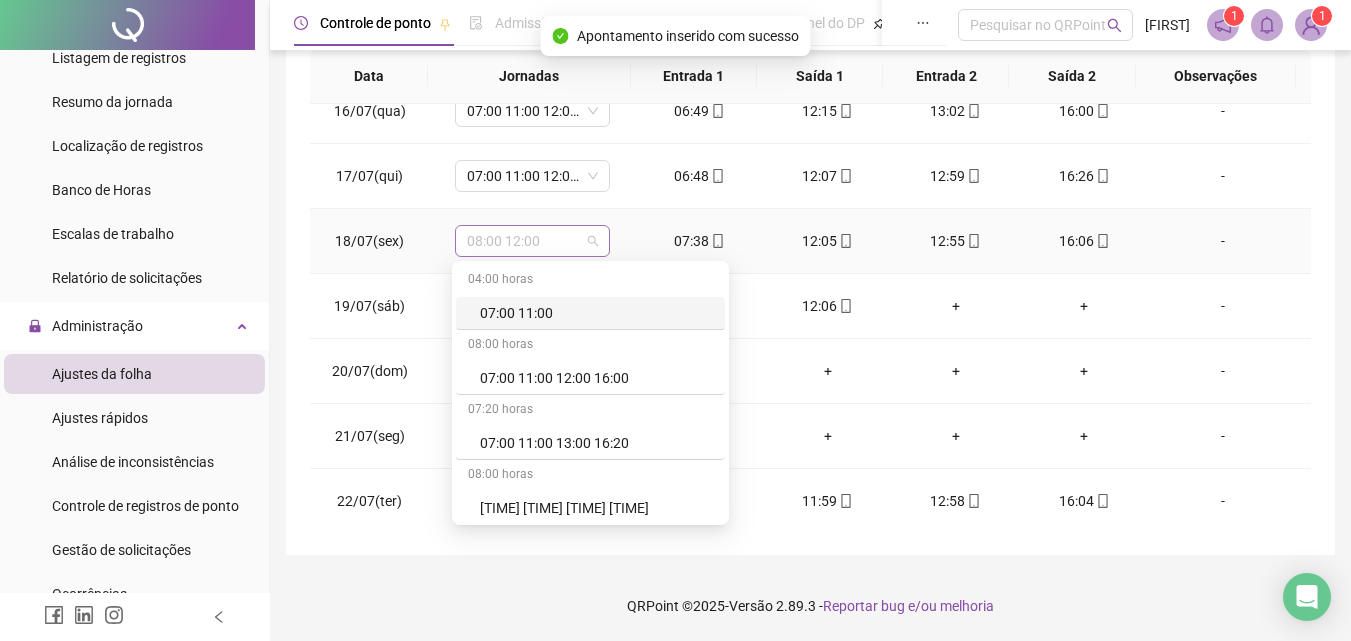click on "08:00 12:00" at bounding box center [532, 241] 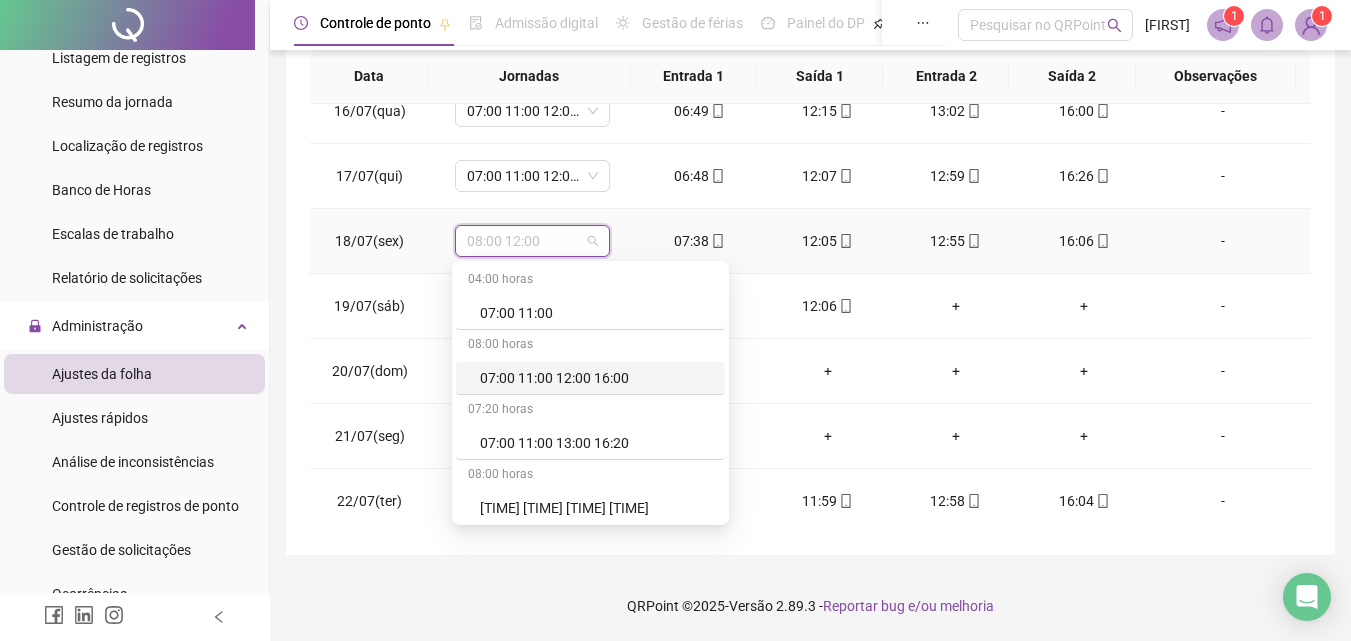 click on "07:00 11:00 12:00 16:00" at bounding box center [596, 378] 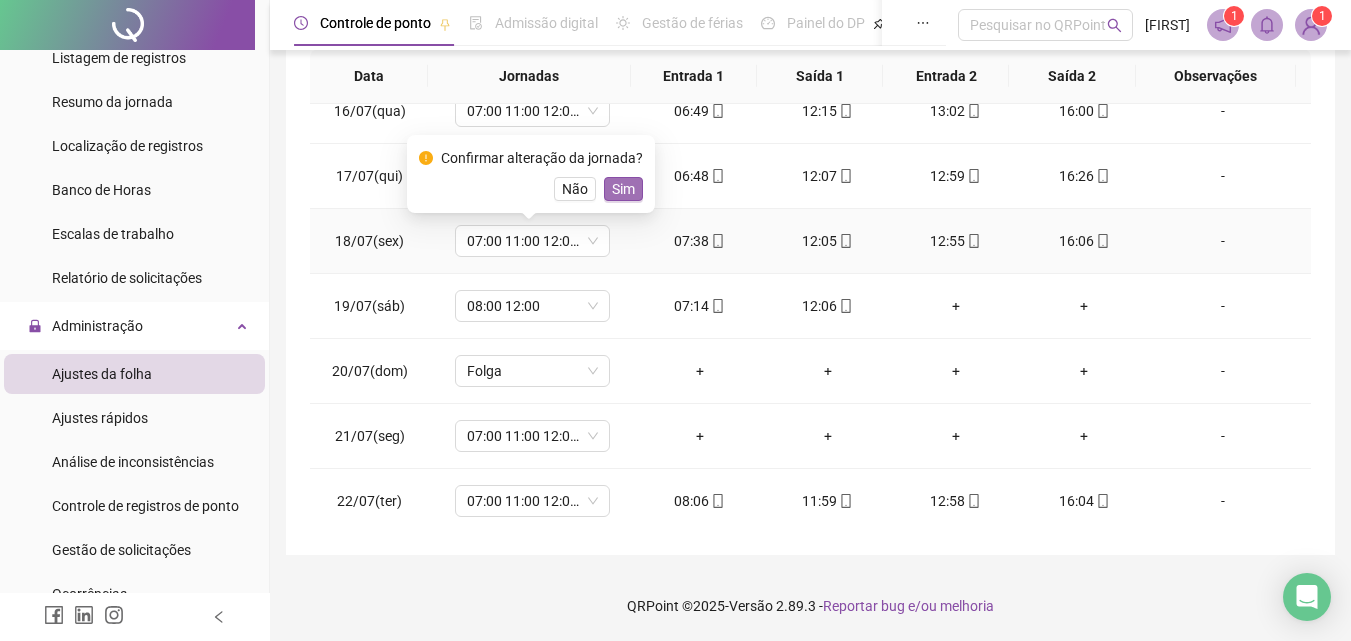 click on "Sim" at bounding box center [623, 189] 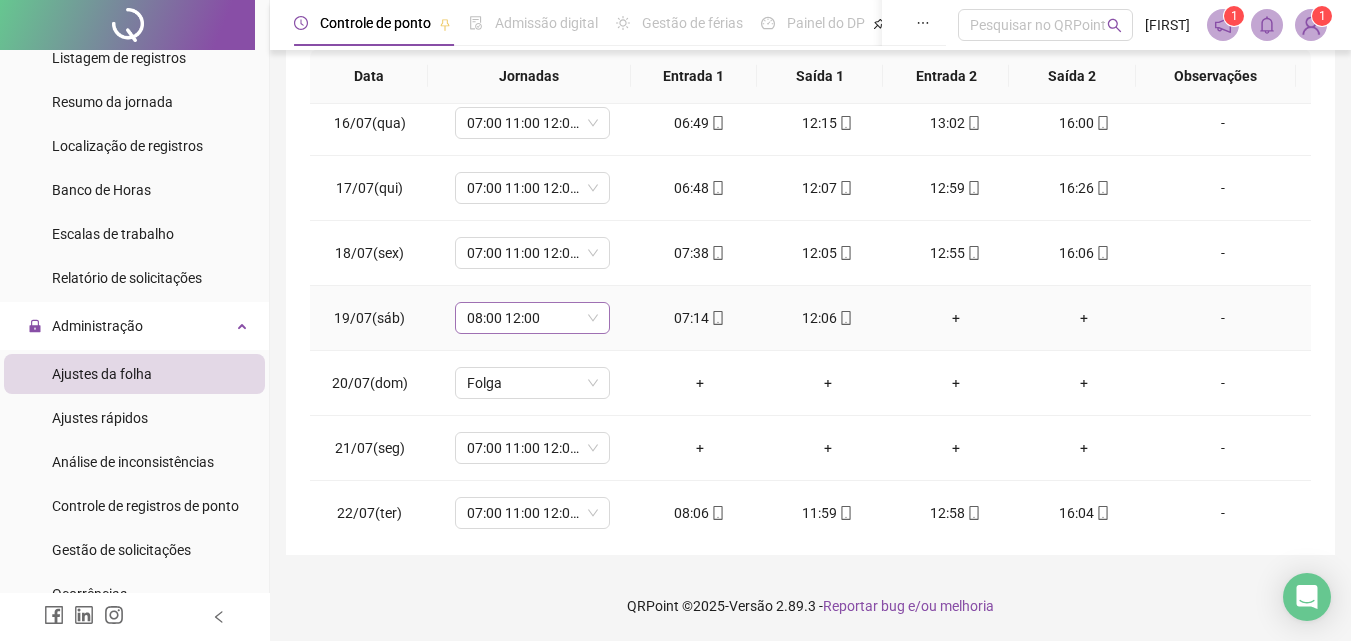 scroll, scrollTop: 1088, scrollLeft: 0, axis: vertical 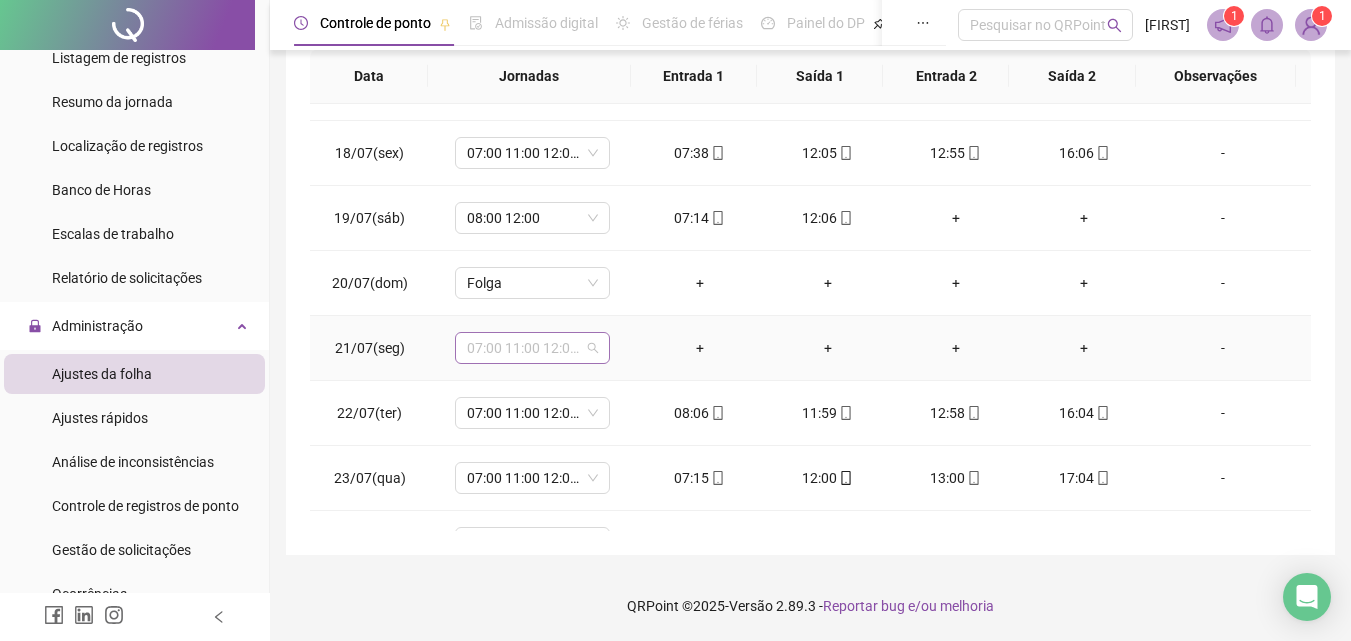 click on "07:00 11:00 12:00 16:00" at bounding box center [532, 348] 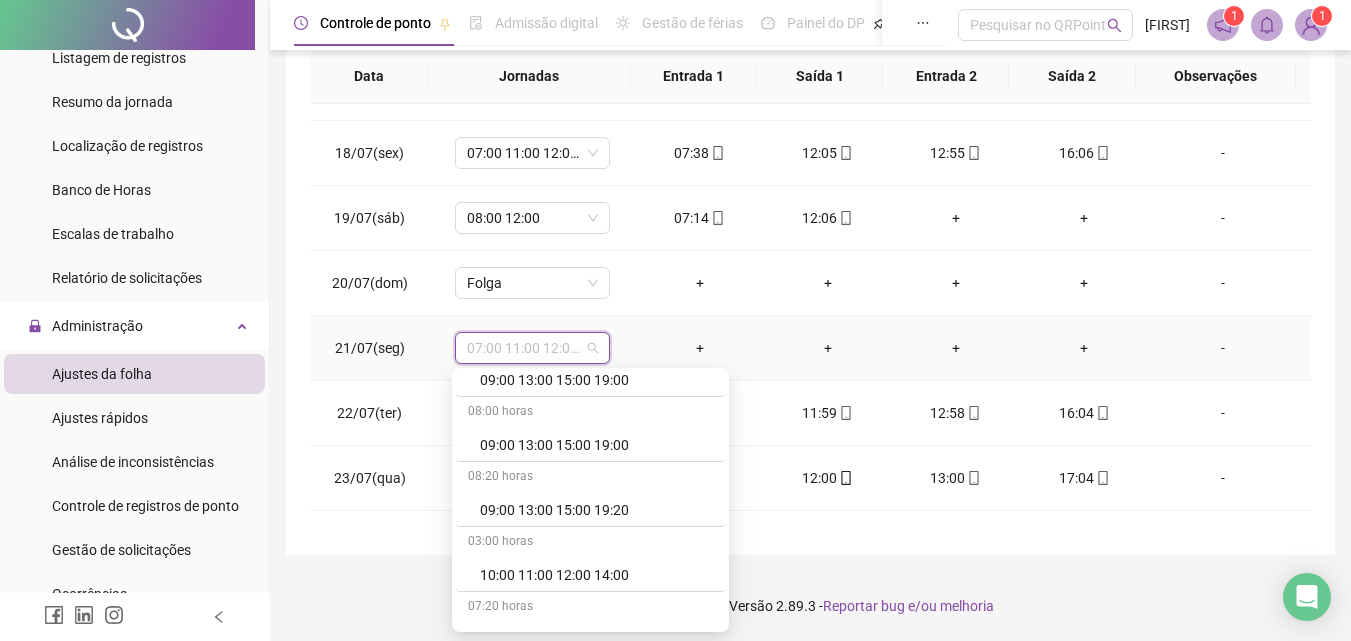 scroll, scrollTop: 2690, scrollLeft: 0, axis: vertical 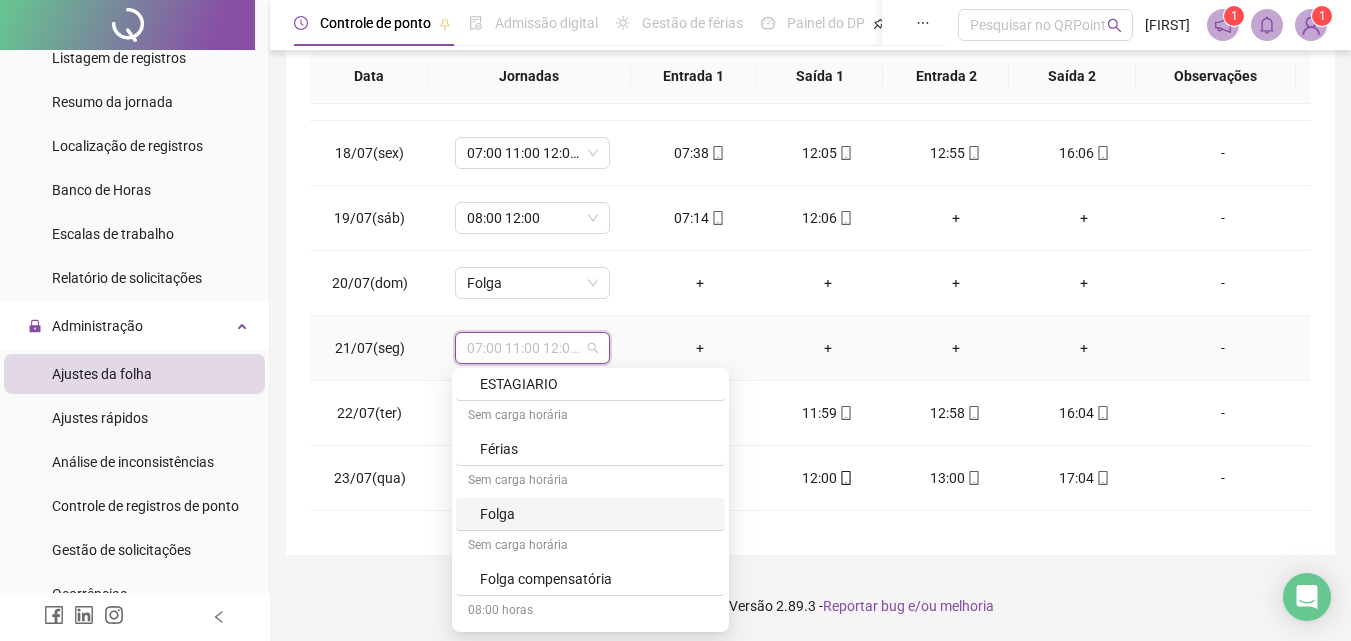 click on "Folga" at bounding box center (596, 514) 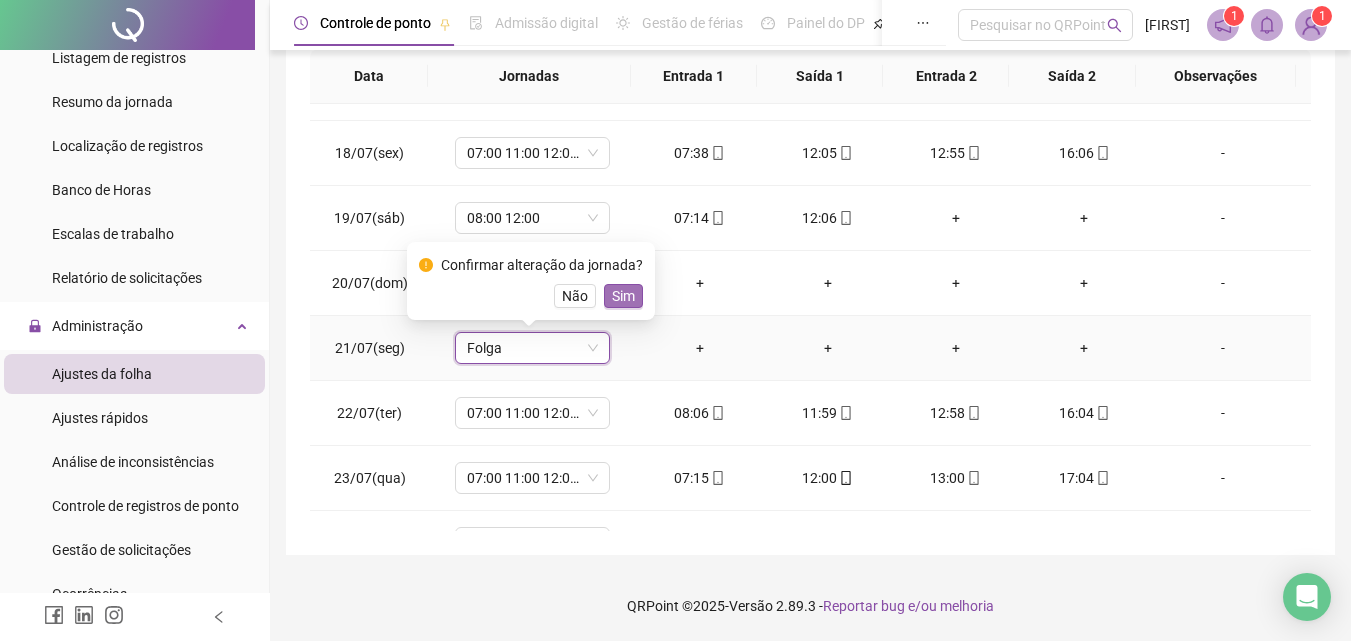 click on "Sim" at bounding box center (623, 296) 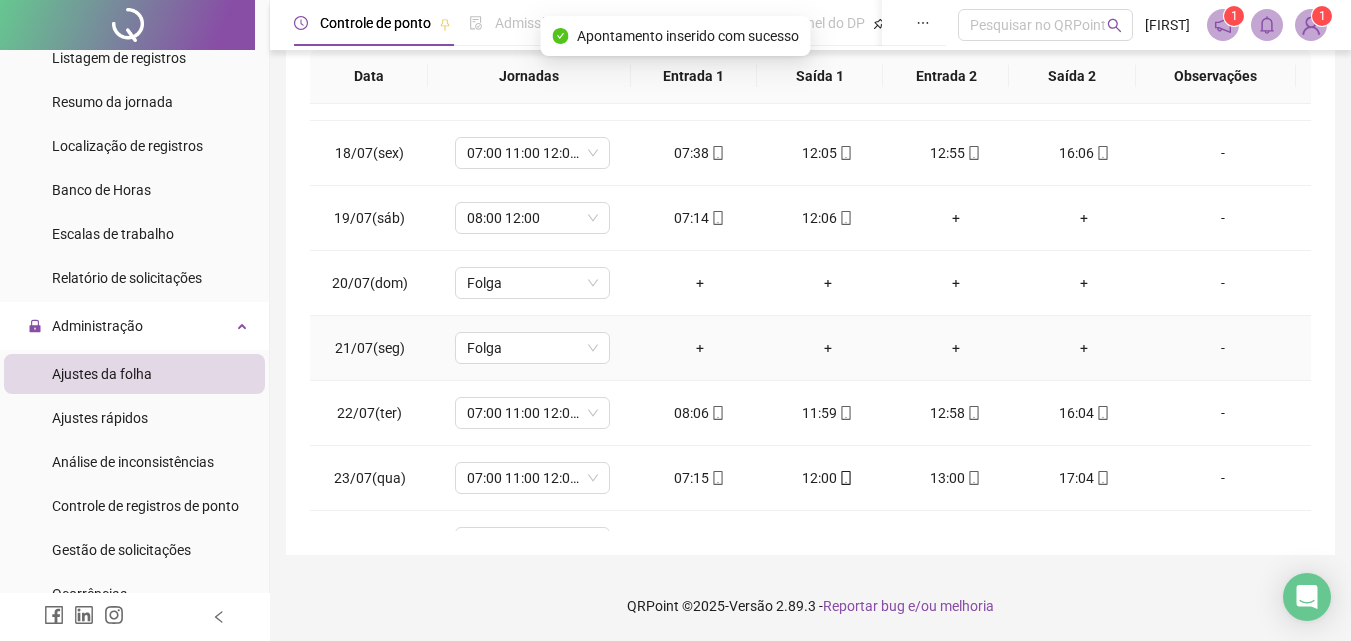 click on "-" at bounding box center (1223, 348) 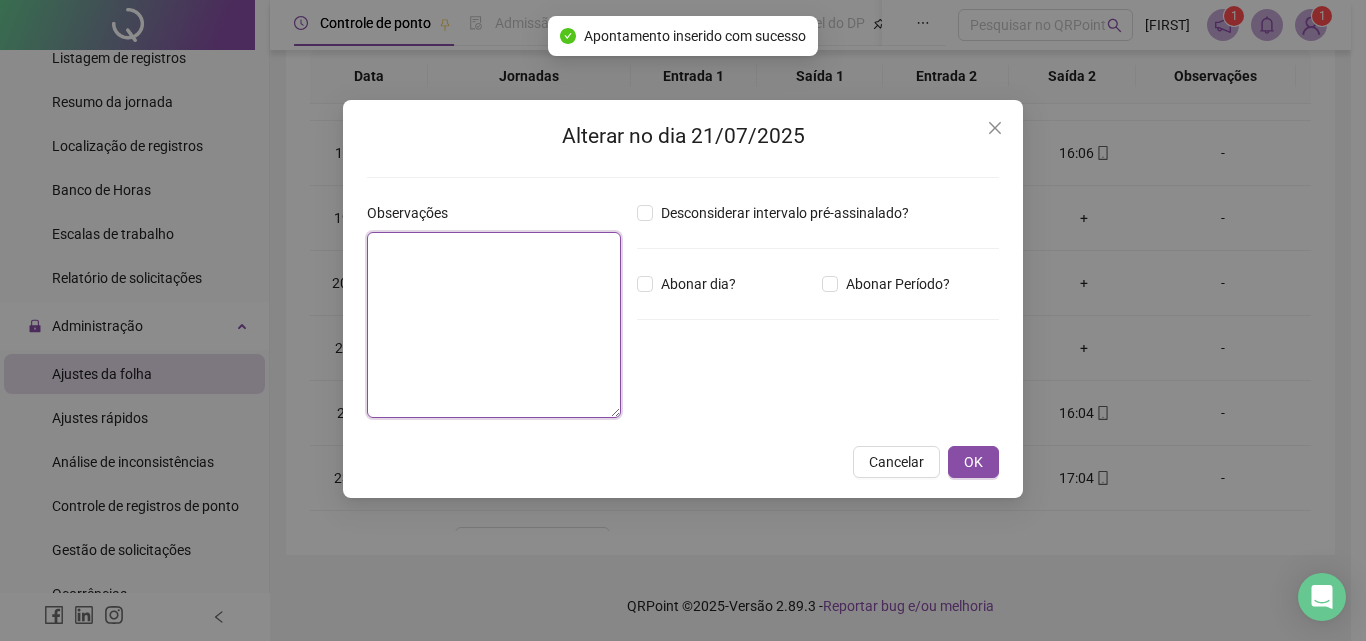 click at bounding box center (494, 325) 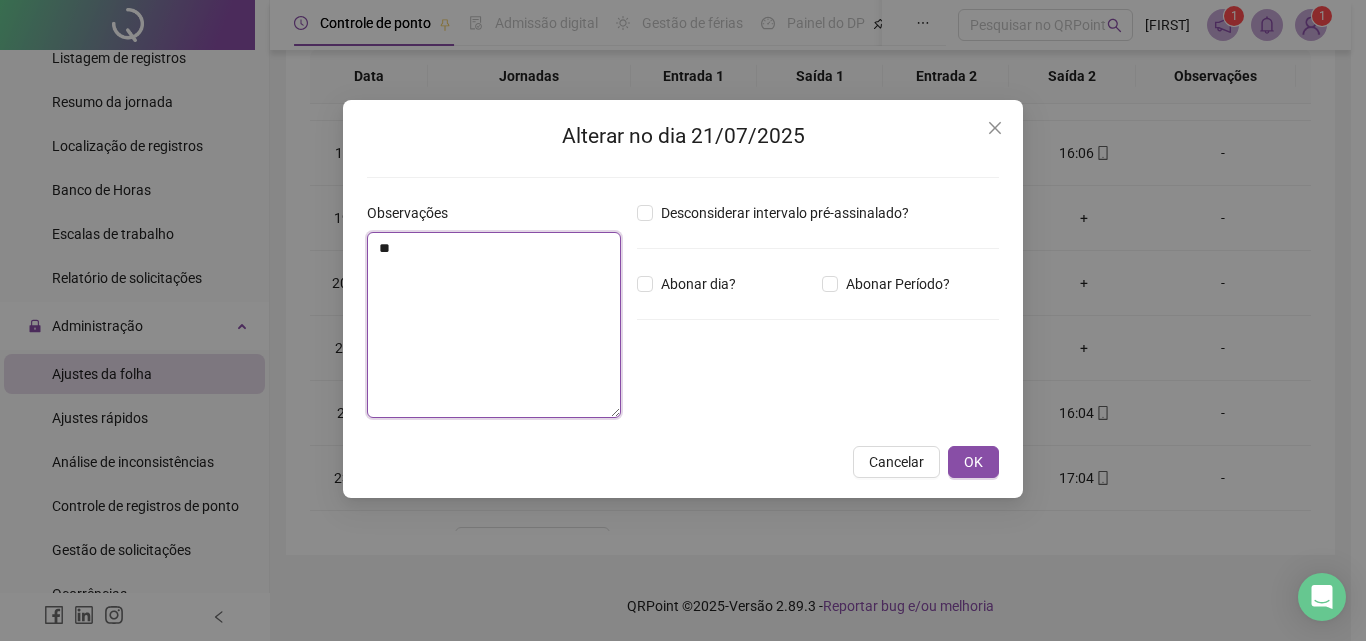 type on "*" 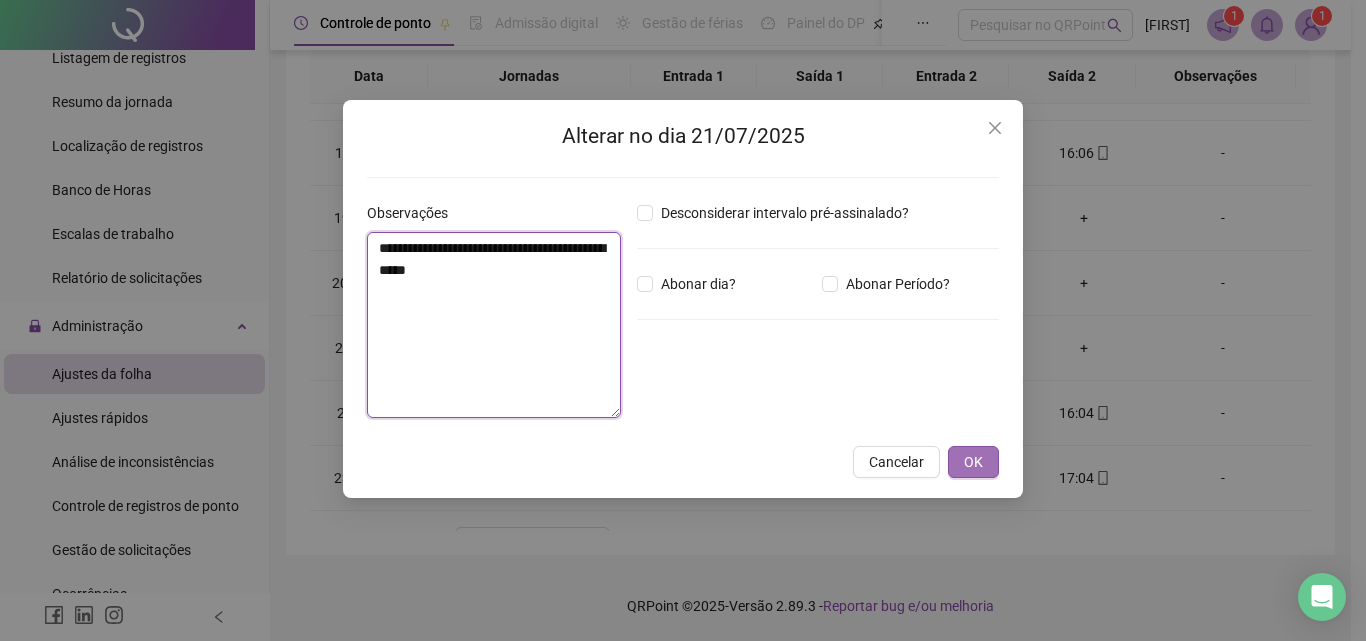type on "**********" 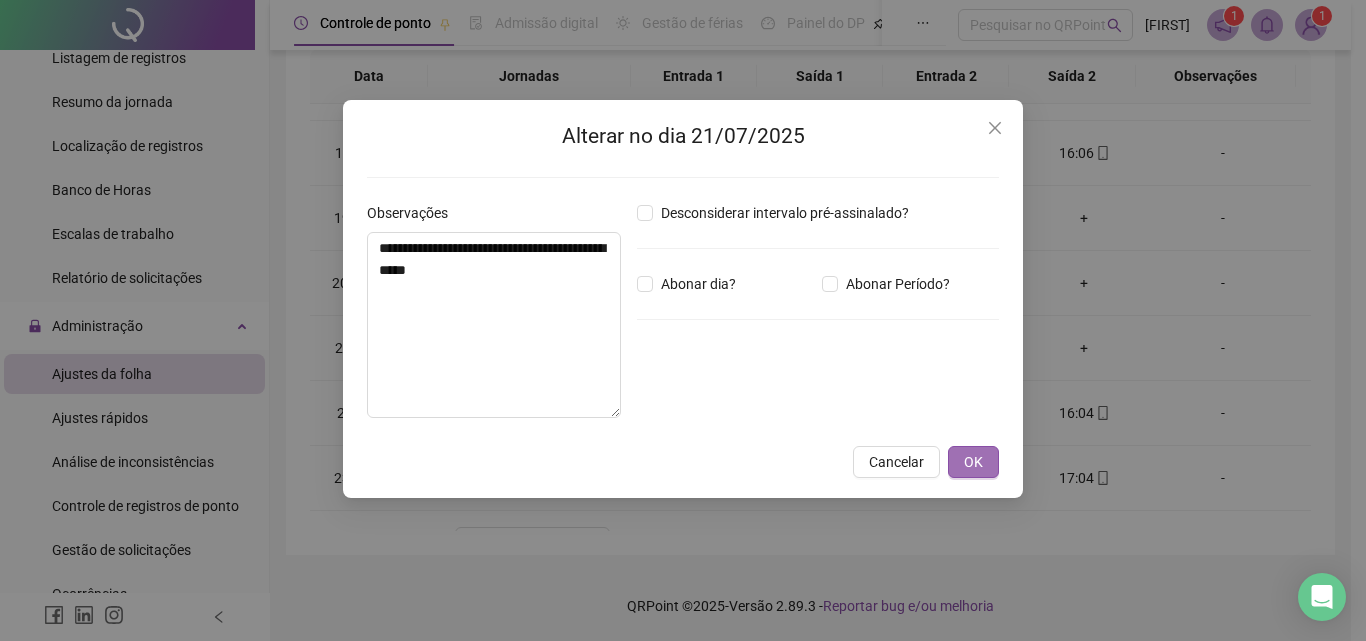 click on "OK" at bounding box center (973, 462) 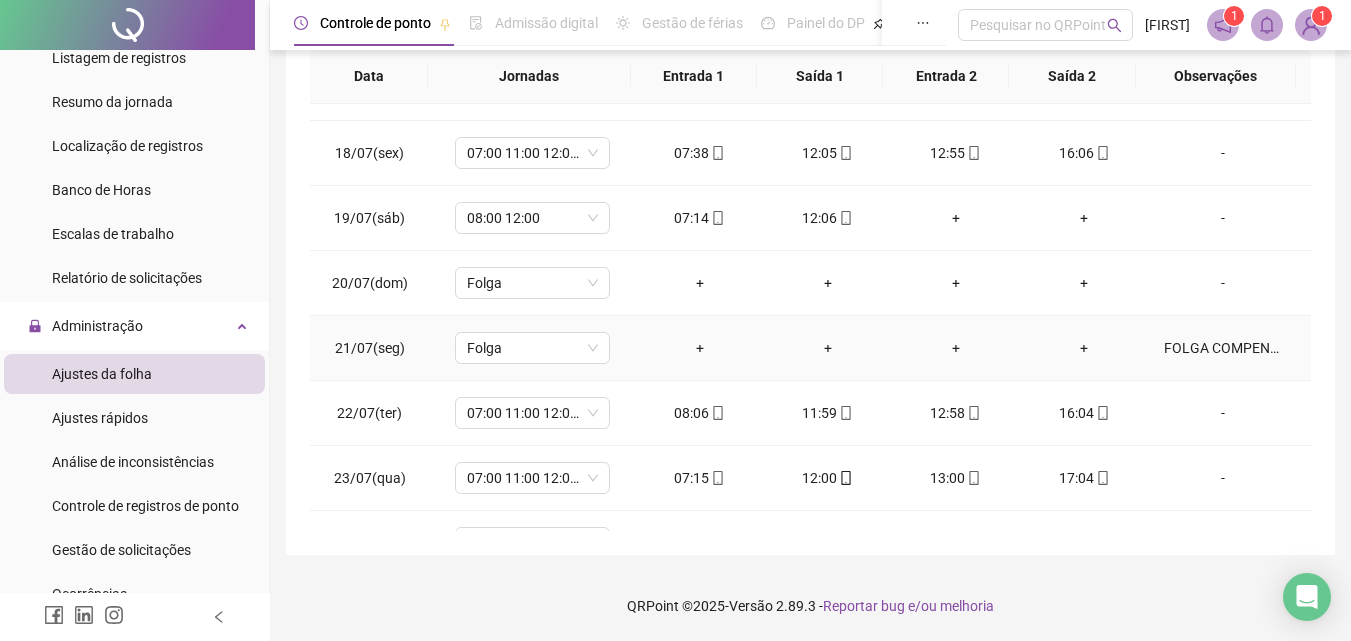 click on "FOLGA COMPENSADA NO FERIADO MUNICIPAL DO DIA 31/07" at bounding box center (1223, 348) 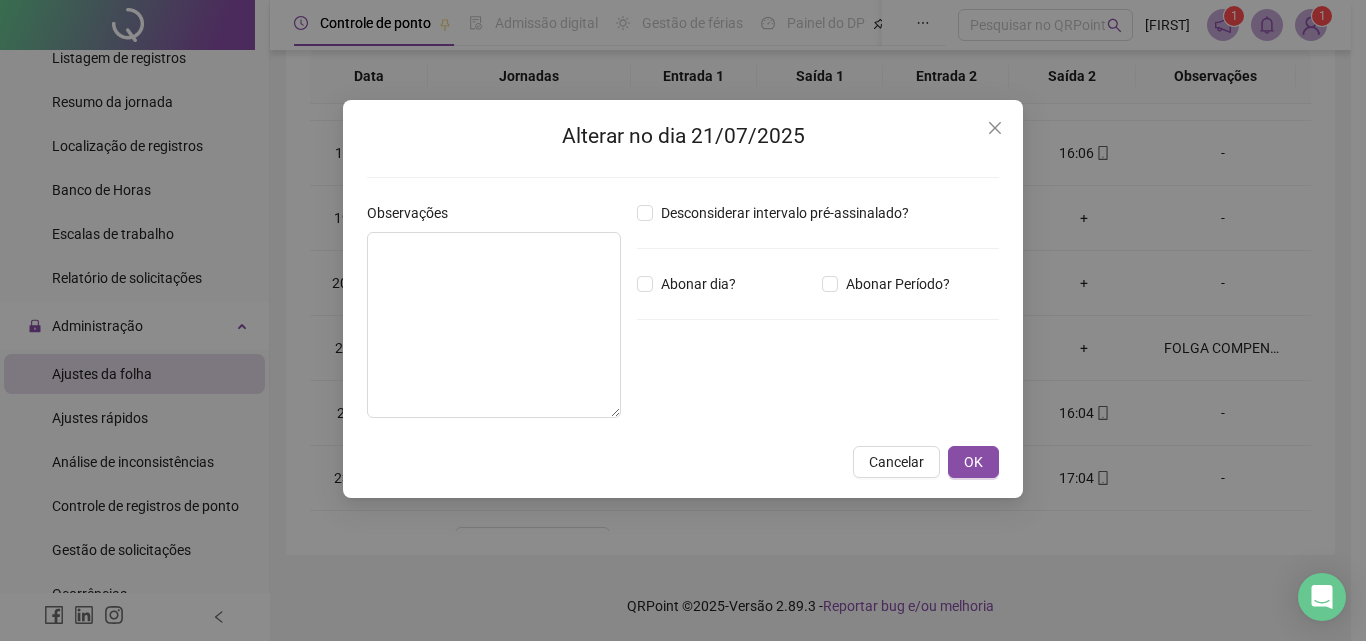 type on "**********" 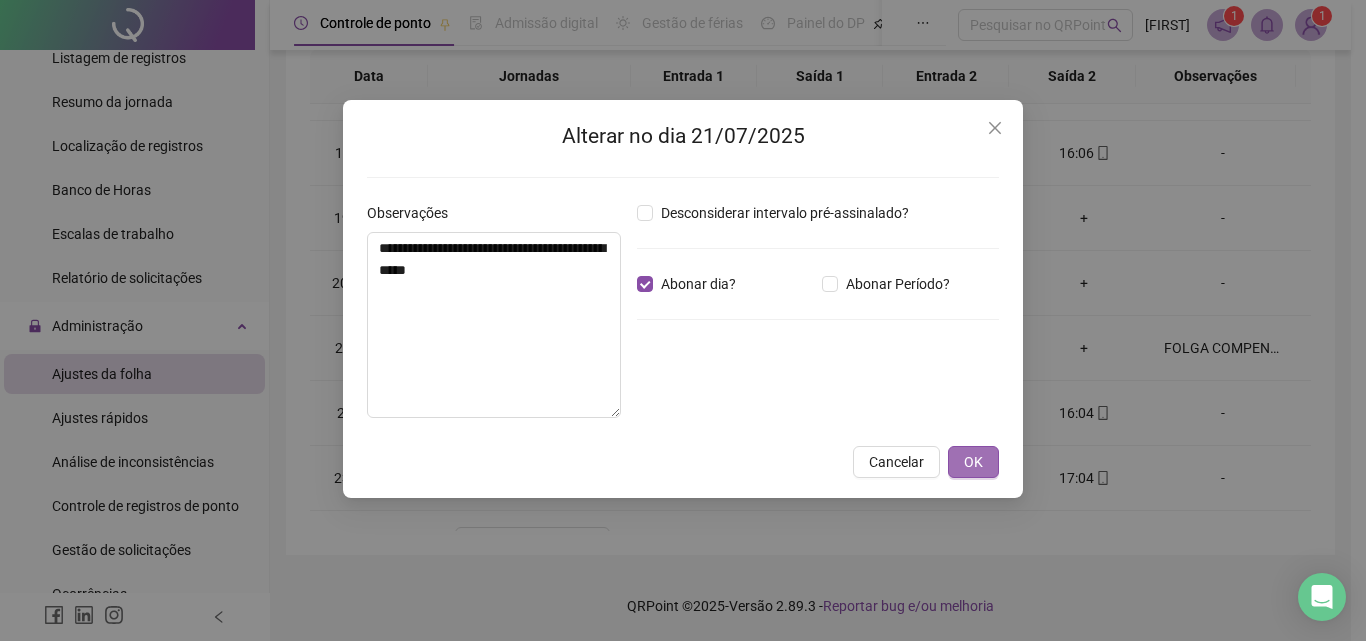 click on "OK" at bounding box center (973, 462) 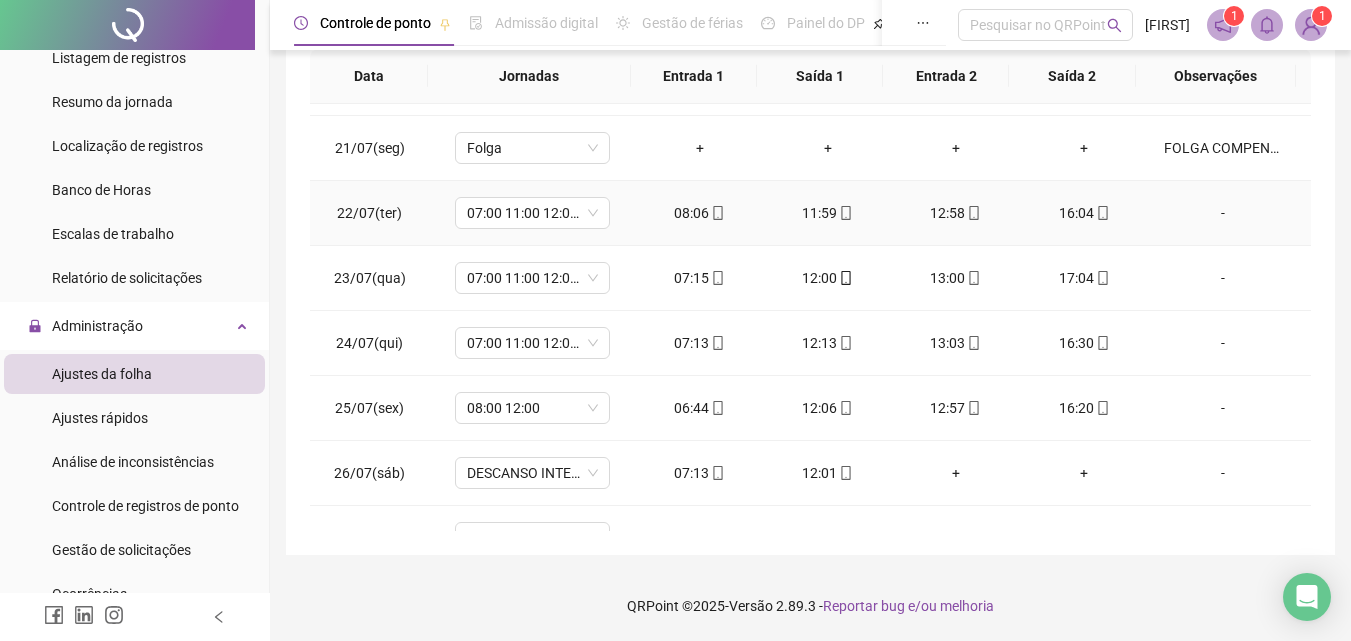 scroll, scrollTop: 1388, scrollLeft: 0, axis: vertical 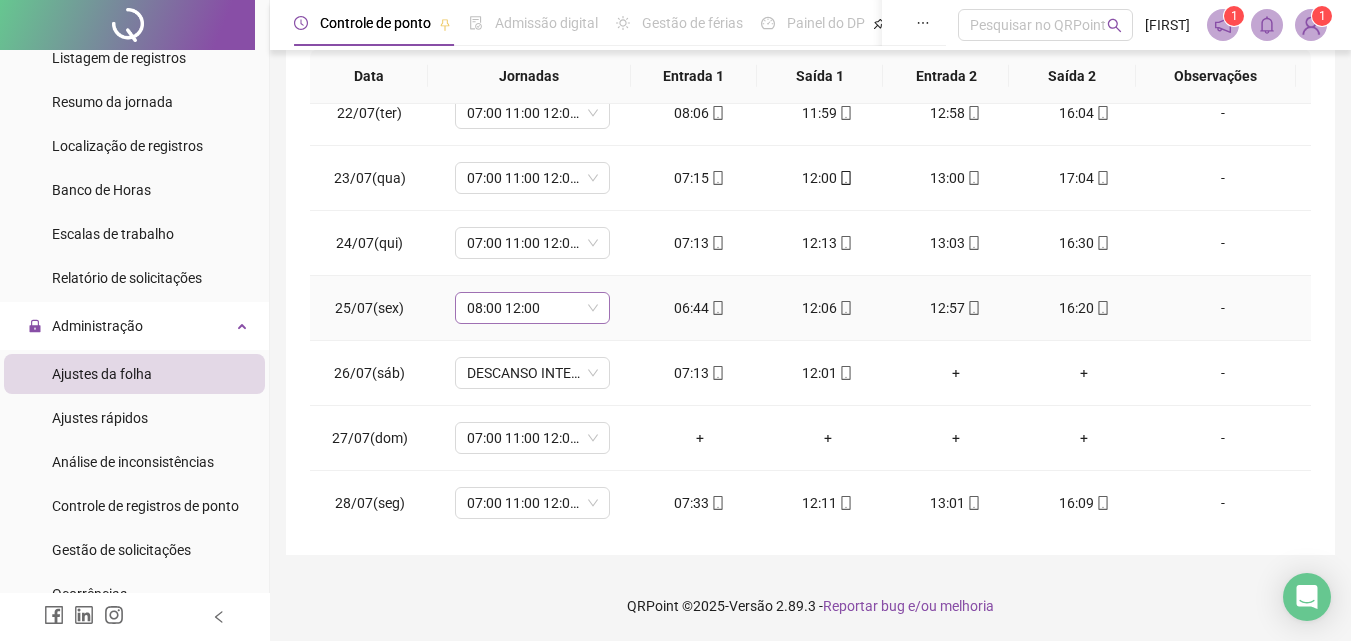 click on "08:00 12:00" at bounding box center (532, 308) 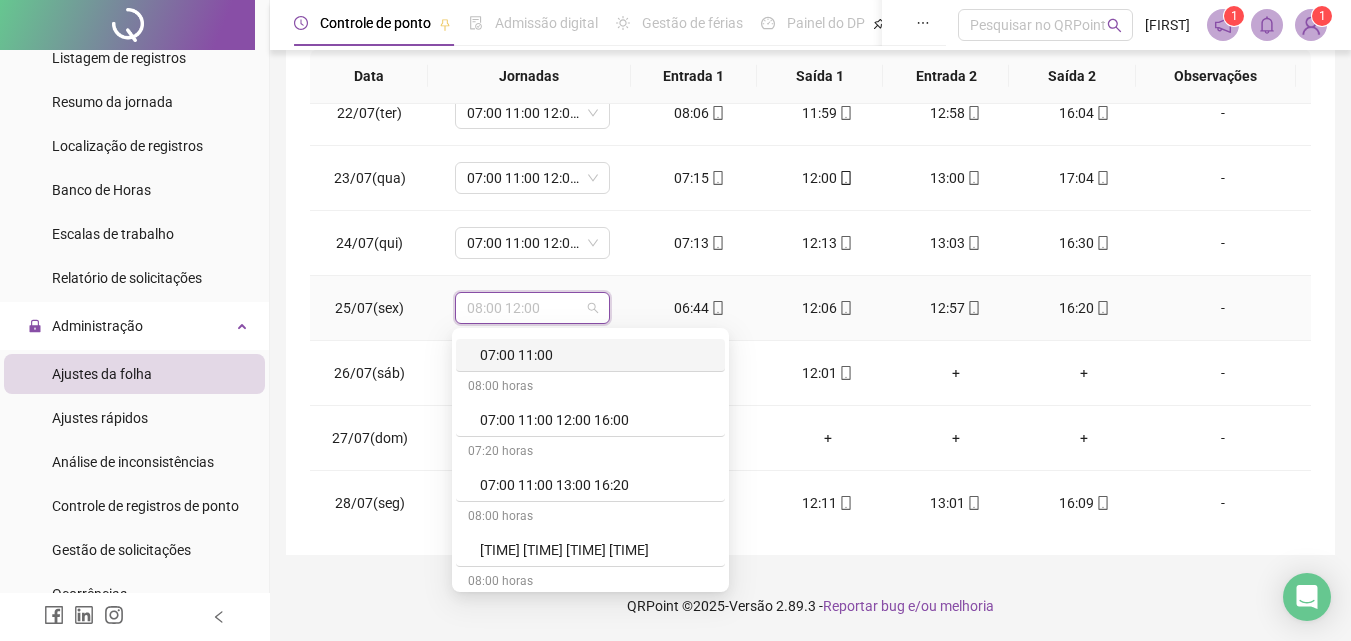 scroll, scrollTop: 0, scrollLeft: 0, axis: both 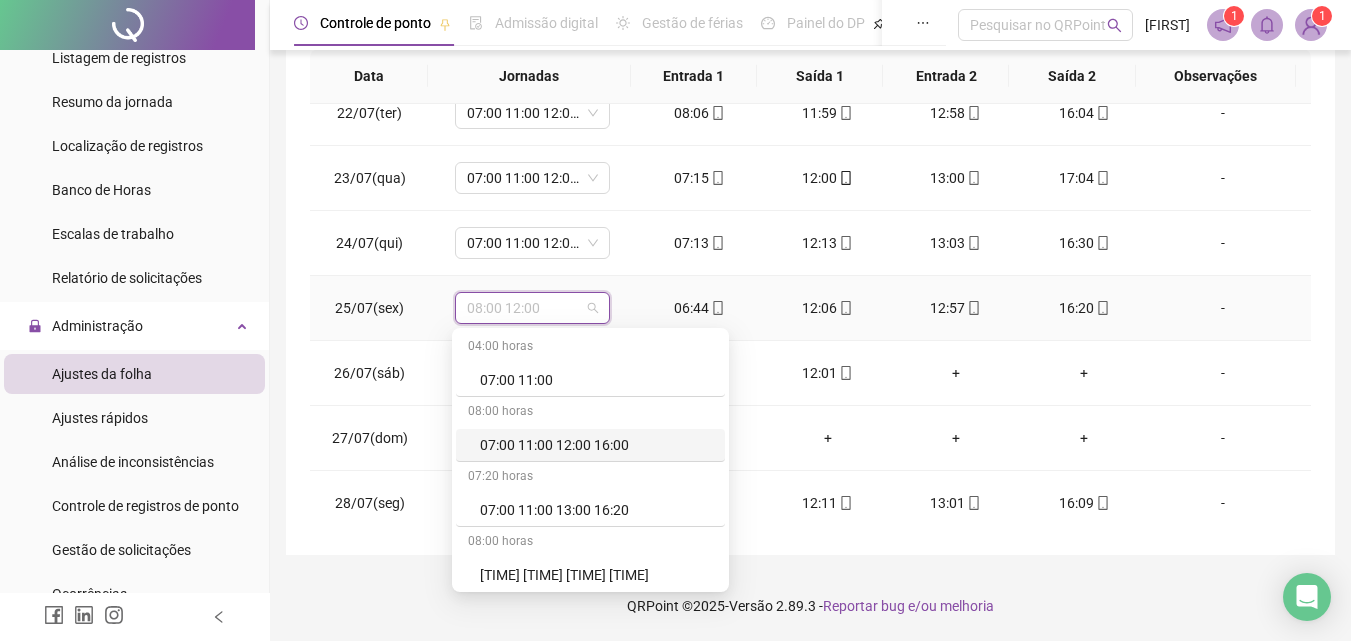 click on "07:00 11:00 12:00 16:00" at bounding box center [596, 445] 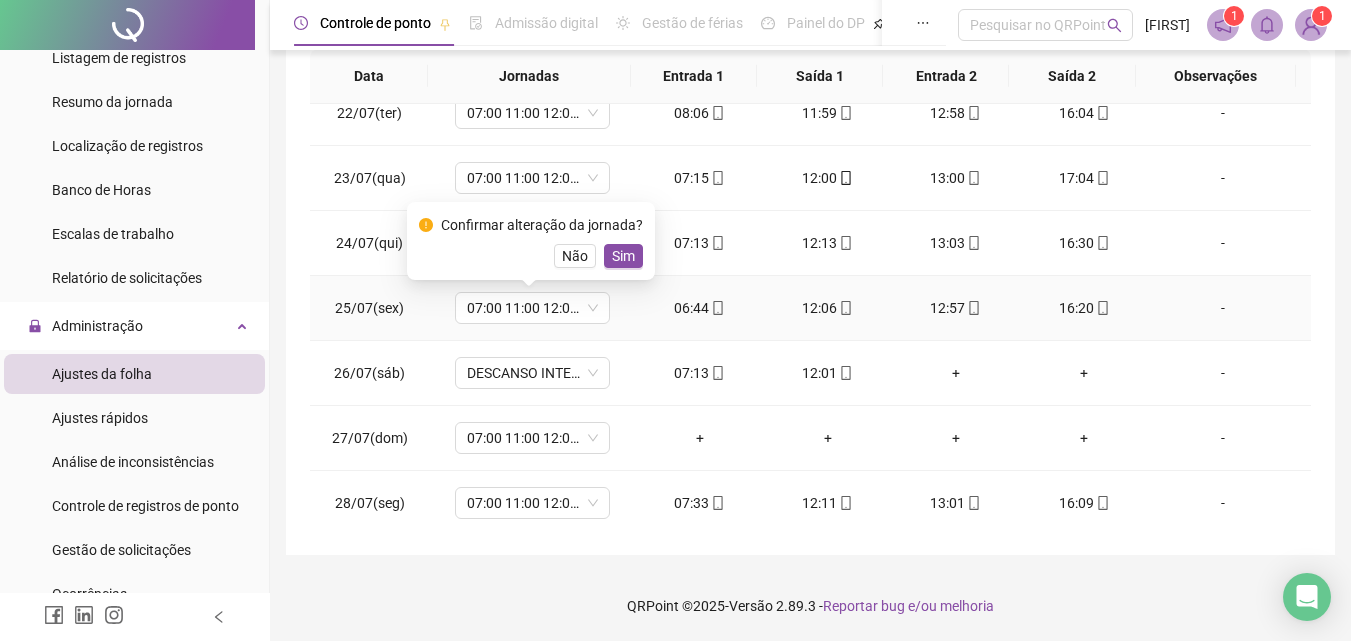 drag, startPoint x: 612, startPoint y: 255, endPoint x: 608, endPoint y: 382, distance: 127.06297 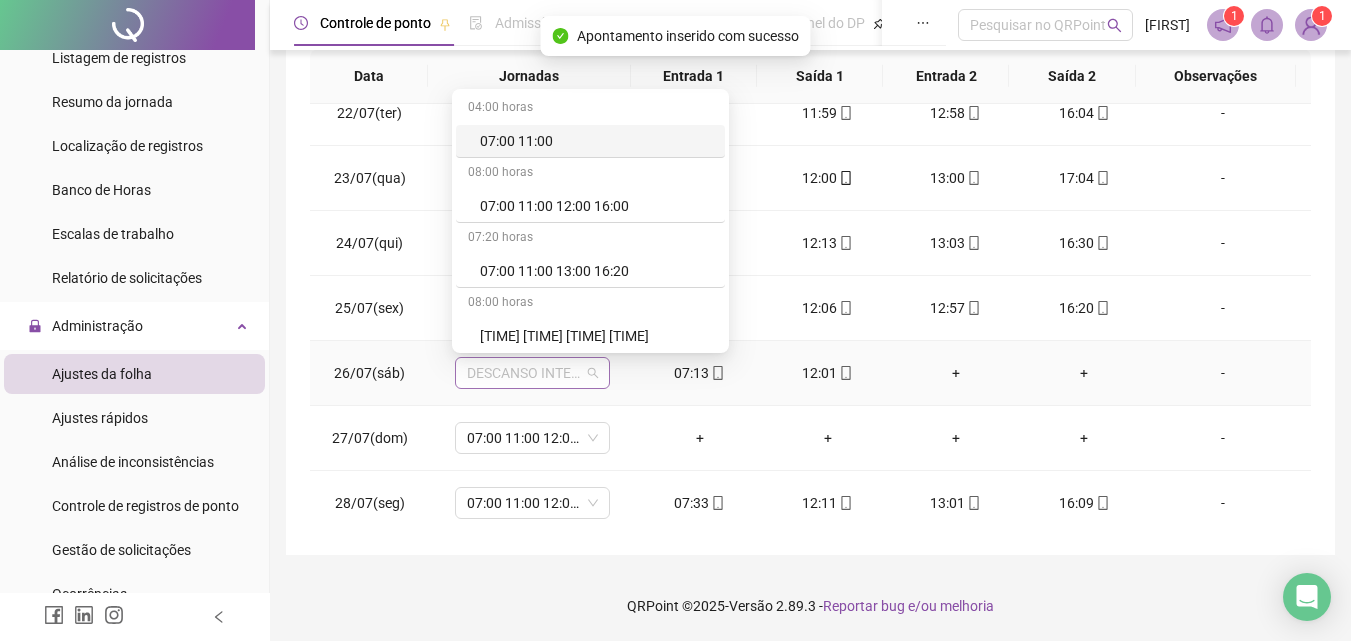 click on "DESCANSO INTER-JORNADA" at bounding box center (532, 373) 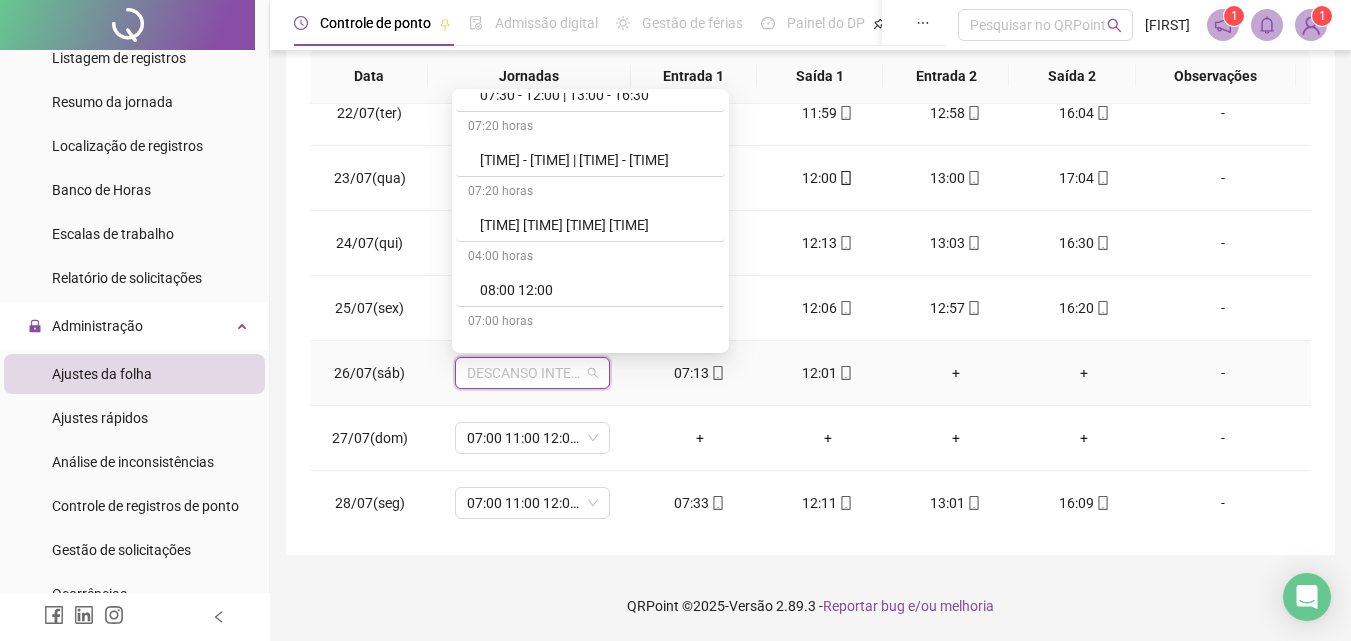 scroll, scrollTop: 1100, scrollLeft: 0, axis: vertical 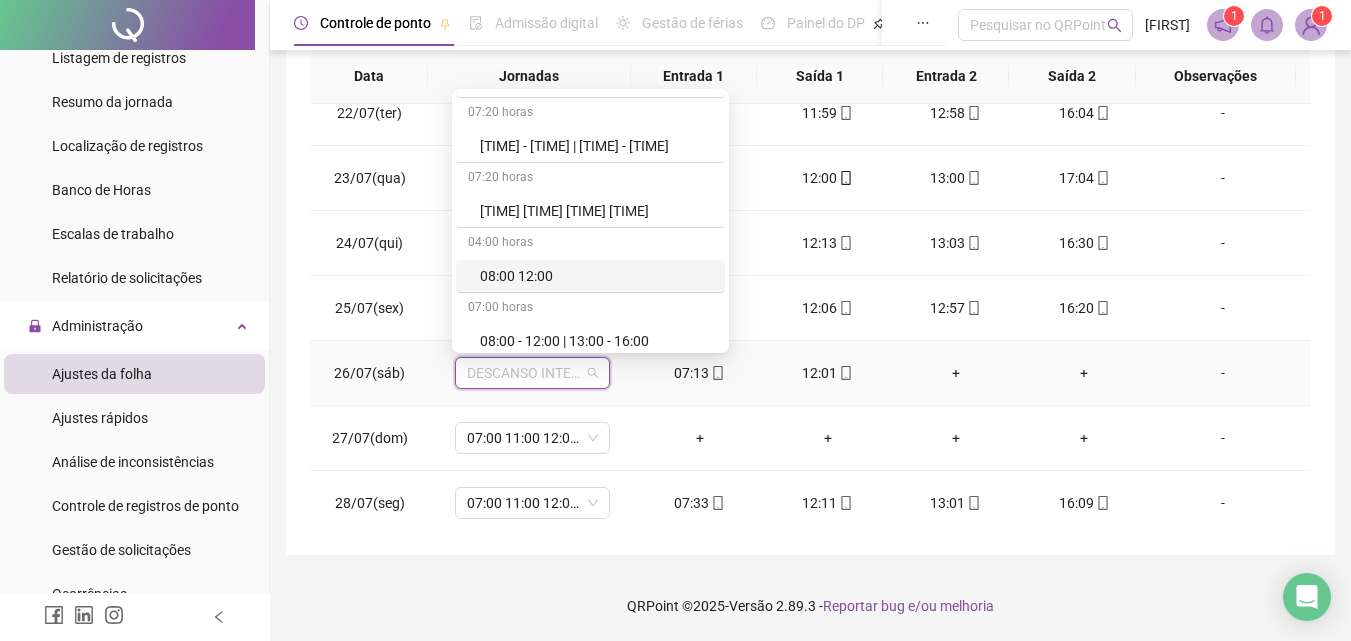 click on "08:00 12:00" at bounding box center [596, 276] 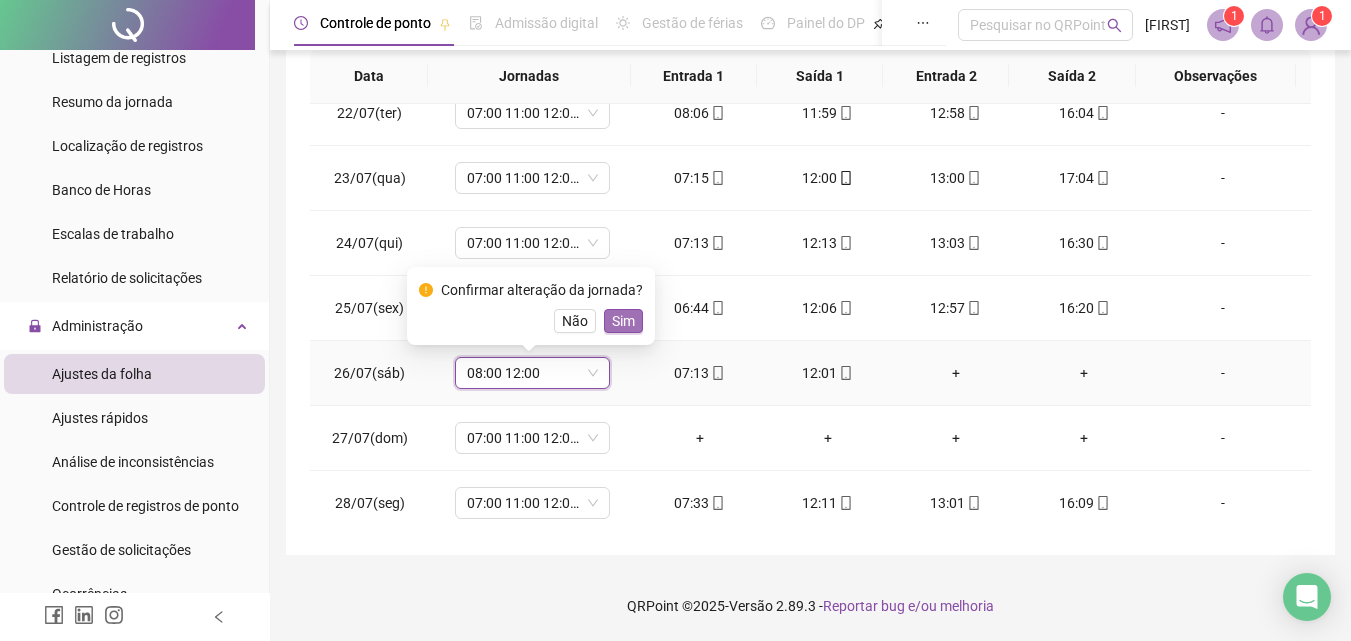 click on "Sim" at bounding box center [623, 321] 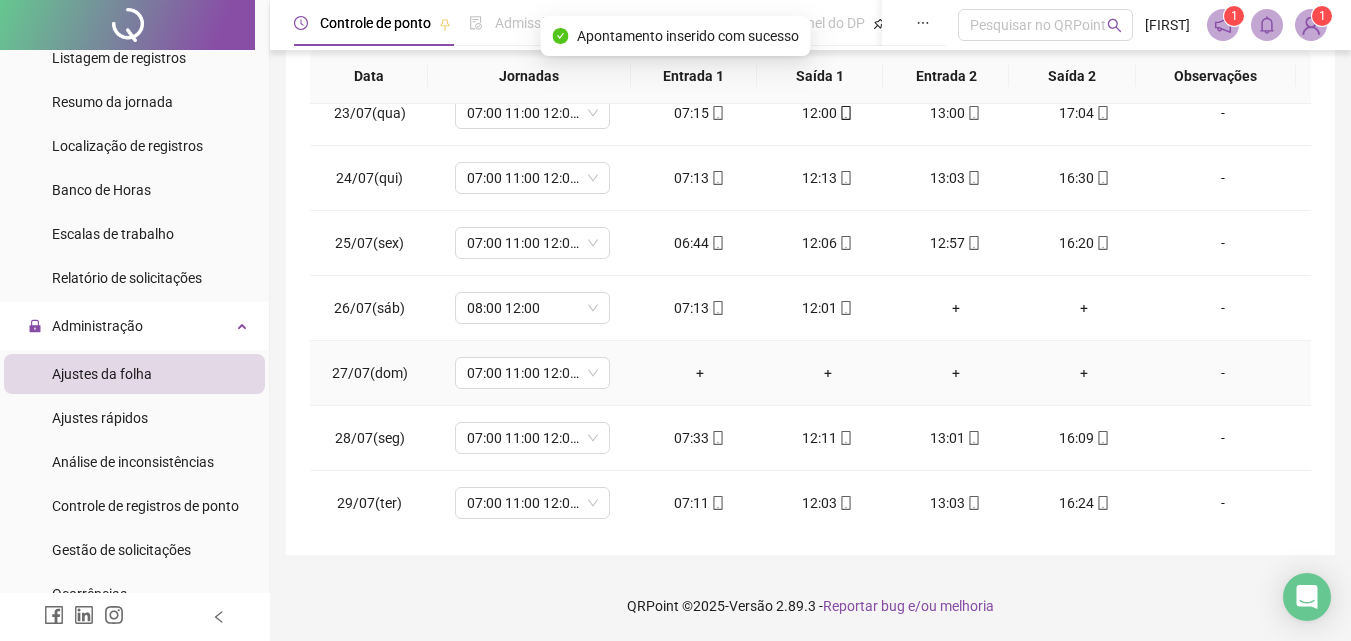 scroll, scrollTop: 1488, scrollLeft: 0, axis: vertical 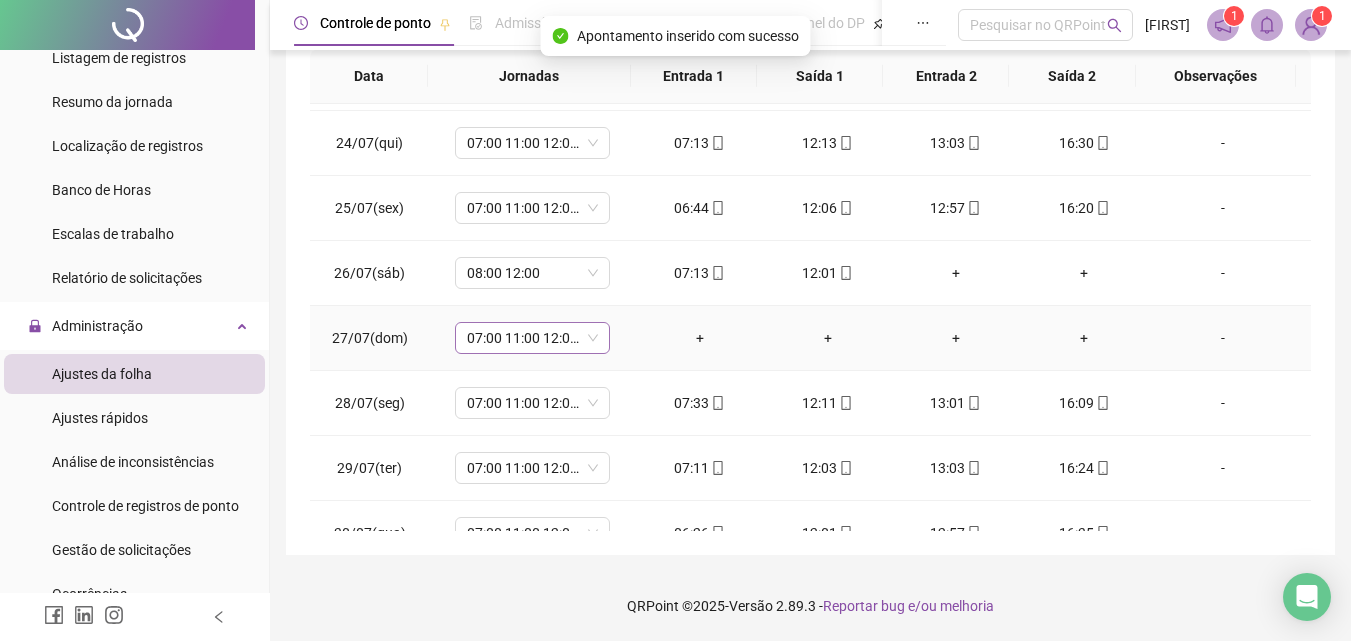 click on "07:00 11:00 12:00 16:00" at bounding box center (532, 338) 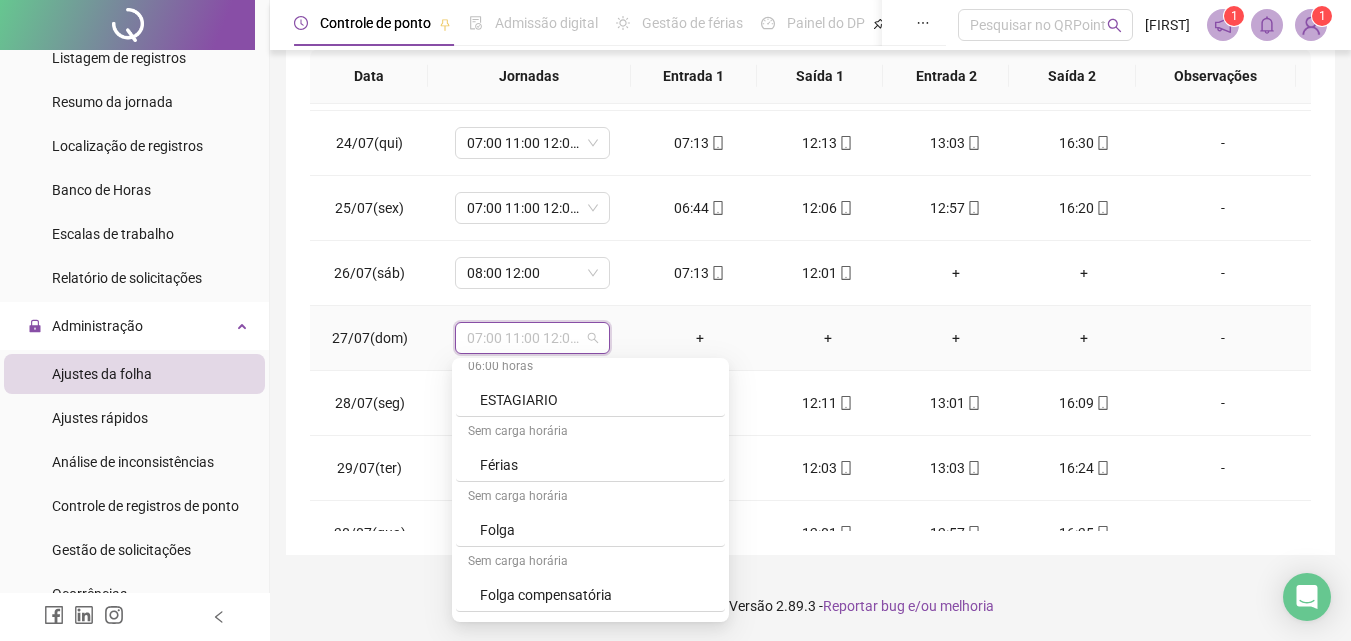 scroll, scrollTop: 4219, scrollLeft: 0, axis: vertical 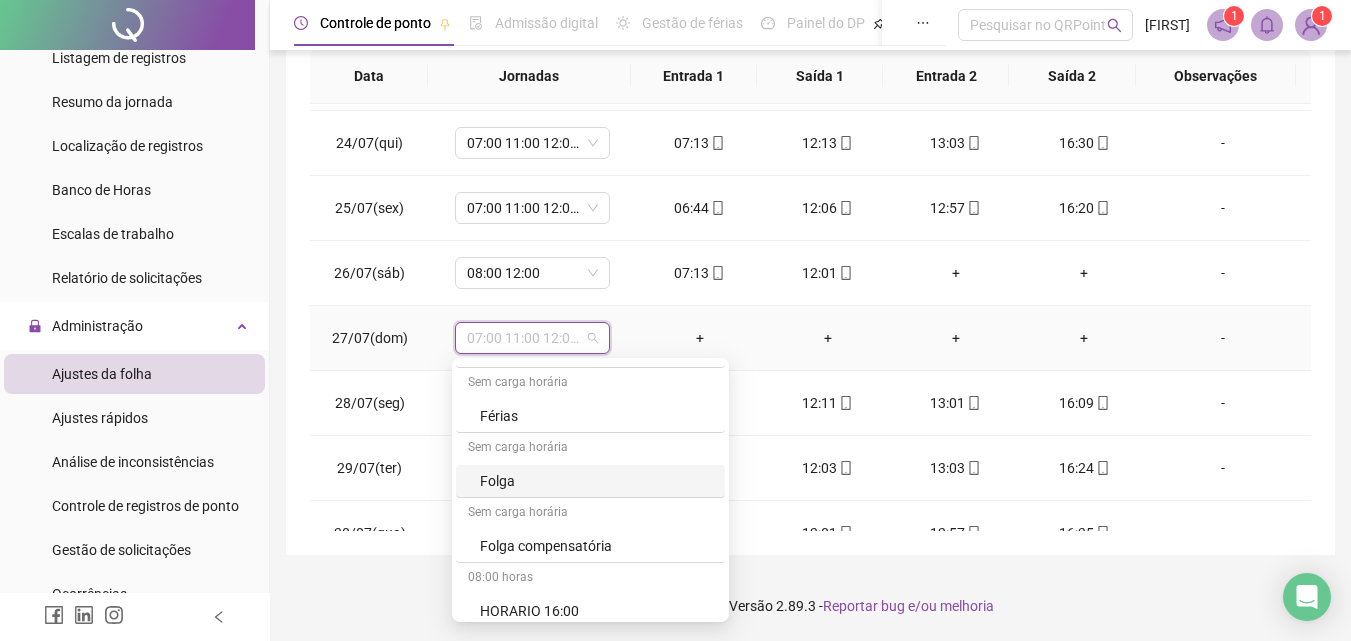 click on "Folga" at bounding box center [596, 481] 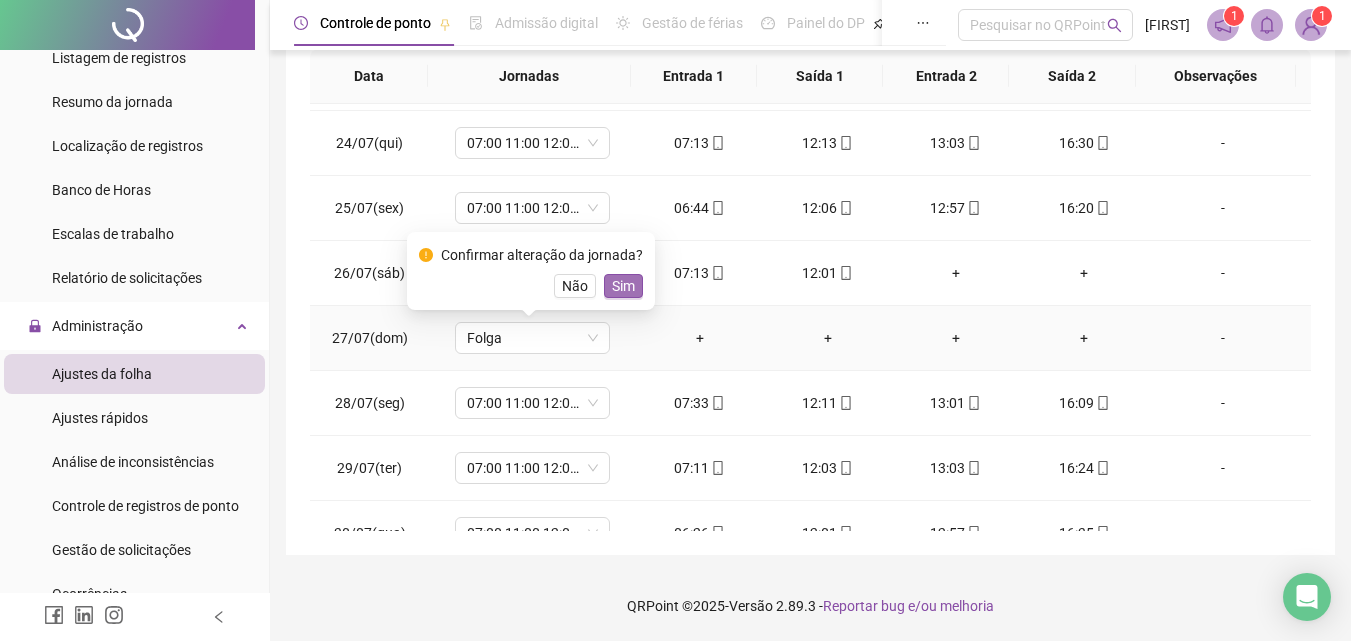 click on "Sim" at bounding box center [623, 286] 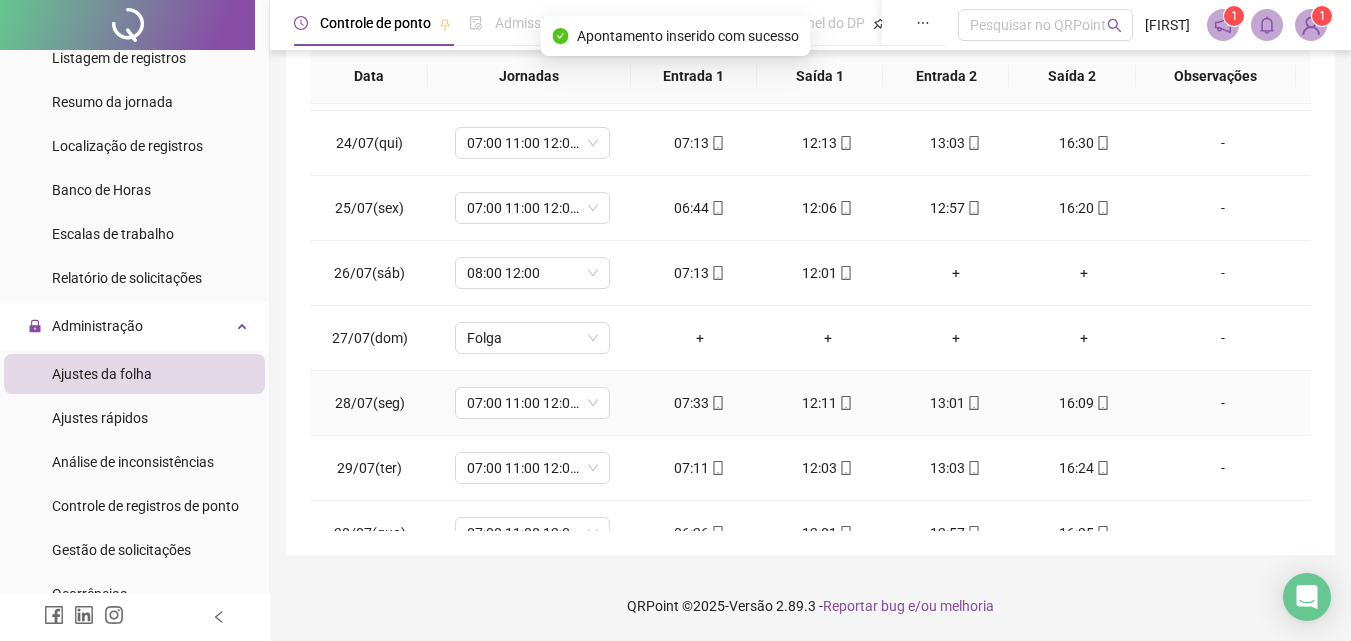 scroll, scrollTop: 1588, scrollLeft: 0, axis: vertical 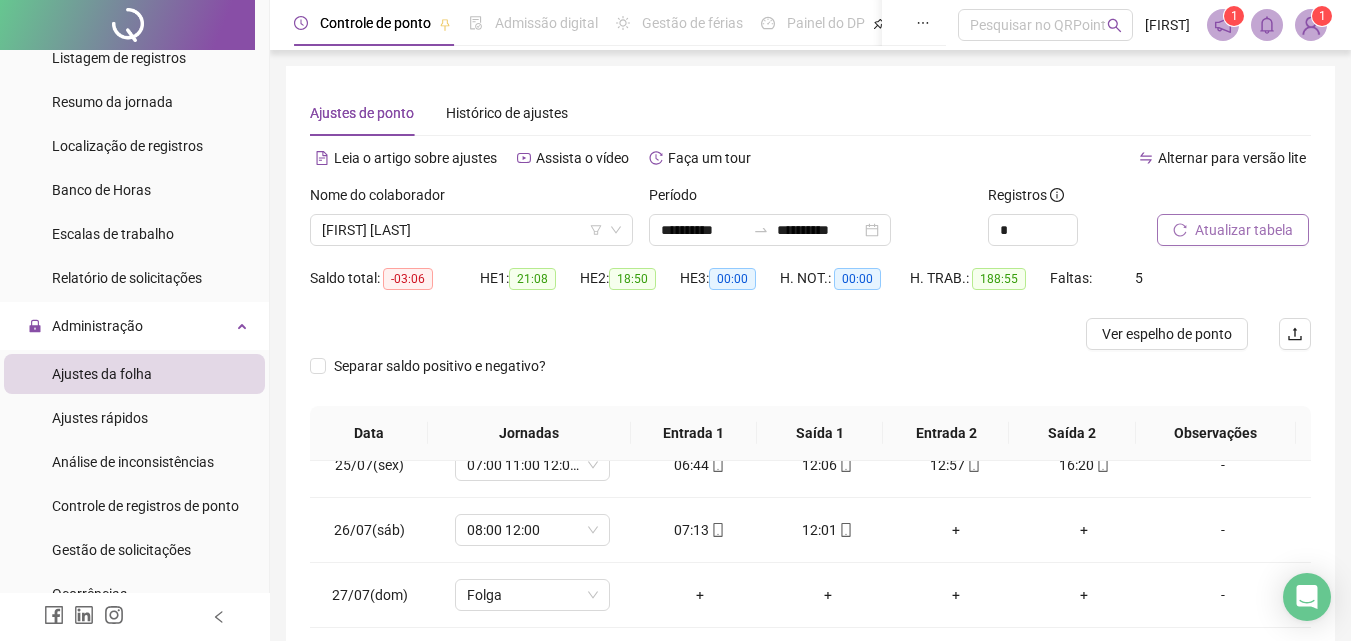 click on "Atualizar tabela" at bounding box center [1244, 230] 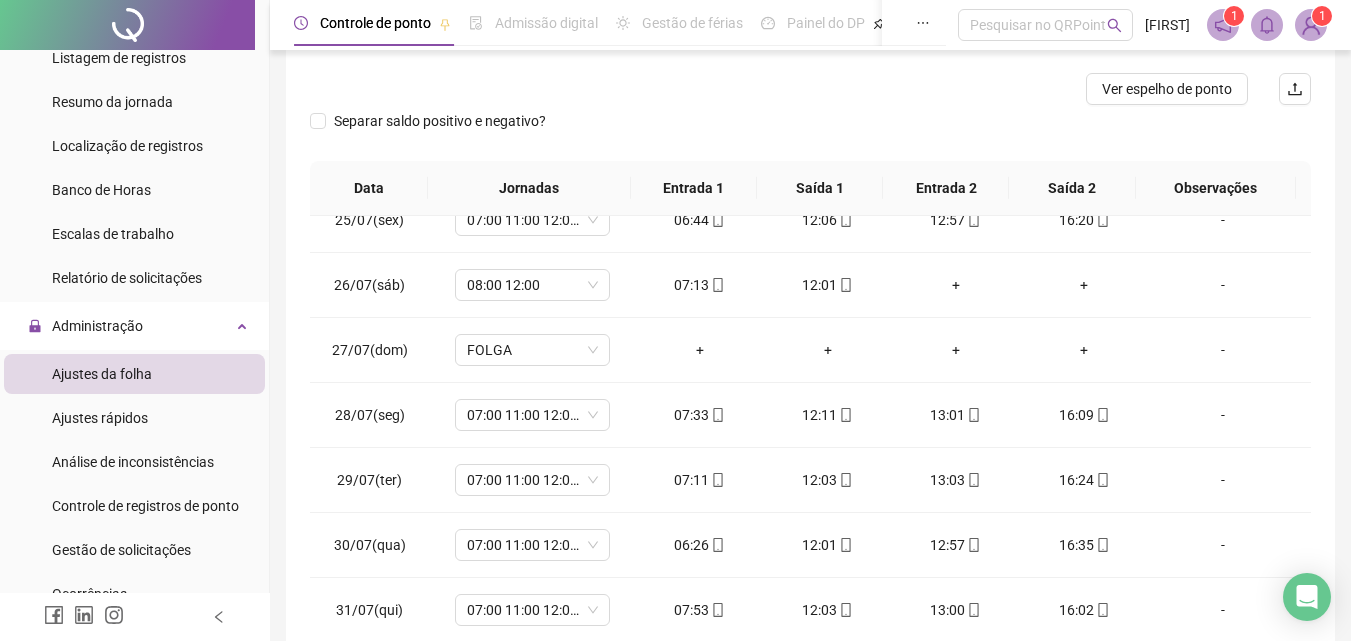 scroll, scrollTop: 357, scrollLeft: 0, axis: vertical 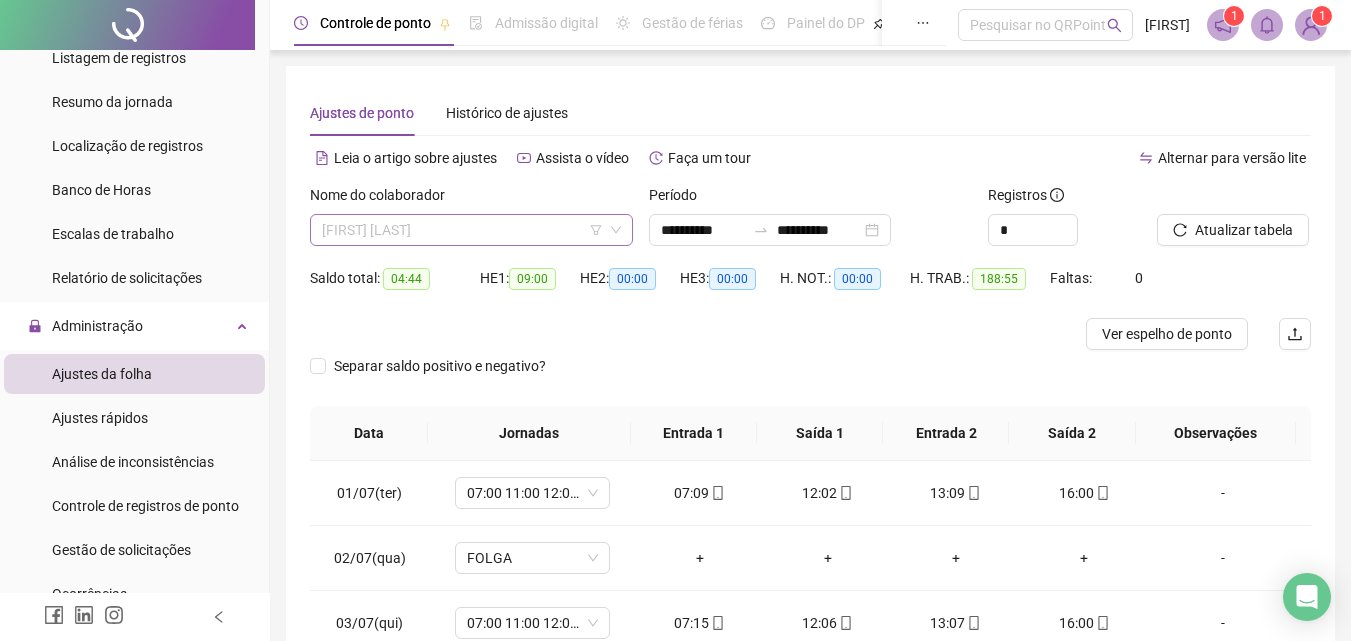 click on "[FIRST] [LAST]" at bounding box center [471, 230] 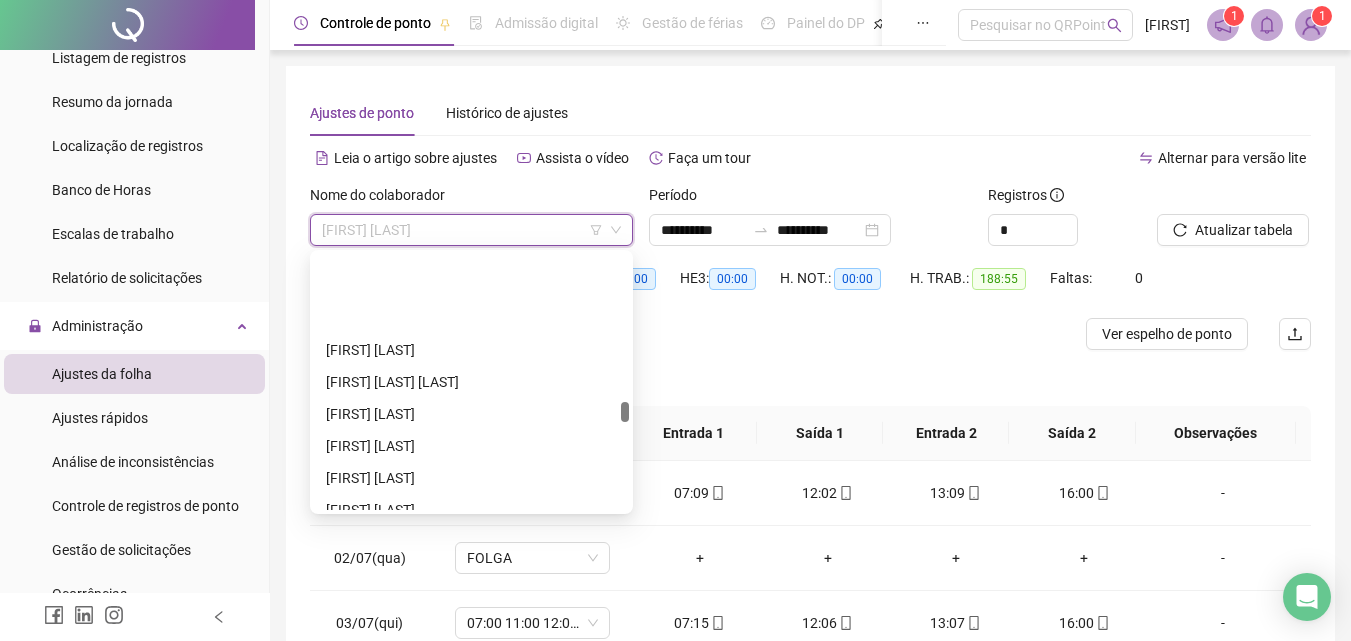 scroll, scrollTop: 2004, scrollLeft: 0, axis: vertical 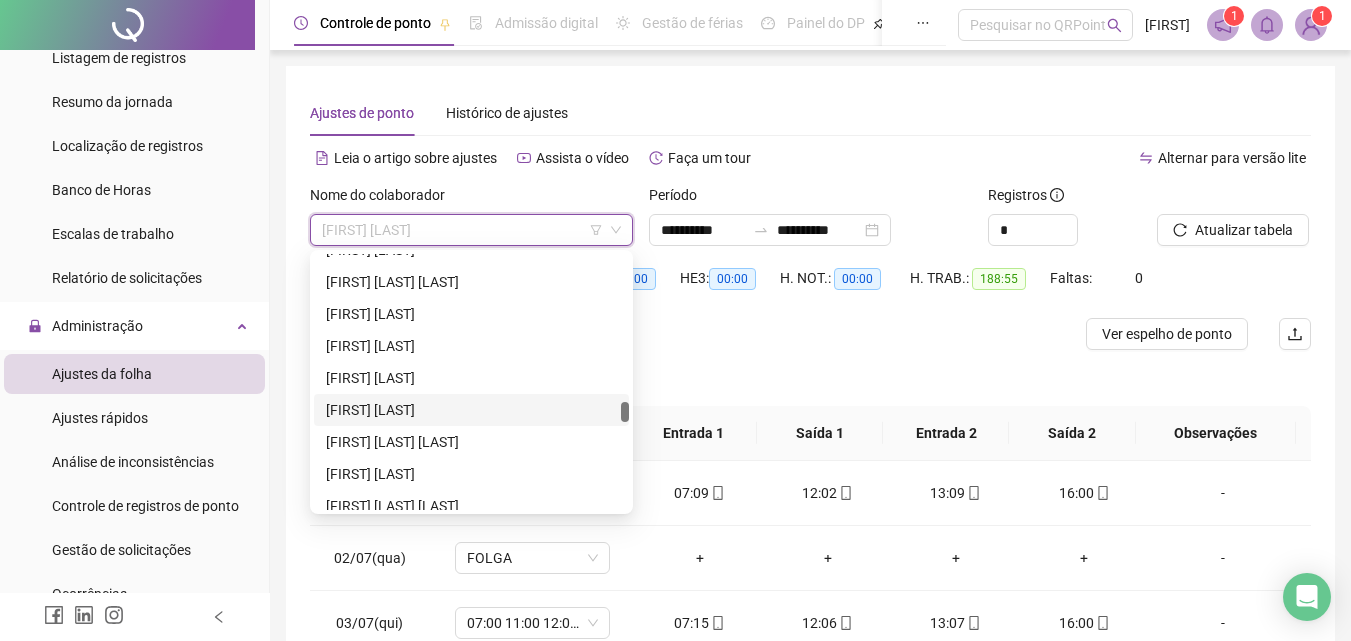 click on "[FIRST] [LAST]" at bounding box center (471, 410) 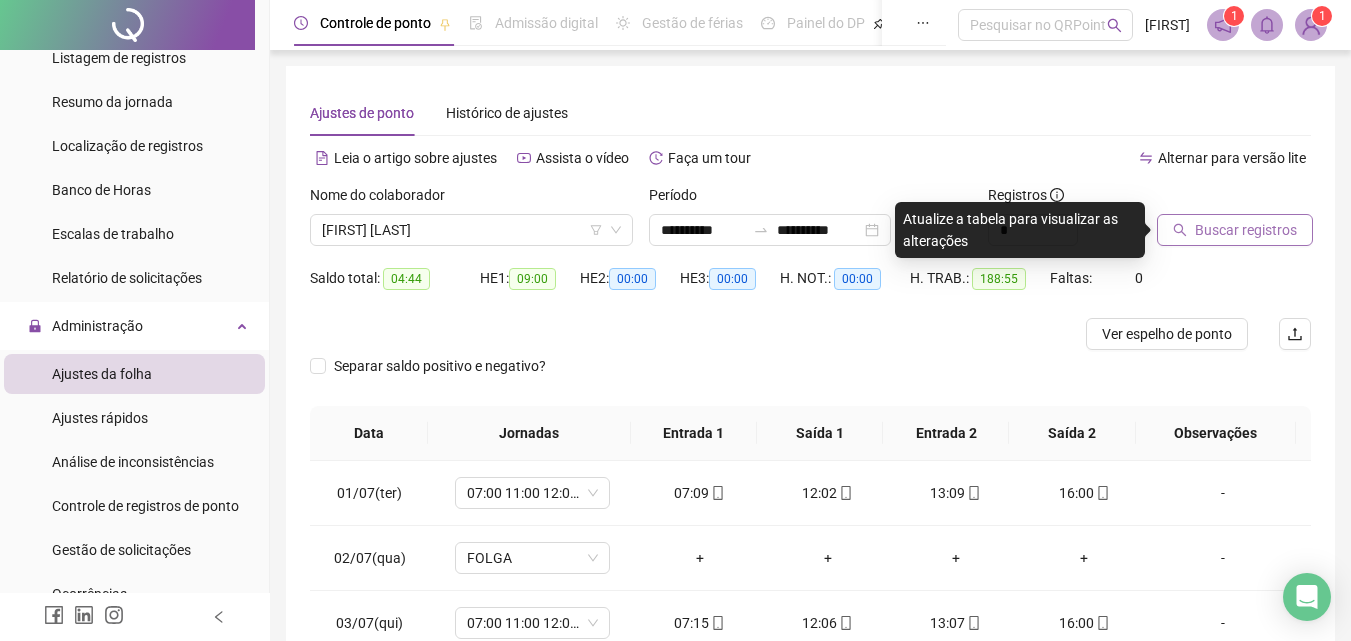 click on "Buscar registros" at bounding box center [1246, 230] 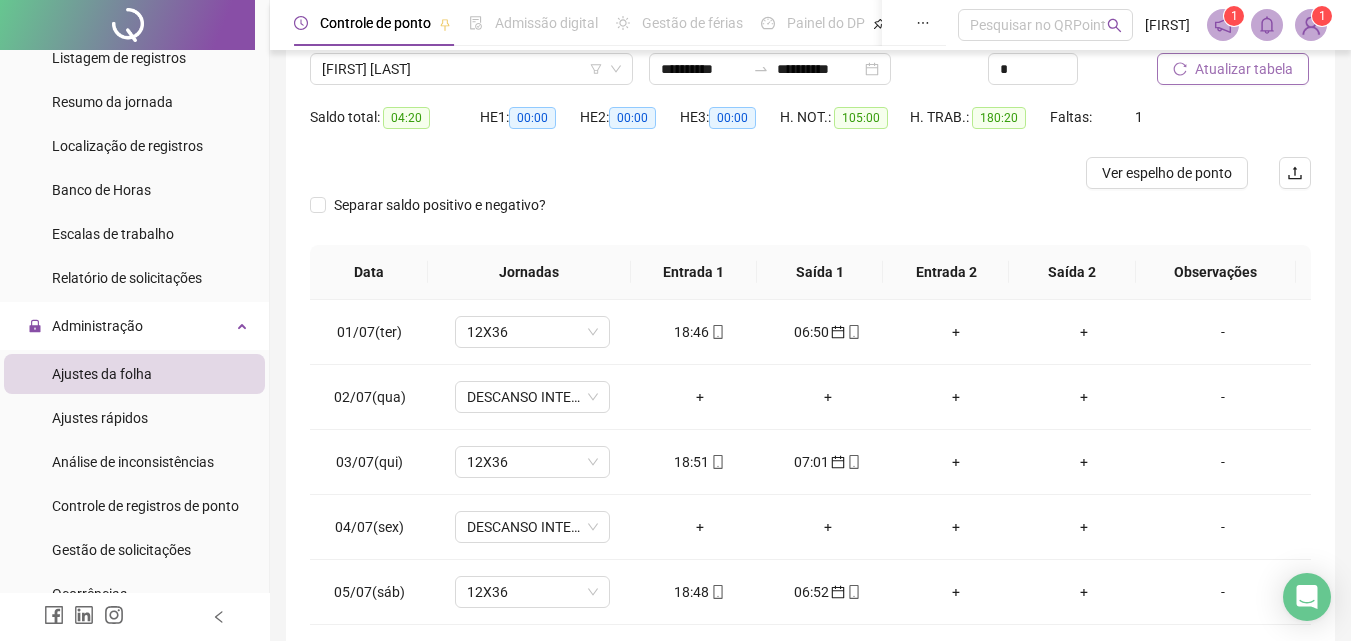 scroll, scrollTop: 300, scrollLeft: 0, axis: vertical 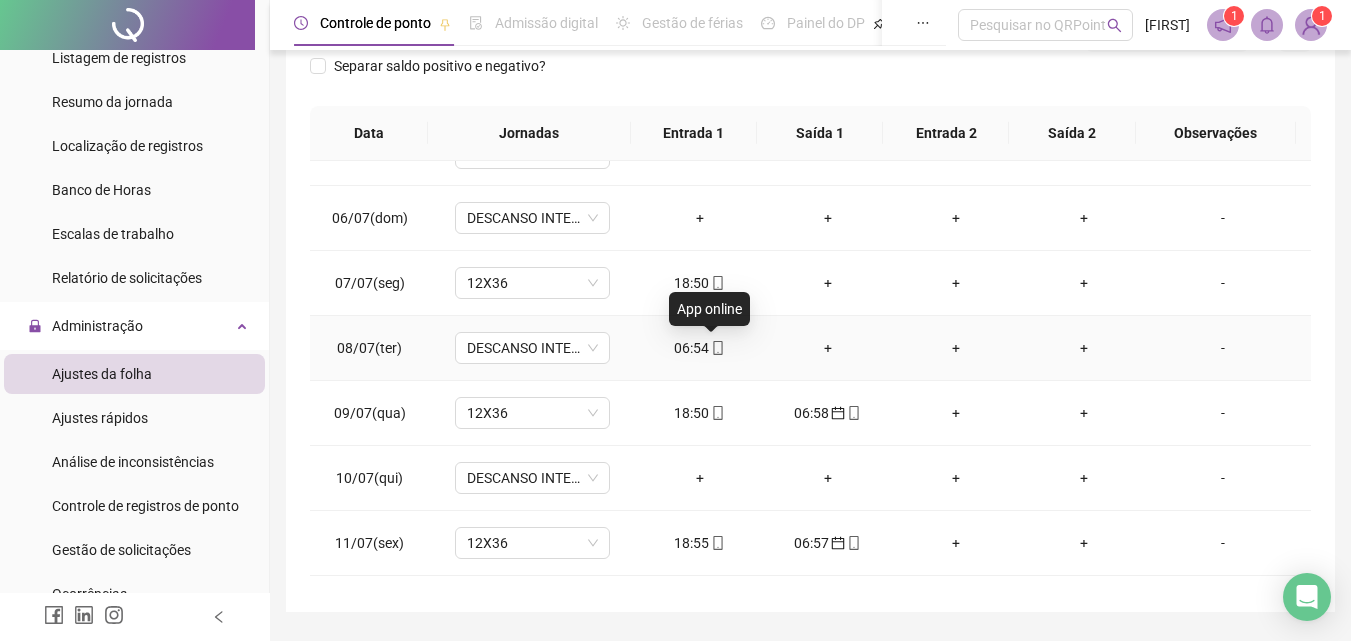 click 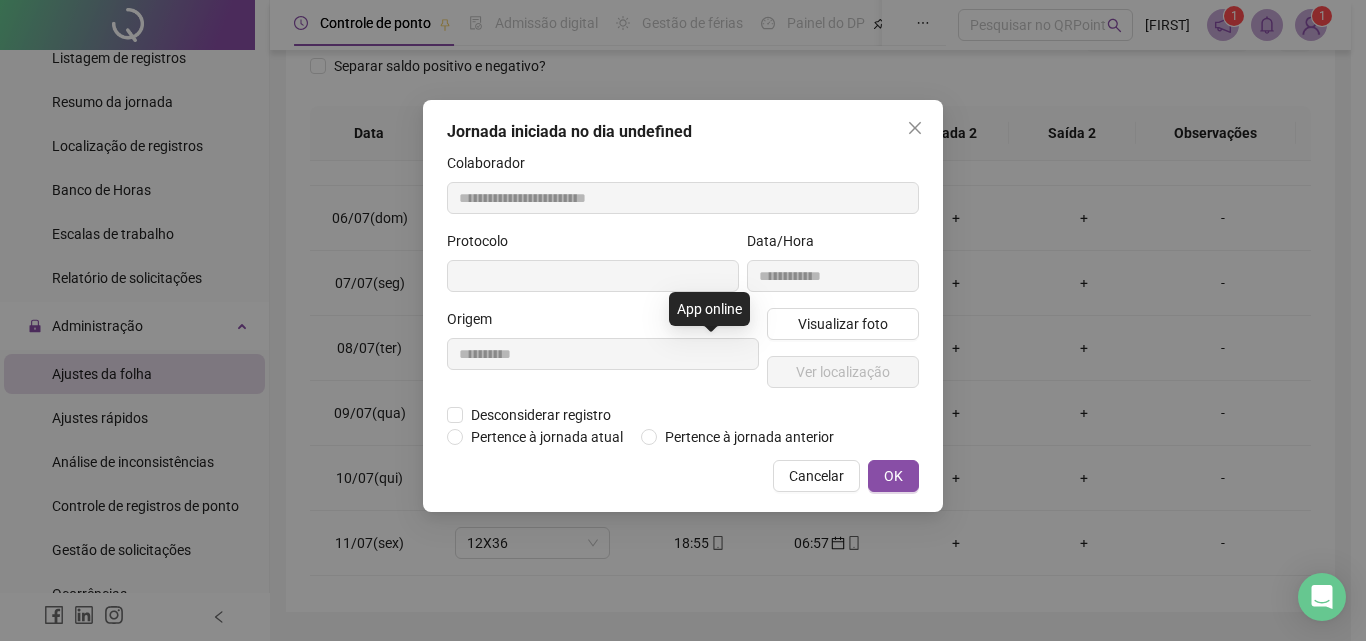 type on "**********" 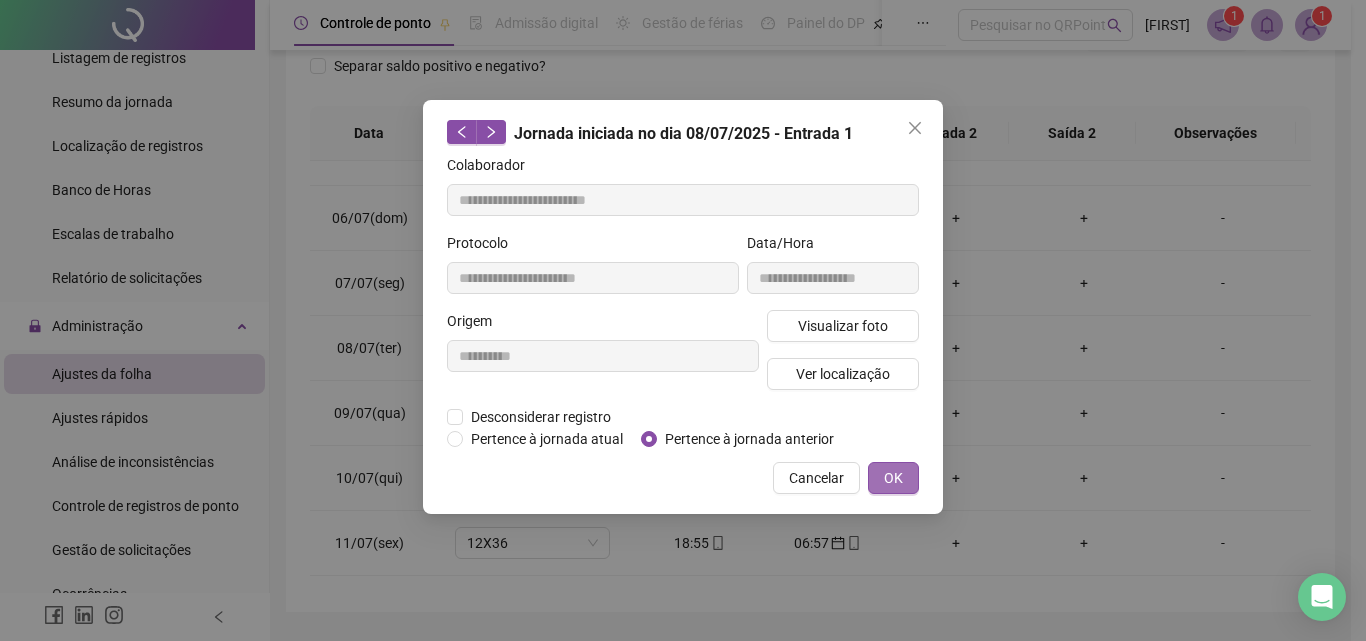 click on "OK" at bounding box center (893, 478) 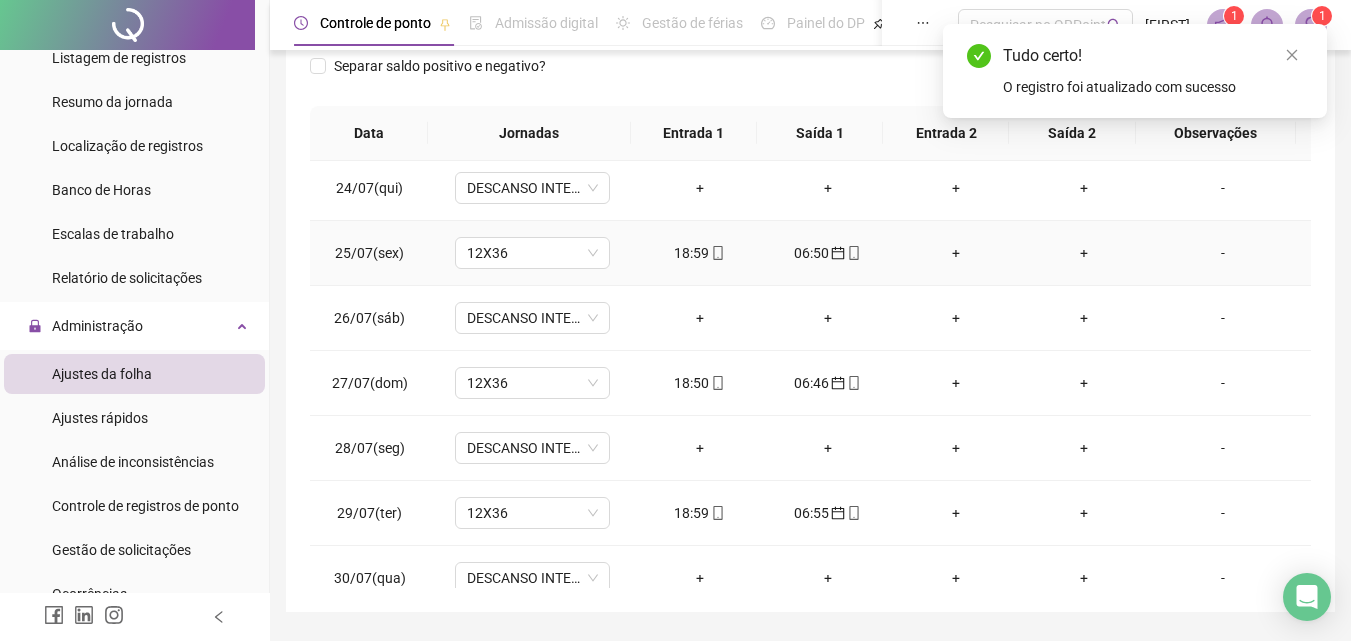 scroll, scrollTop: 1588, scrollLeft: 0, axis: vertical 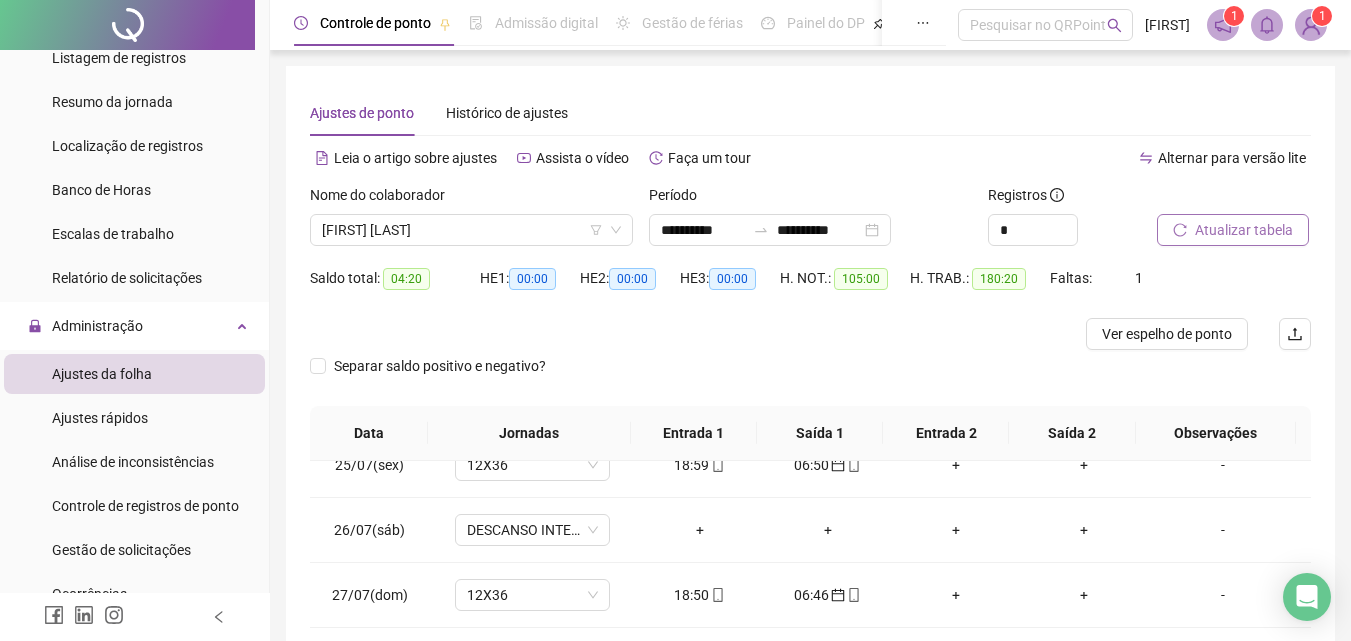 click on "Atualizar tabela" at bounding box center [1244, 230] 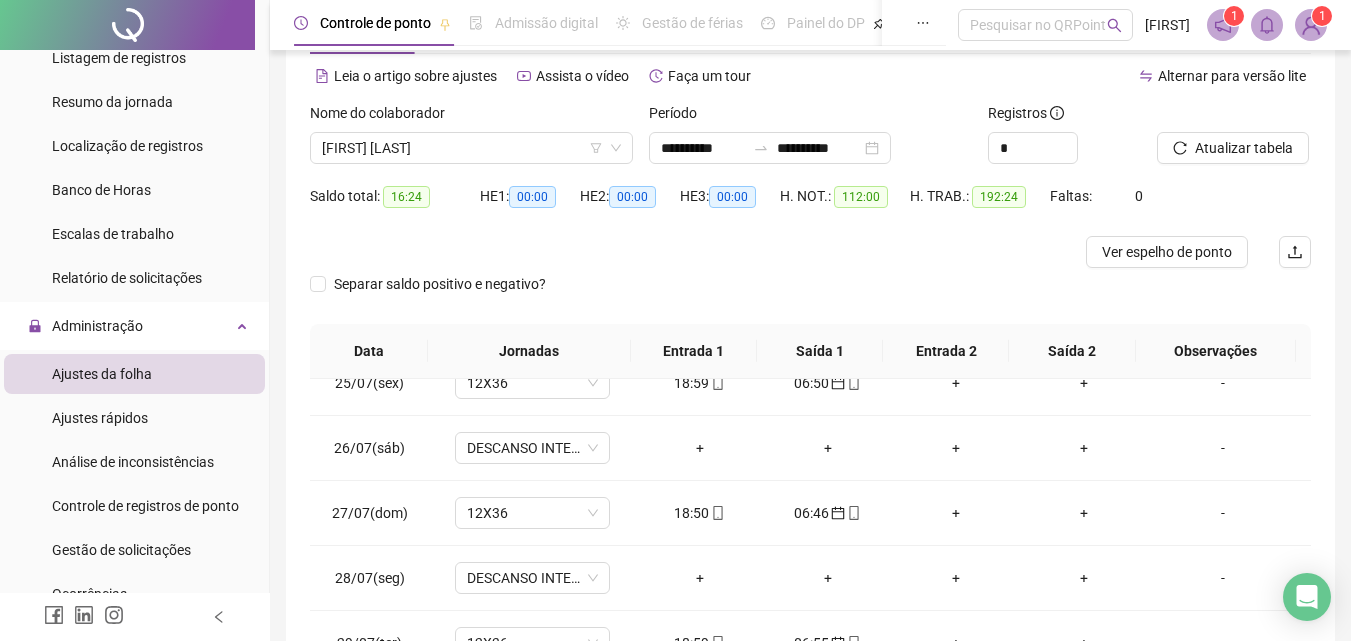 scroll, scrollTop: 300, scrollLeft: 0, axis: vertical 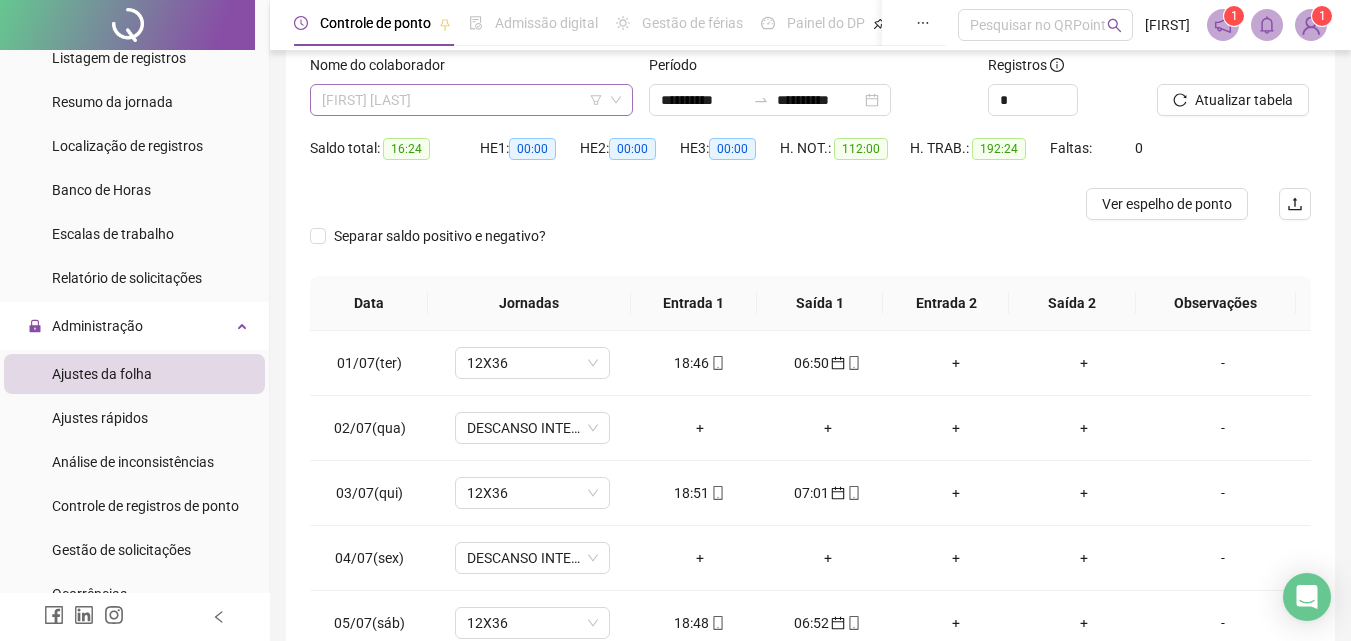click on "[FIRST] [LAST]" at bounding box center (471, 100) 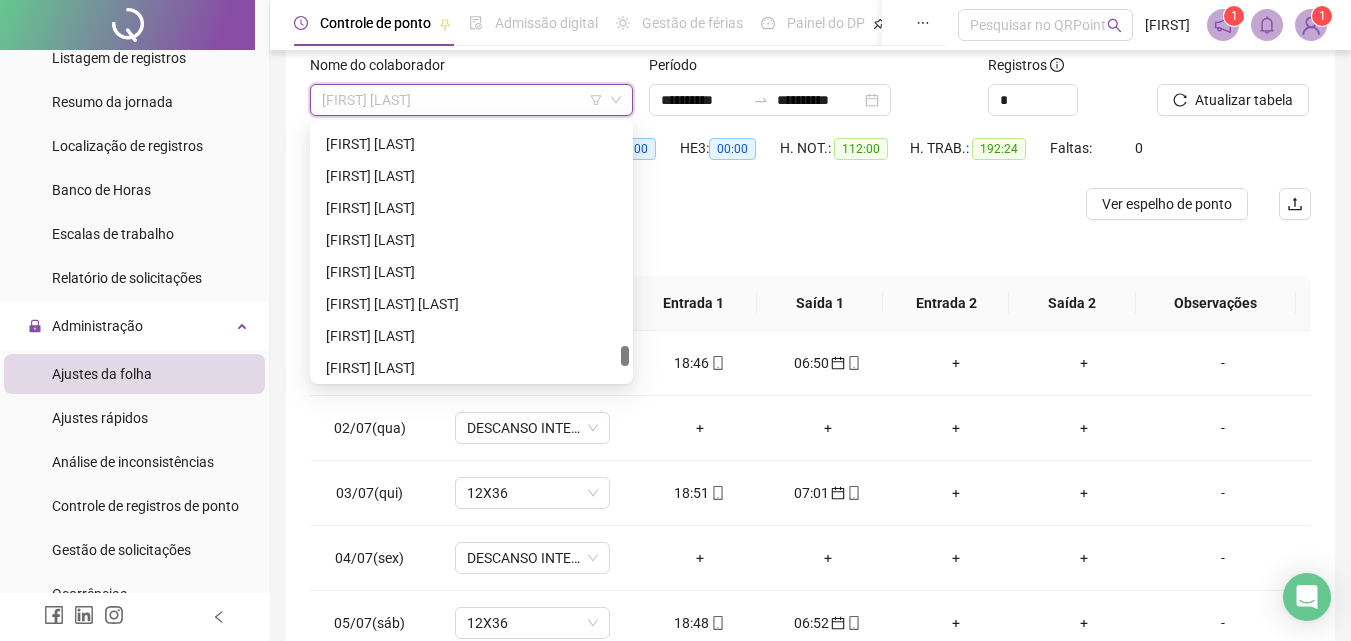 scroll, scrollTop: 3104, scrollLeft: 0, axis: vertical 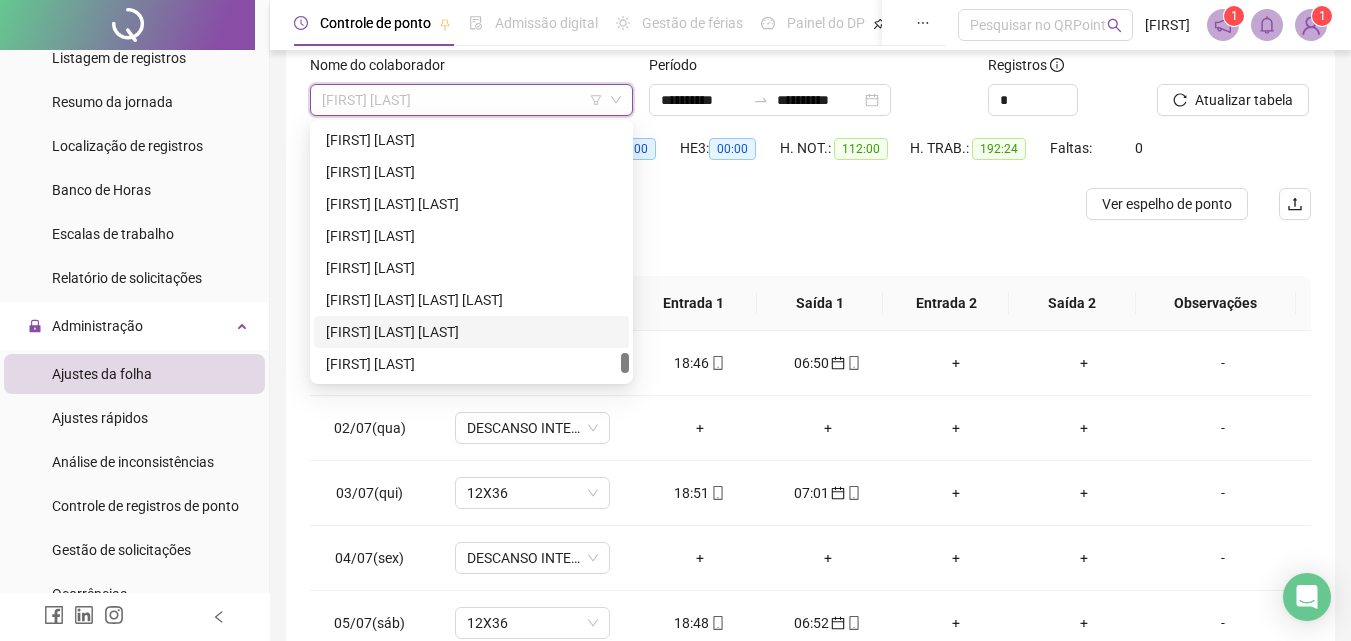click on "[FIRST] [LAST] [LAST]" at bounding box center [471, 332] 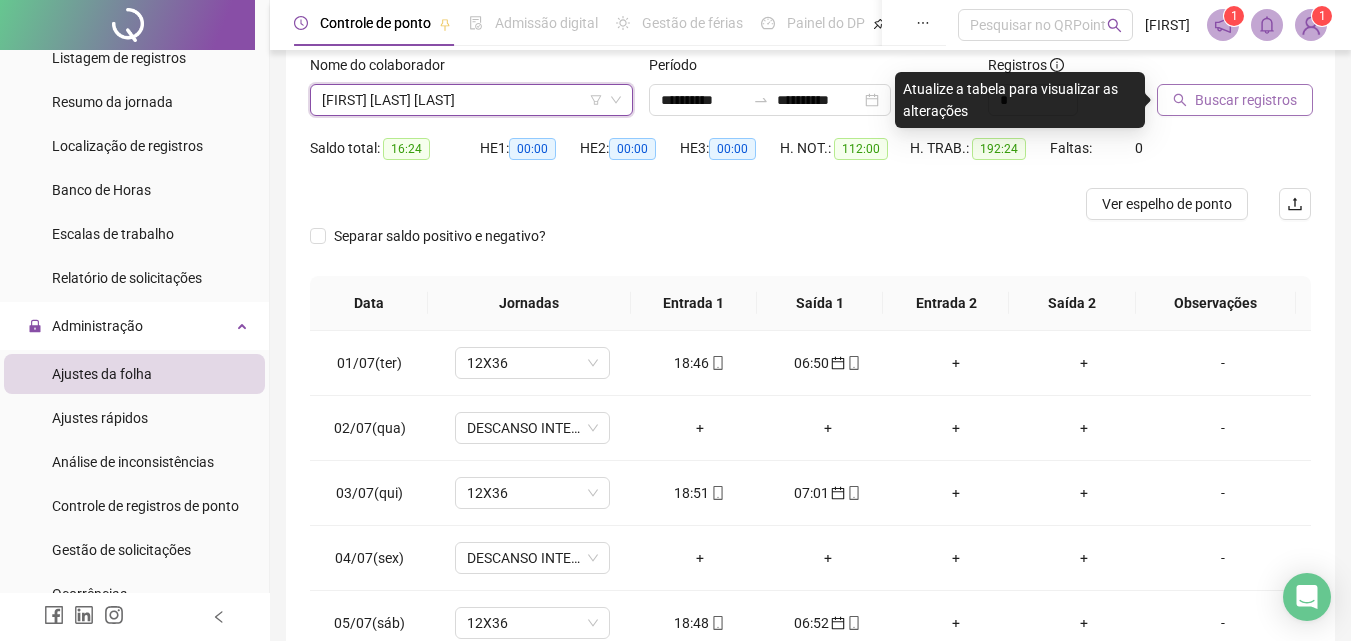 click on "Buscar registros" at bounding box center [1246, 100] 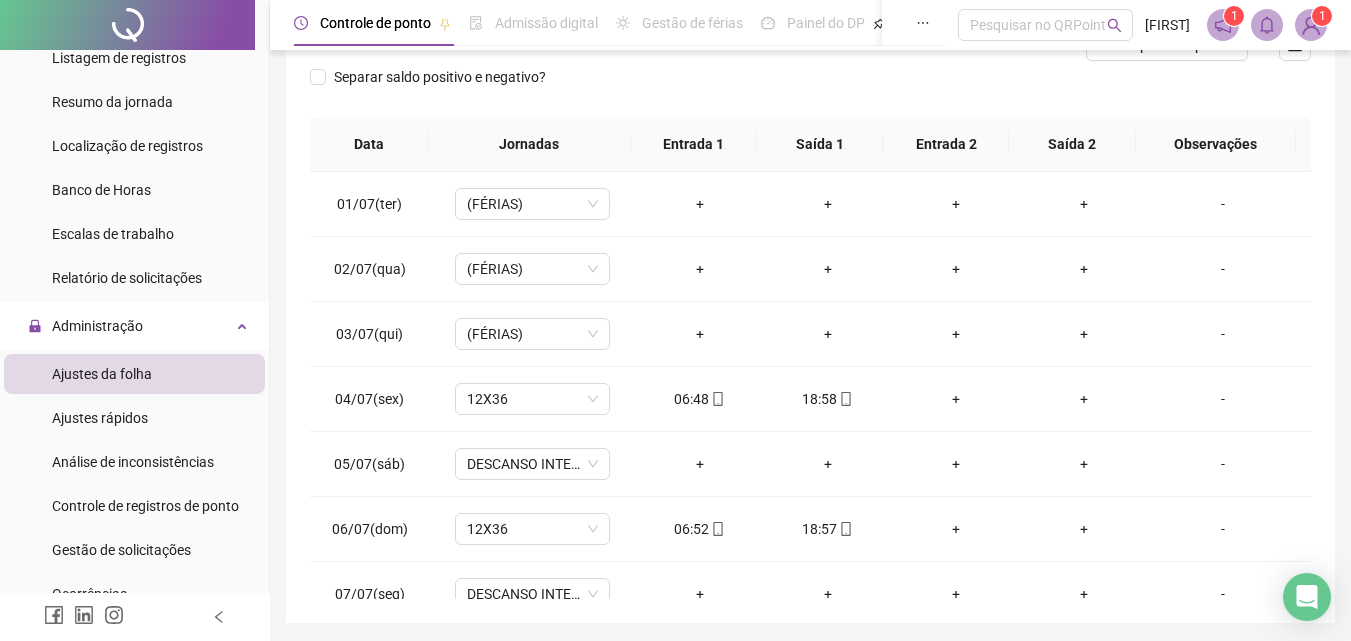 scroll, scrollTop: 357, scrollLeft: 0, axis: vertical 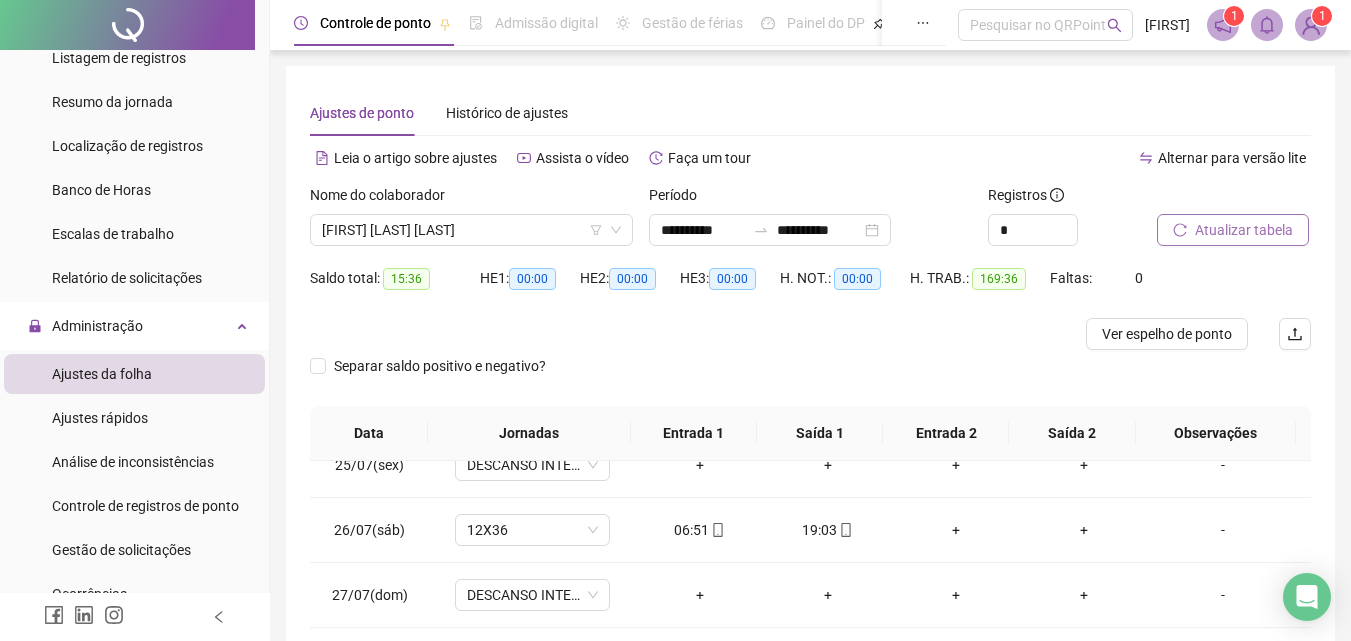 click on "Atualizar tabela" at bounding box center [1244, 230] 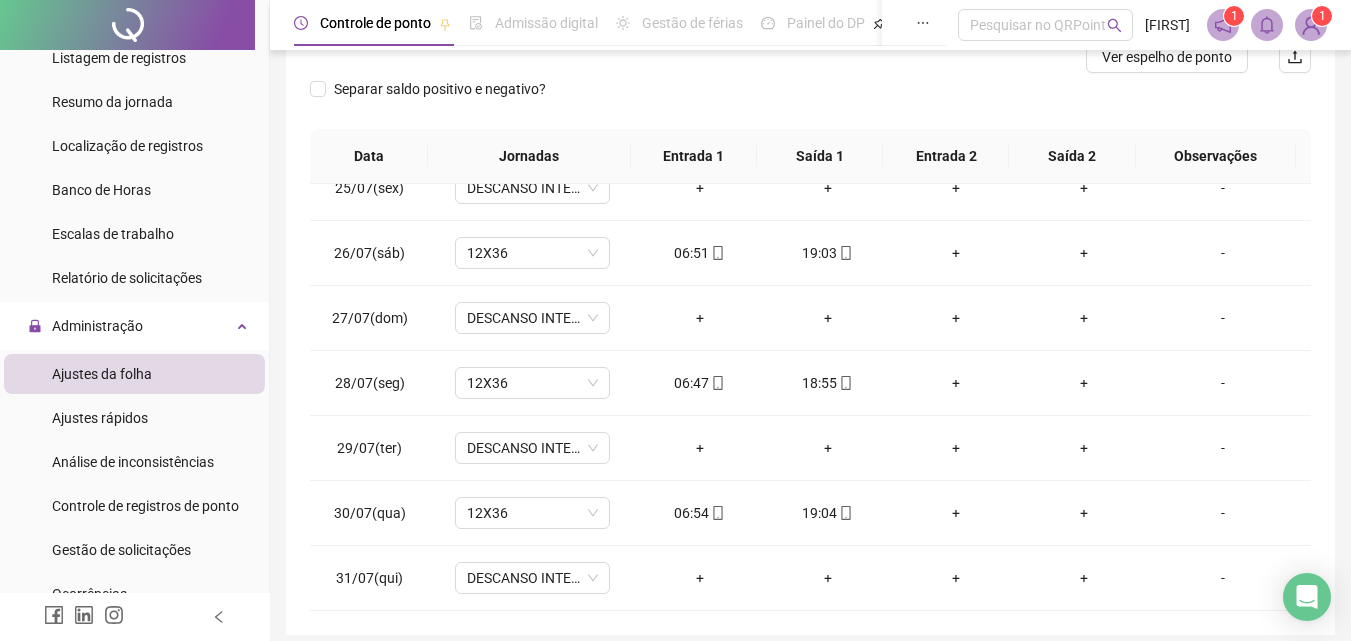 scroll, scrollTop: 300, scrollLeft: 0, axis: vertical 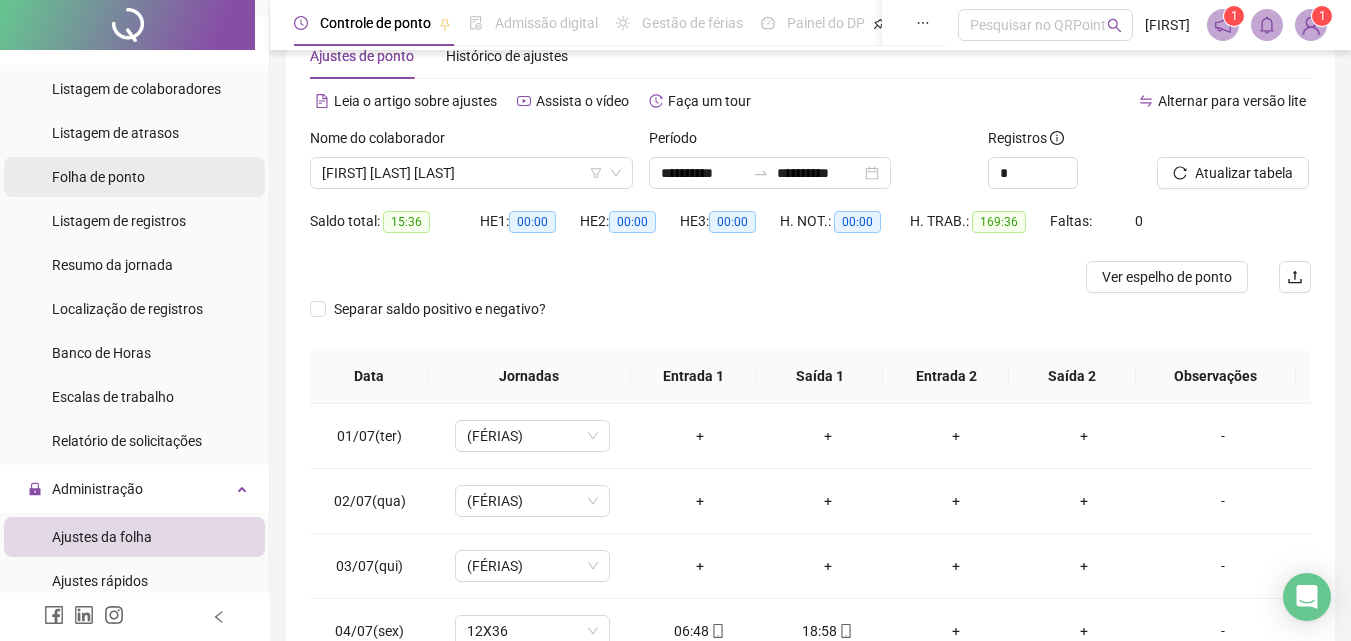 click on "Folha de ponto" at bounding box center [98, 177] 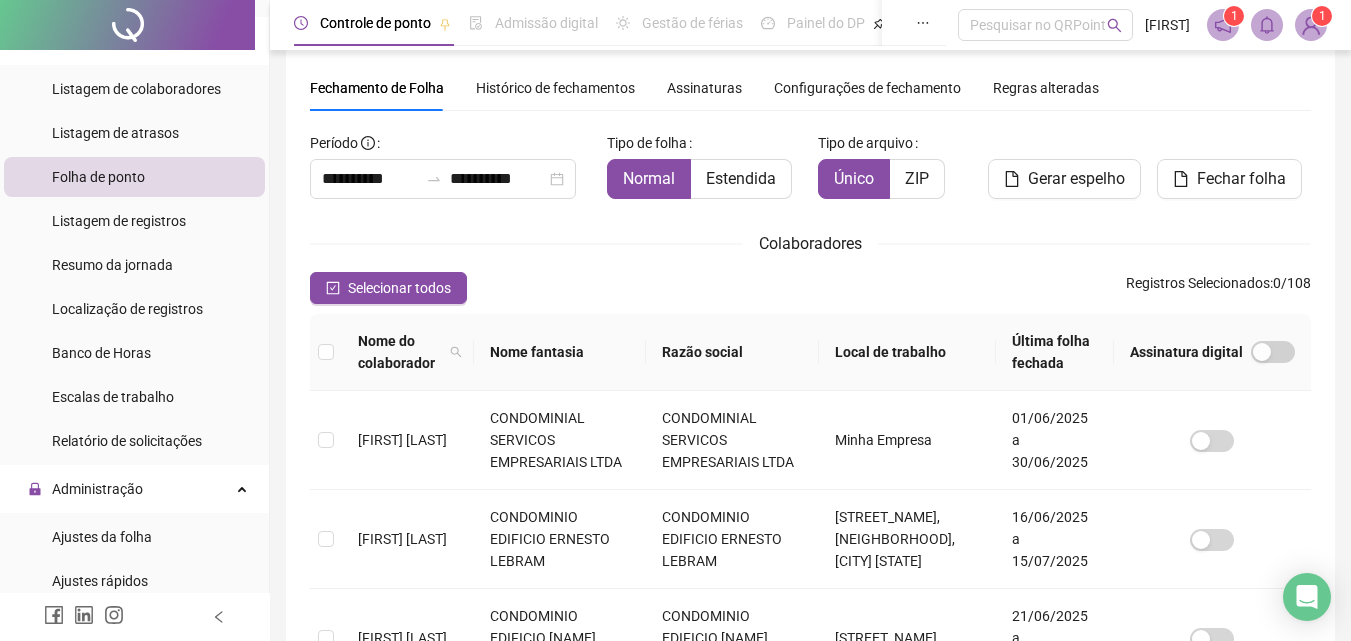 scroll, scrollTop: 89, scrollLeft: 0, axis: vertical 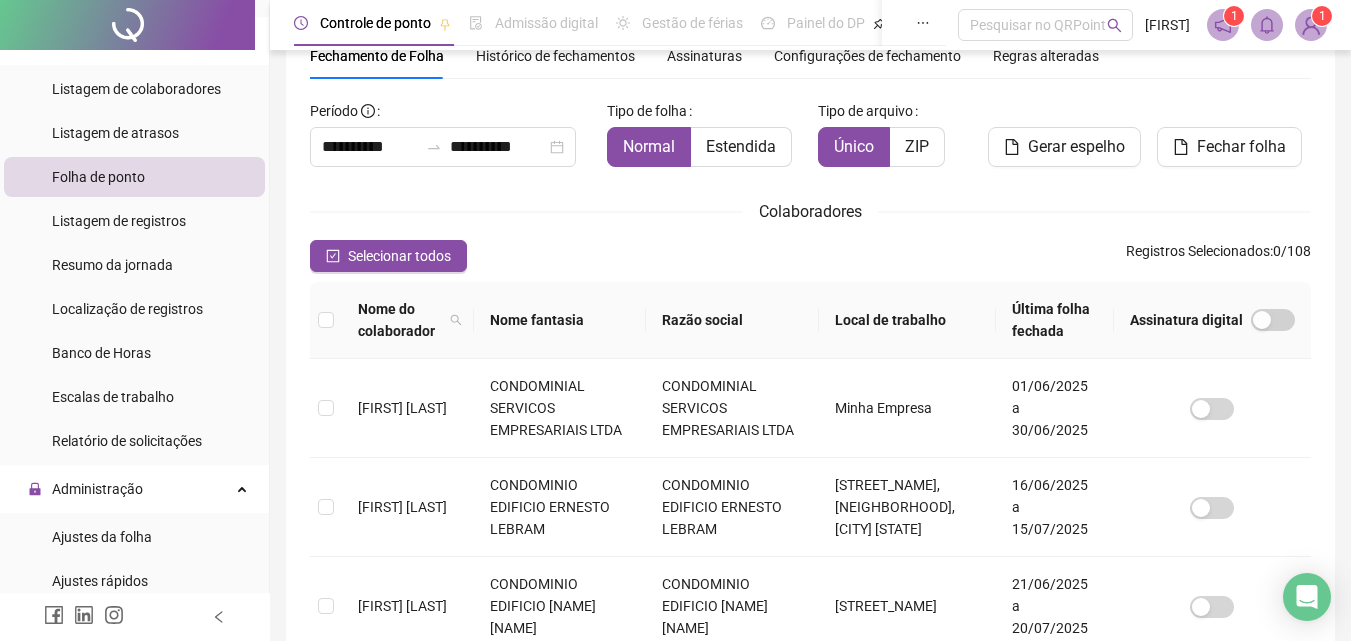 click on "Razão social" at bounding box center [732, 320] 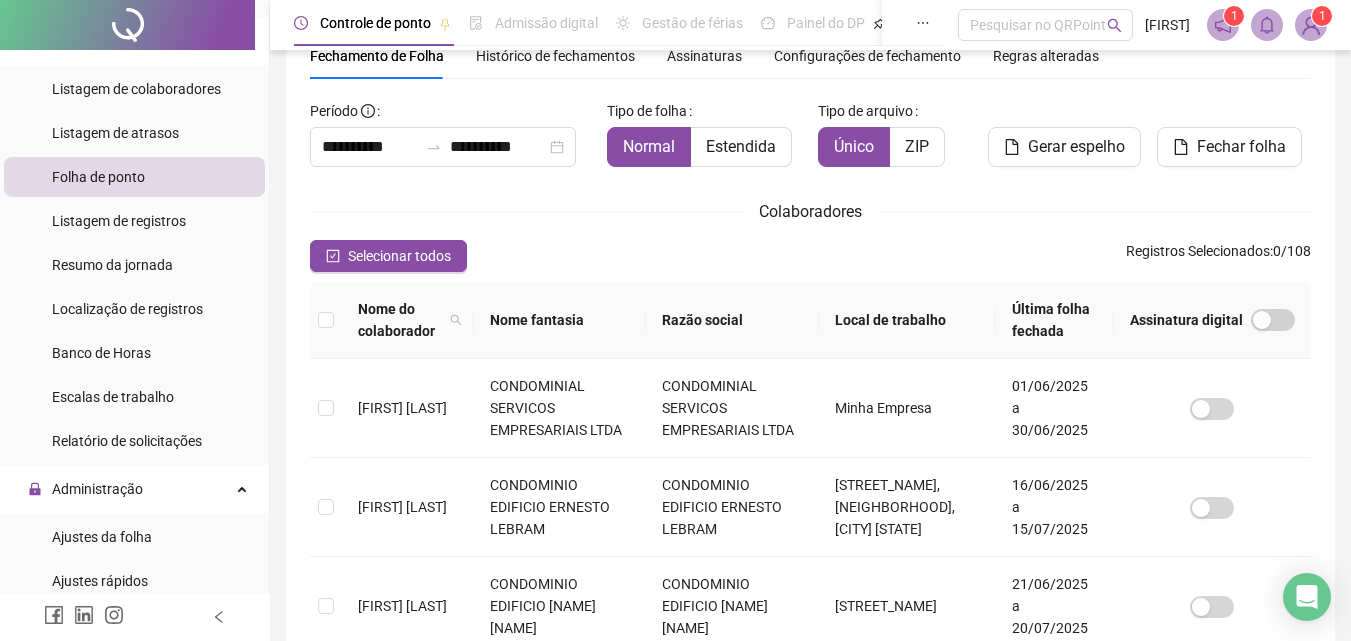 click on "Razão social" at bounding box center (732, 320) 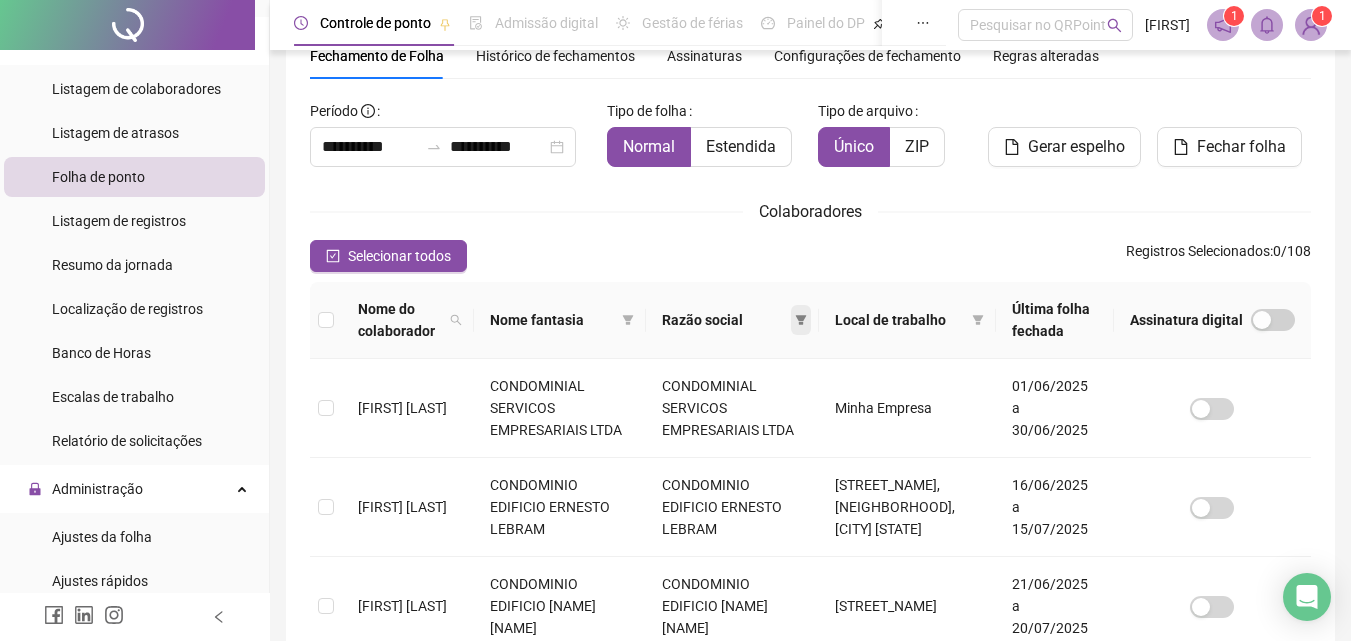 click 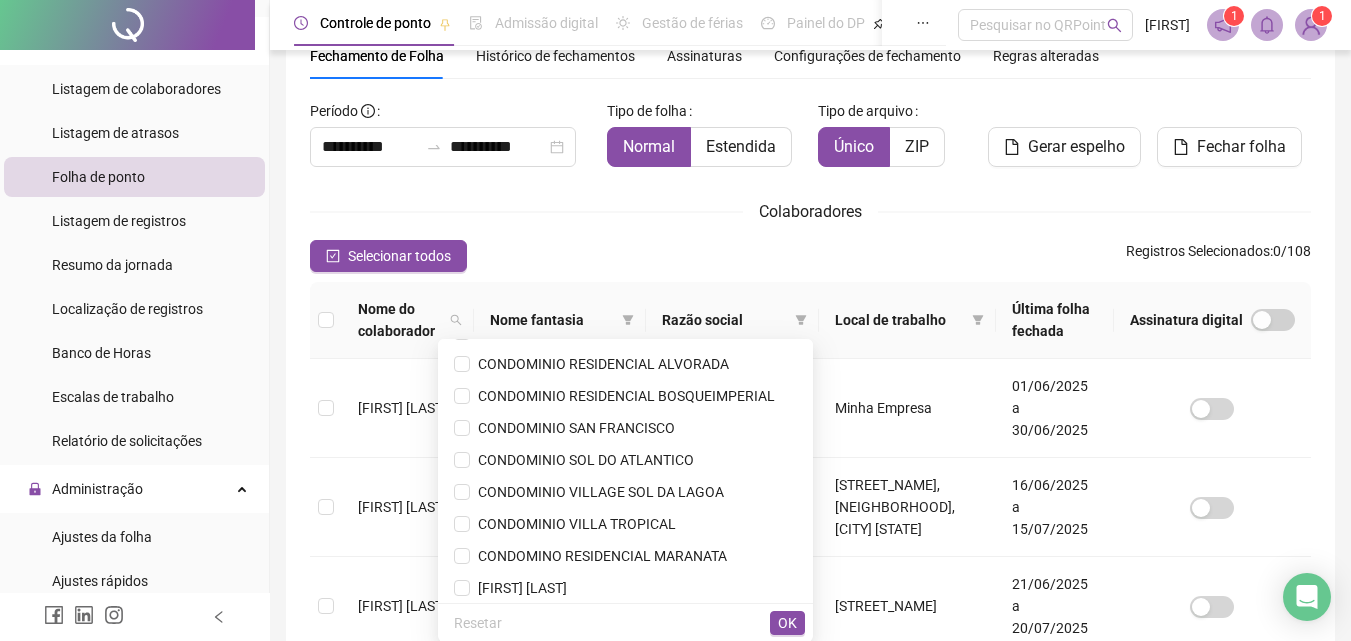 scroll, scrollTop: 358, scrollLeft: 0, axis: vertical 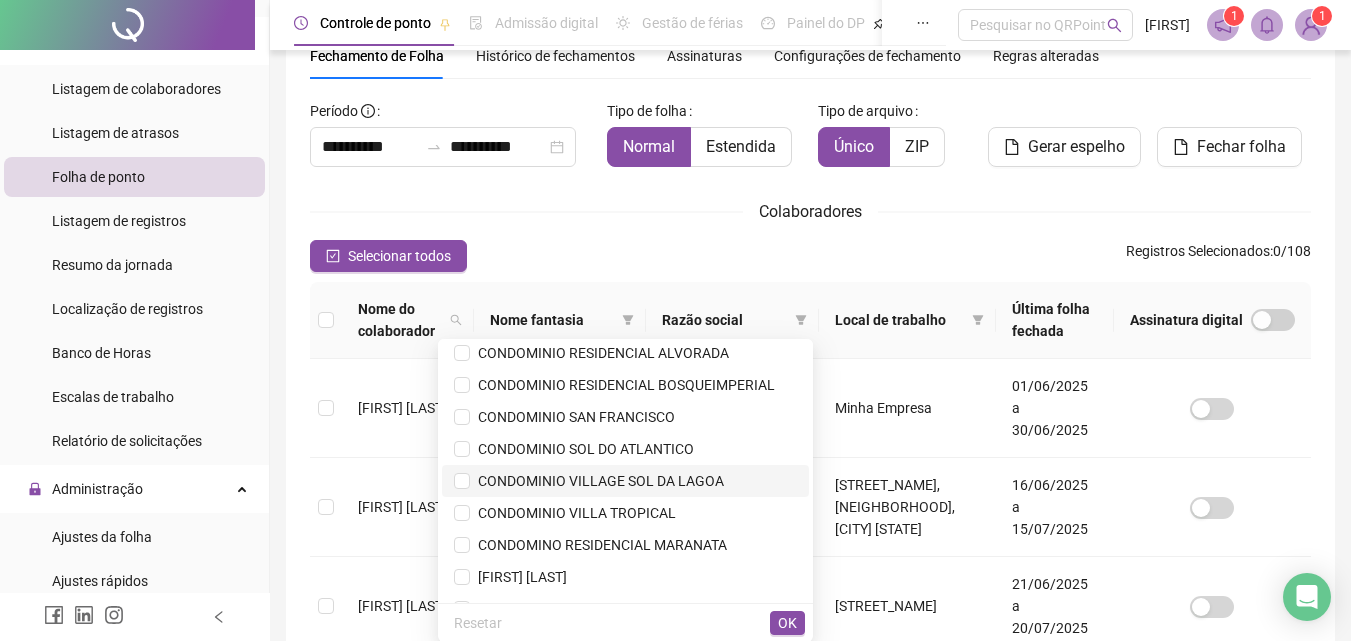 click on "CONDOMINIO VILLAGE SOL DA LAGOA" at bounding box center (597, 481) 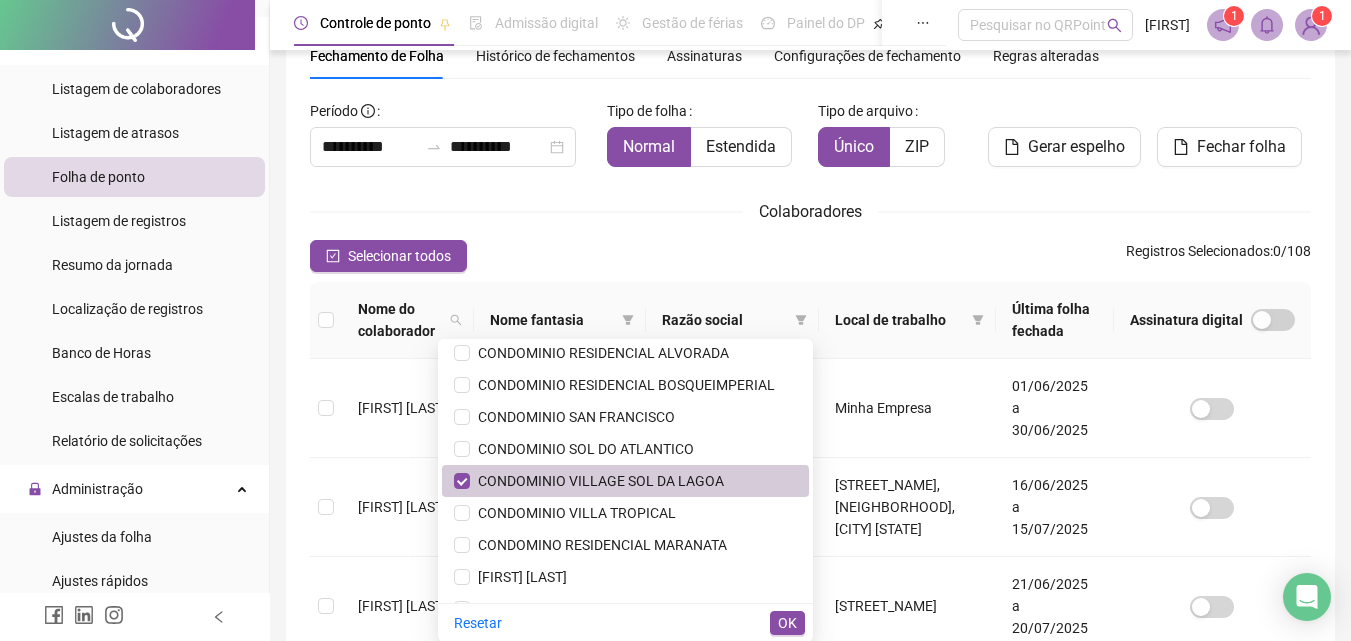 click on "CONDOMINIO VILLAGE SOL DA LAGOA" at bounding box center (625, 481) 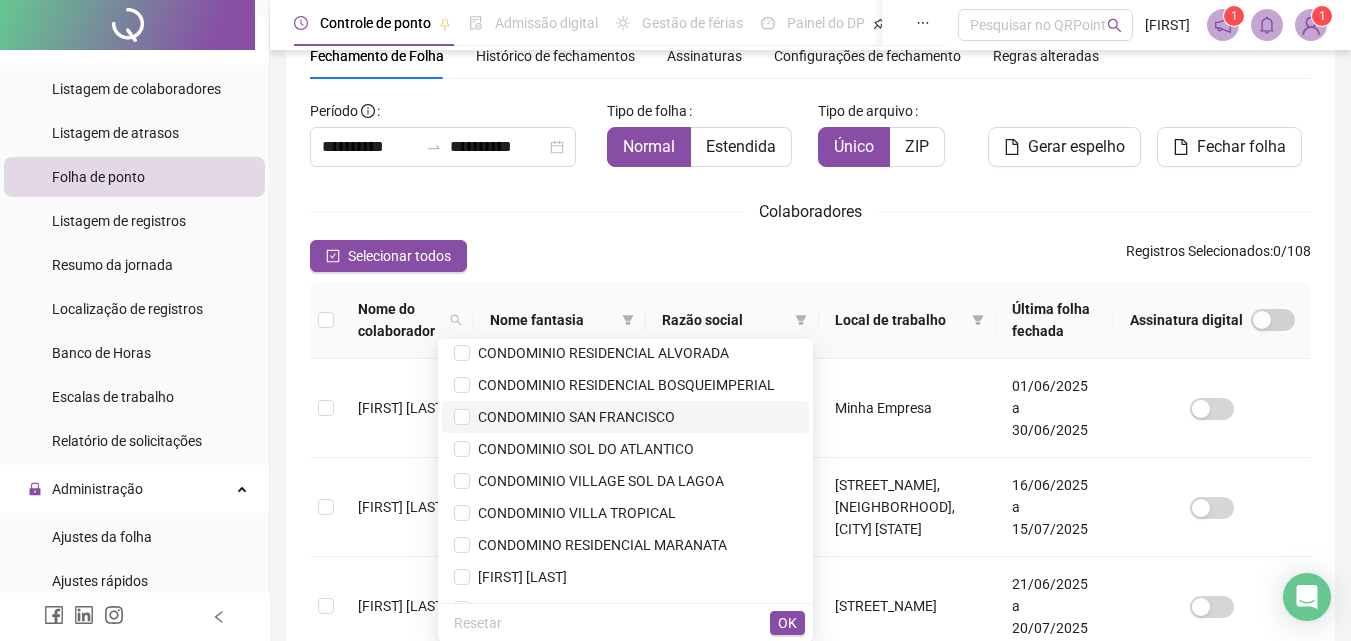 click on "CONDOMINIO SAN FRANCISCO" at bounding box center (572, 417) 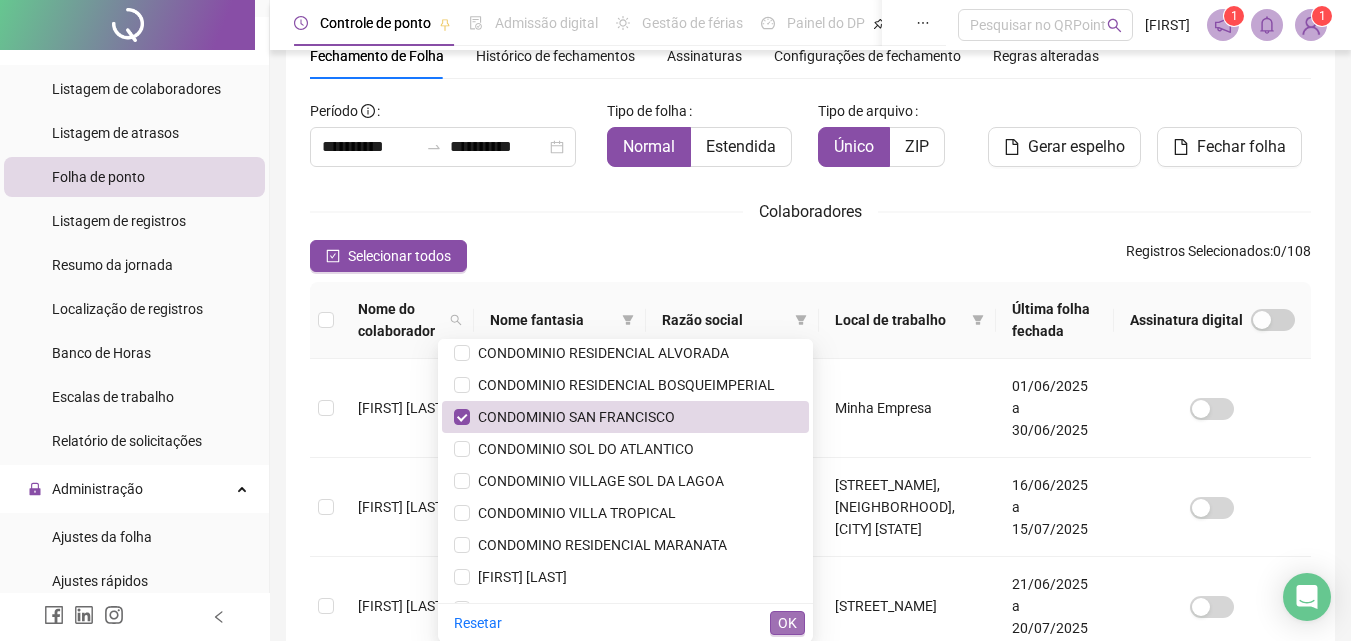 click on "OK" at bounding box center (787, 623) 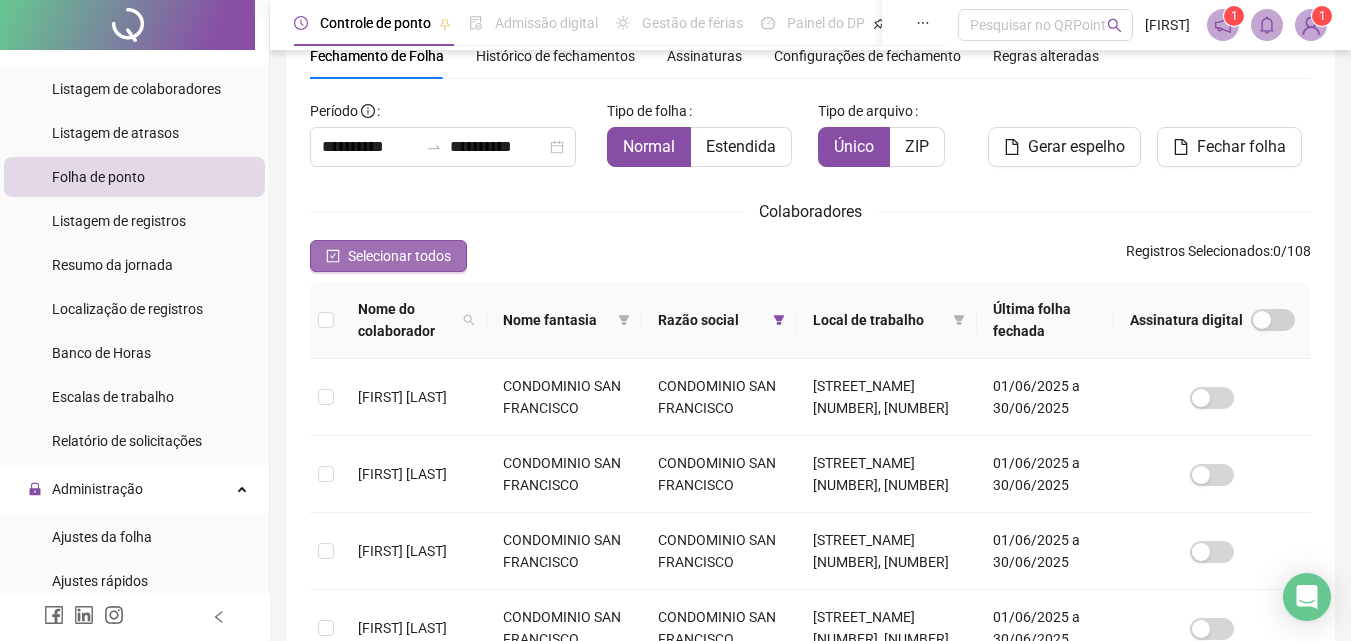 click on "Selecionar todos" at bounding box center (399, 256) 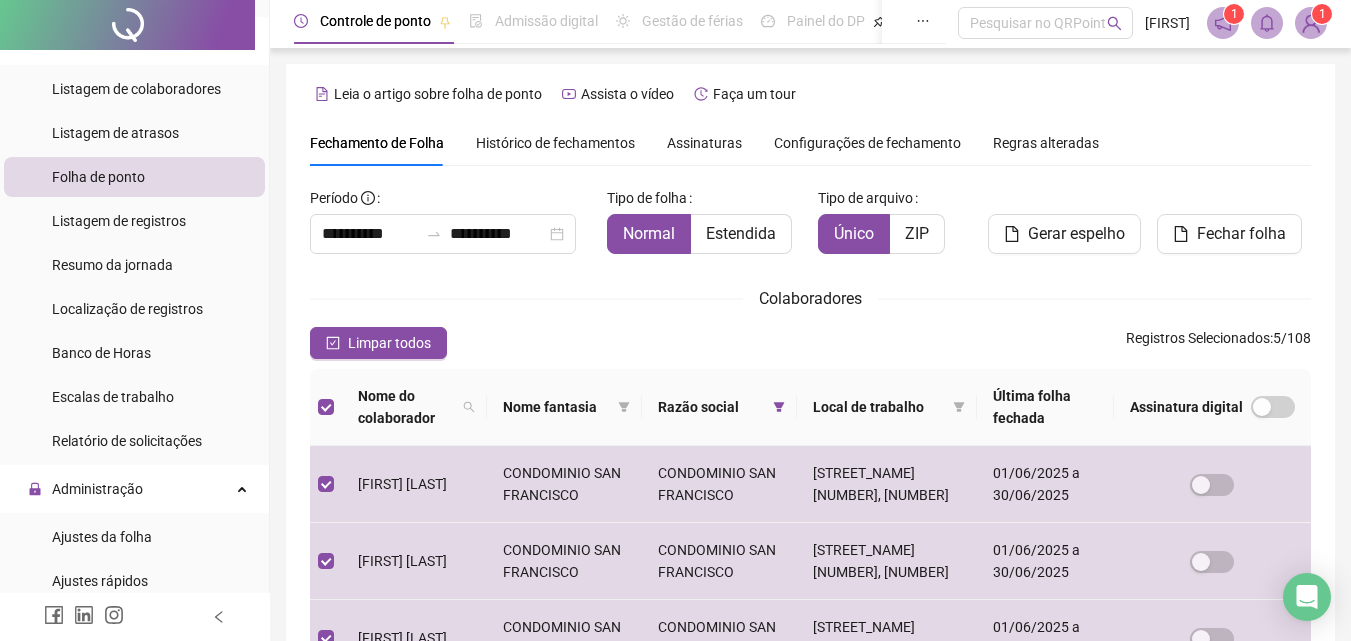 scroll, scrollTop: 0, scrollLeft: 0, axis: both 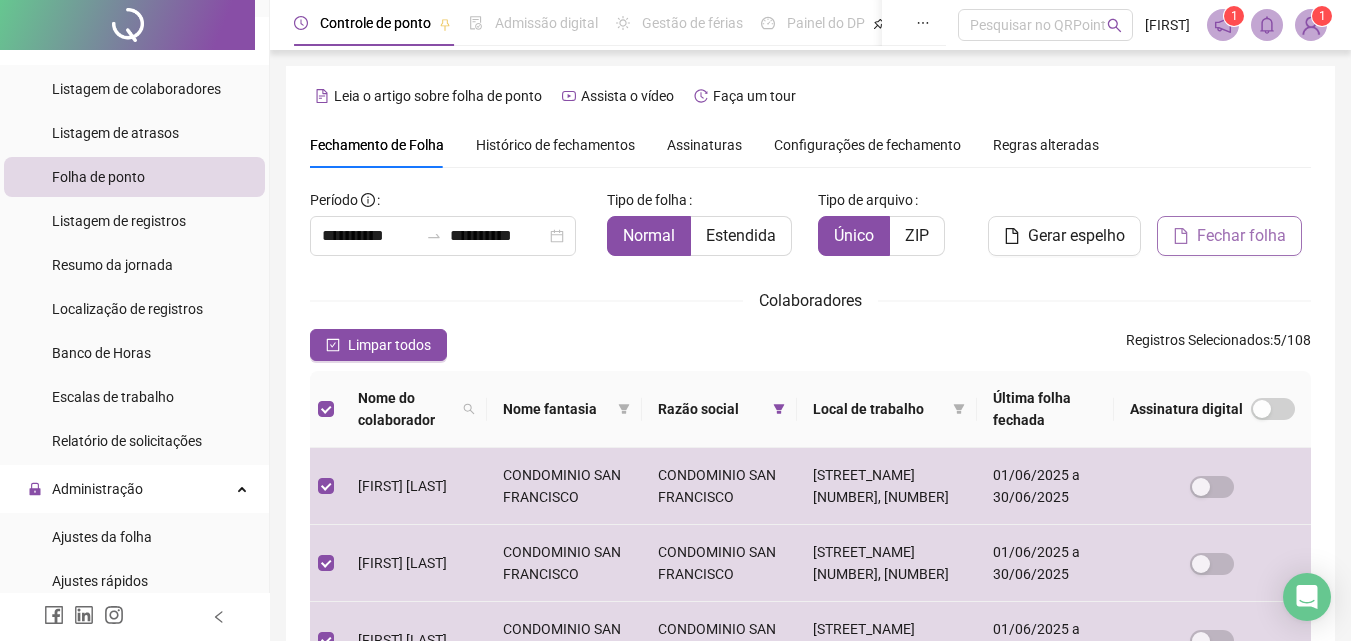 click on "Fechar folha" at bounding box center [1241, 236] 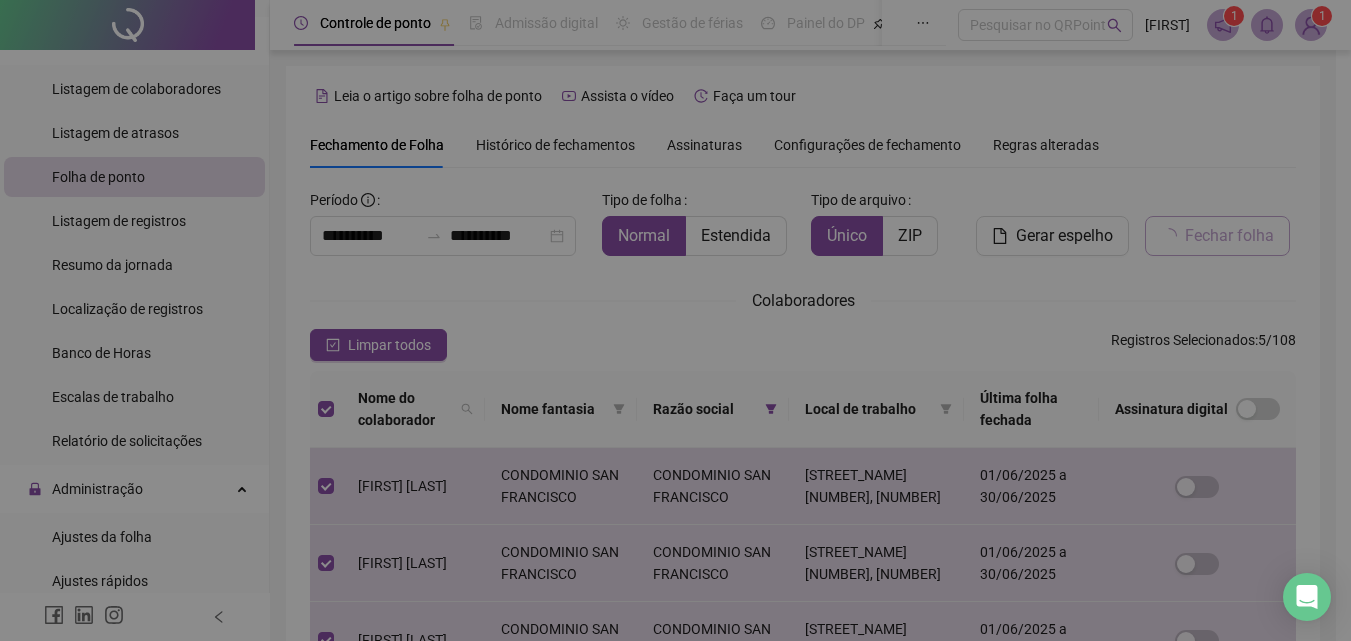 scroll, scrollTop: 89, scrollLeft: 0, axis: vertical 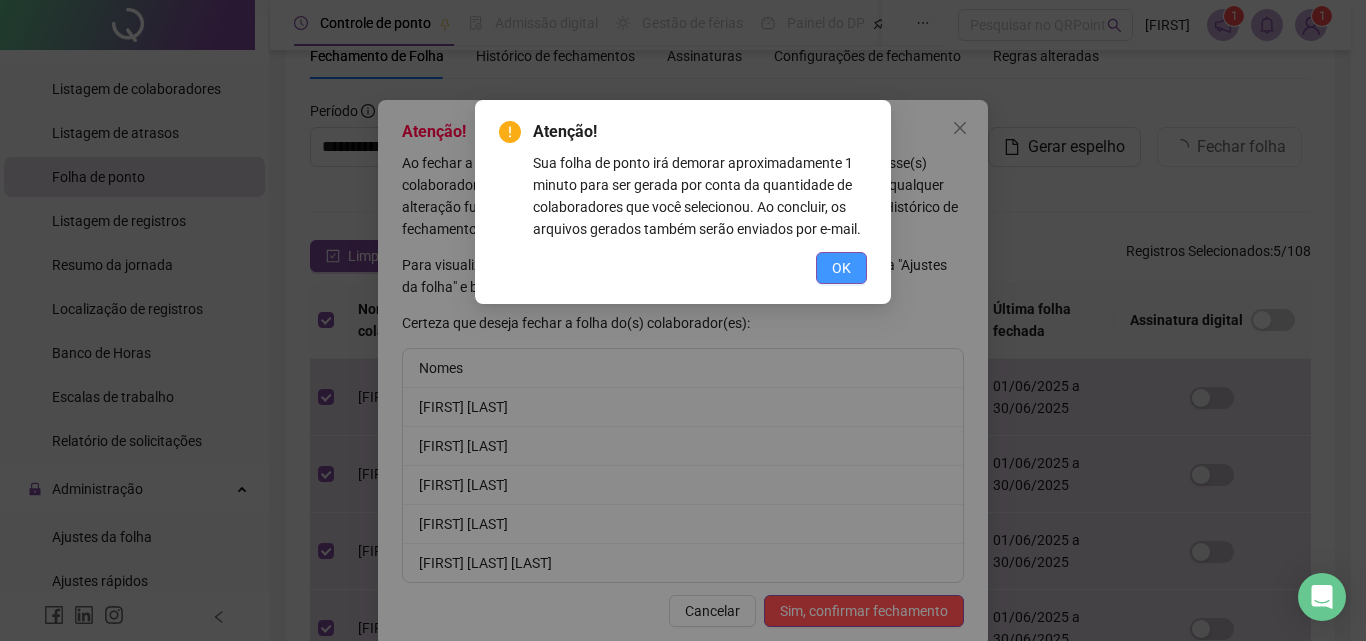 click on "OK" at bounding box center (841, 268) 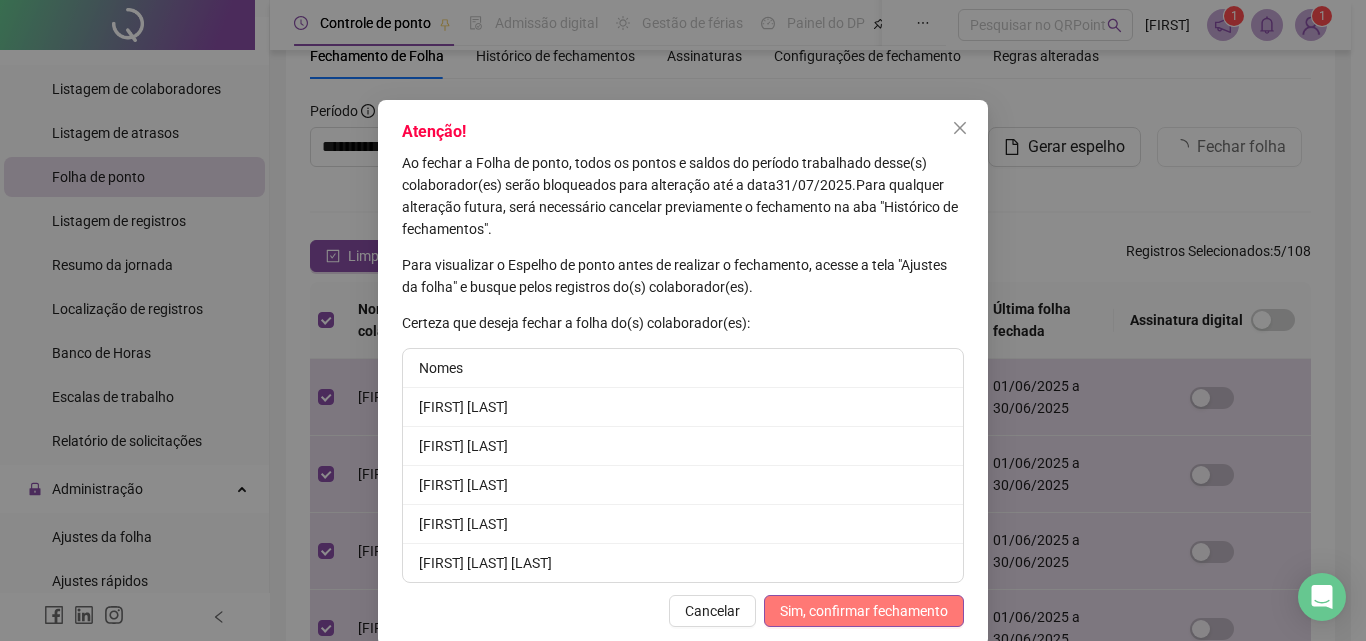 click on "Sim, confirmar fechamento" at bounding box center (864, 611) 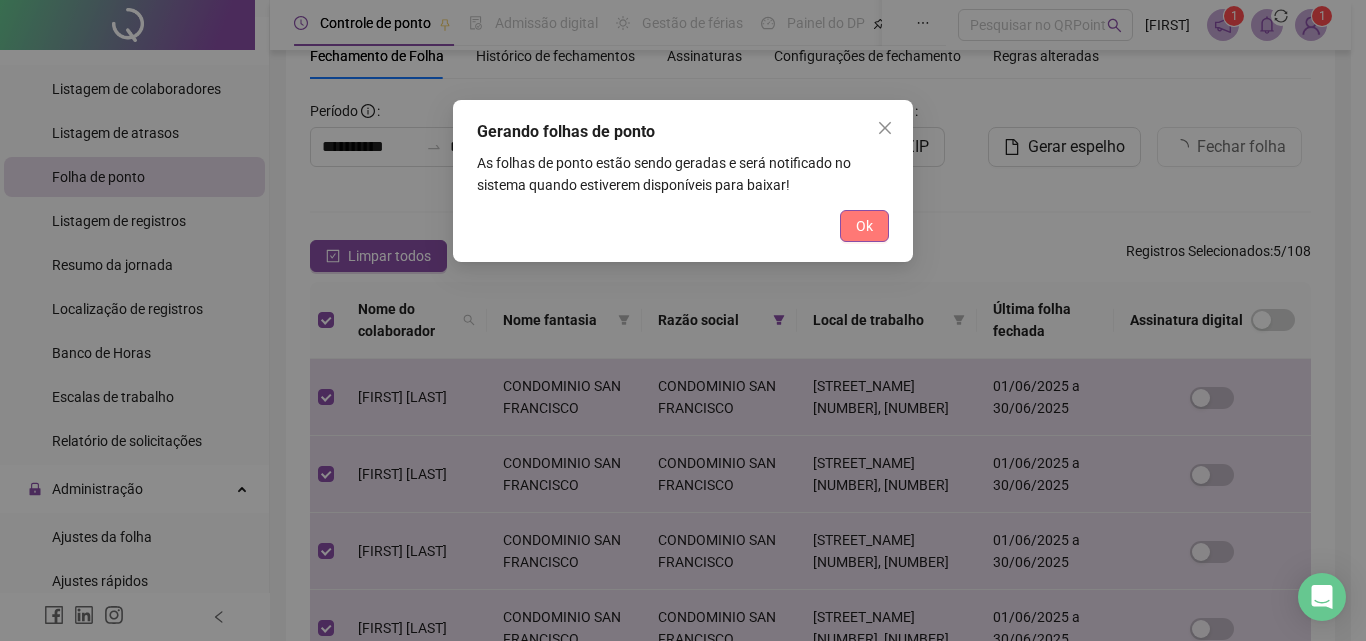 click on "Ok" at bounding box center [864, 226] 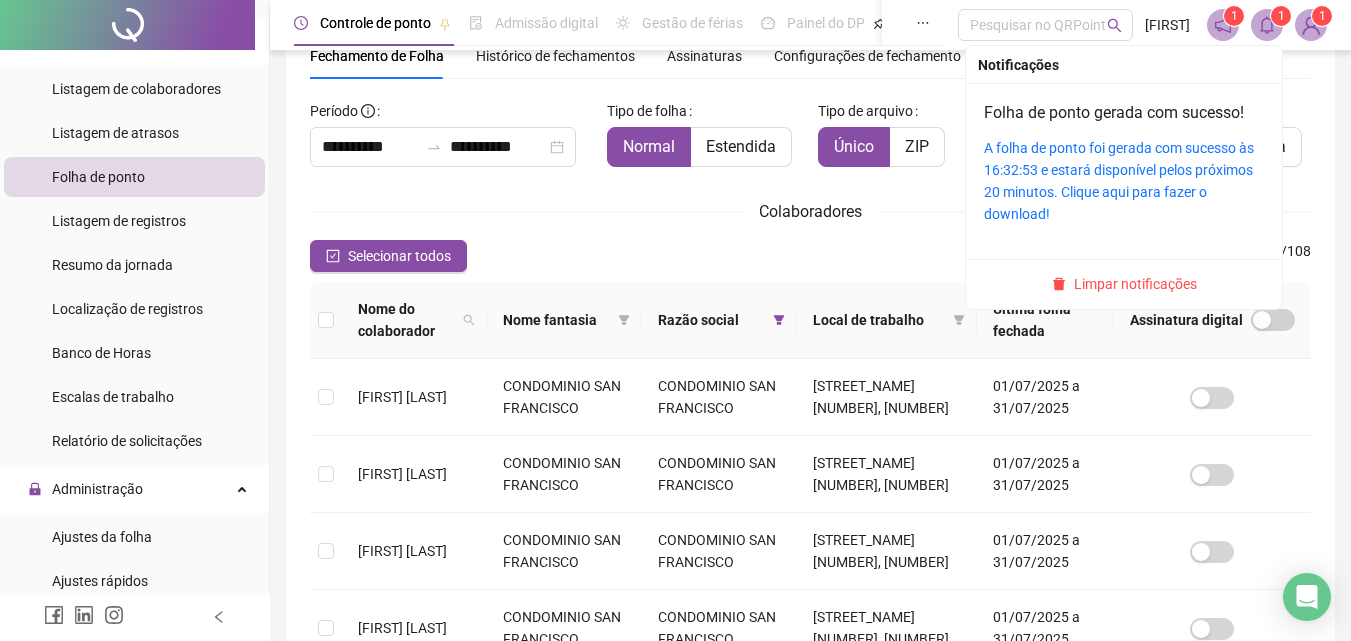 click on "1" at bounding box center (1281, 16) 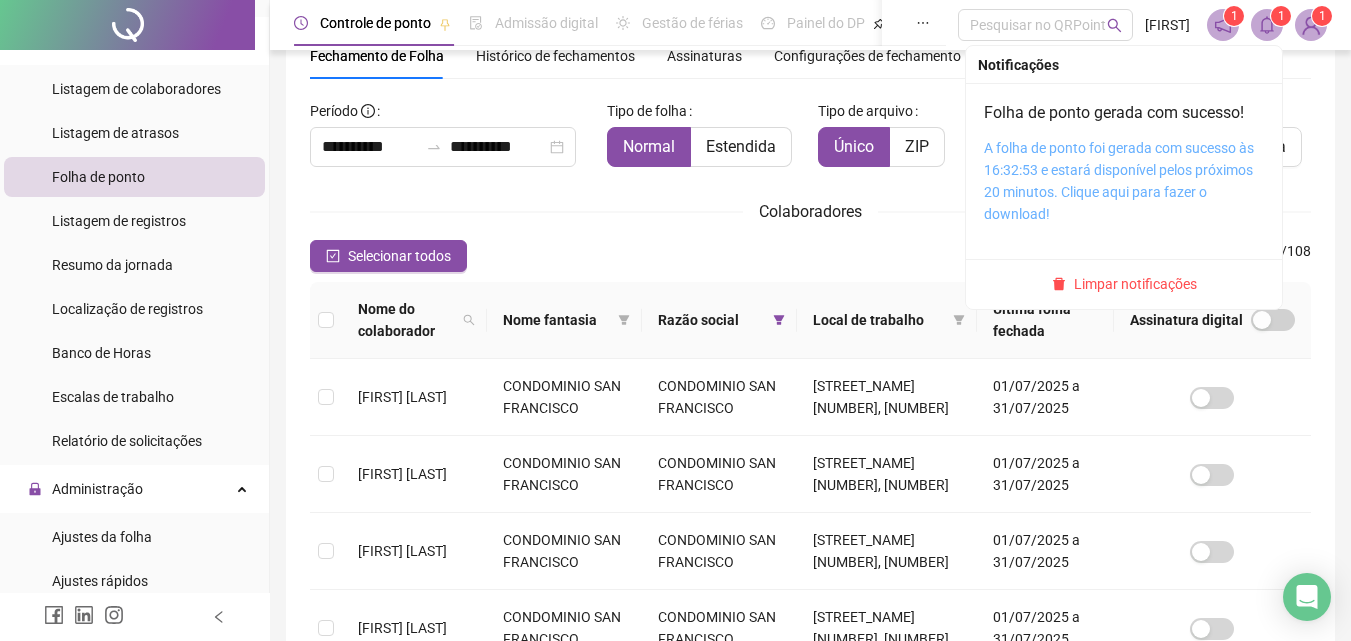 click on "A folha de ponto foi gerada com sucesso às 16:32:53 e estará disponível pelos próximos 20 minutos.
Clique aqui para fazer o download!" at bounding box center (1119, 181) 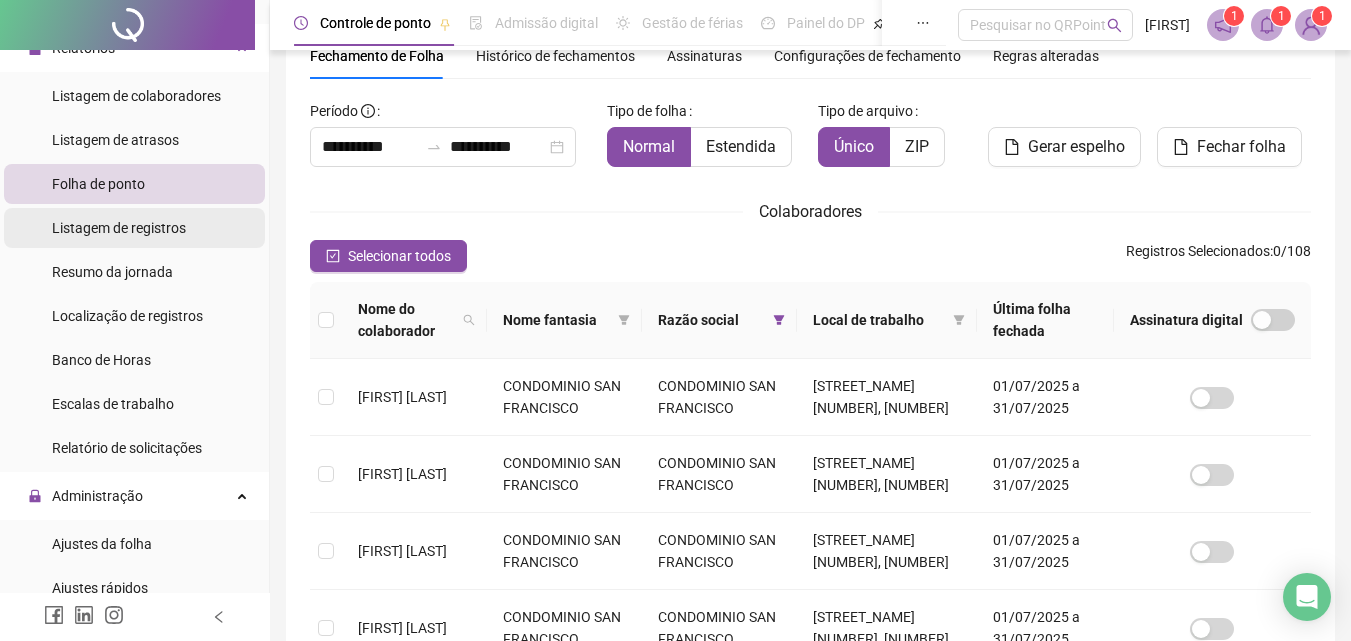scroll, scrollTop: 437, scrollLeft: 0, axis: vertical 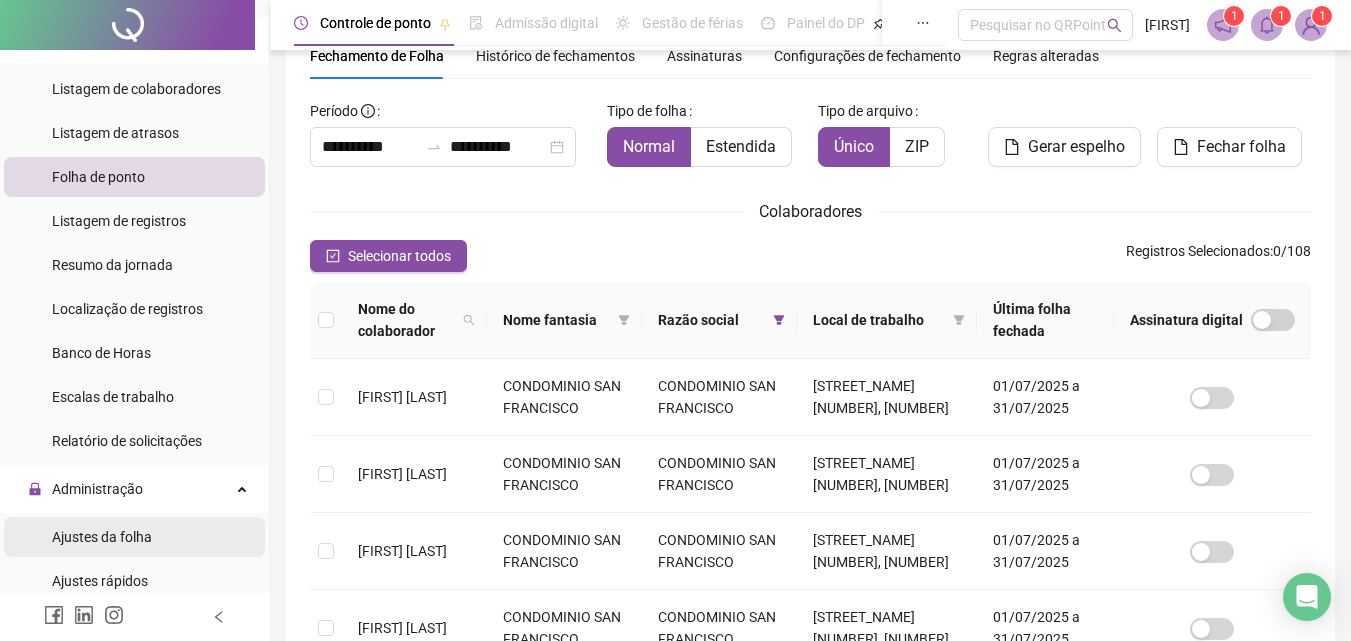 click on "Ajustes da folha" at bounding box center (102, 537) 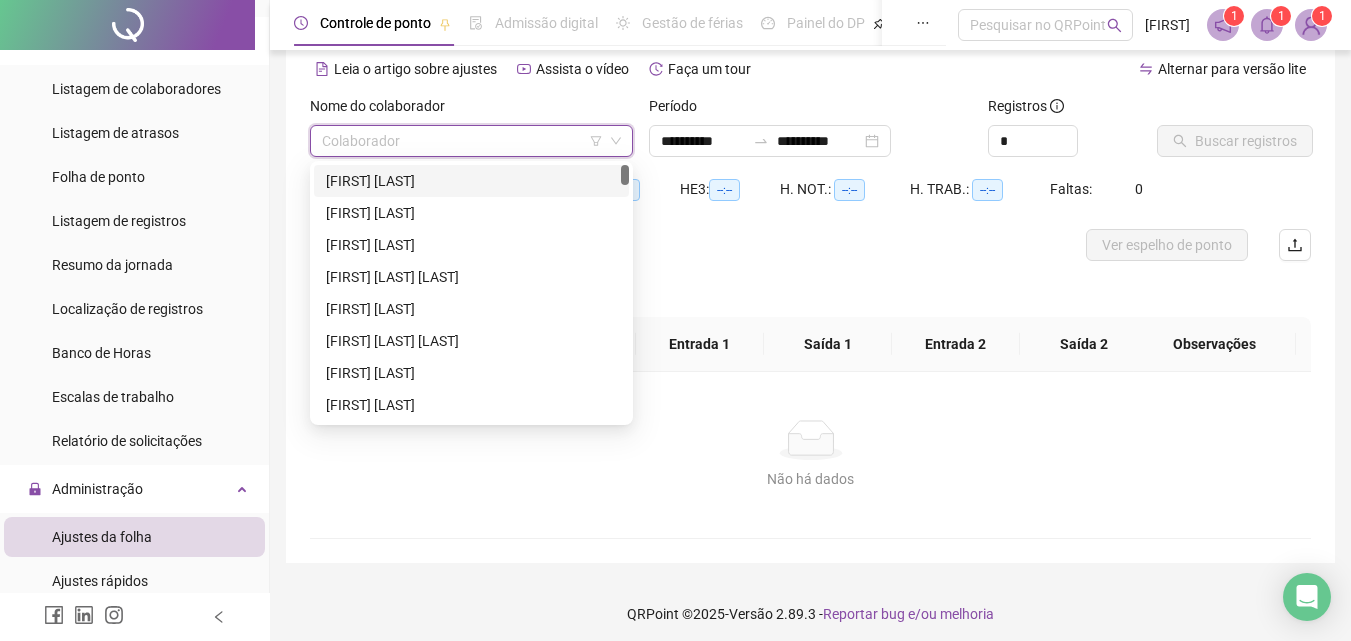 click at bounding box center [462, 141] 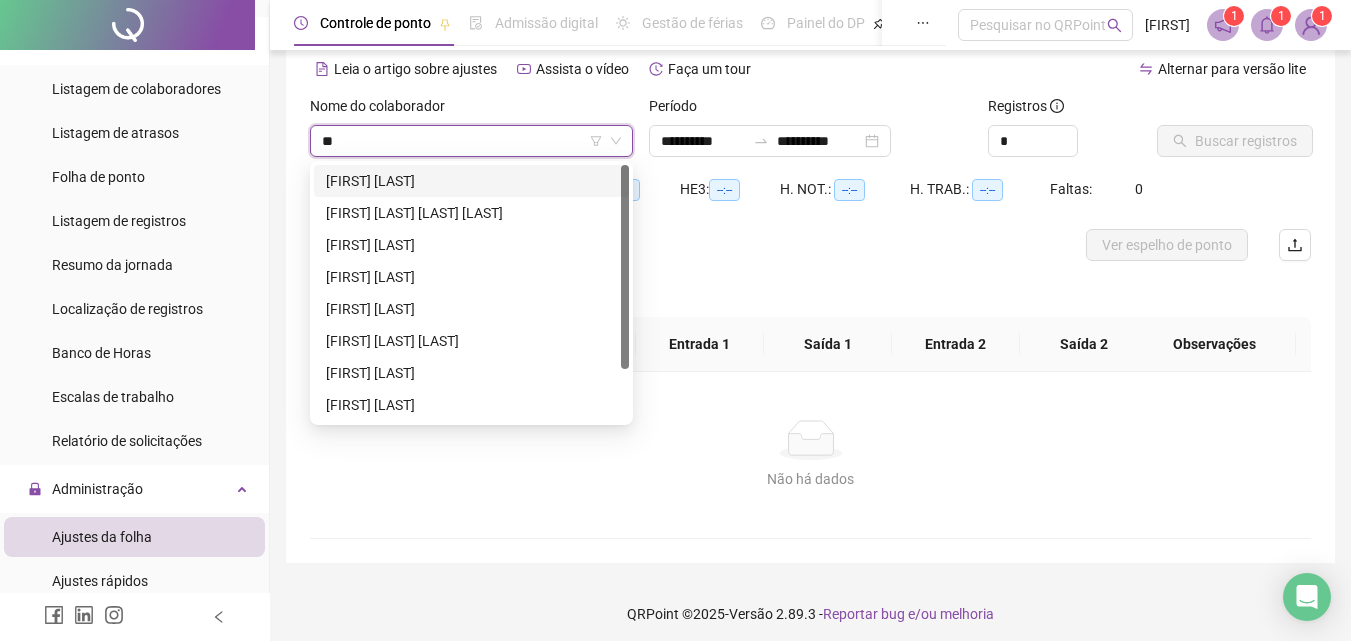 type on "***" 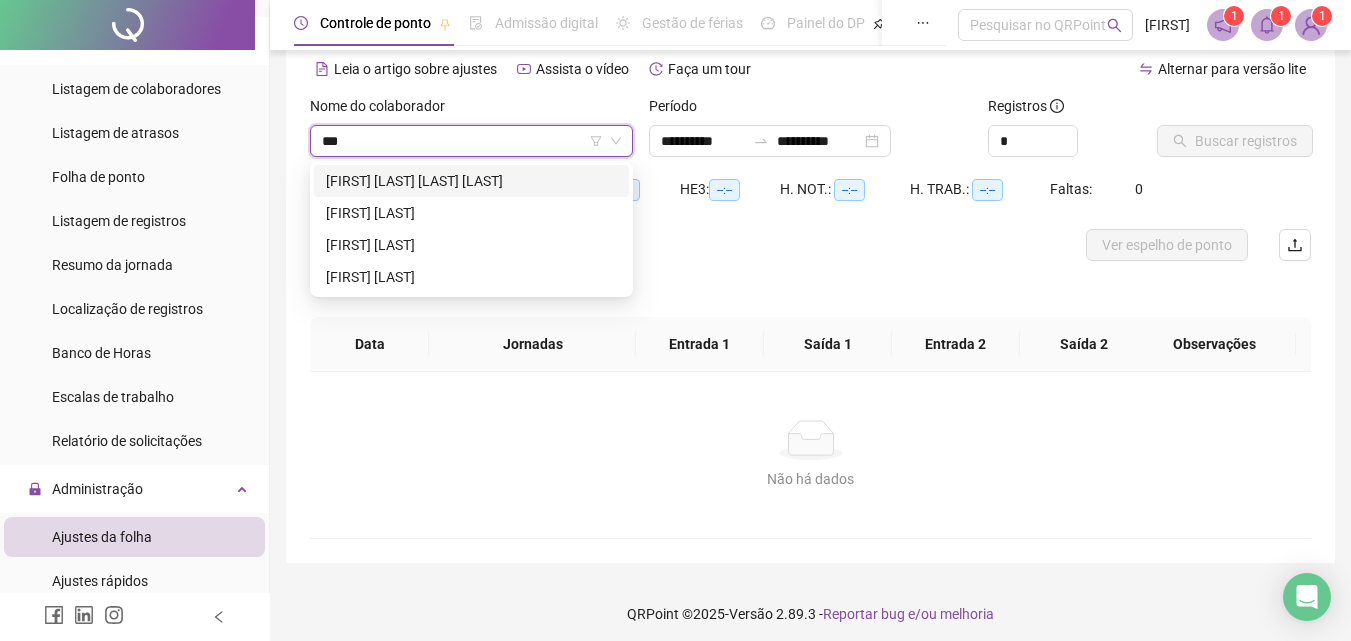 click on "[FIRST] [LAST] [LAST] [LAST]" at bounding box center [471, 181] 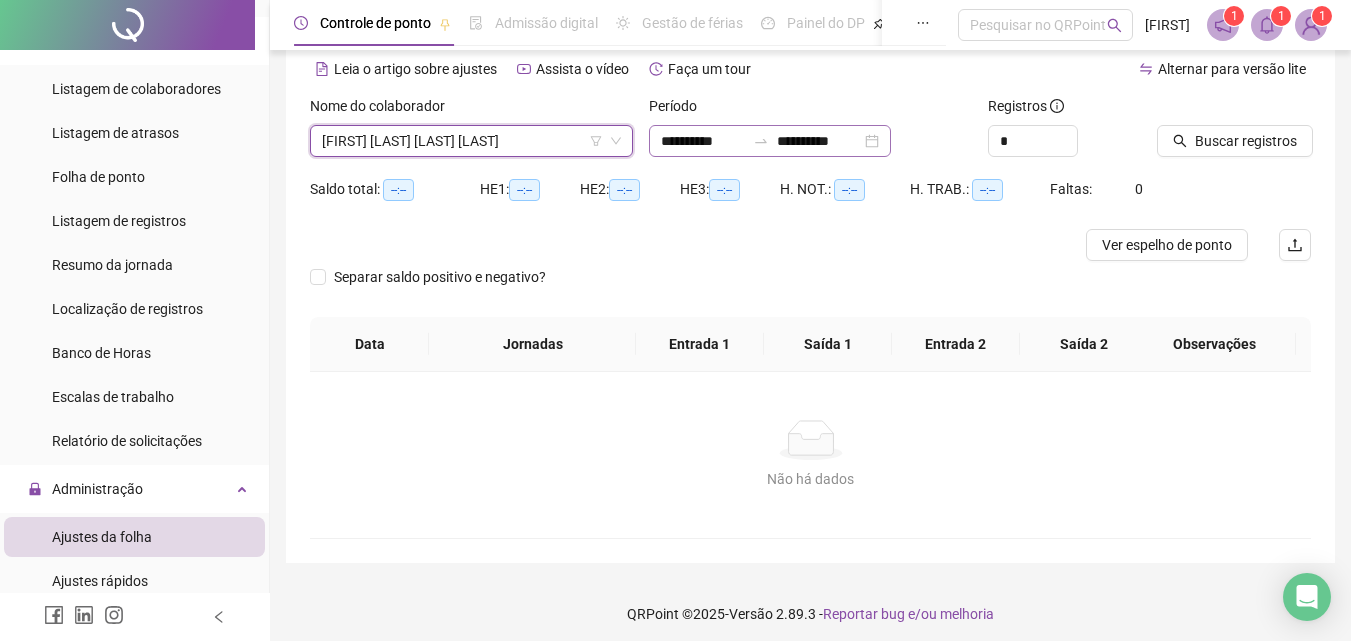click at bounding box center [761, 141] 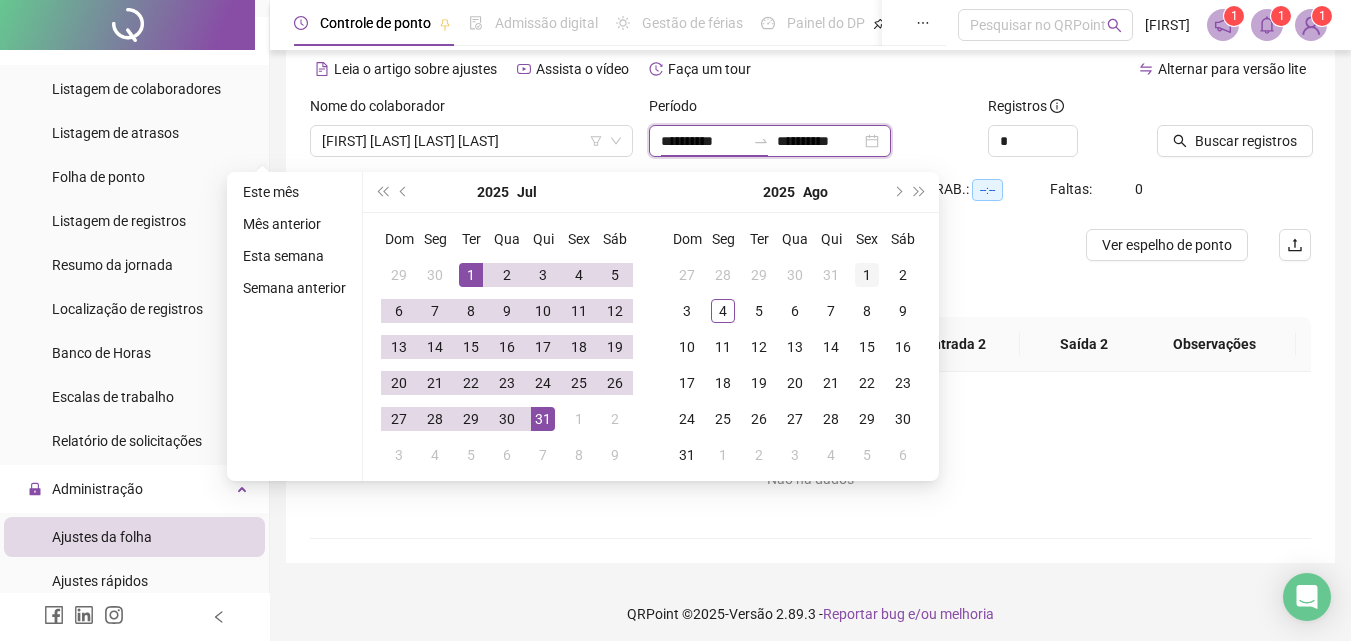 type on "**********" 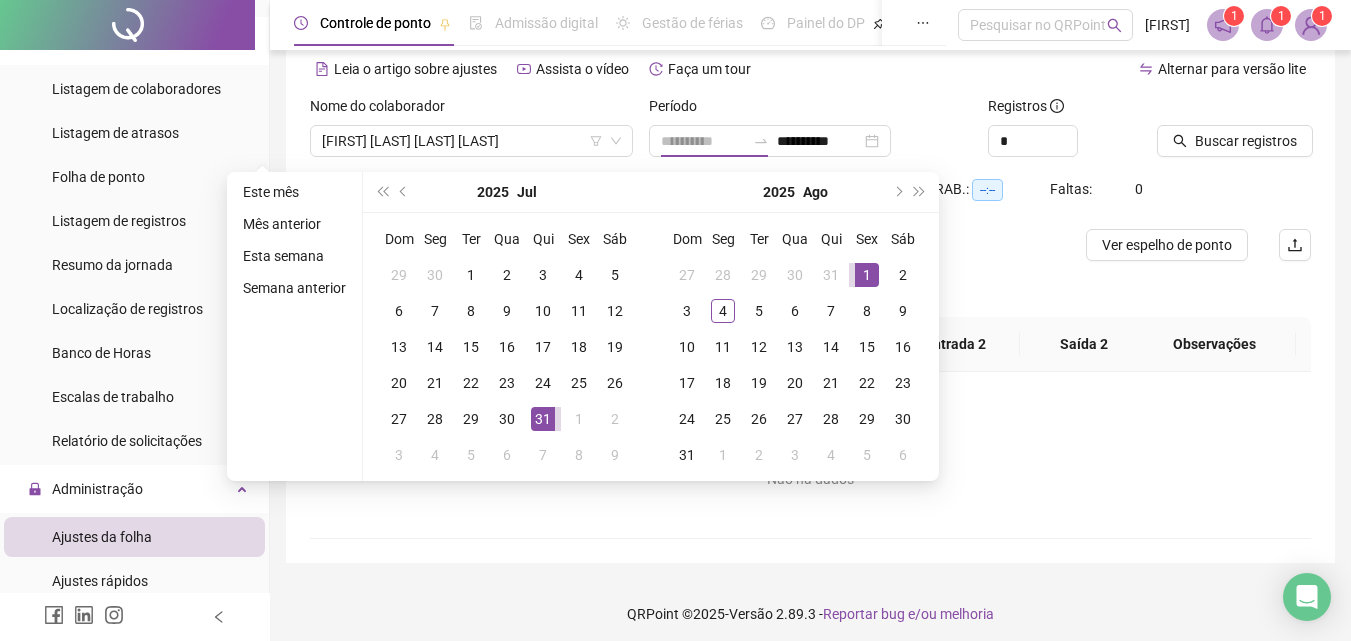 click on "1" at bounding box center (867, 275) 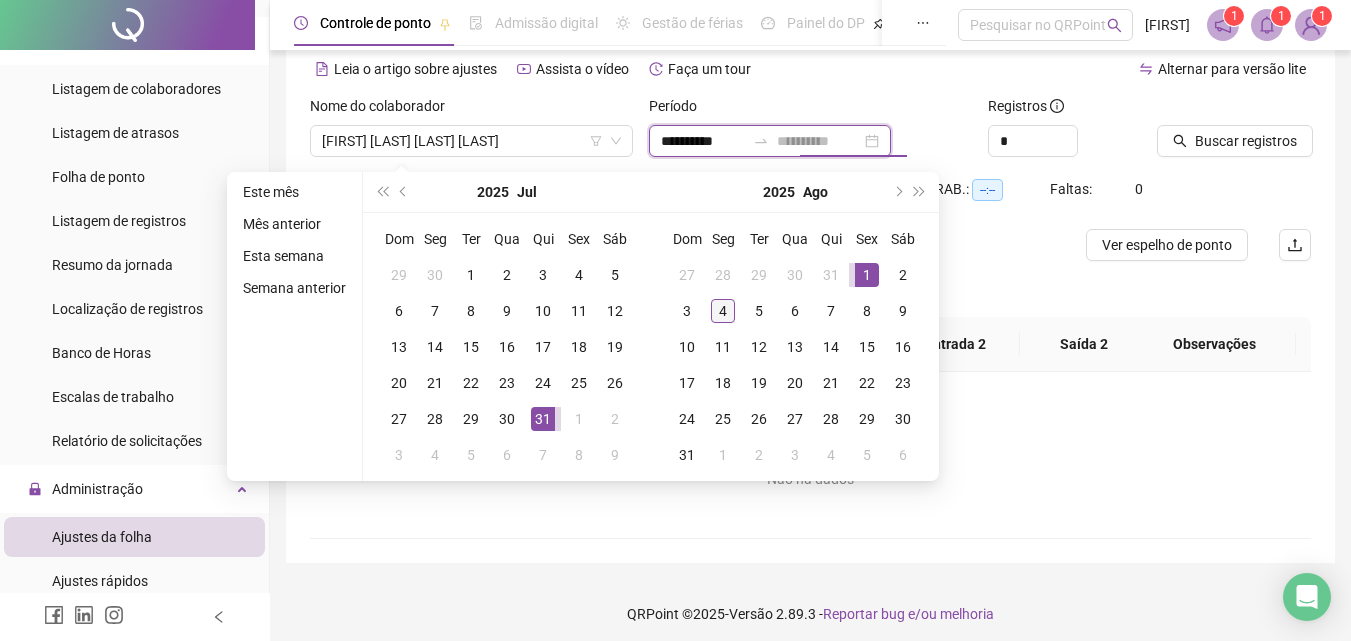 type on "**********" 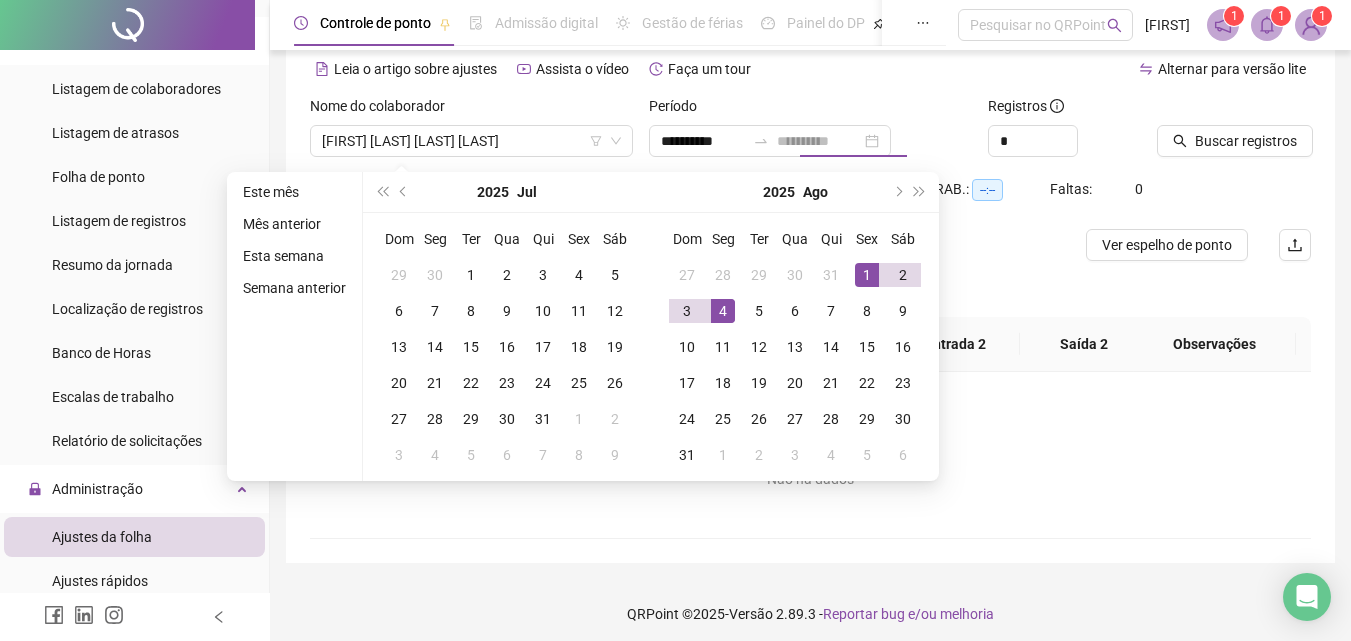 click on "4" at bounding box center (723, 311) 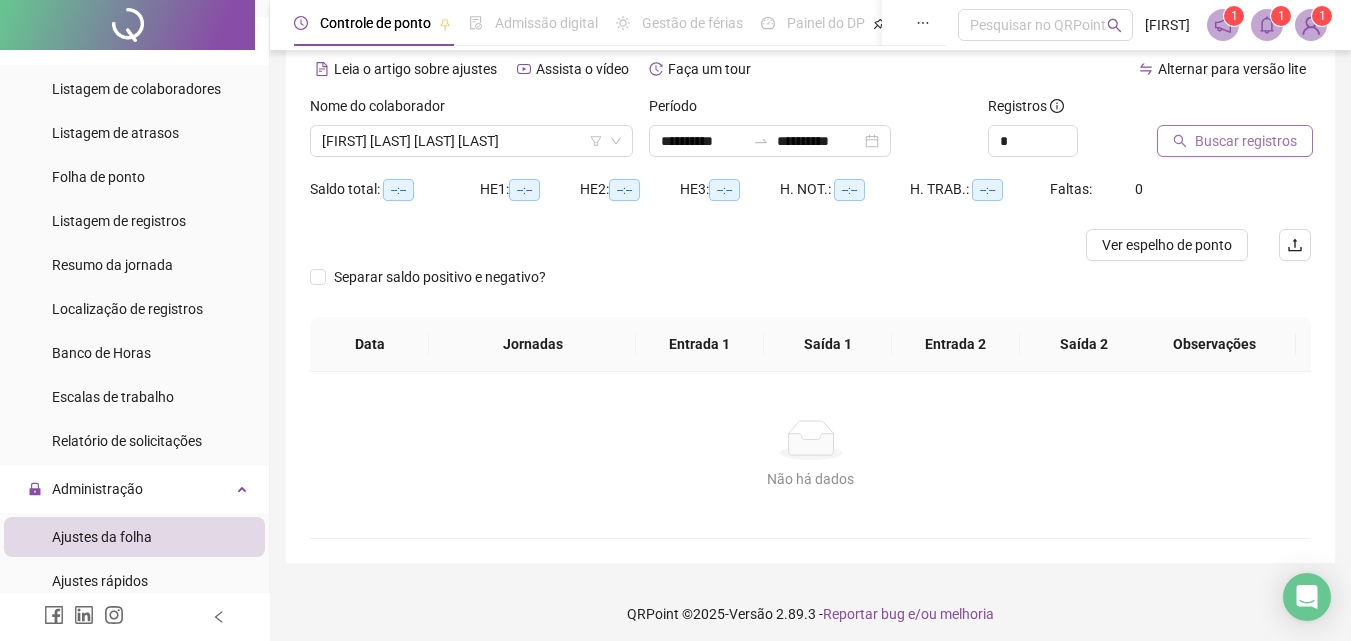 click on "Buscar registros" at bounding box center (1246, 141) 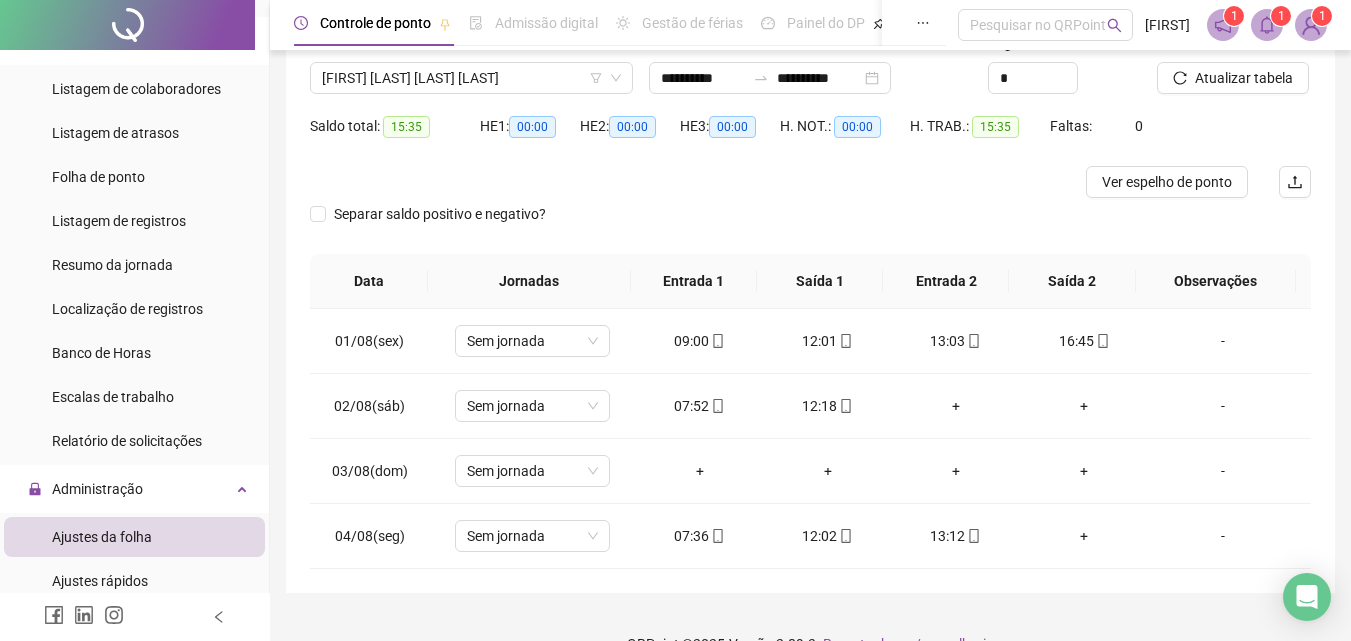 scroll, scrollTop: 190, scrollLeft: 0, axis: vertical 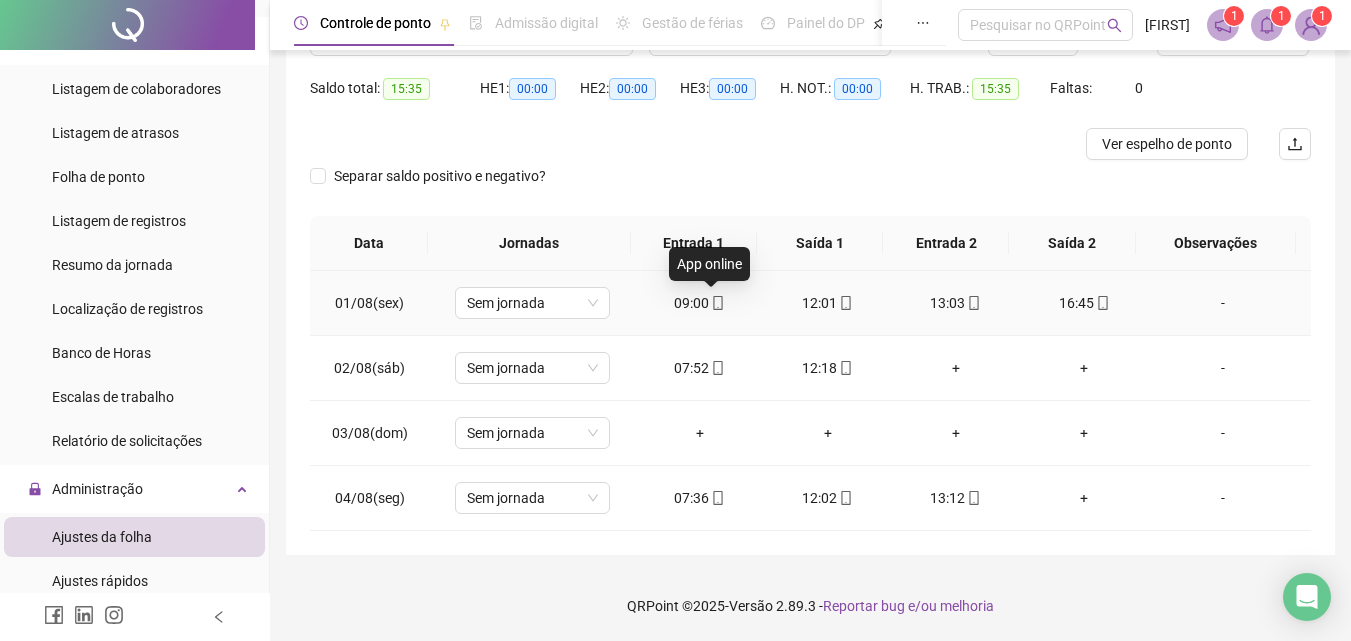 click 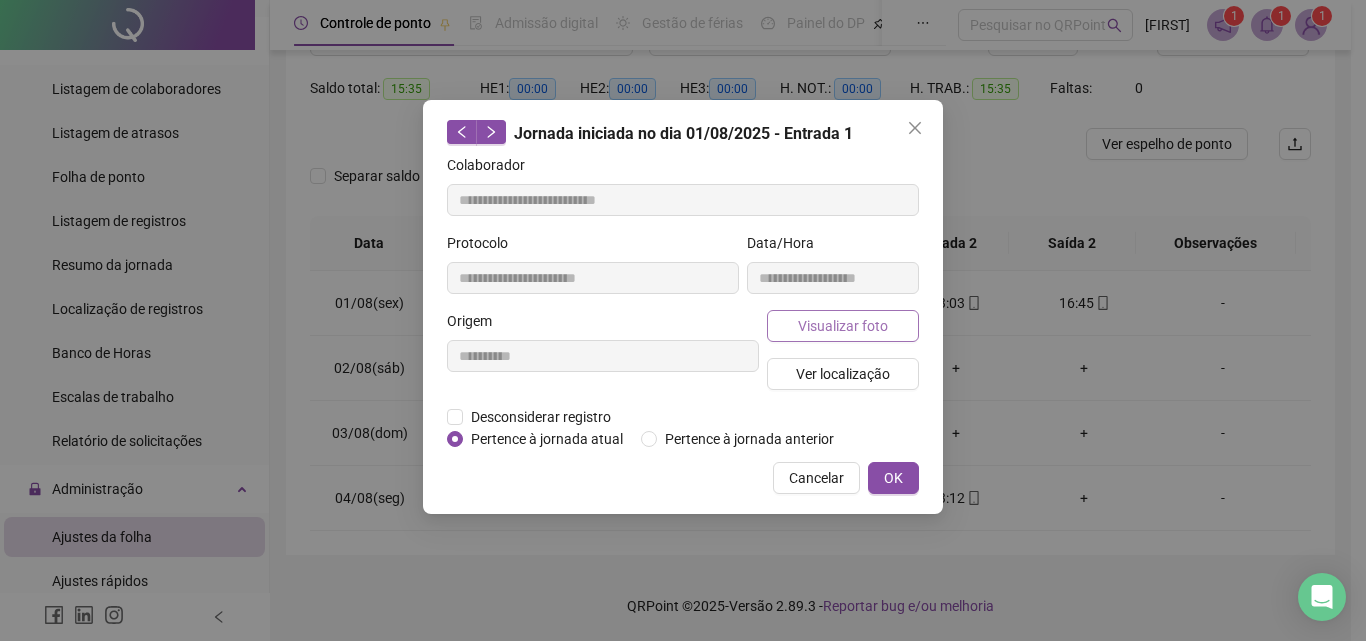 click on "Visualizar foto" at bounding box center [843, 326] 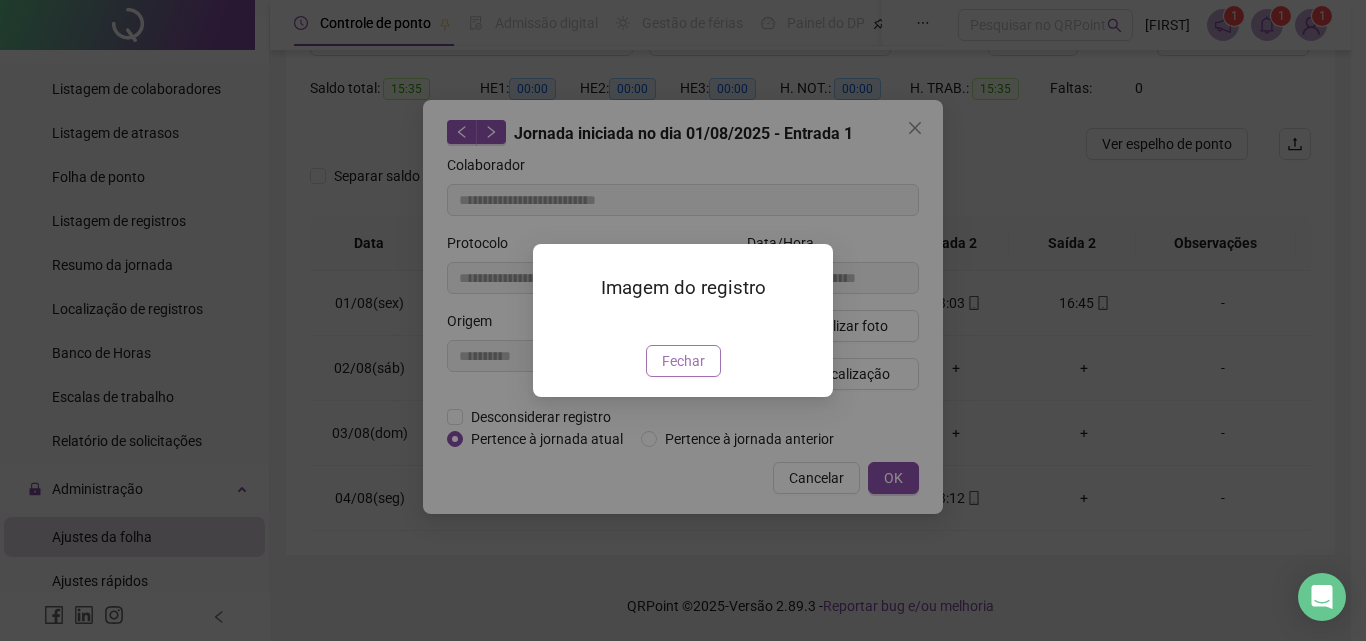 click on "Fechar" at bounding box center (683, 361) 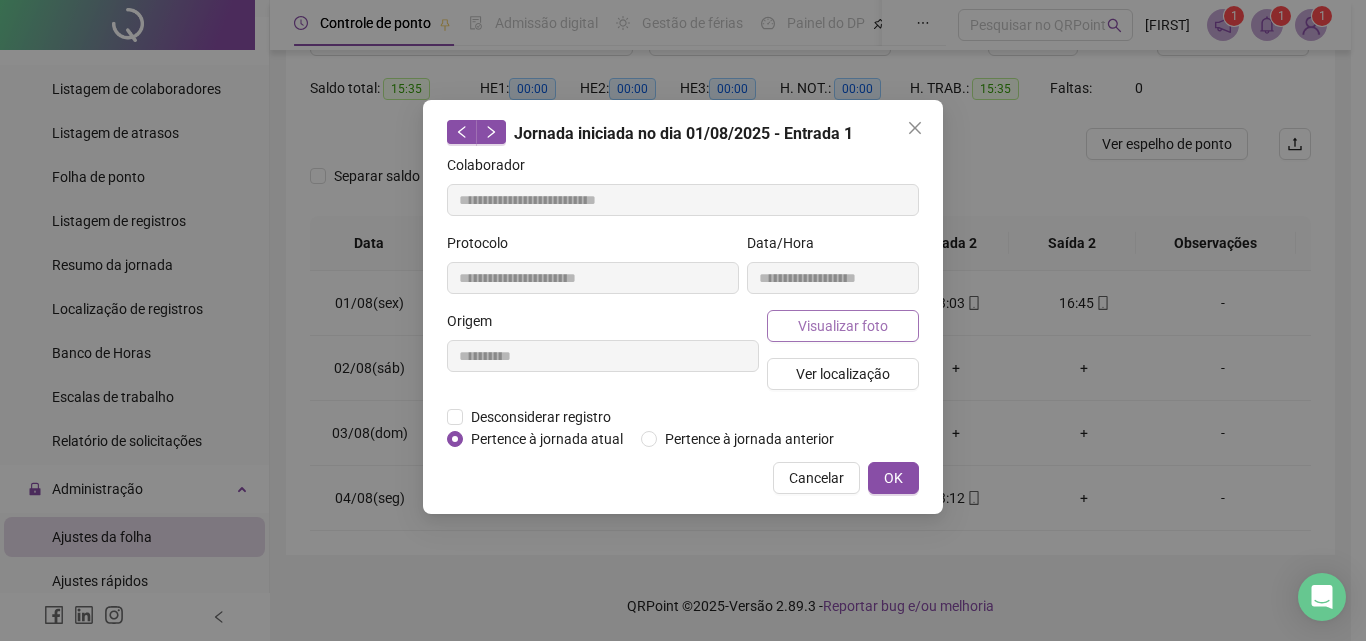click on "Visualizar foto" at bounding box center [843, 326] 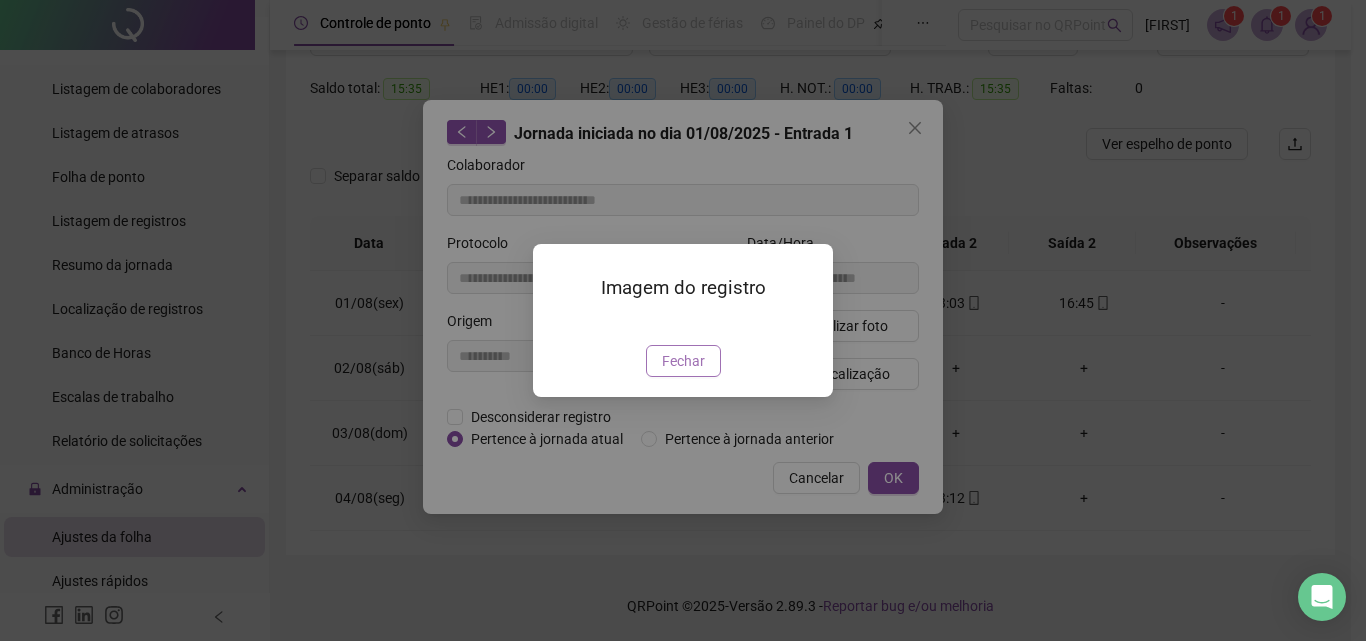 click on "Fechar" at bounding box center [683, 361] 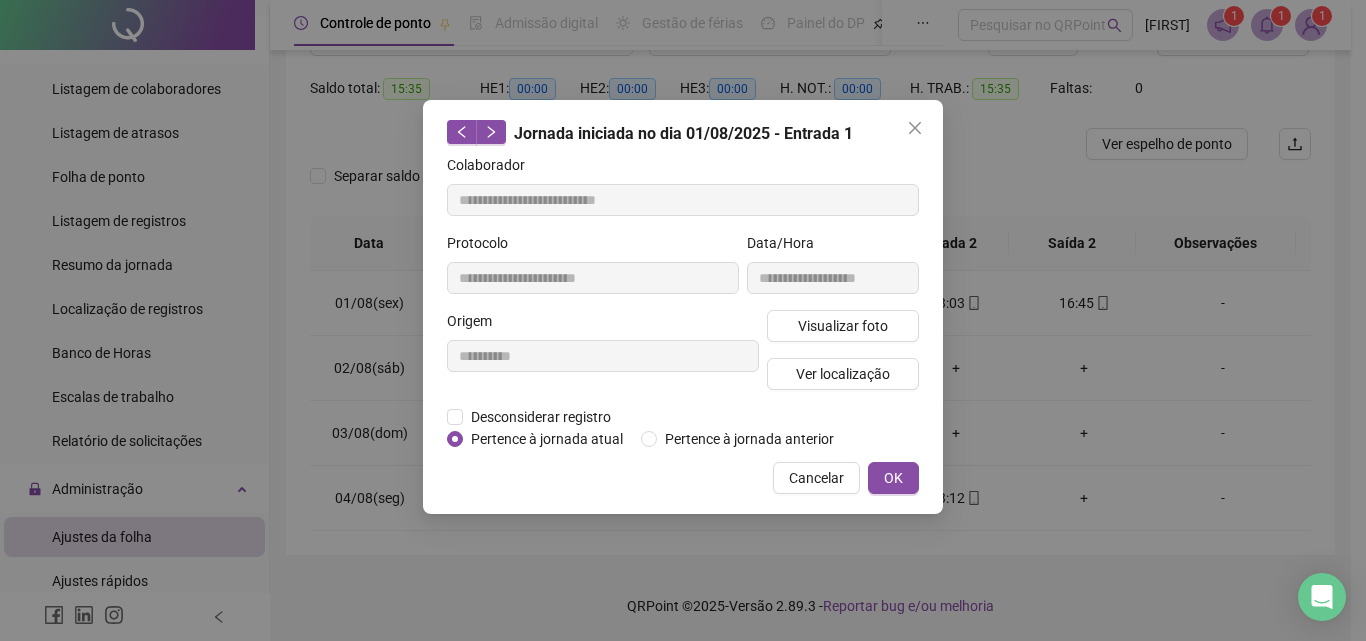 click at bounding box center [915, 128] 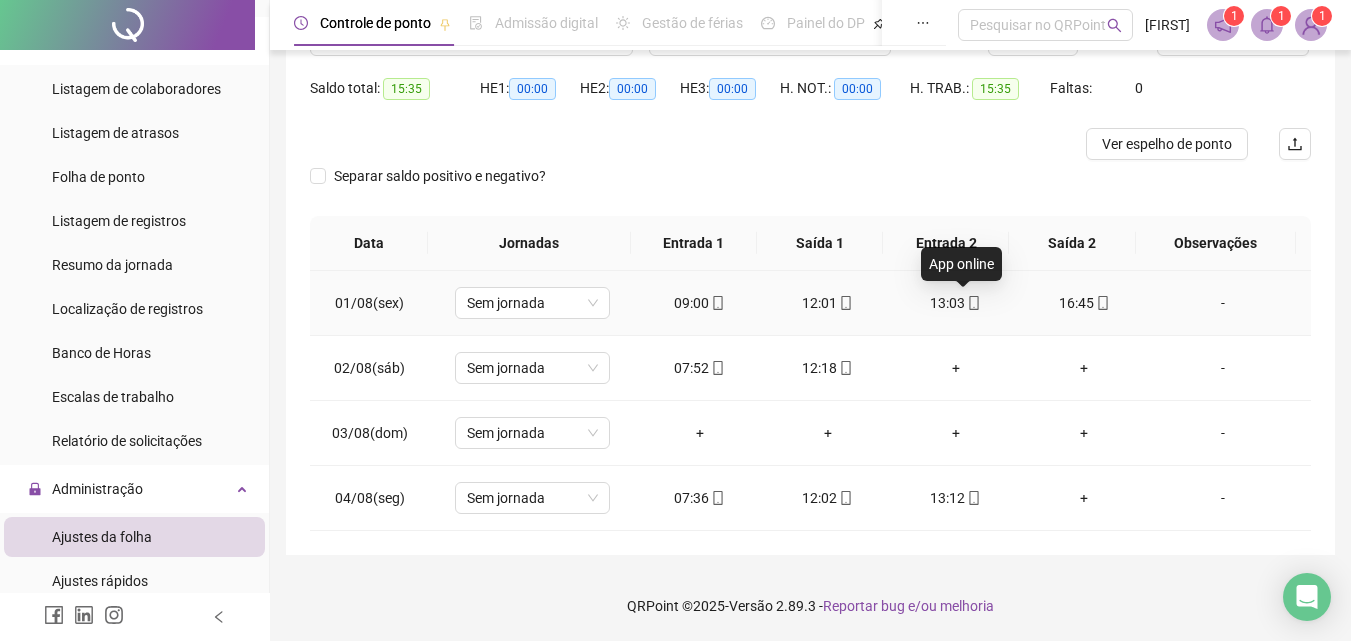 click 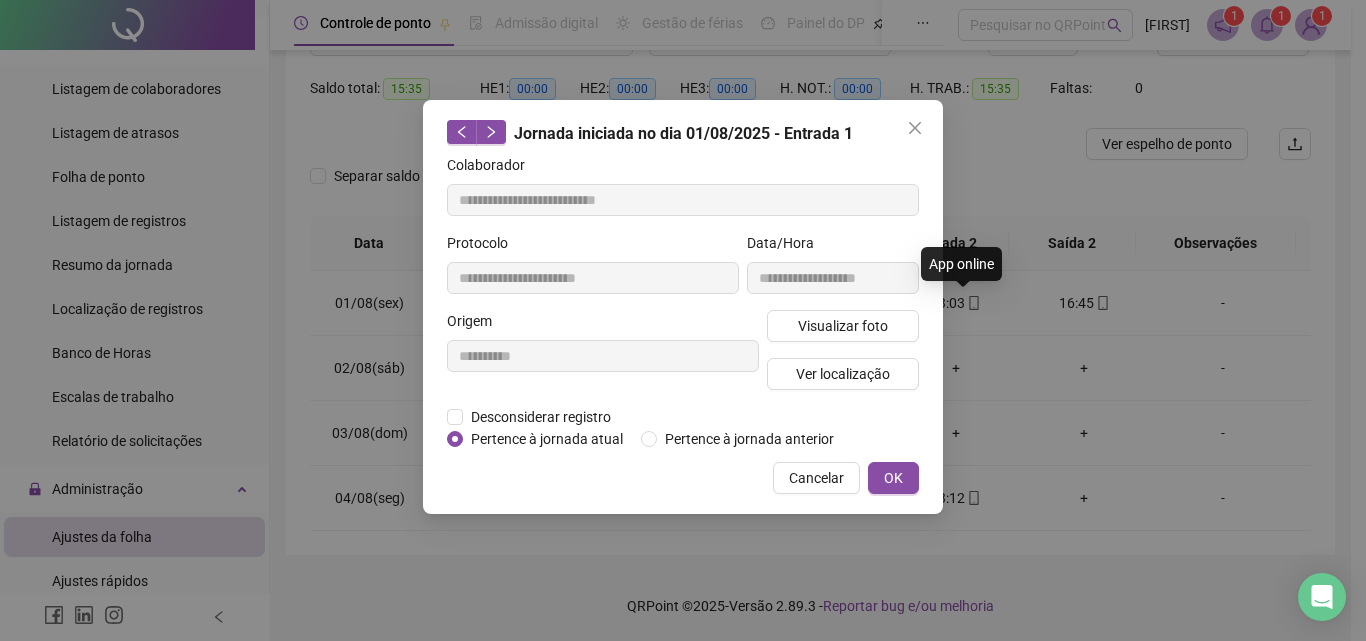 type on "**********" 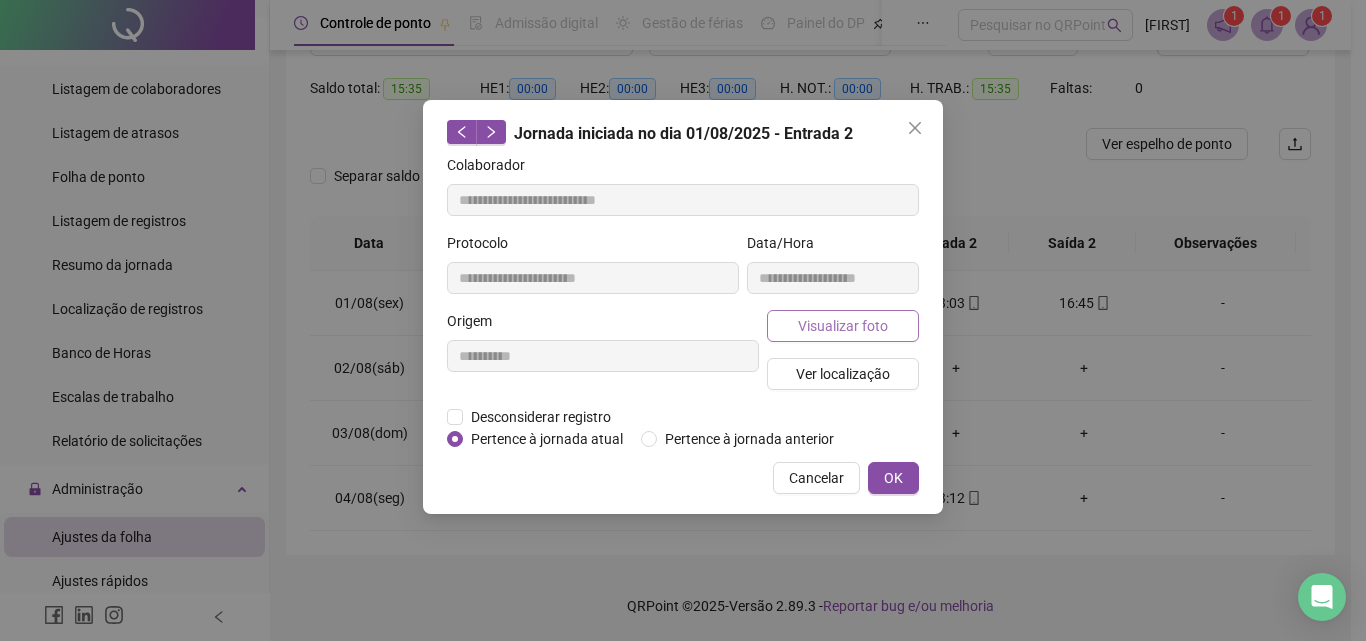 click on "Visualizar foto" at bounding box center [843, 326] 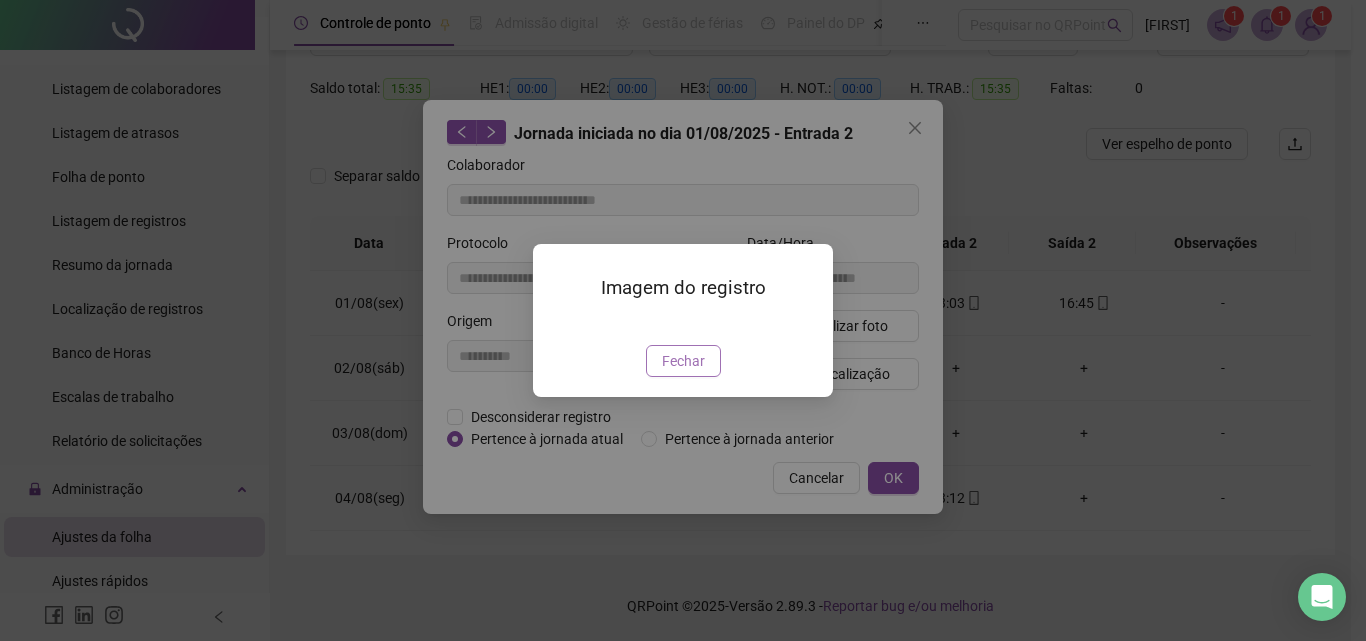 click on "Fechar" at bounding box center (683, 361) 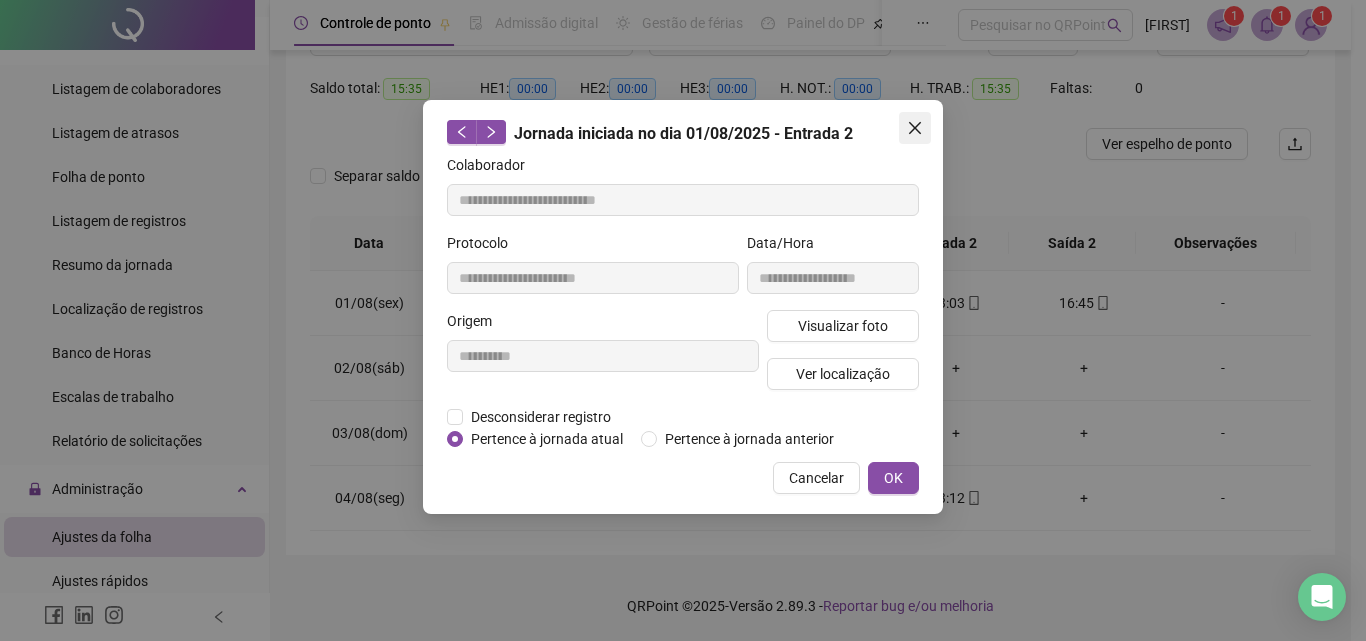 click at bounding box center (915, 128) 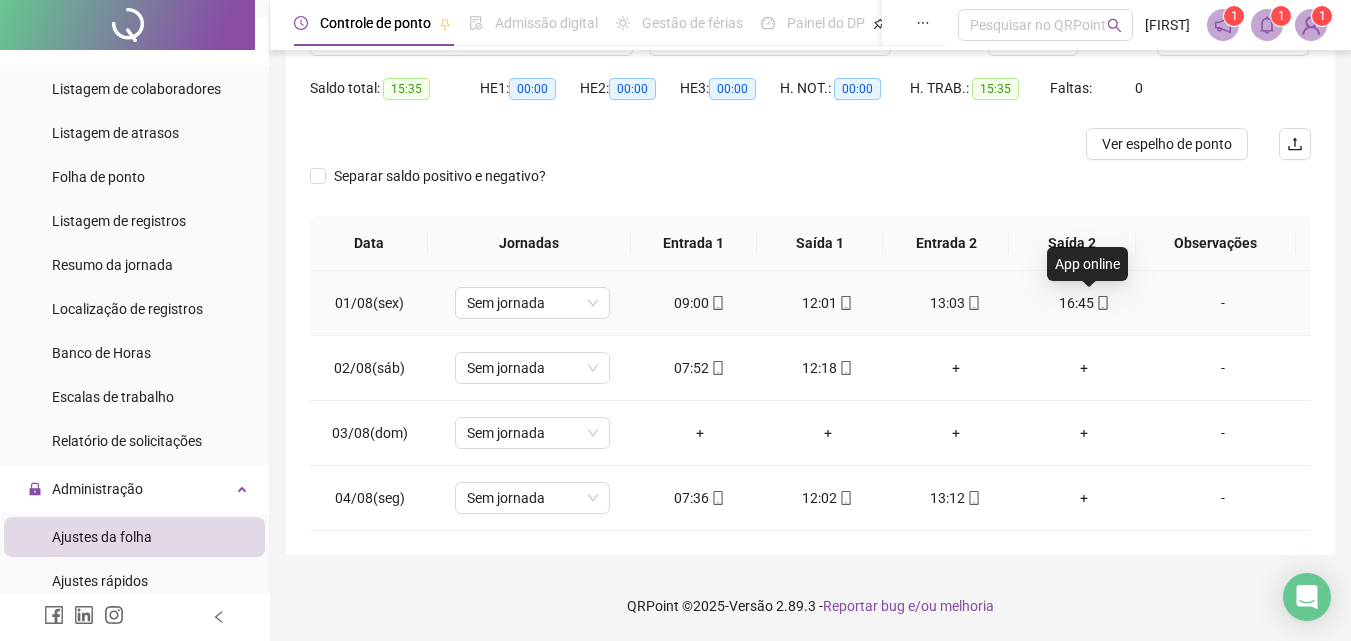 click 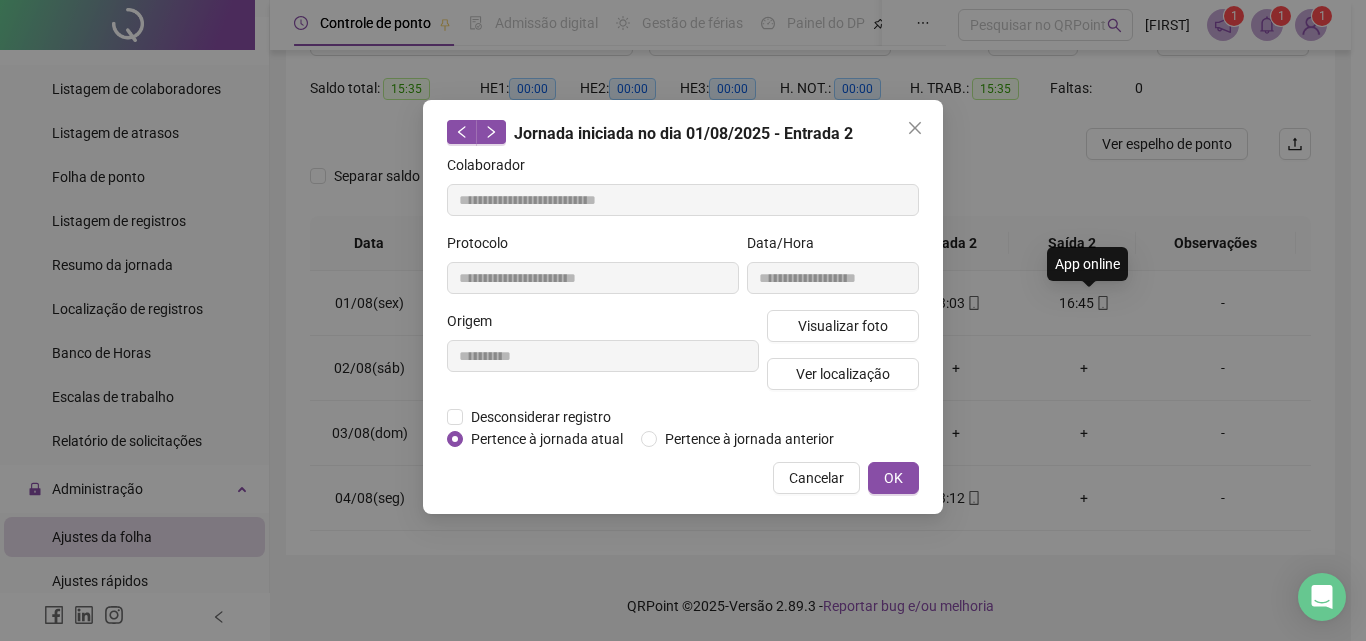 type on "**********" 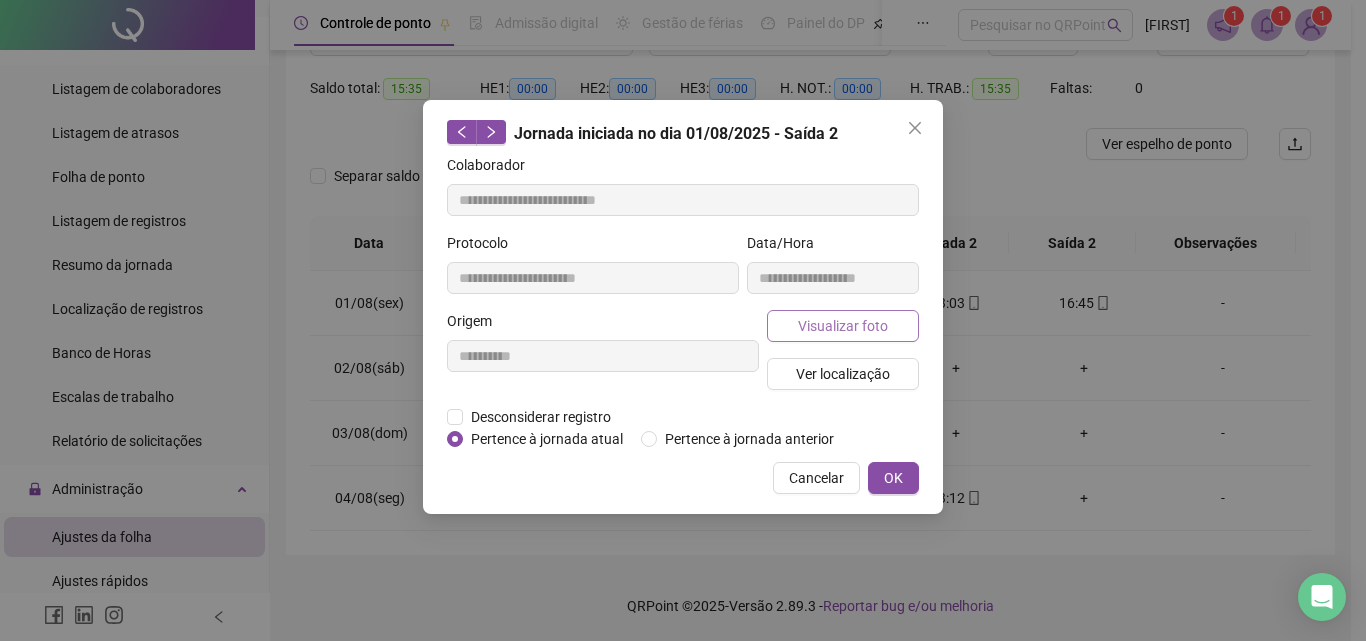 click on "Visualizar foto" at bounding box center (843, 326) 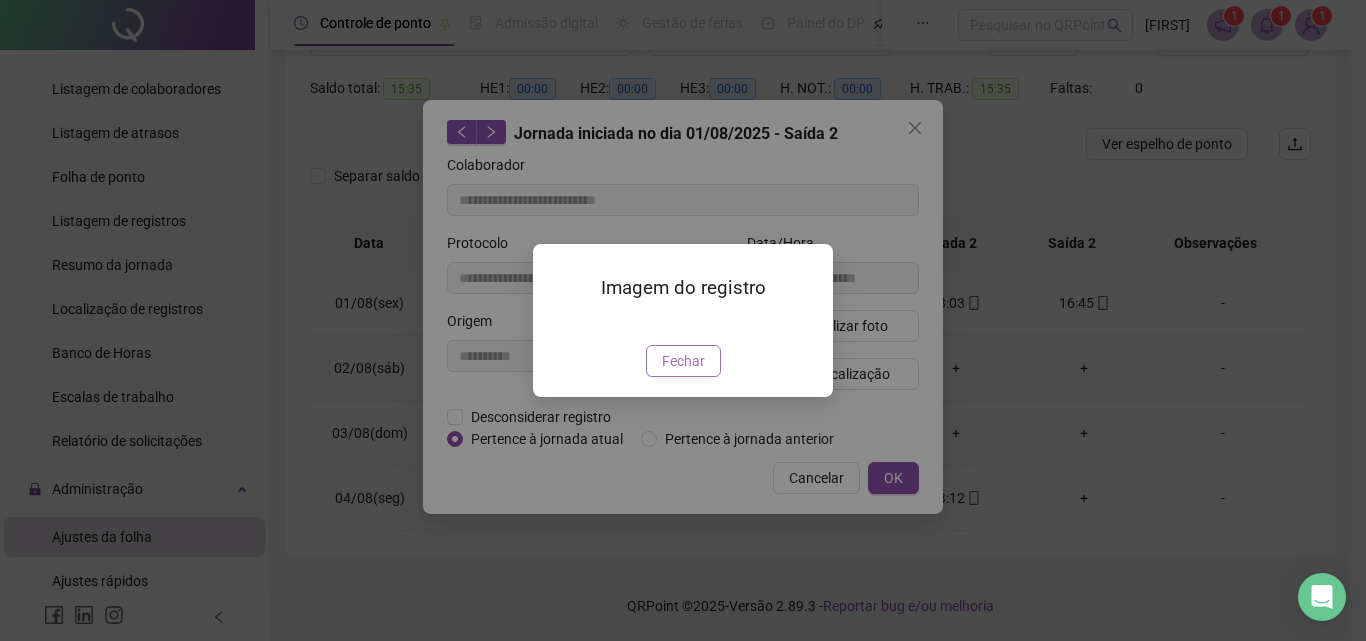 click on "Fechar" at bounding box center [683, 361] 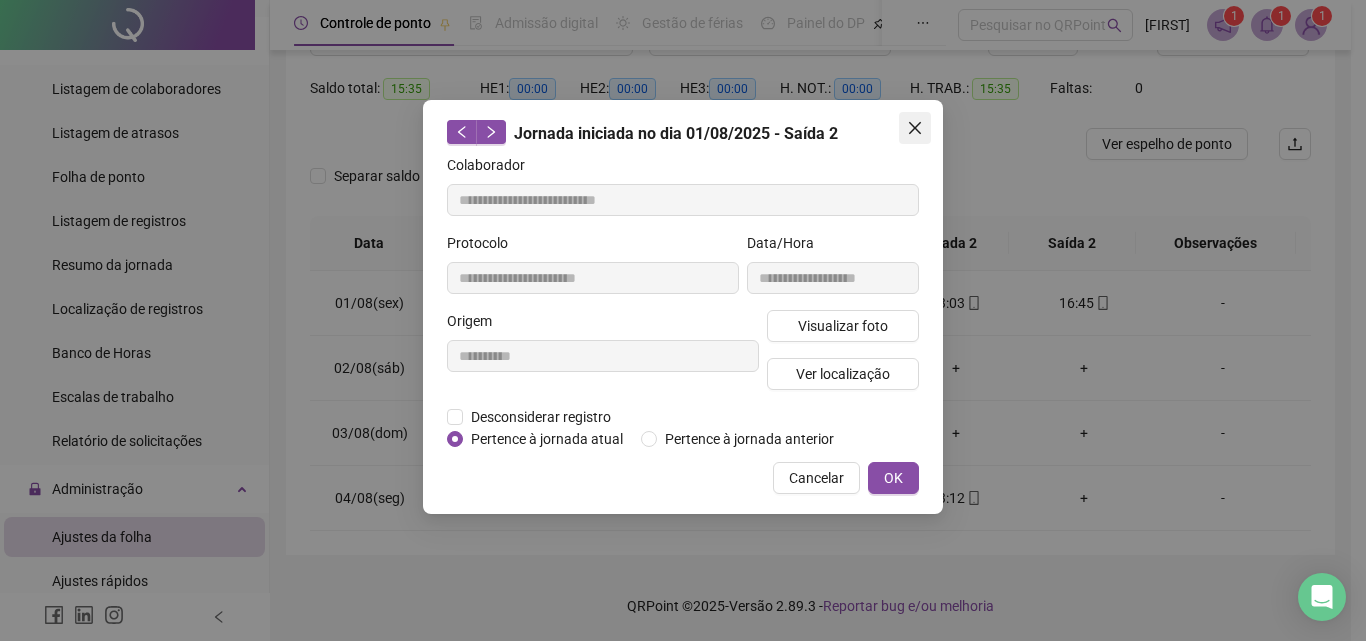 click at bounding box center (915, 128) 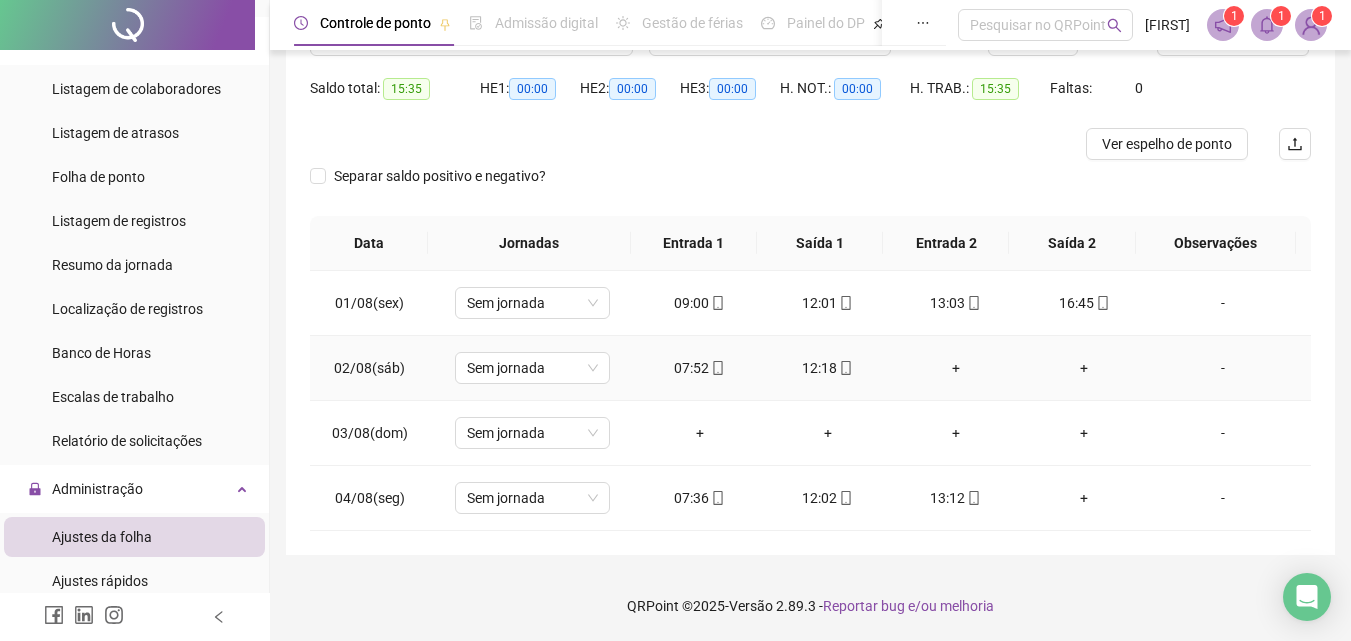 click 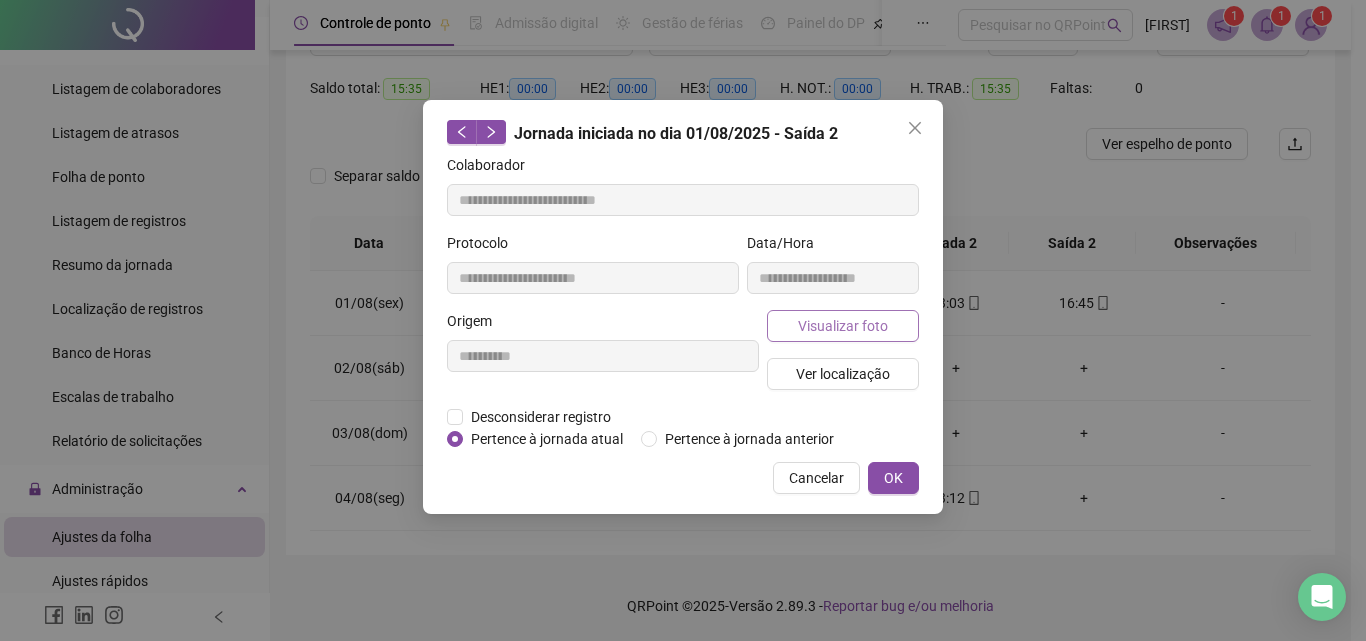 click on "Visualizar foto" at bounding box center [843, 326] 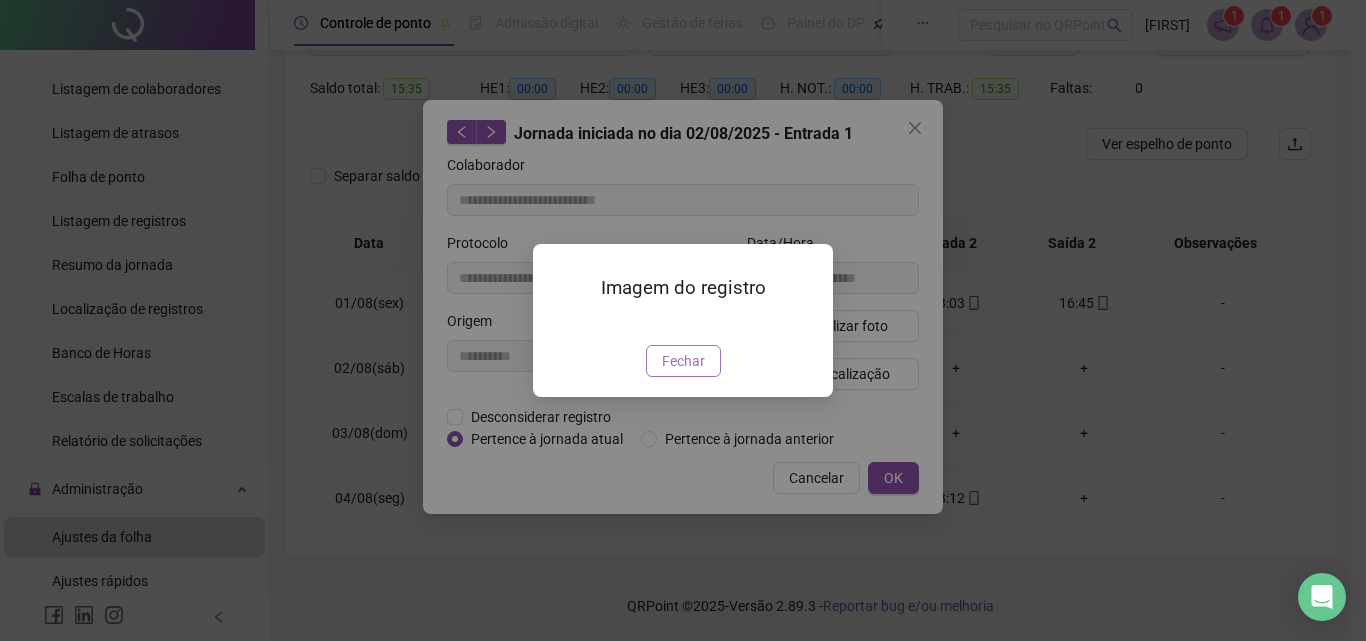 click on "Fechar" at bounding box center (683, 361) 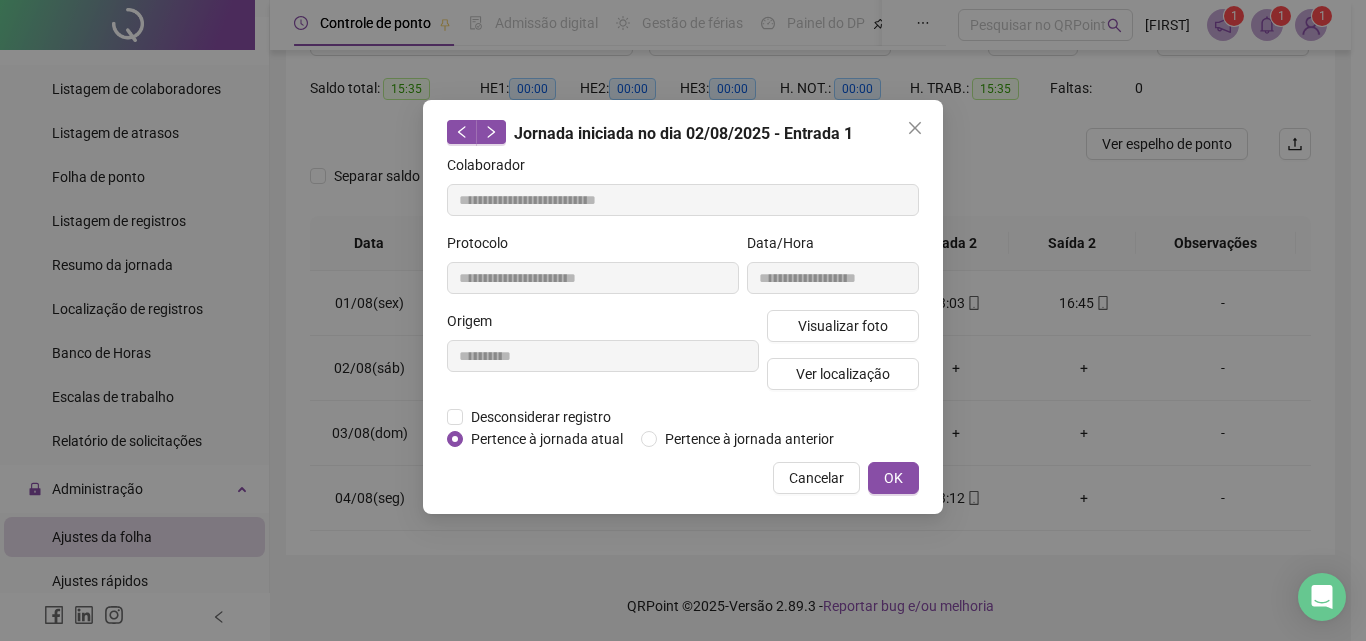 click at bounding box center (915, 128) 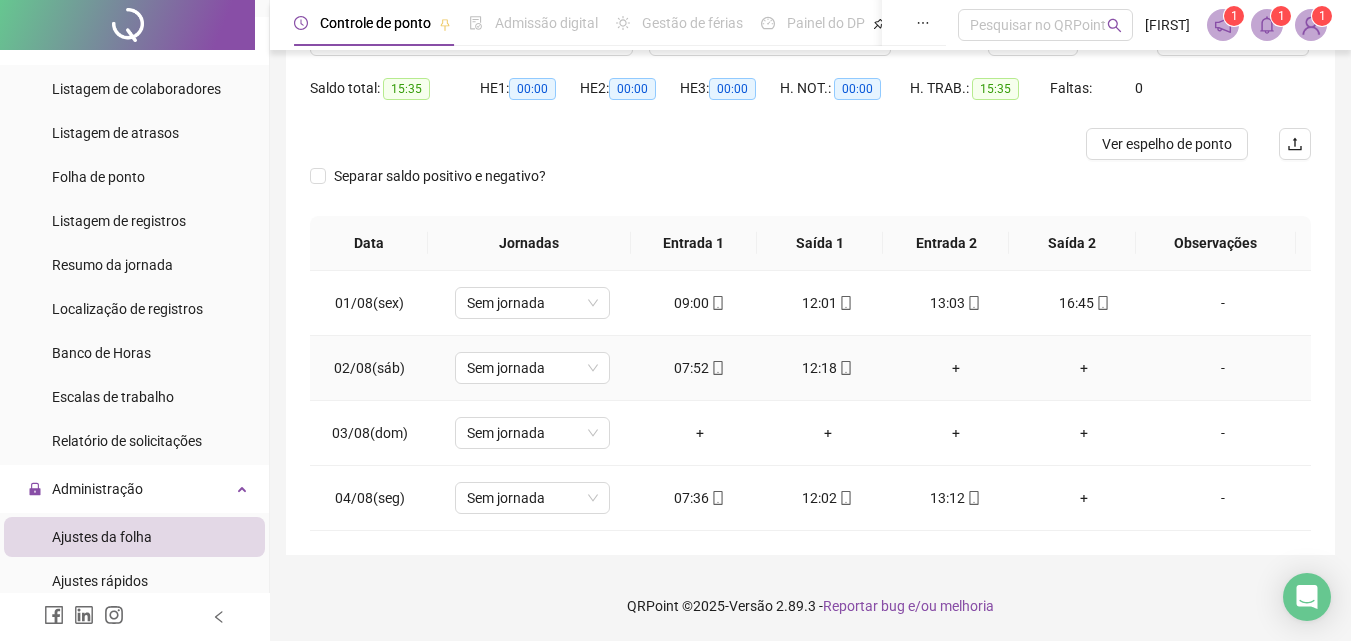 click 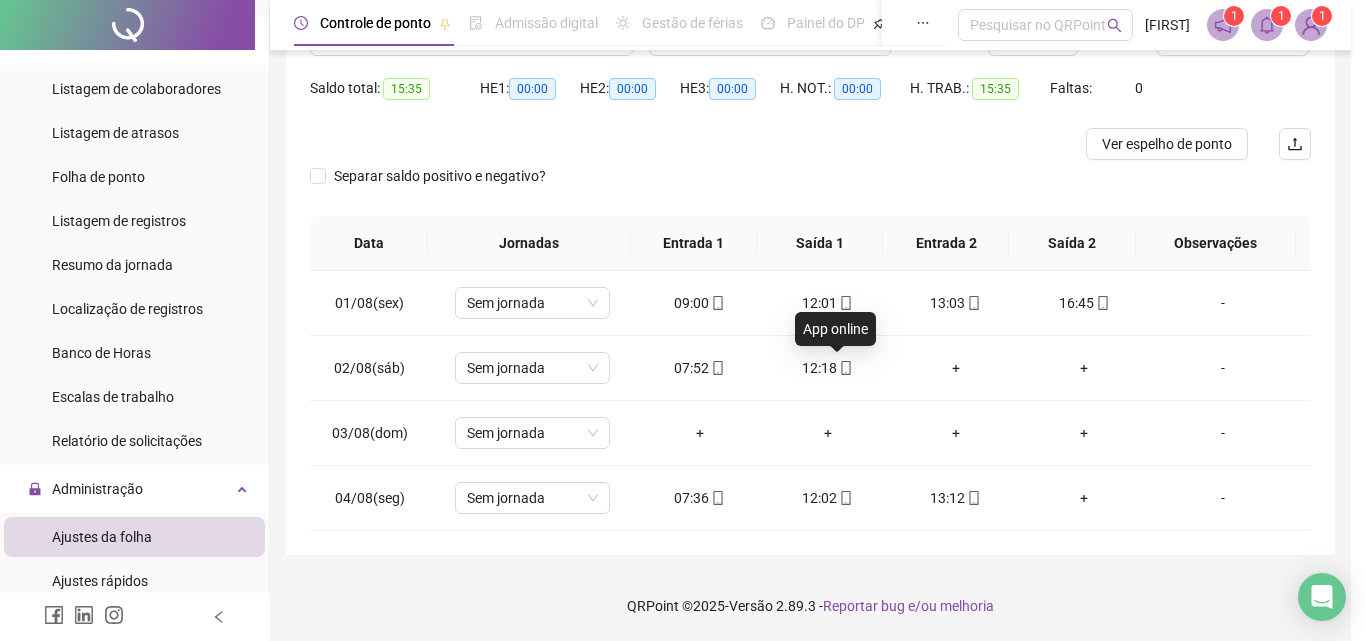 type on "**********" 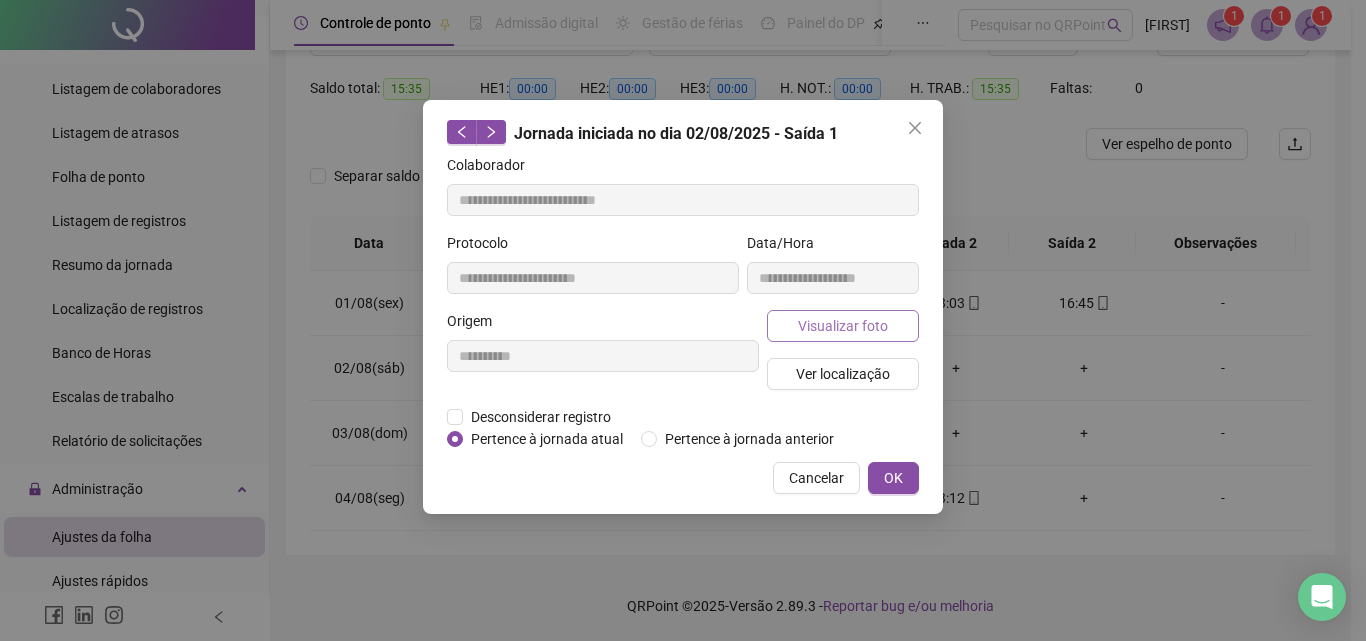 click on "Visualizar foto" at bounding box center (843, 326) 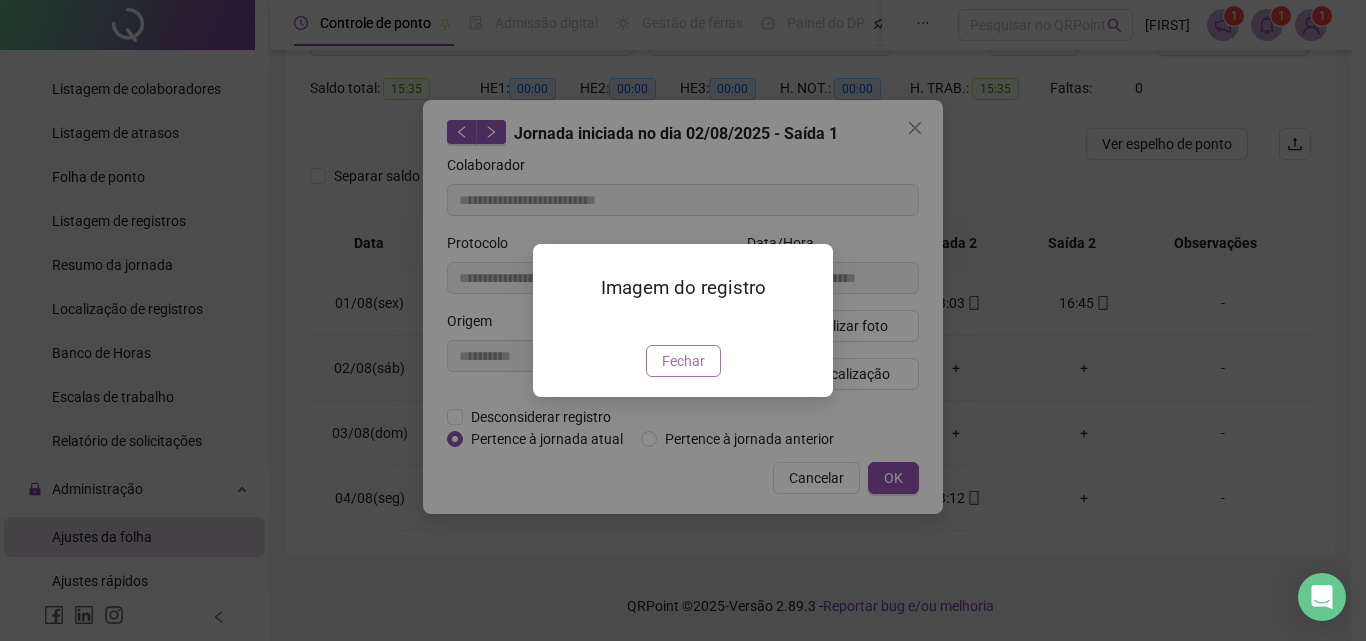 click on "Fechar" at bounding box center (683, 361) 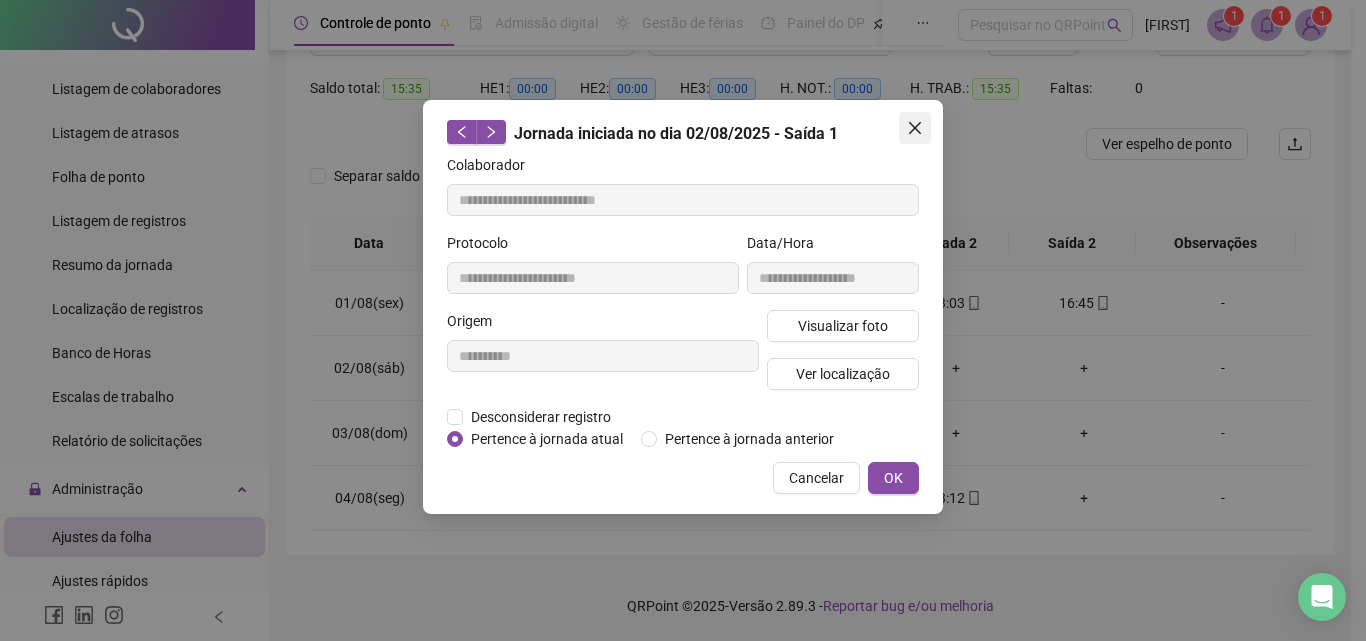 click 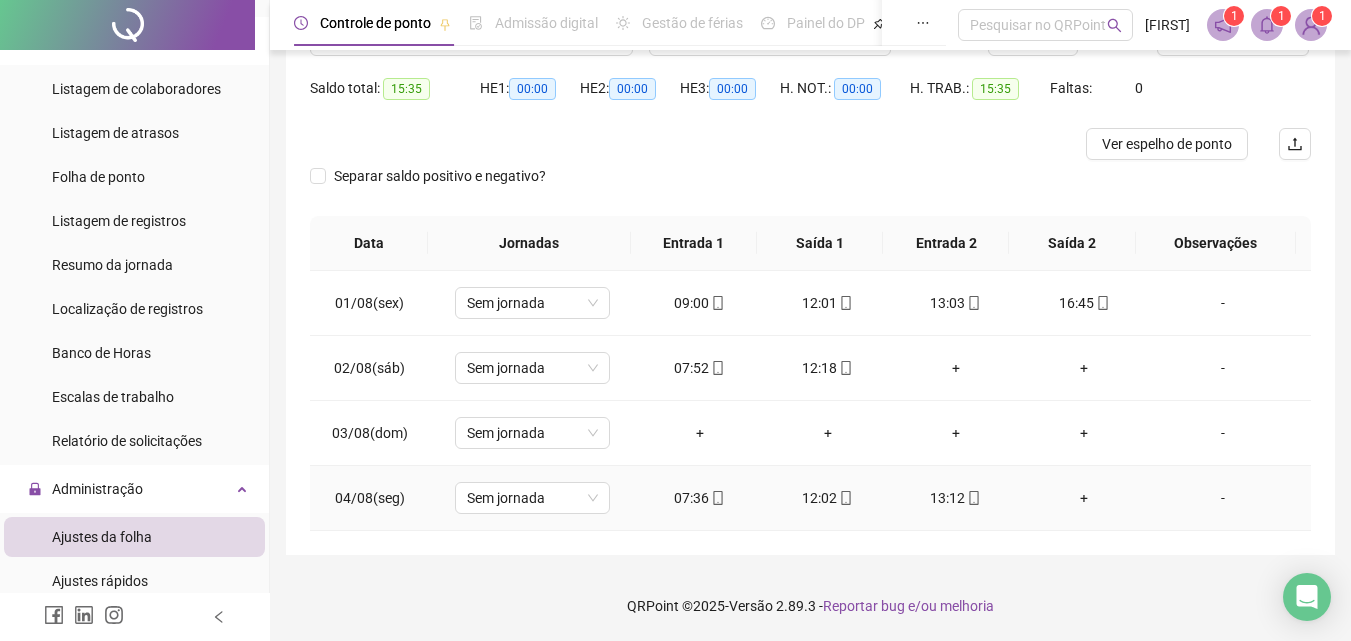 click at bounding box center [717, 498] 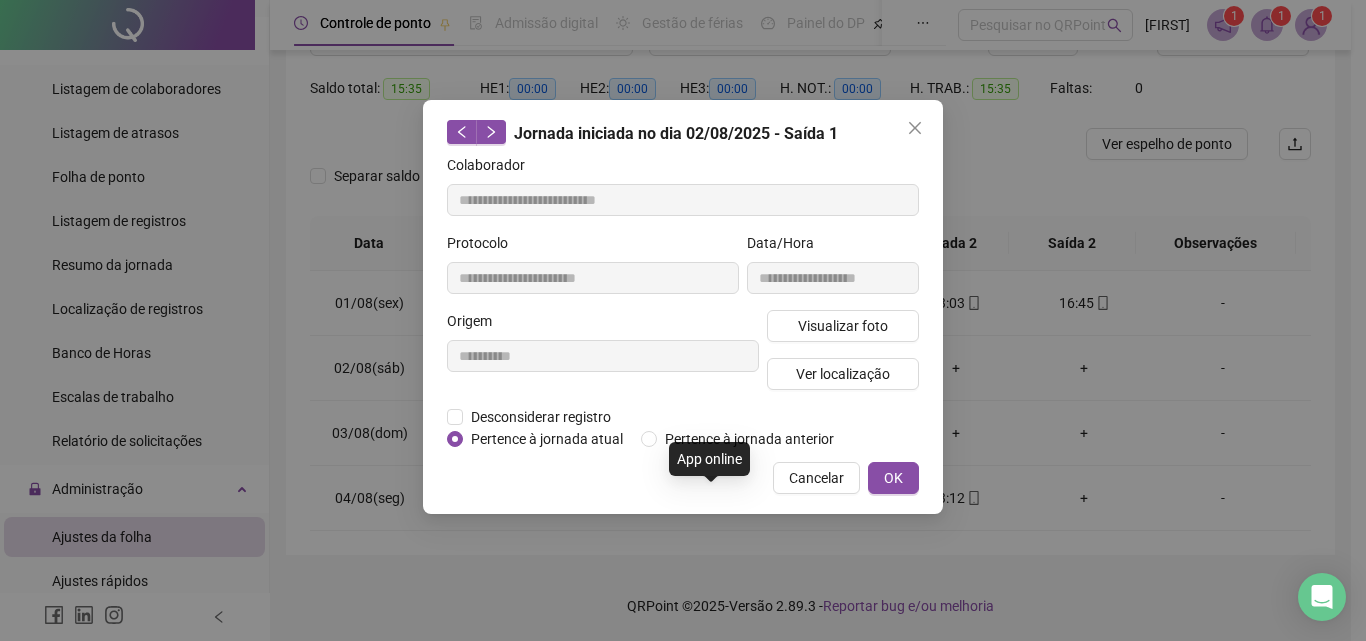 type on "**********" 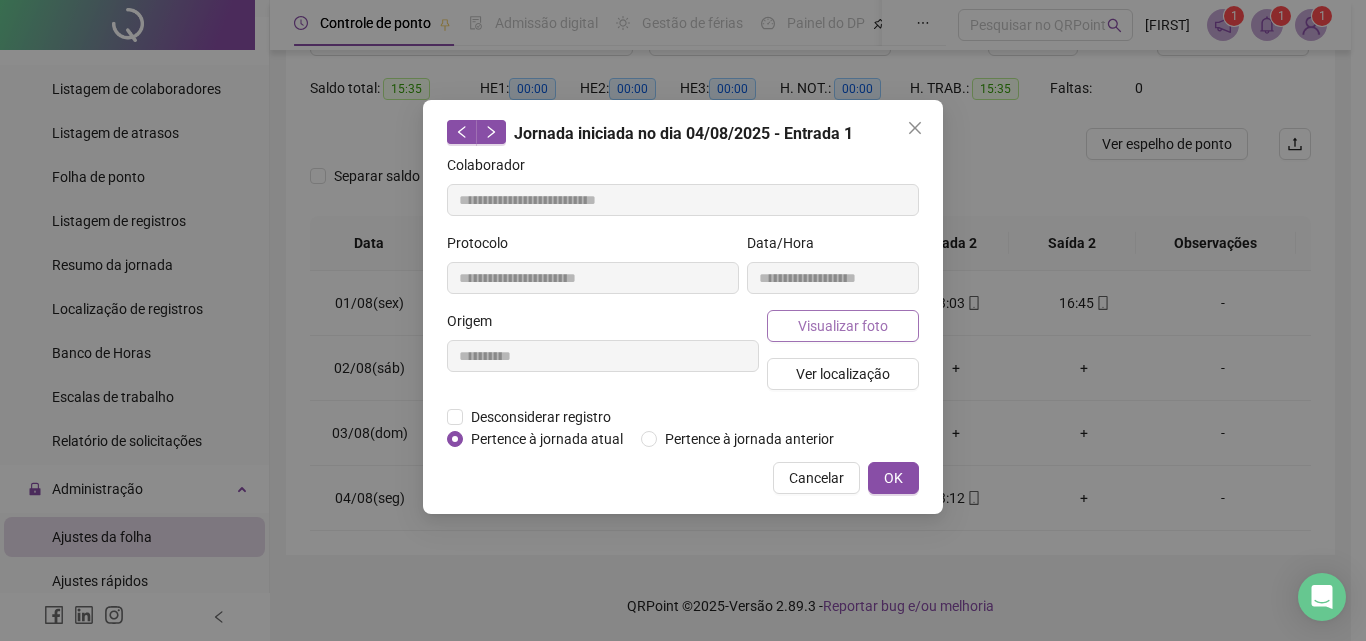 click on "Visualizar foto" at bounding box center (843, 326) 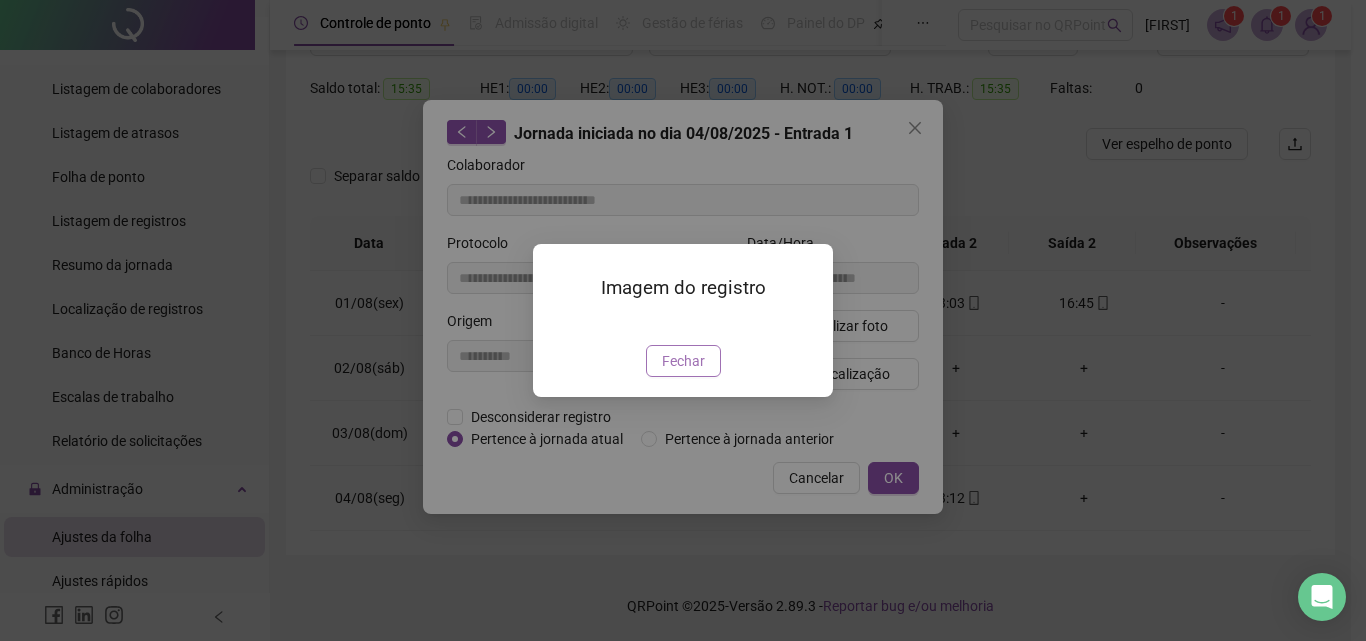 click on "Fechar" at bounding box center (683, 361) 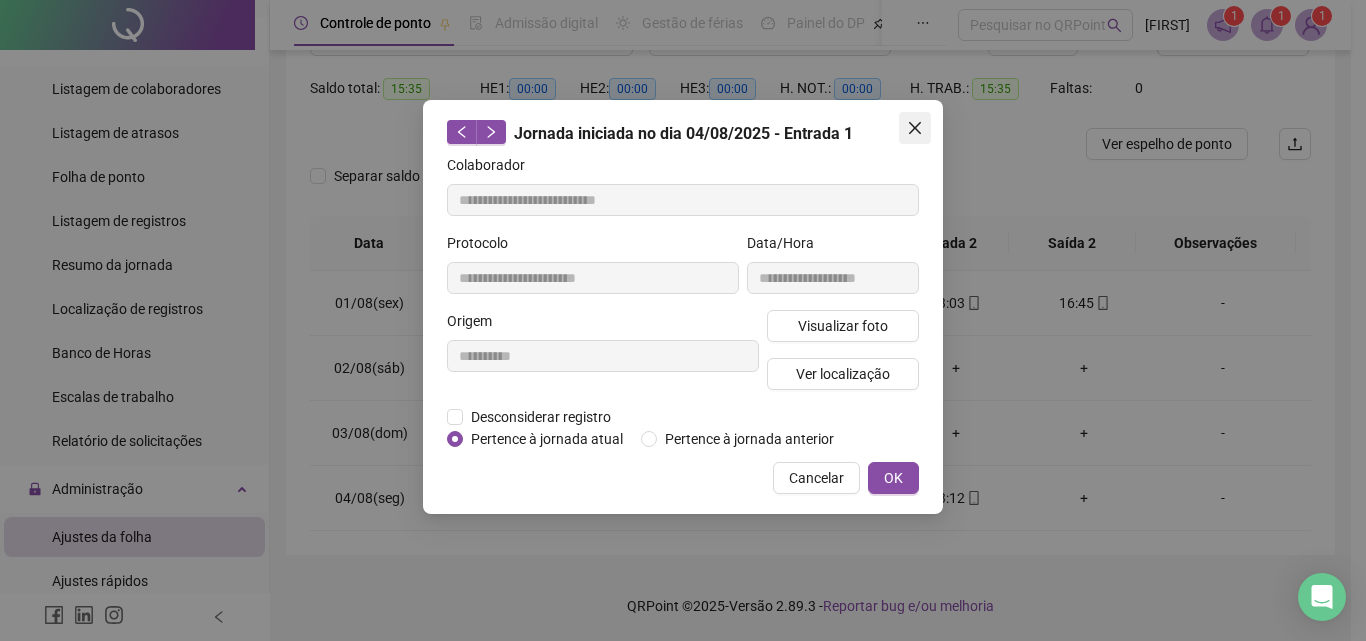 click at bounding box center (915, 128) 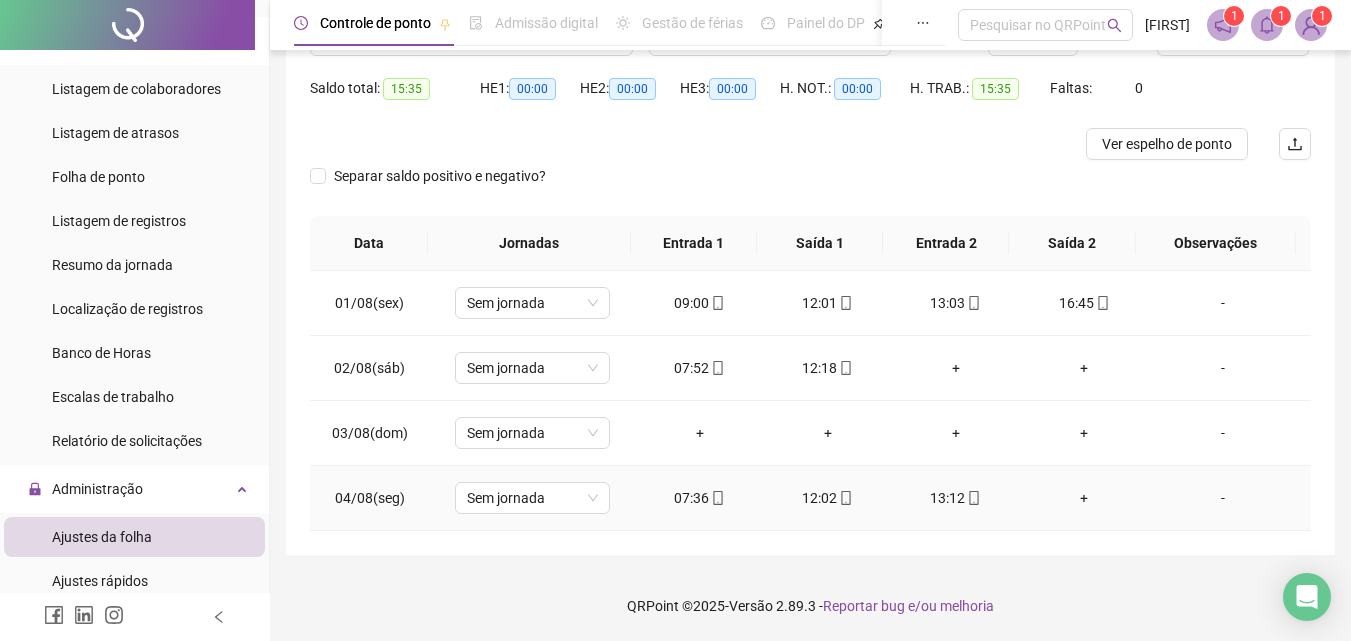 click 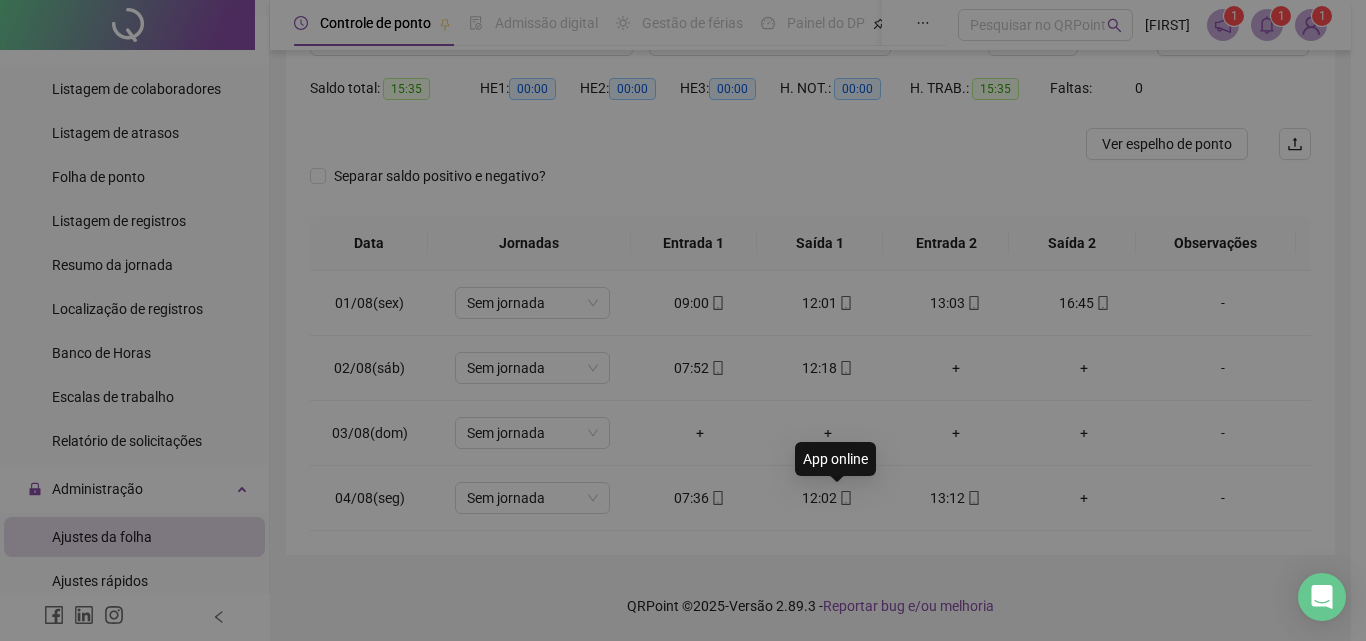 type on "**********" 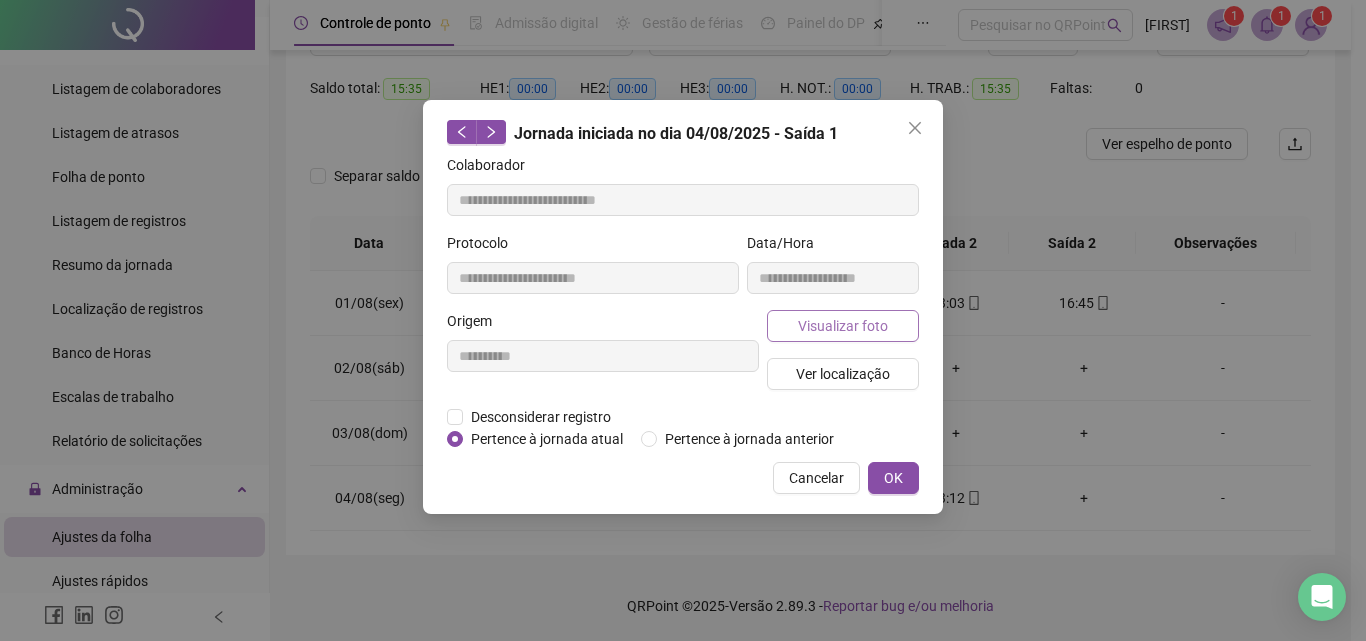 click on "Visualizar foto" at bounding box center [843, 326] 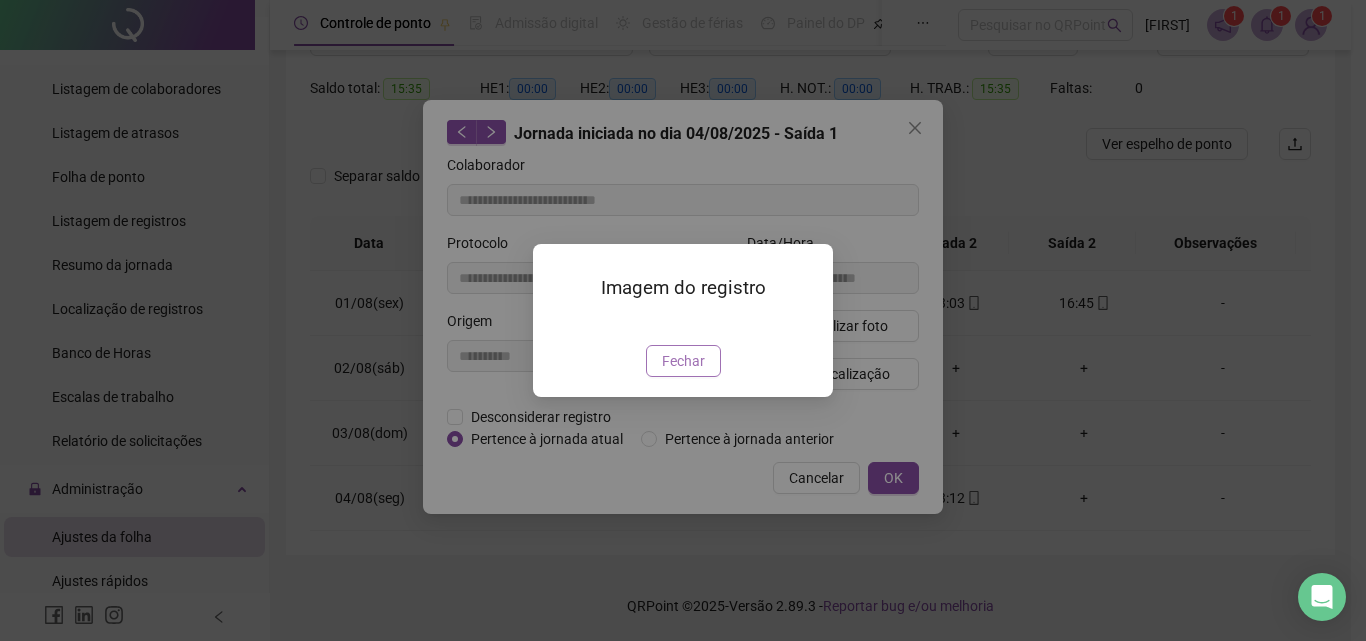 click on "Fechar" at bounding box center [683, 361] 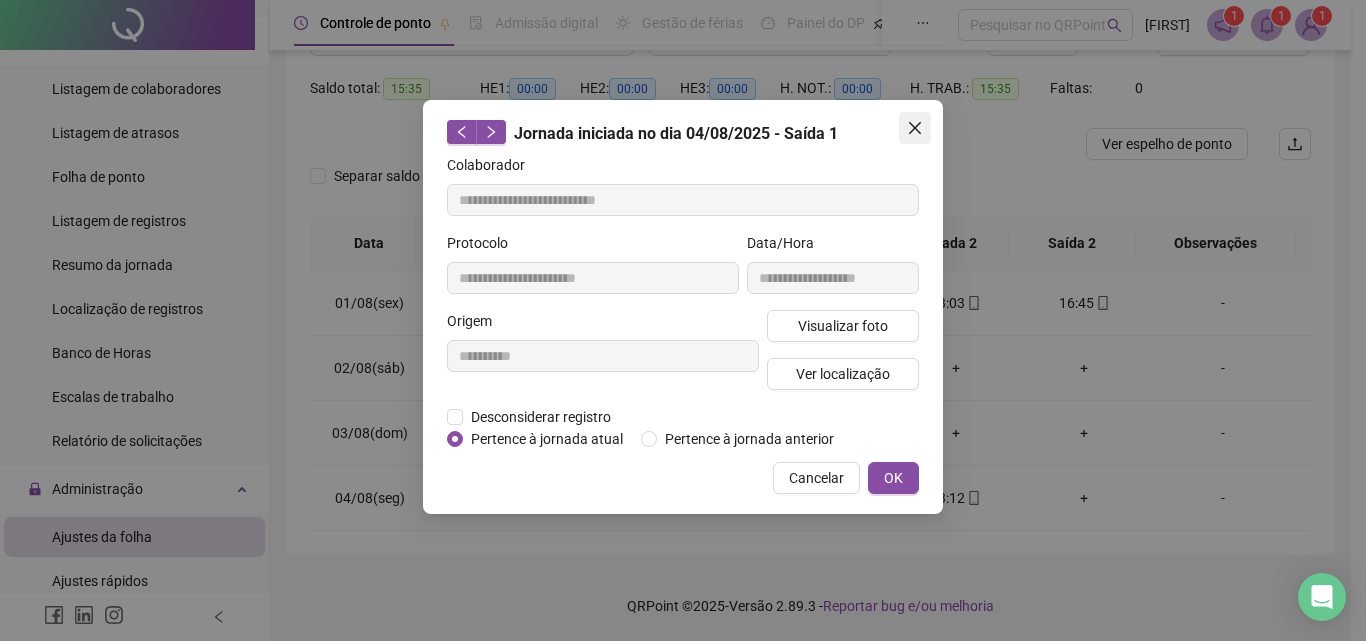 click 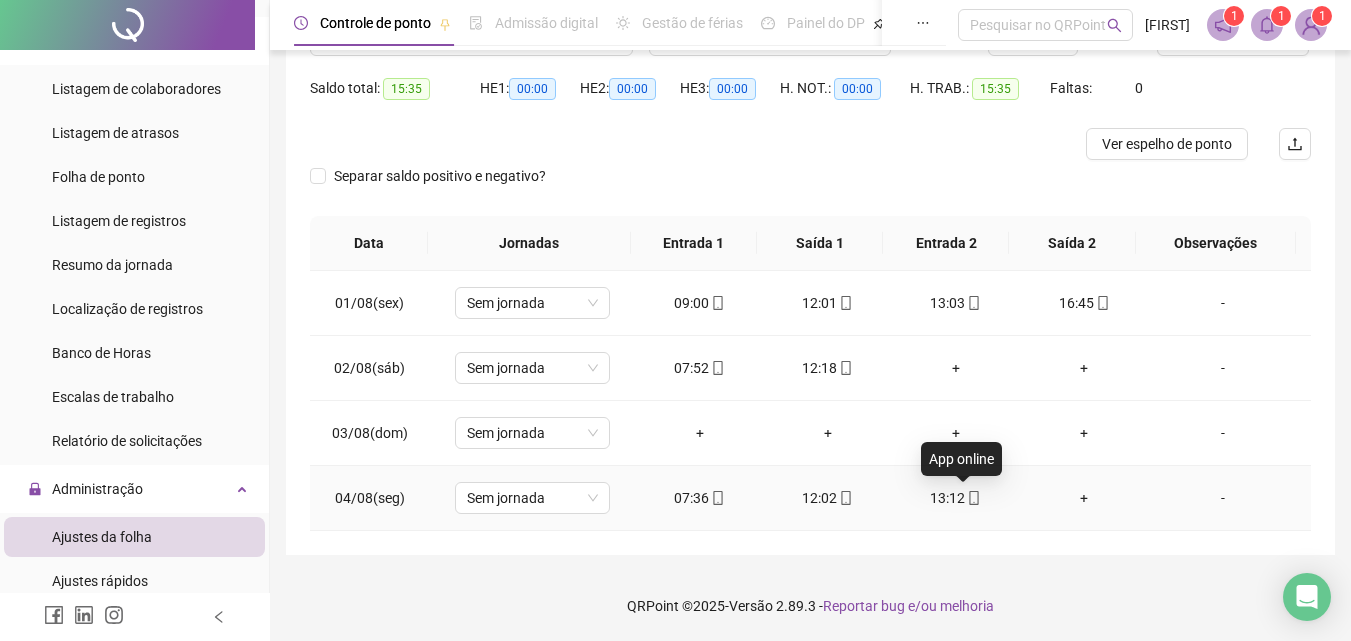 click 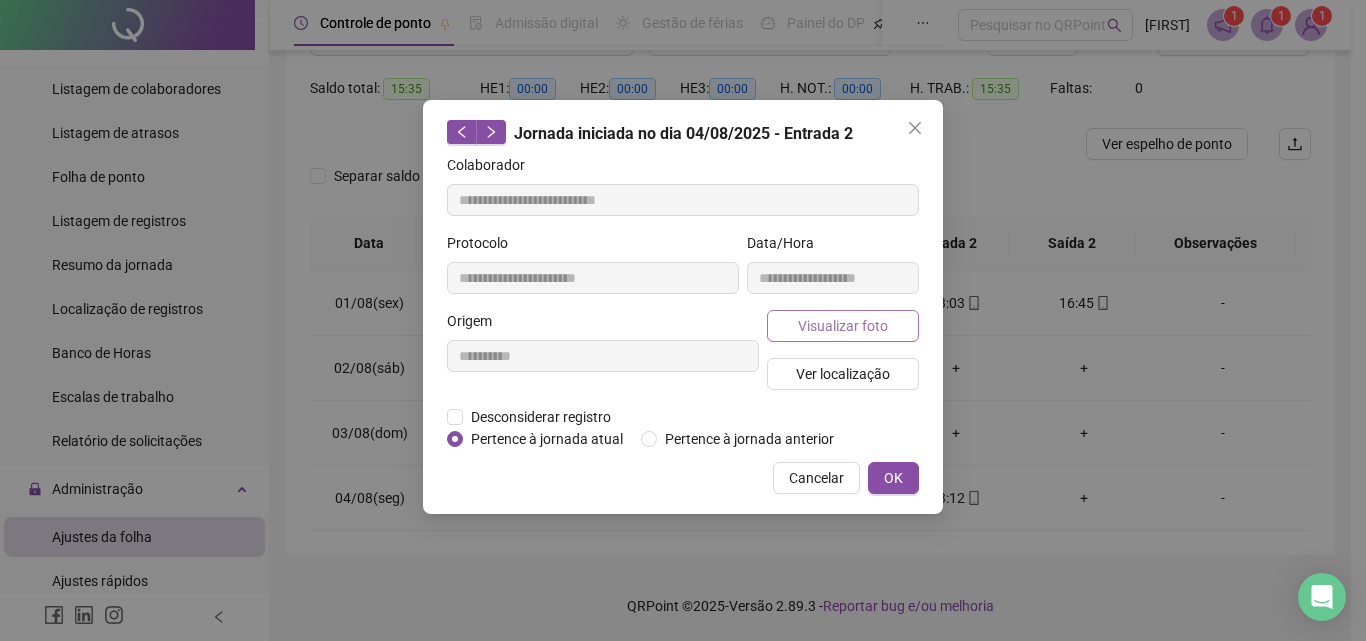 click on "Visualizar foto" at bounding box center [843, 326] 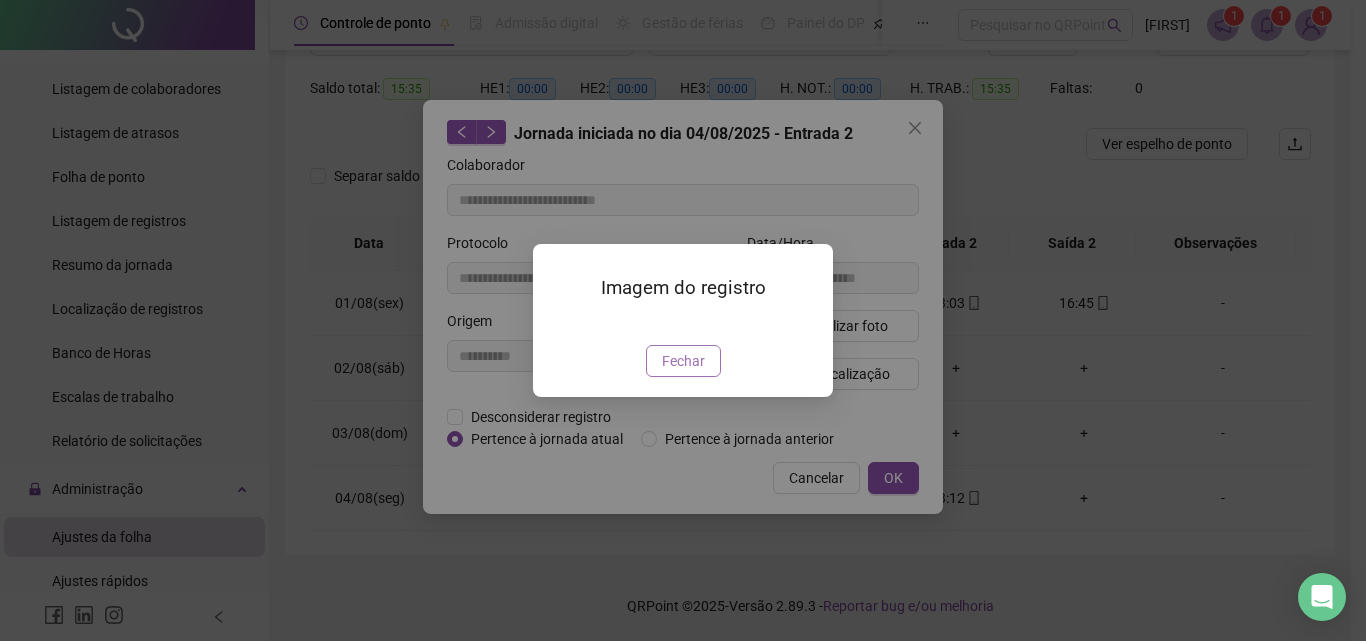 click on "Fechar" at bounding box center (683, 361) 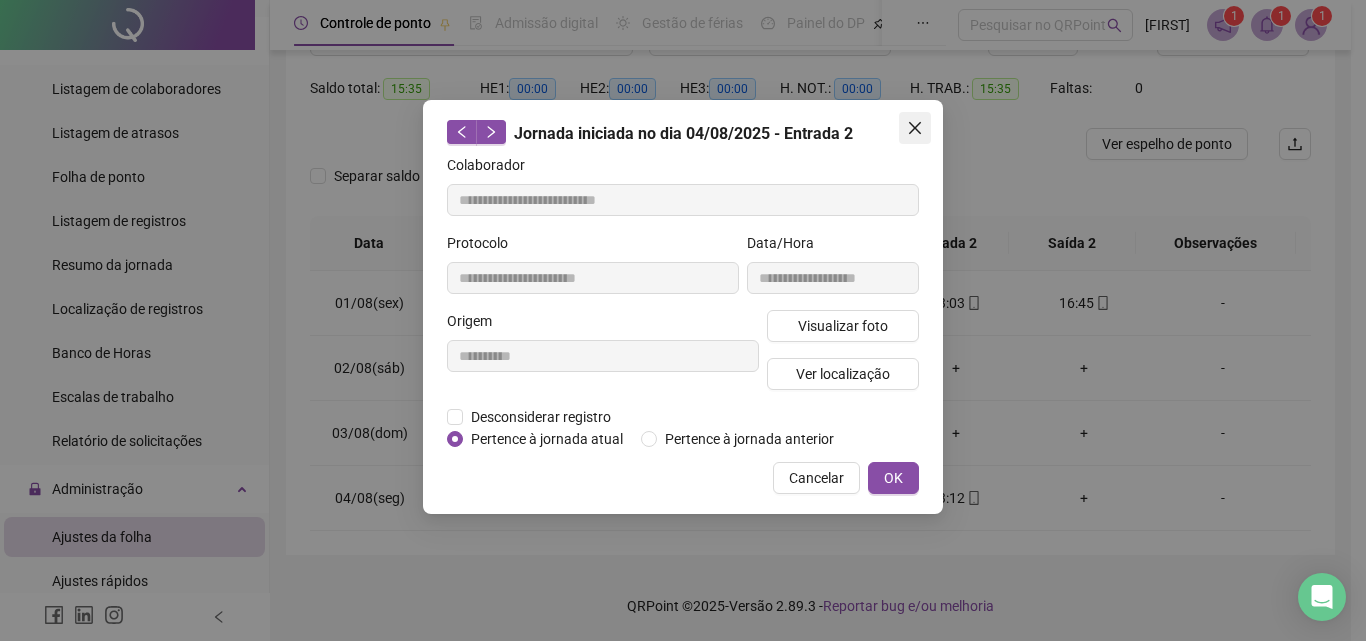 click at bounding box center (915, 128) 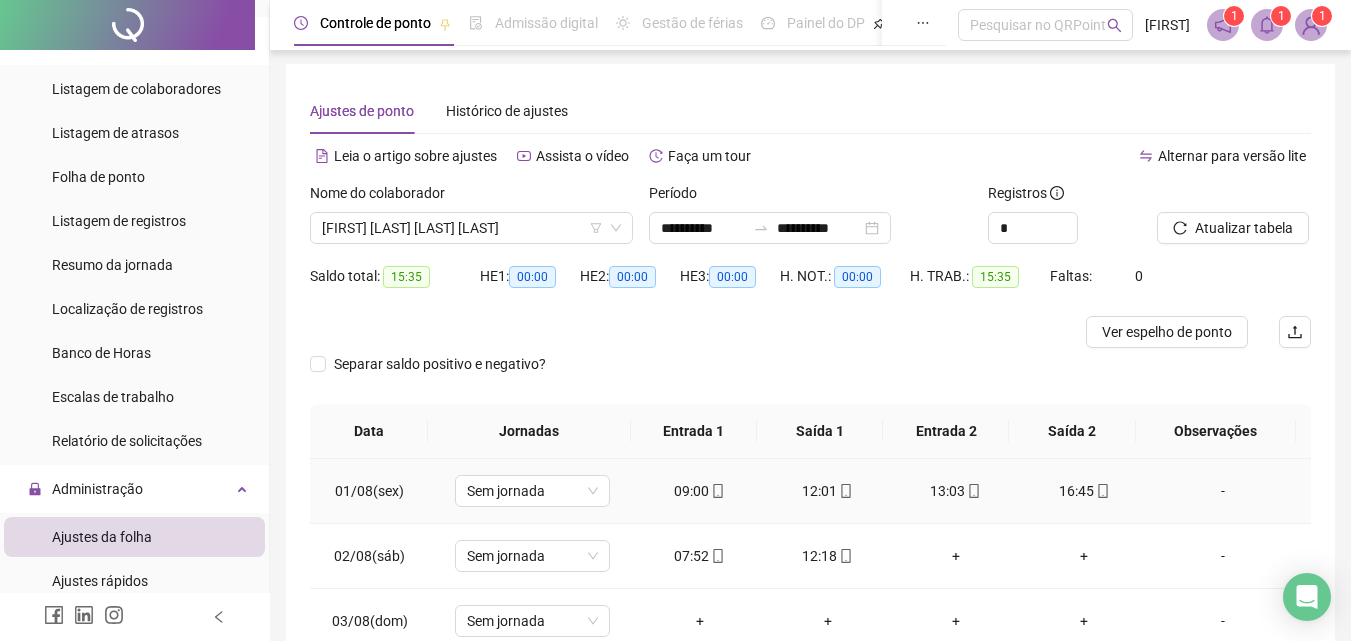 scroll, scrollTop: 0, scrollLeft: 0, axis: both 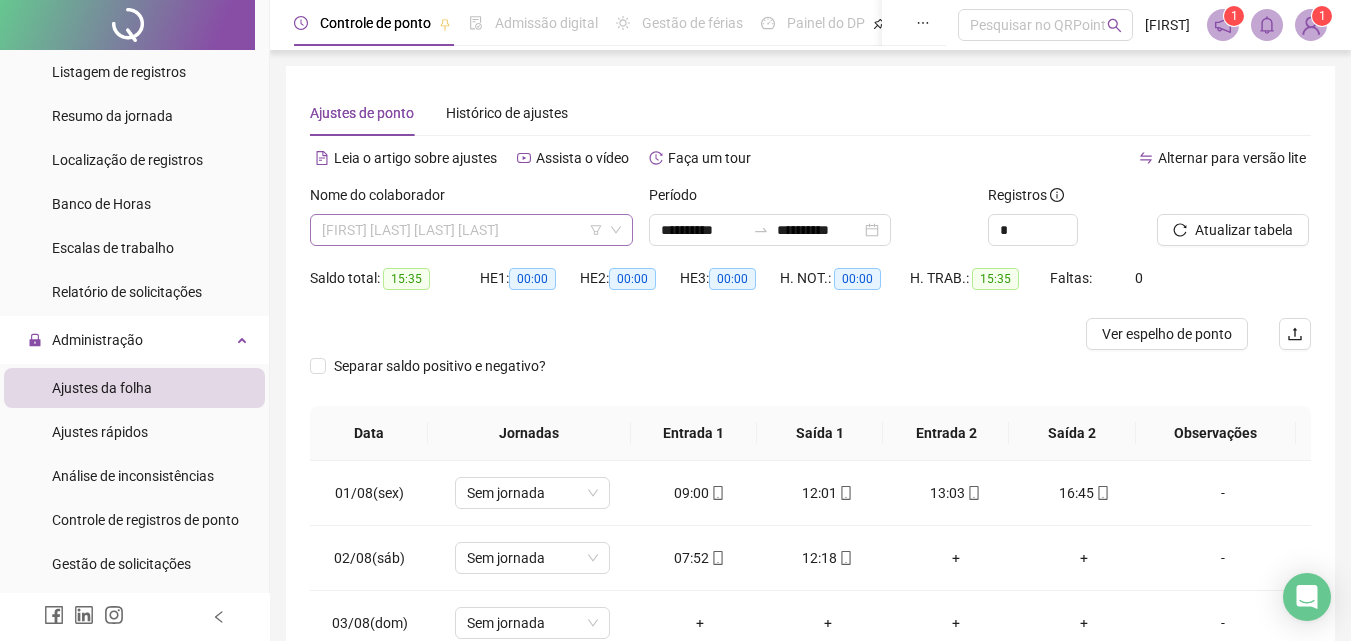 click on "[FIRST] [LAST] [LAST] [LAST]" at bounding box center (471, 230) 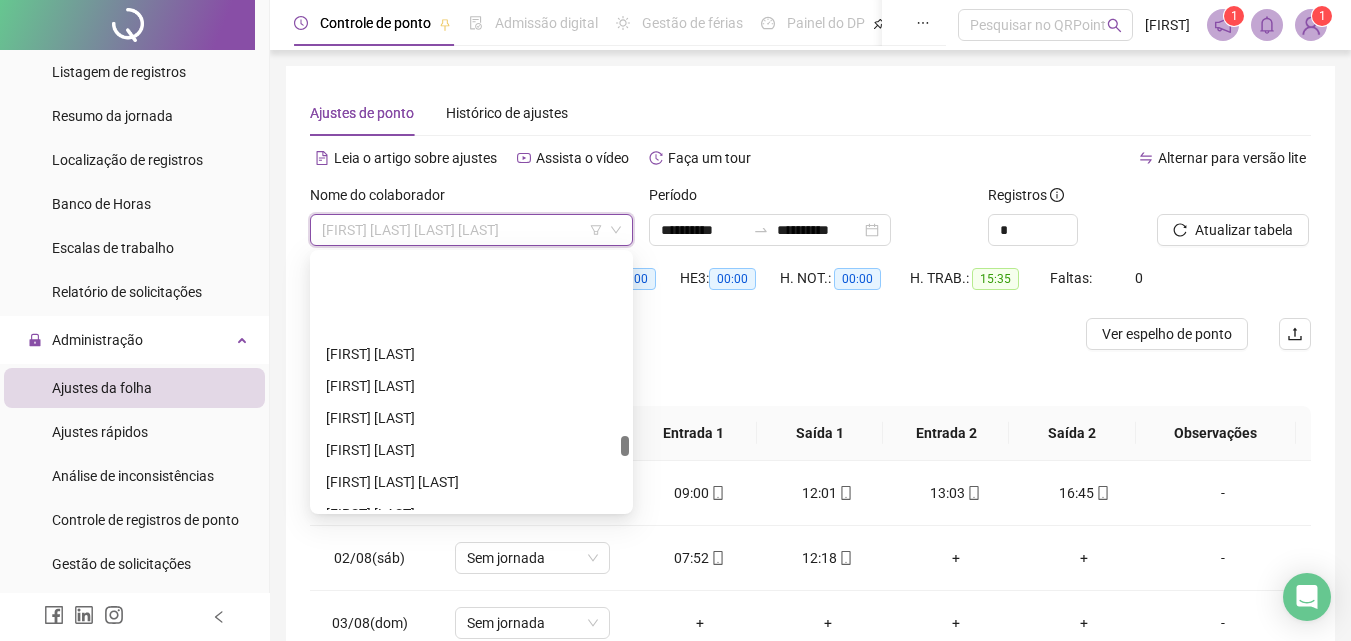 scroll, scrollTop: 2548, scrollLeft: 0, axis: vertical 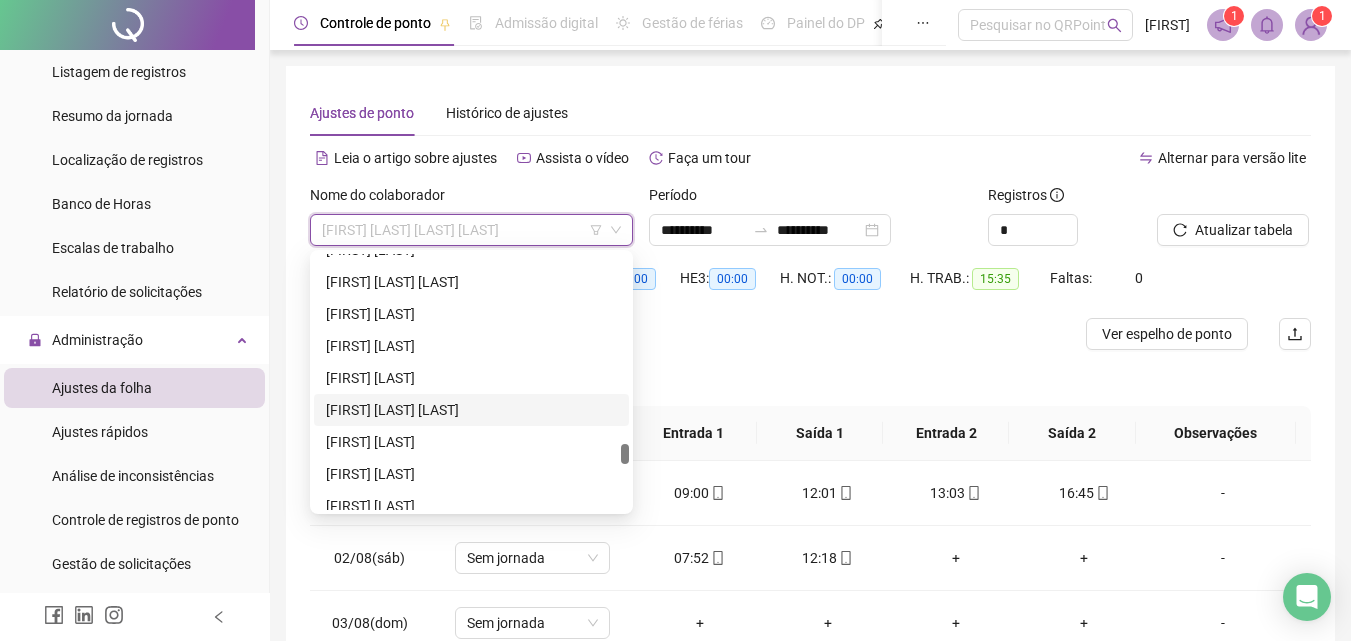 click on "[FIRST] [LAST] [LAST]" at bounding box center (471, 410) 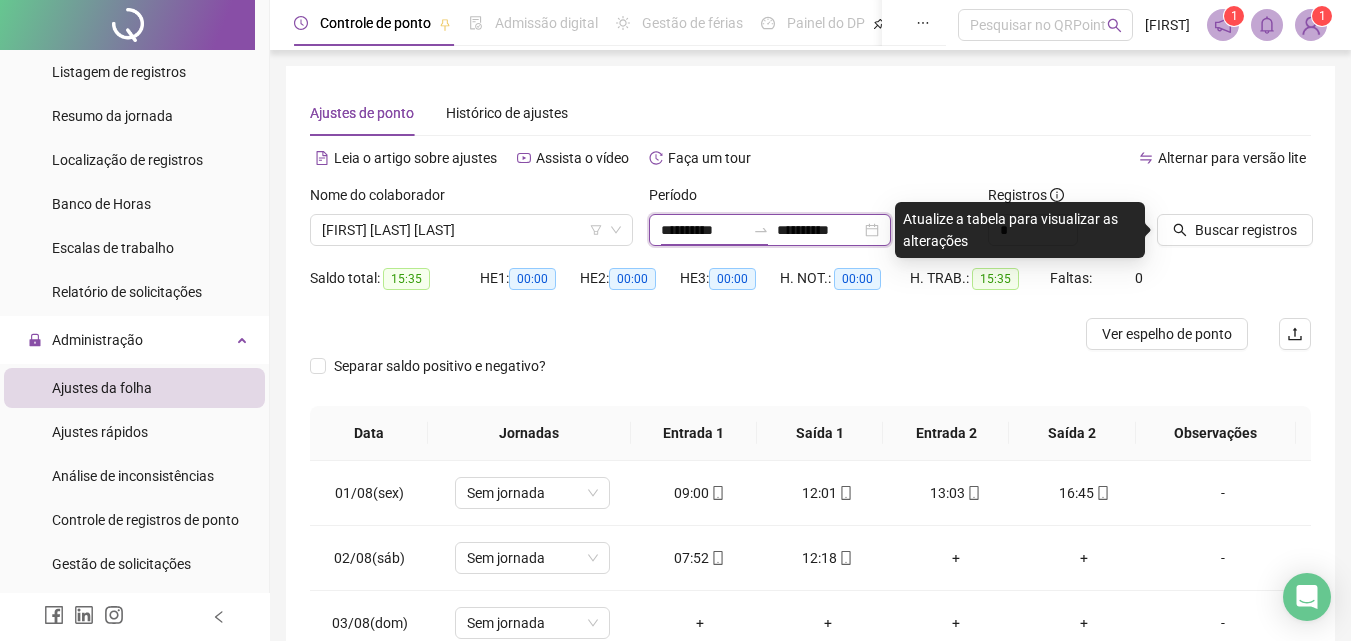 click on "**********" at bounding box center [703, 230] 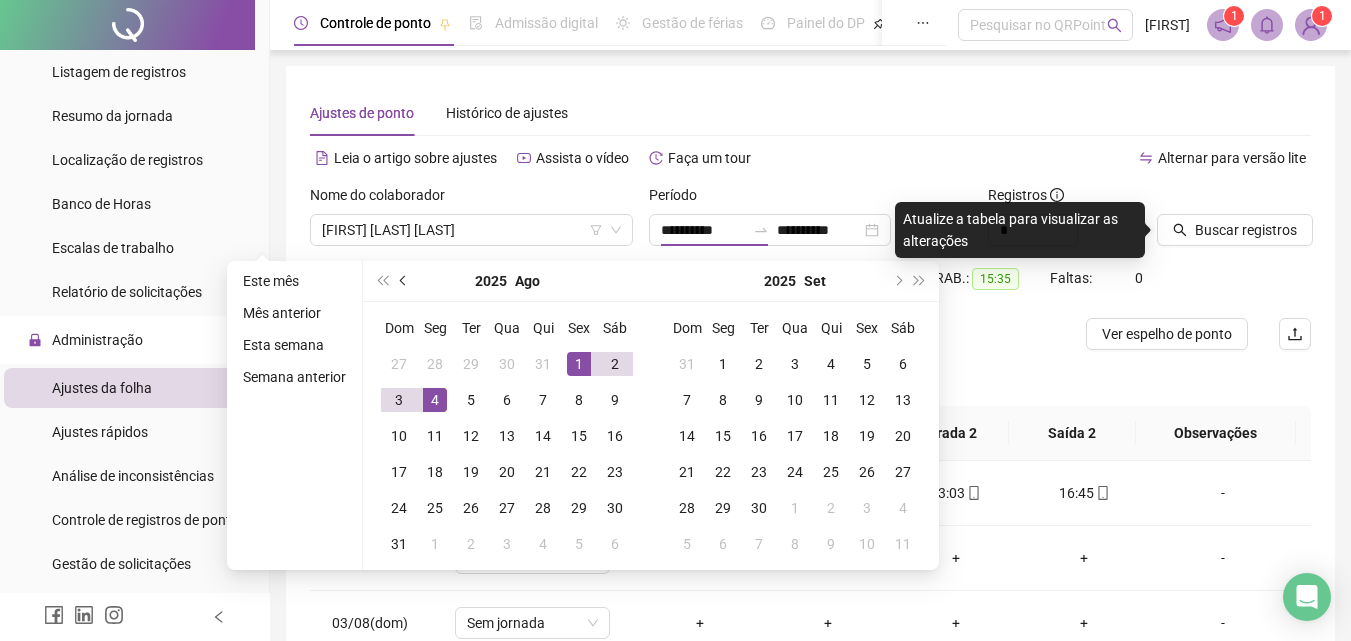 click at bounding box center [405, 281] 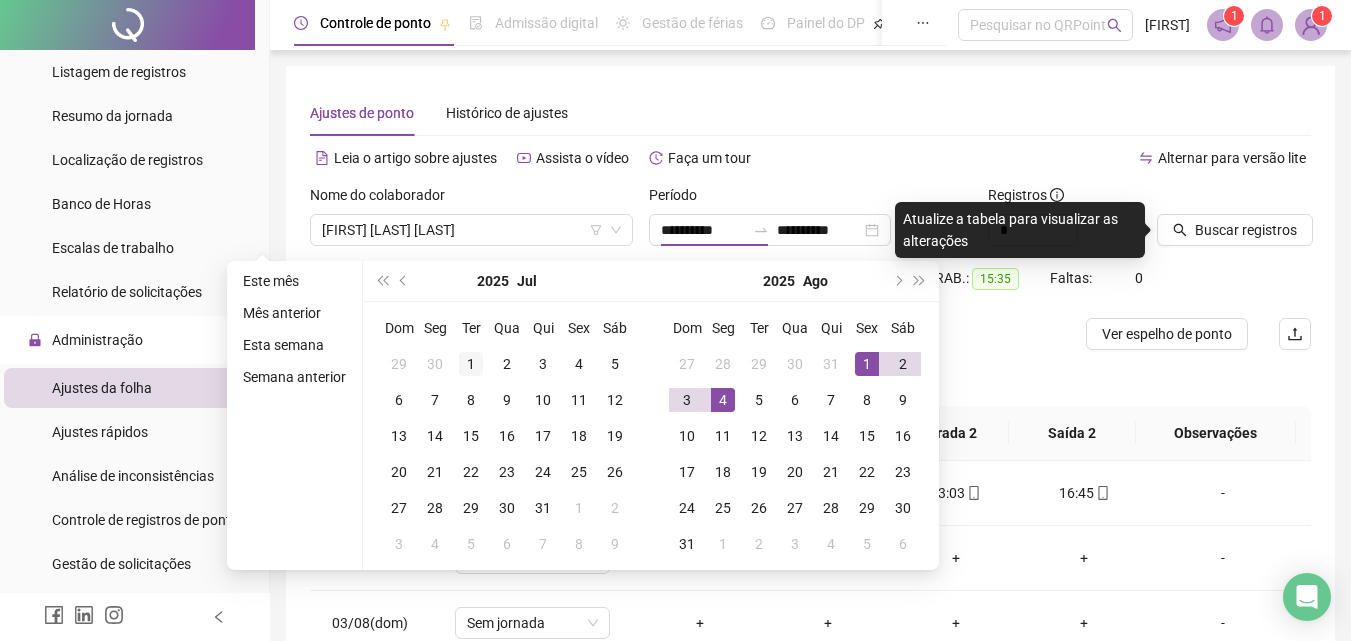 type on "**********" 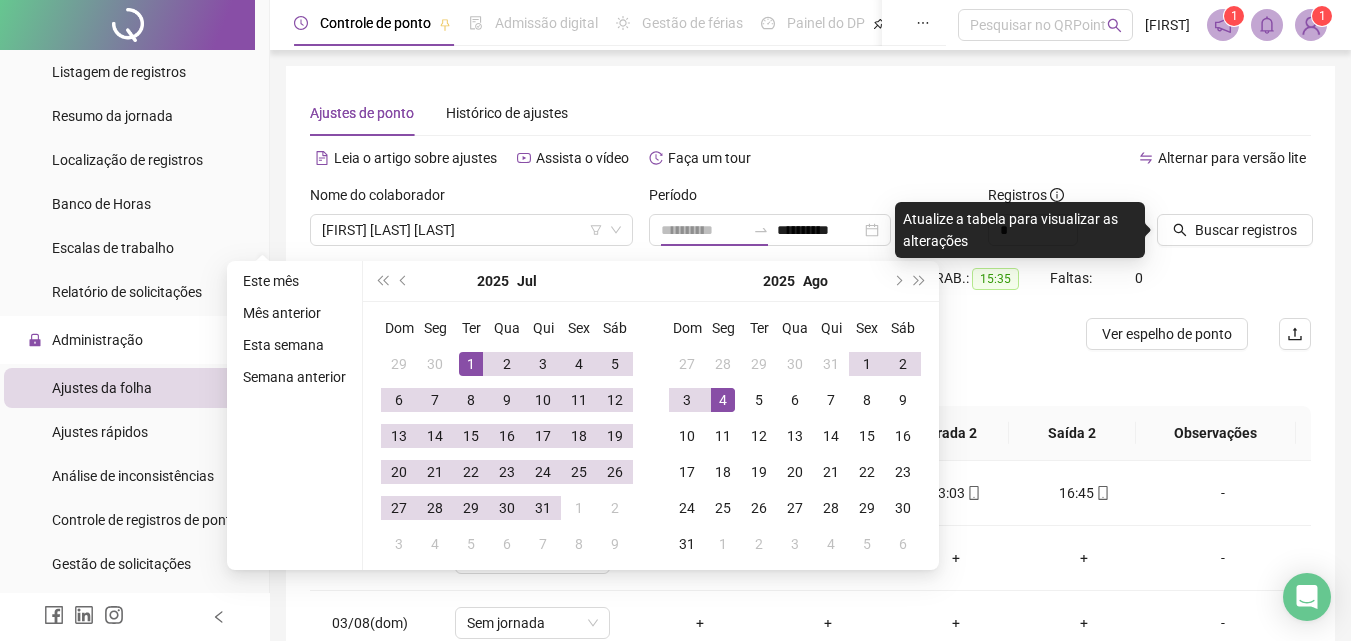 click on "1" at bounding box center [471, 364] 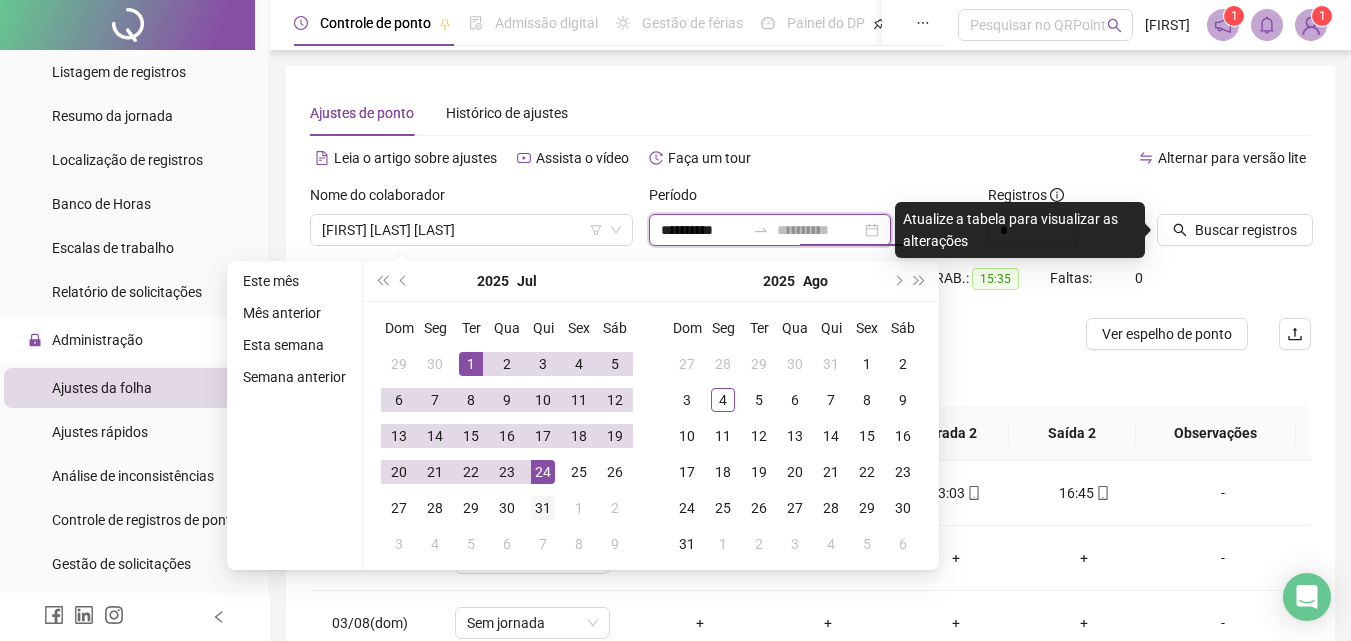 type on "**********" 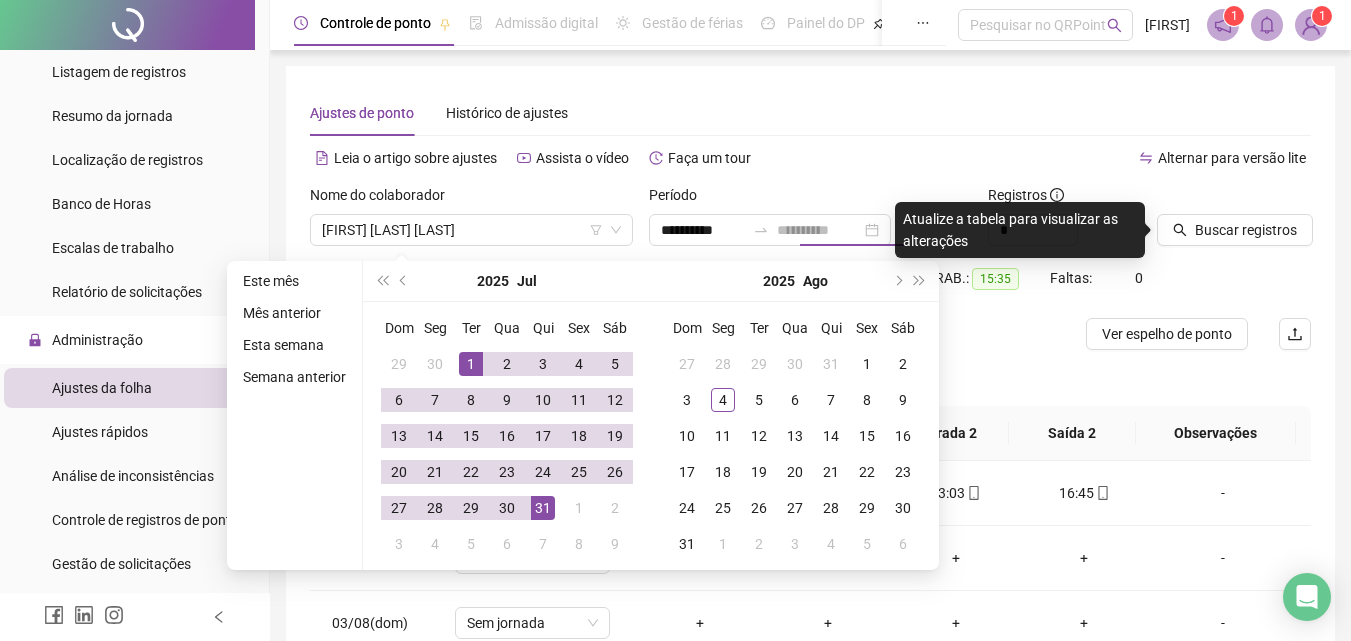 click on "31" at bounding box center [543, 508] 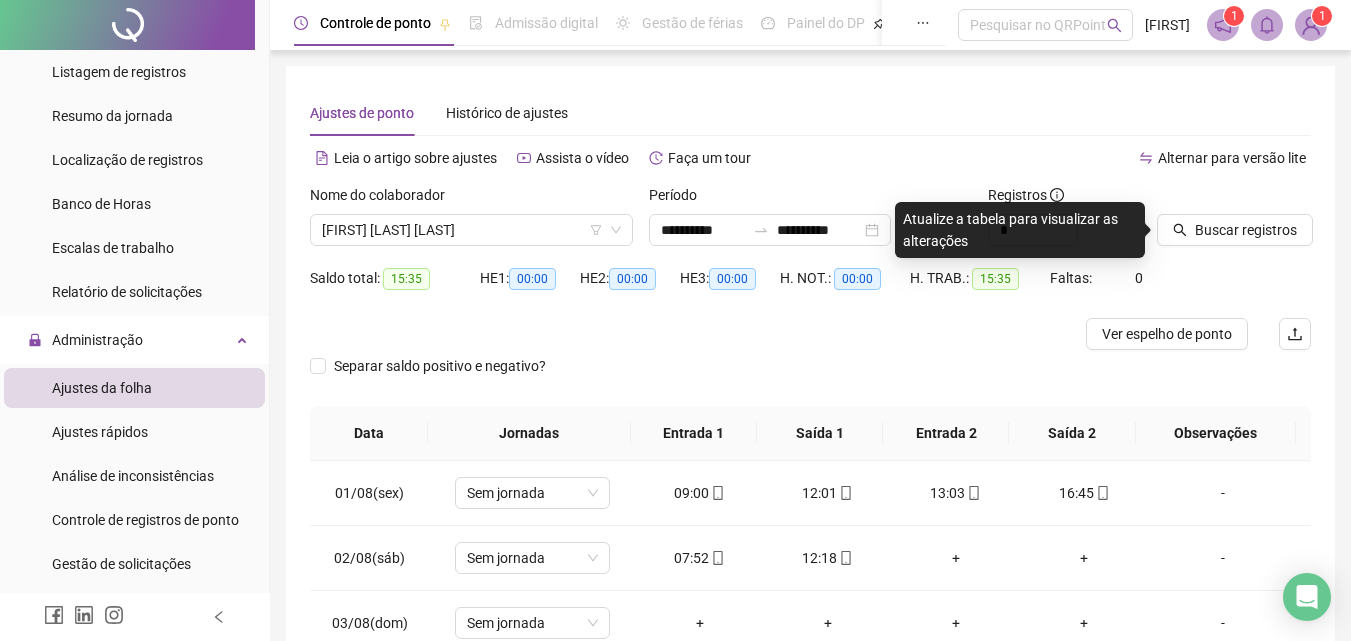 click on "Ajustes de ponto Histórico de ajustes" at bounding box center [810, 113] 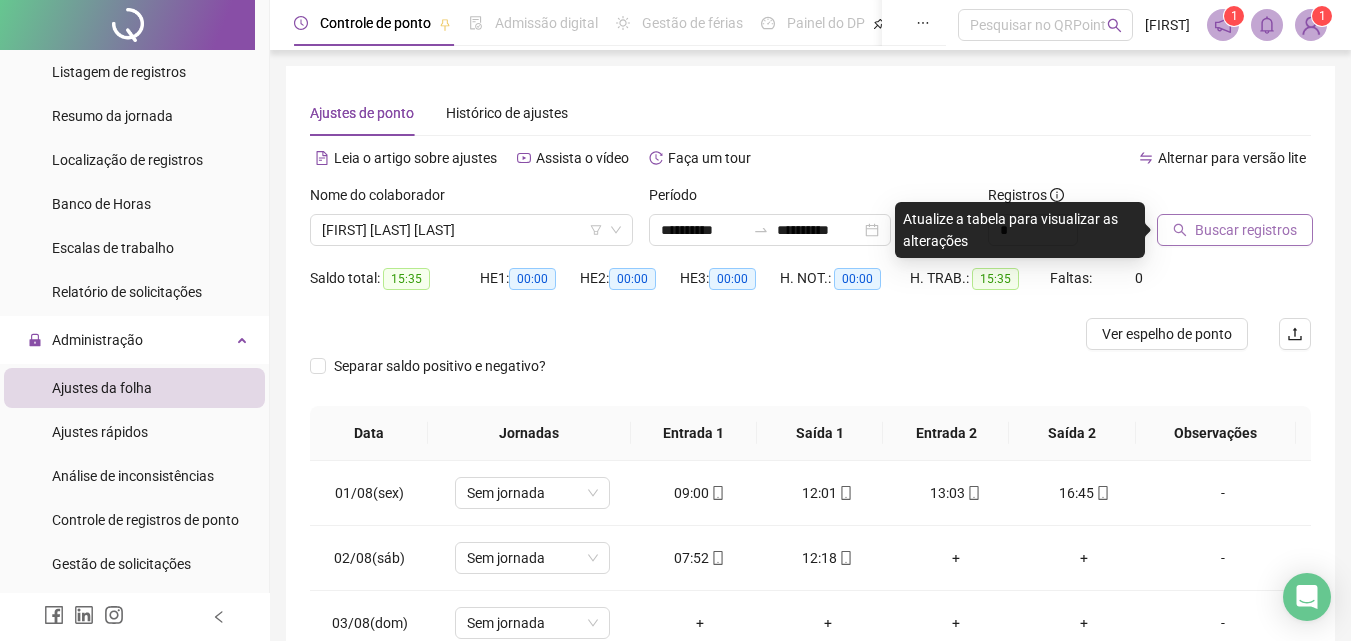 click on "Buscar registros" at bounding box center (1246, 230) 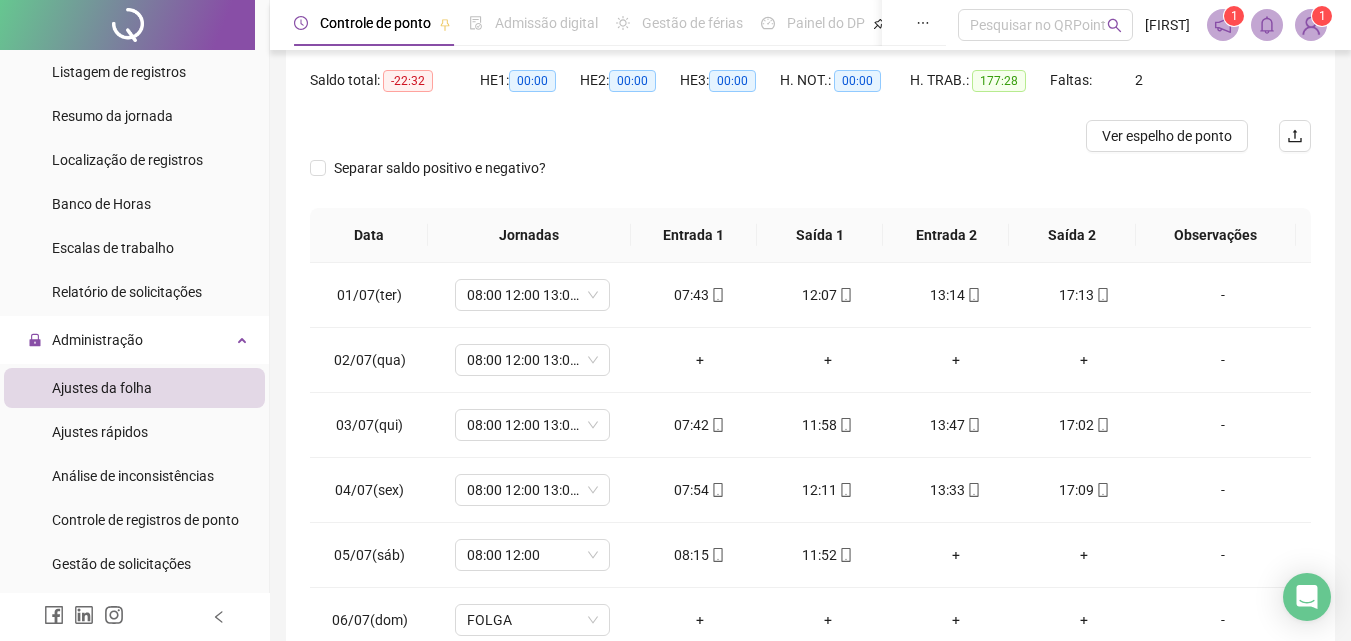 scroll, scrollTop: 200, scrollLeft: 0, axis: vertical 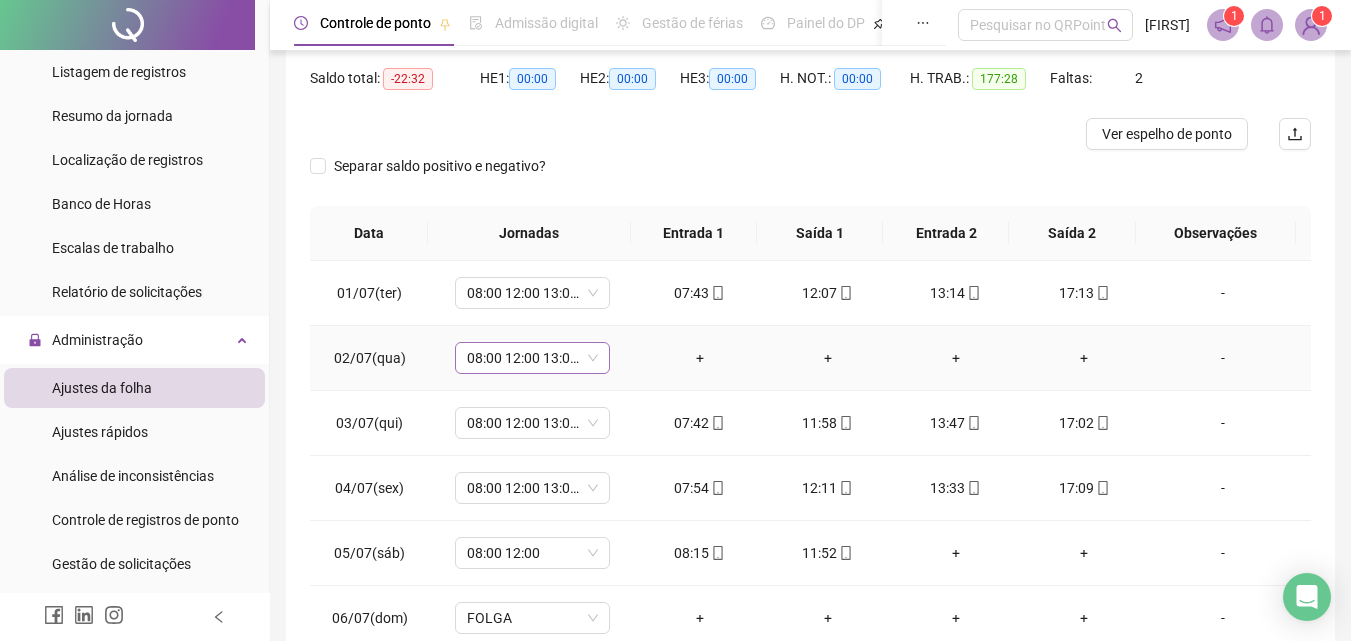 click on "08:00 12:00 13:00 17:00" at bounding box center (532, 358) 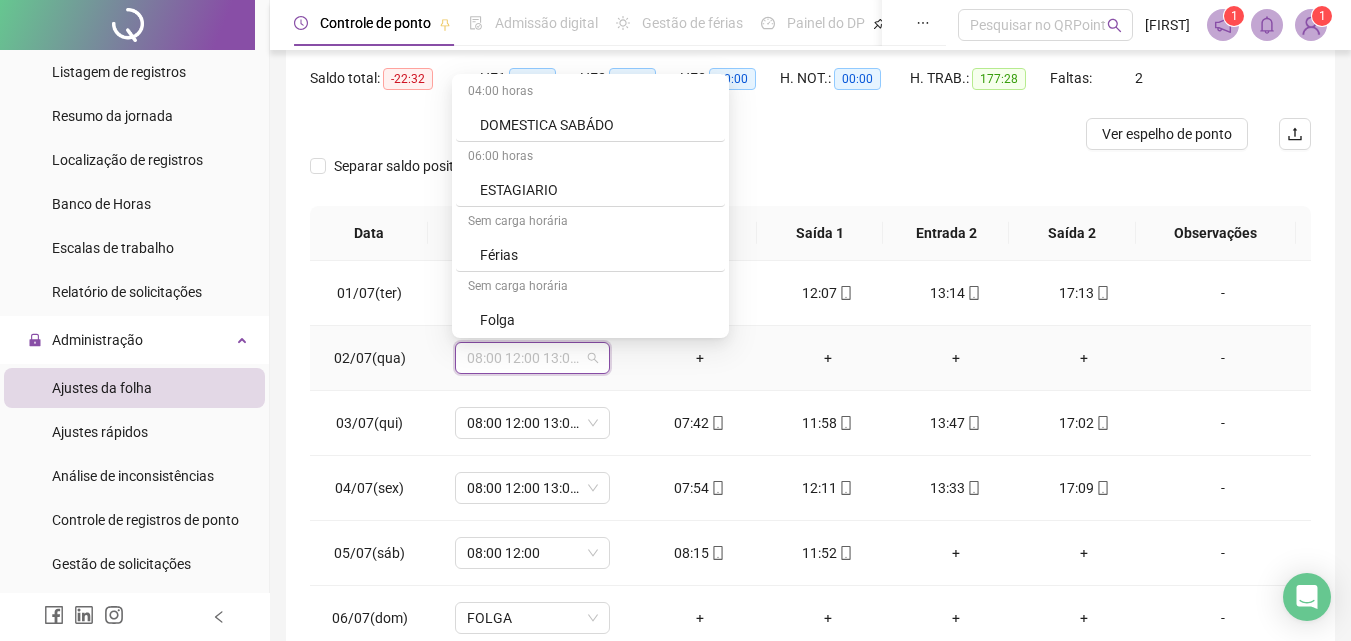 scroll, scrollTop: 4195, scrollLeft: 0, axis: vertical 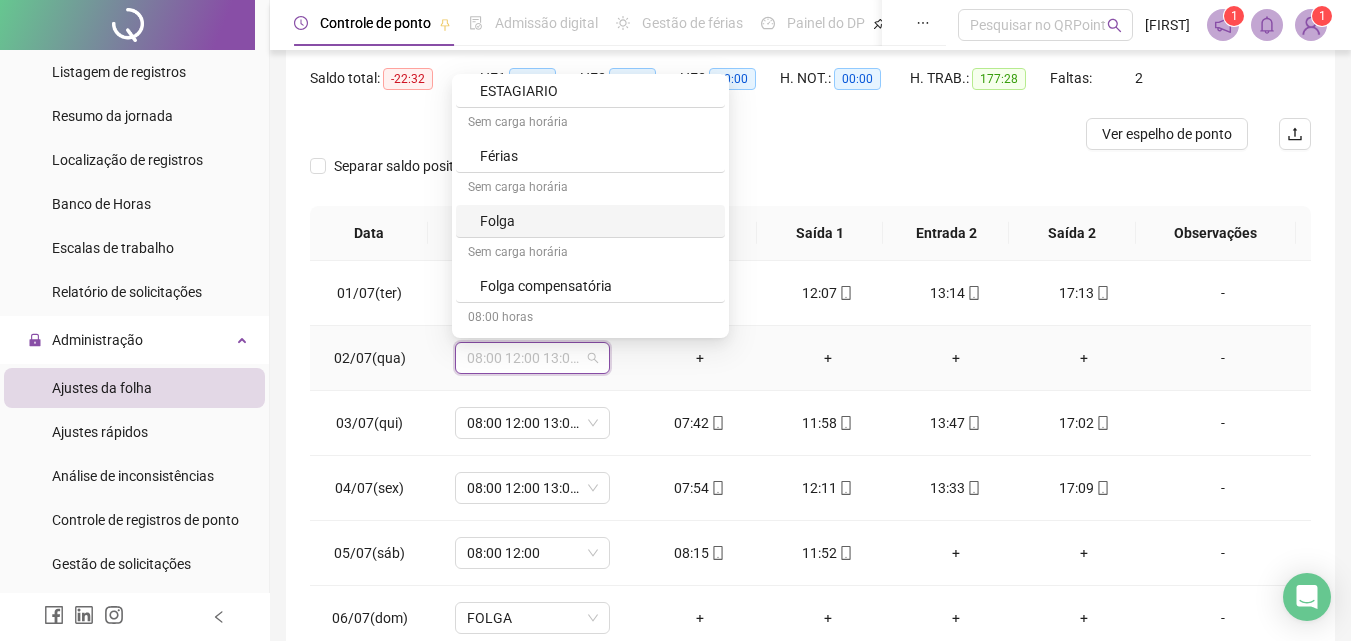 click on "Folga" at bounding box center [596, 221] 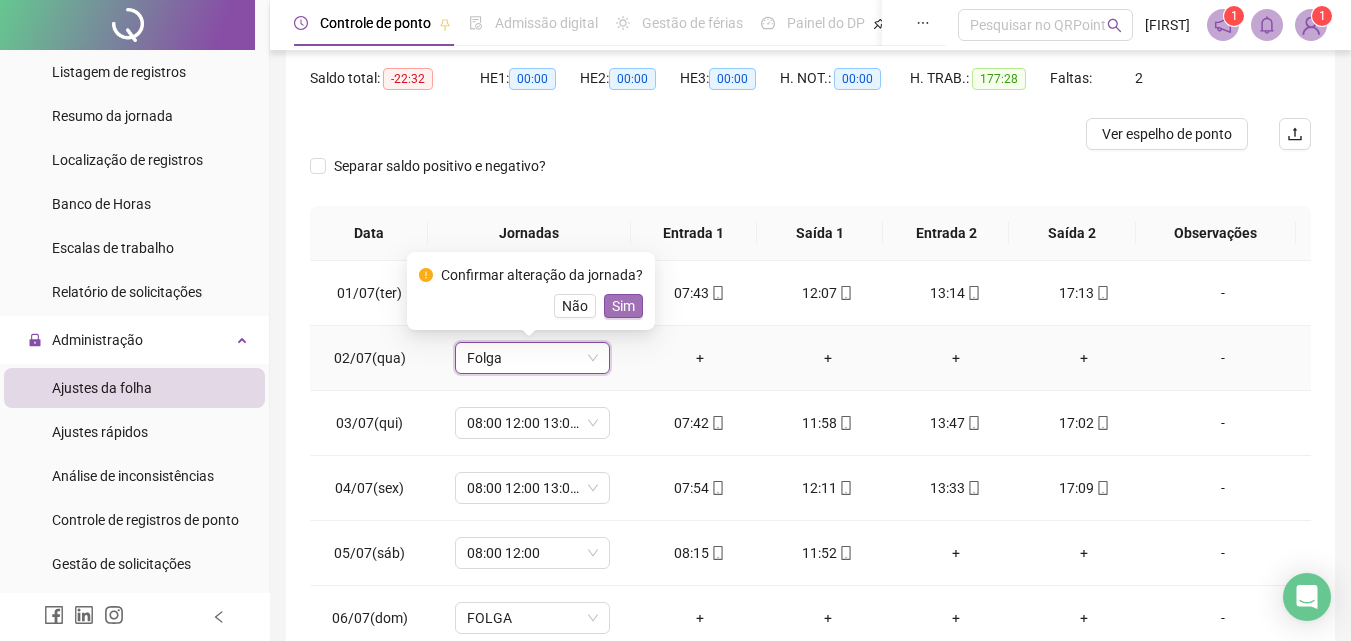 click on "Sim" at bounding box center [623, 306] 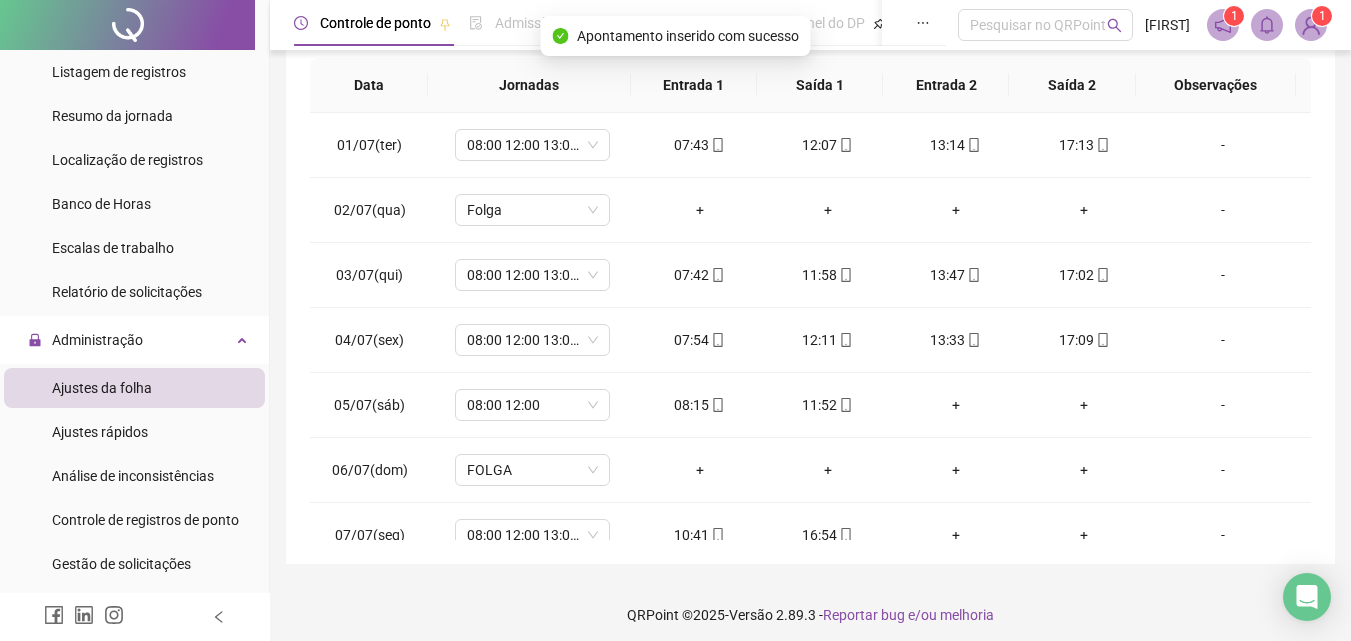 scroll, scrollTop: 357, scrollLeft: 0, axis: vertical 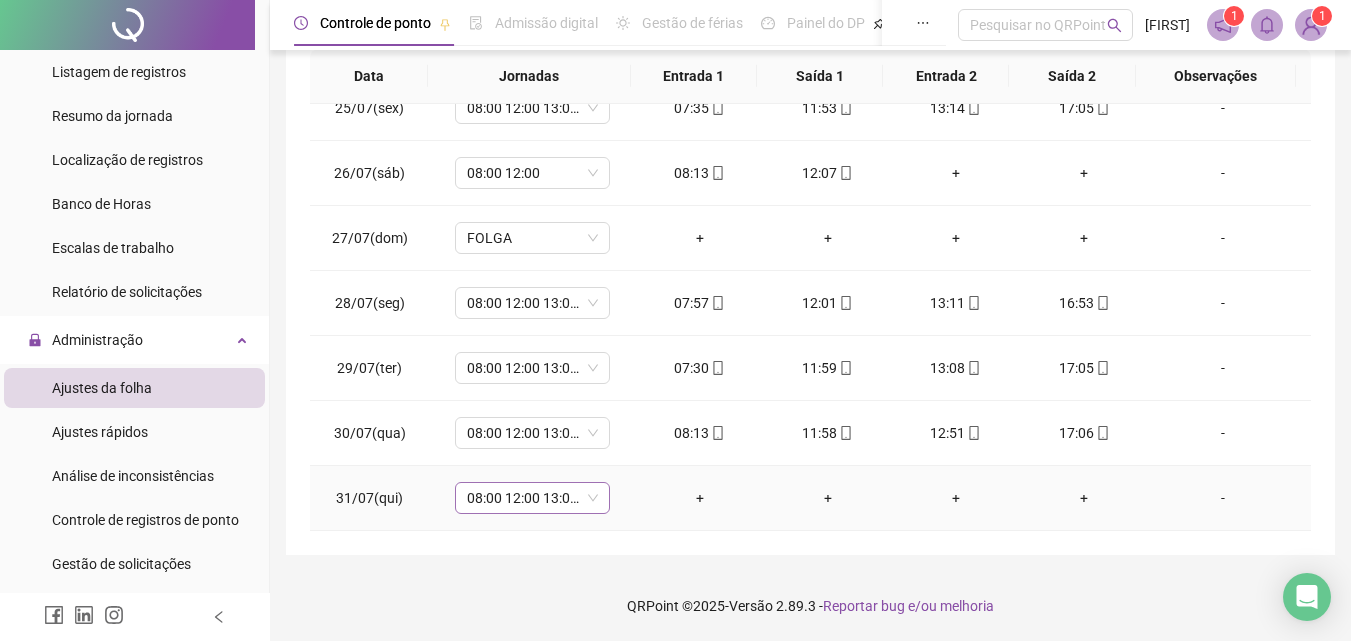 click on "08:00 12:00 13:00 17:00" at bounding box center (532, 498) 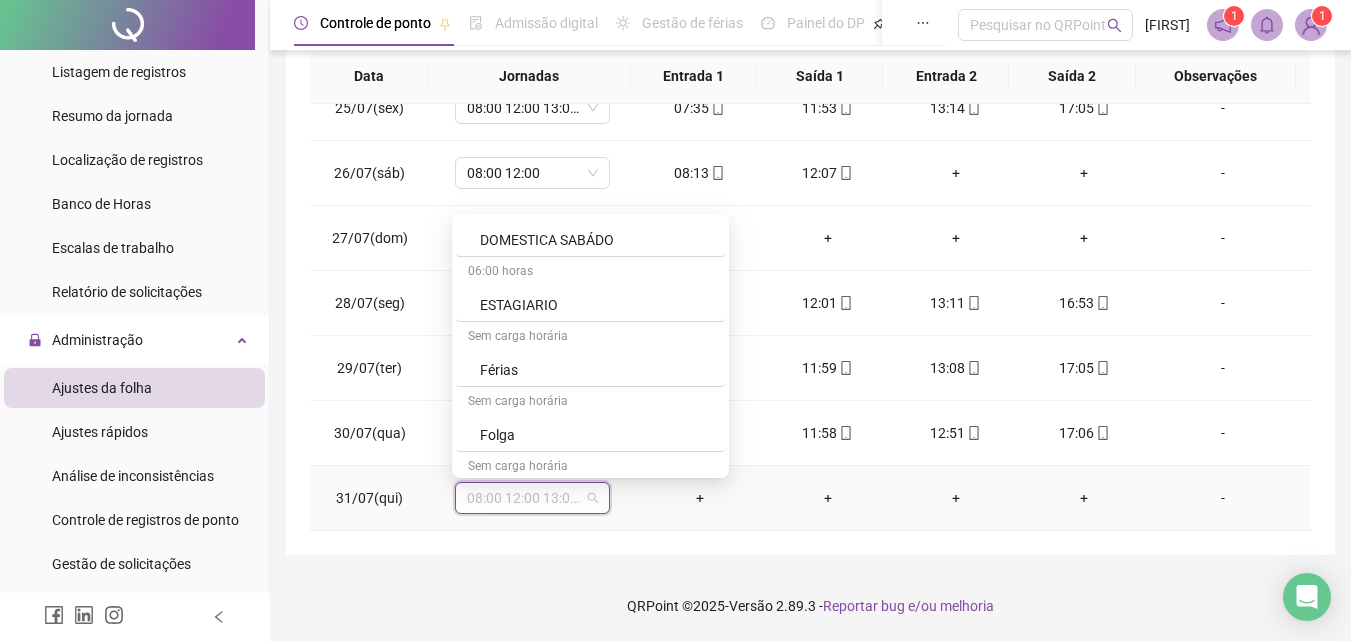 scroll, scrollTop: 4219, scrollLeft: 0, axis: vertical 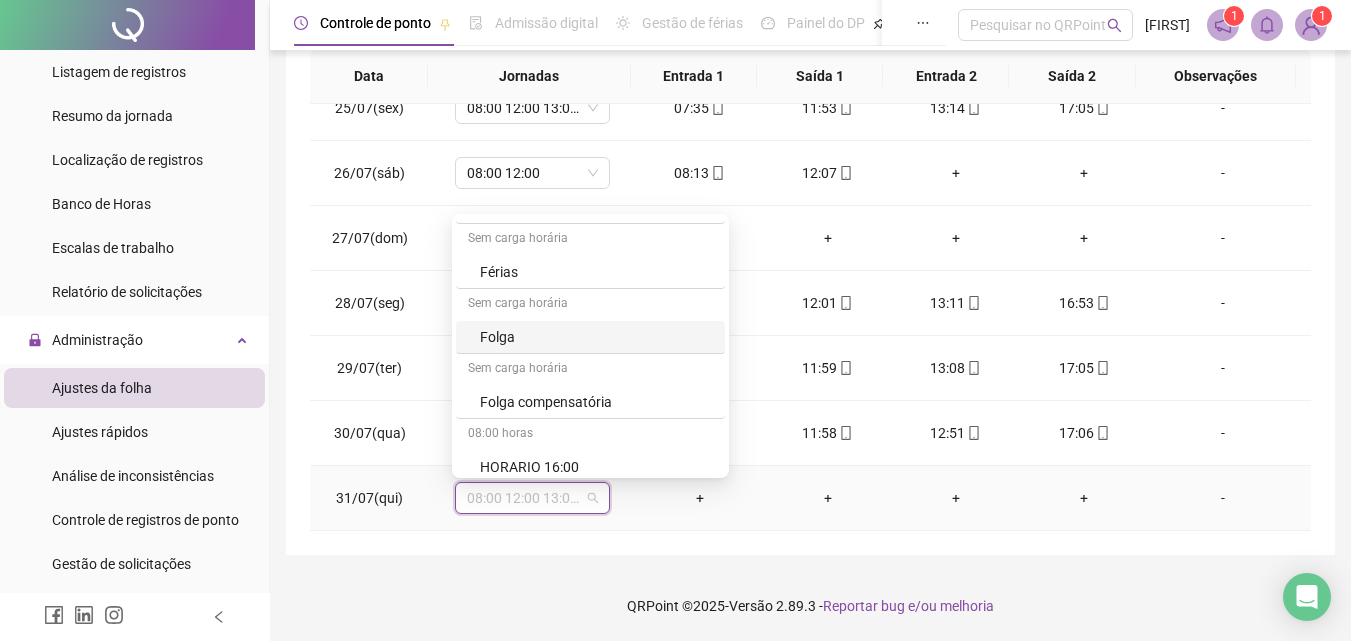 drag, startPoint x: 499, startPoint y: 337, endPoint x: 538, endPoint y: 335, distance: 39.051247 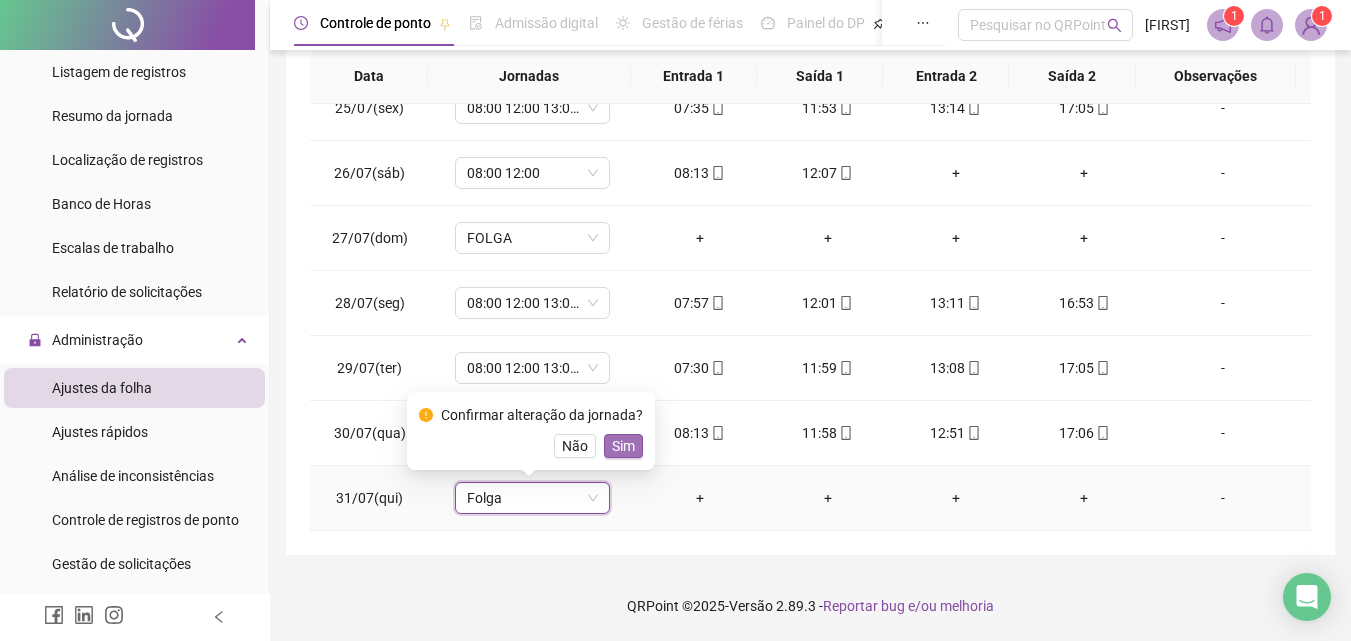 click on "Sim" at bounding box center [623, 446] 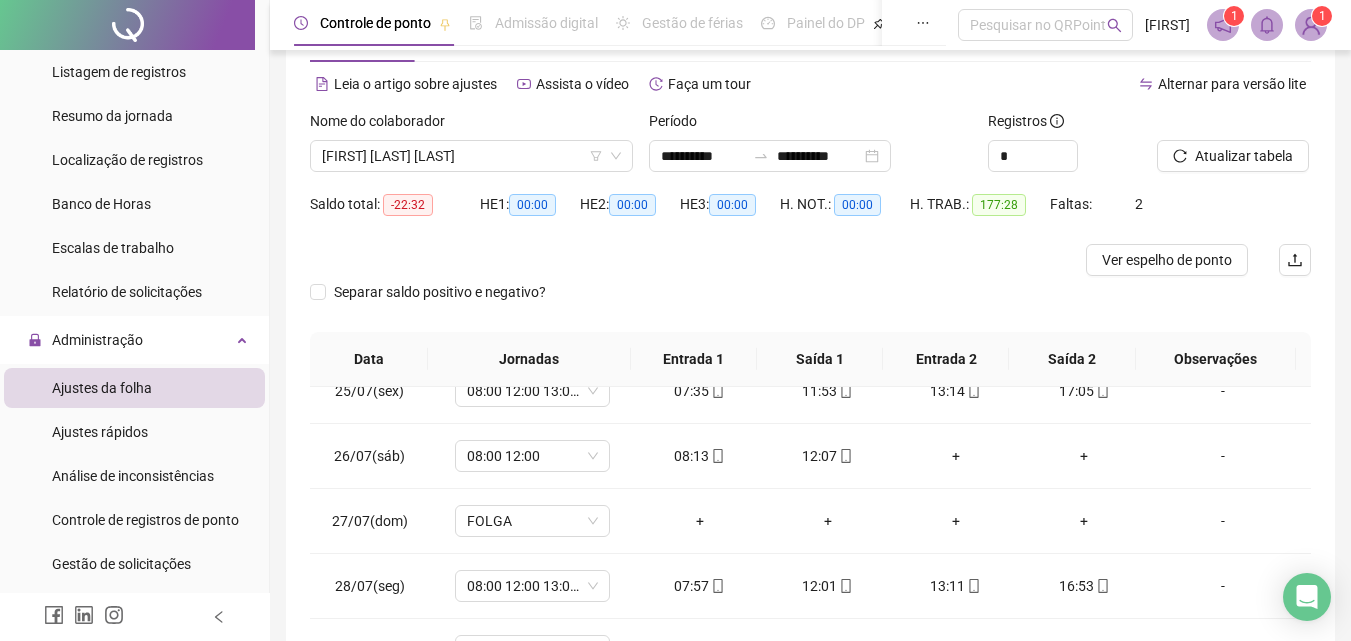 scroll, scrollTop: 33, scrollLeft: 0, axis: vertical 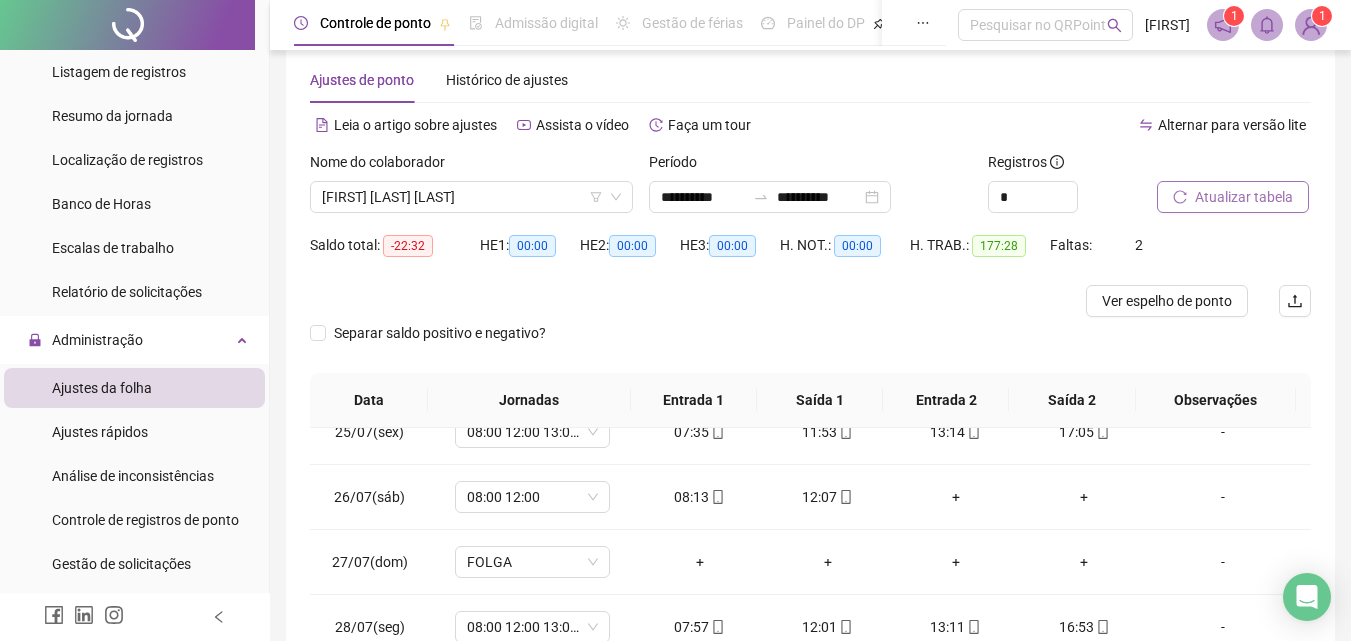 click on "Atualizar tabela" at bounding box center [1244, 197] 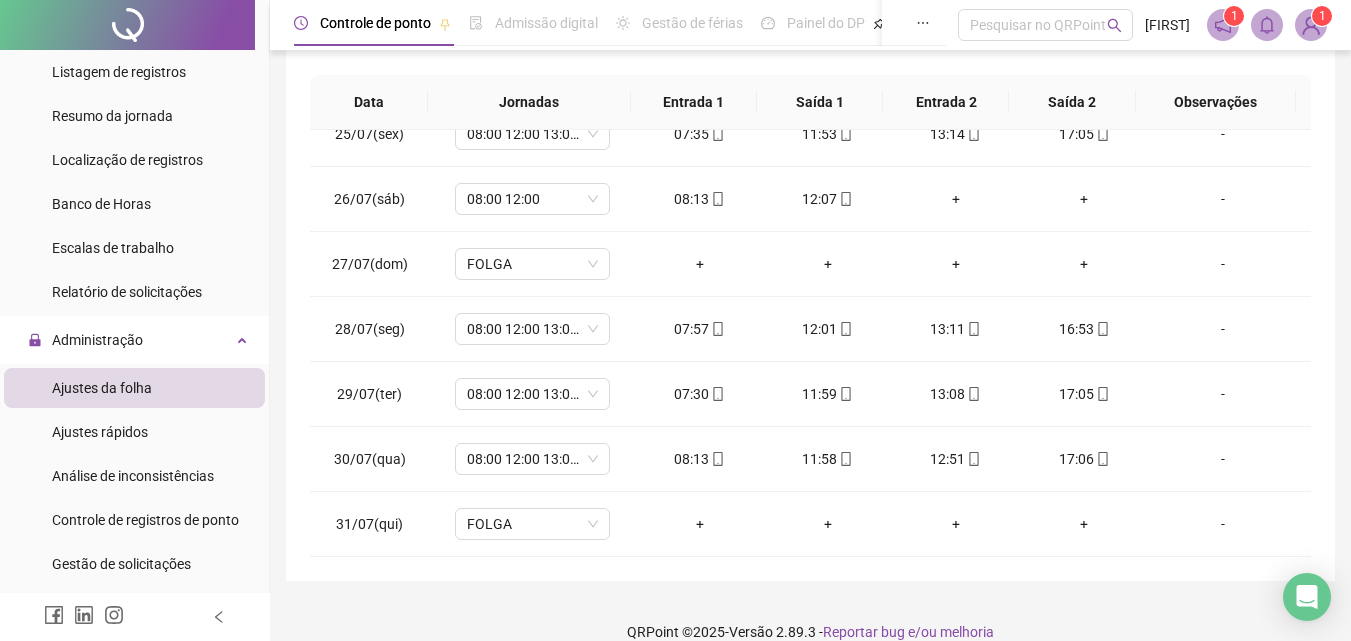 scroll, scrollTop: 349, scrollLeft: 0, axis: vertical 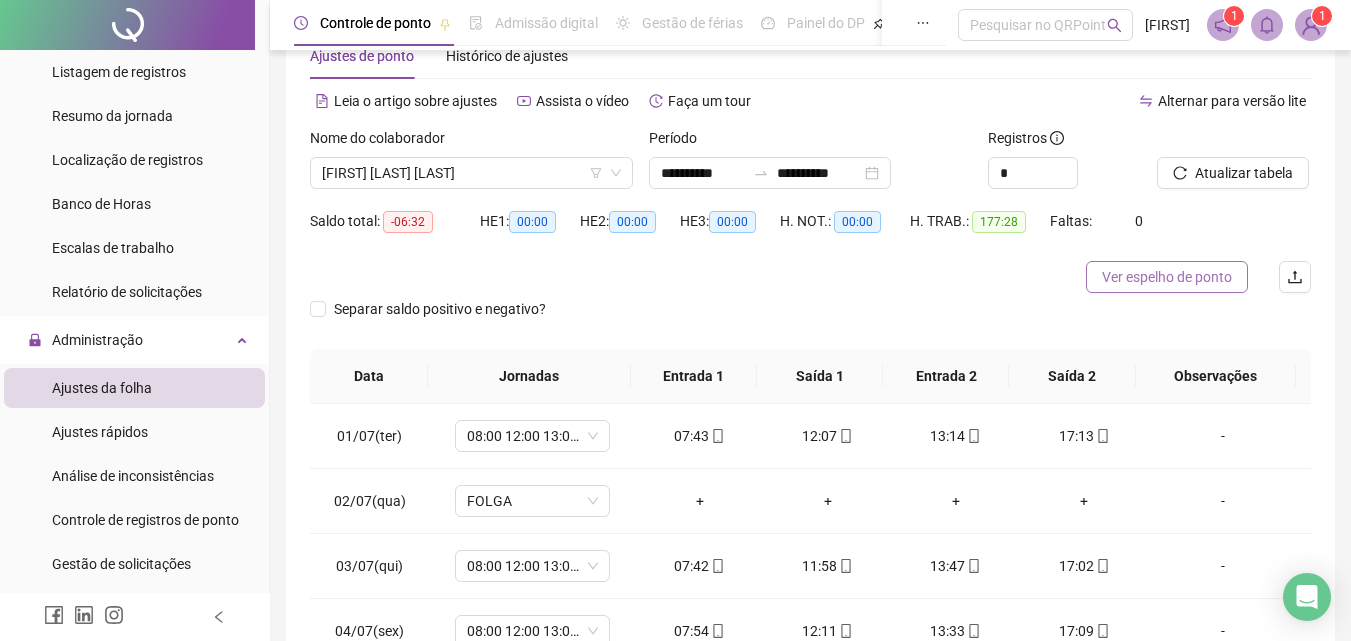 click on "Ver espelho de ponto" at bounding box center (1167, 277) 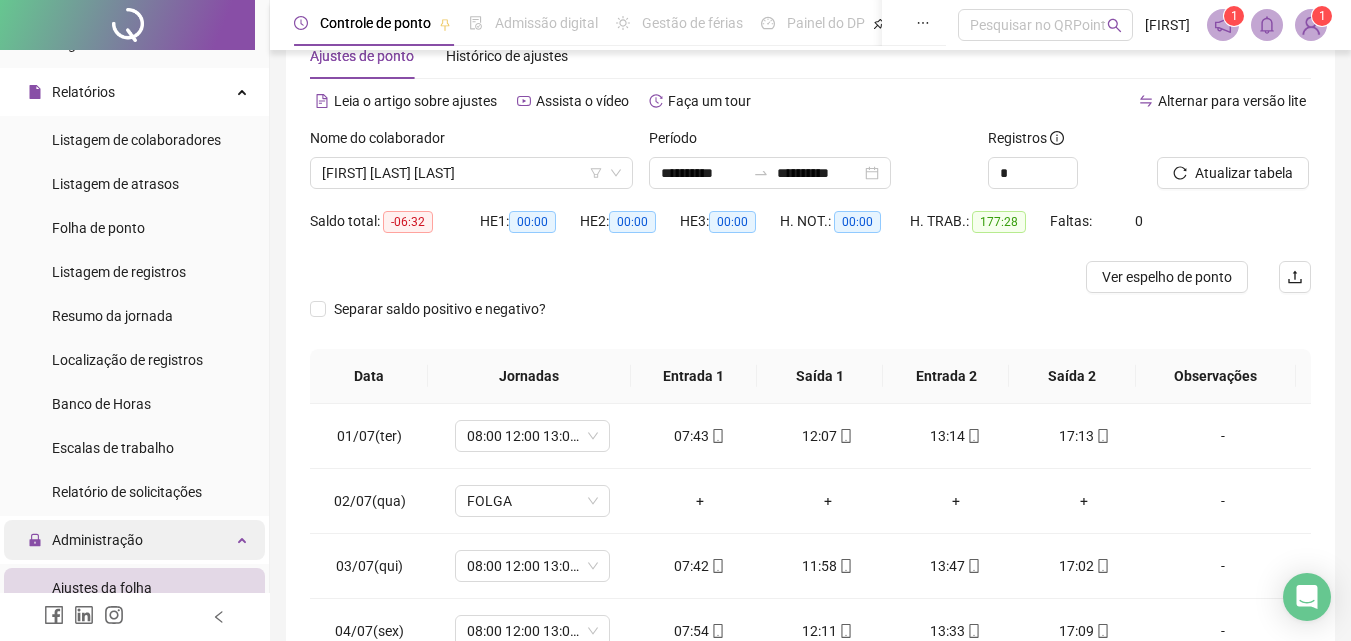 scroll, scrollTop: 286, scrollLeft: 0, axis: vertical 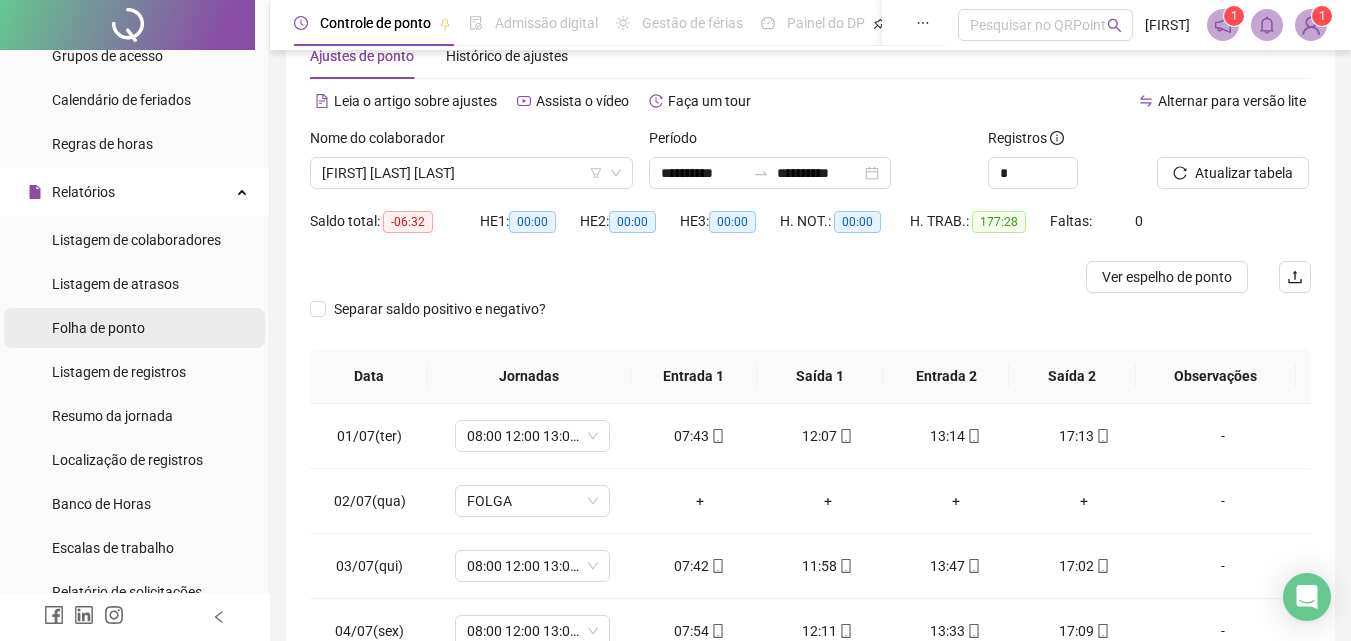 click on "Folha de ponto" at bounding box center [98, 328] 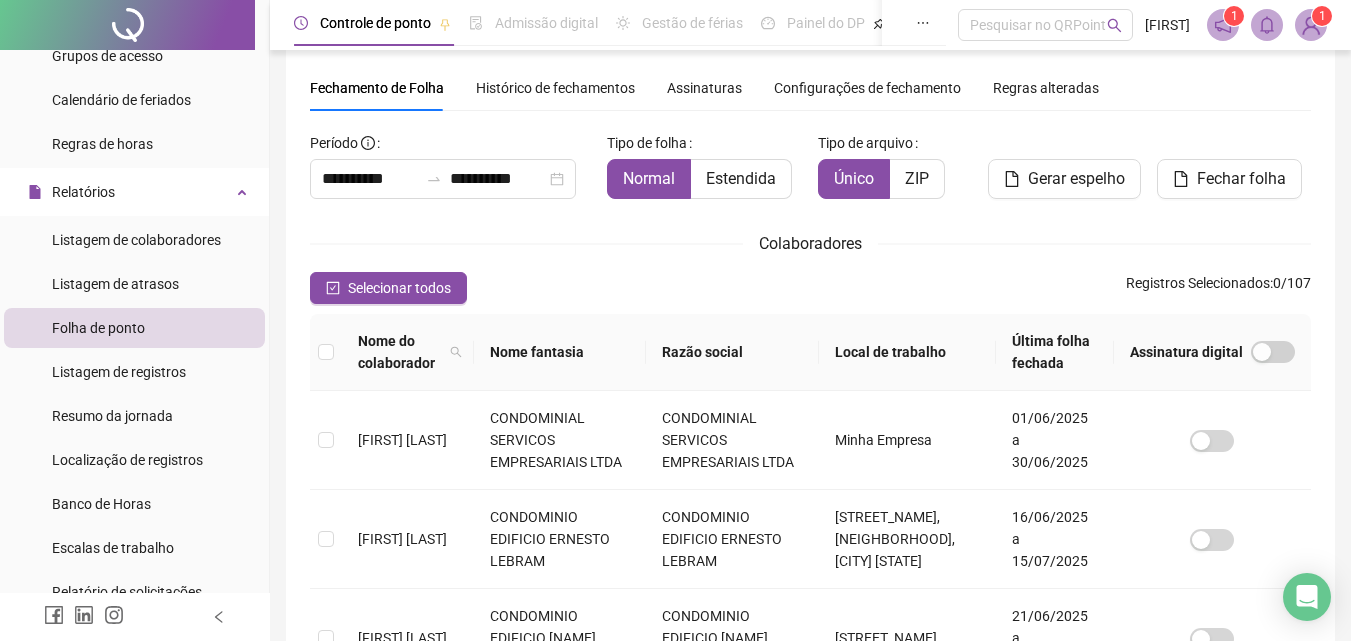 scroll, scrollTop: 89, scrollLeft: 0, axis: vertical 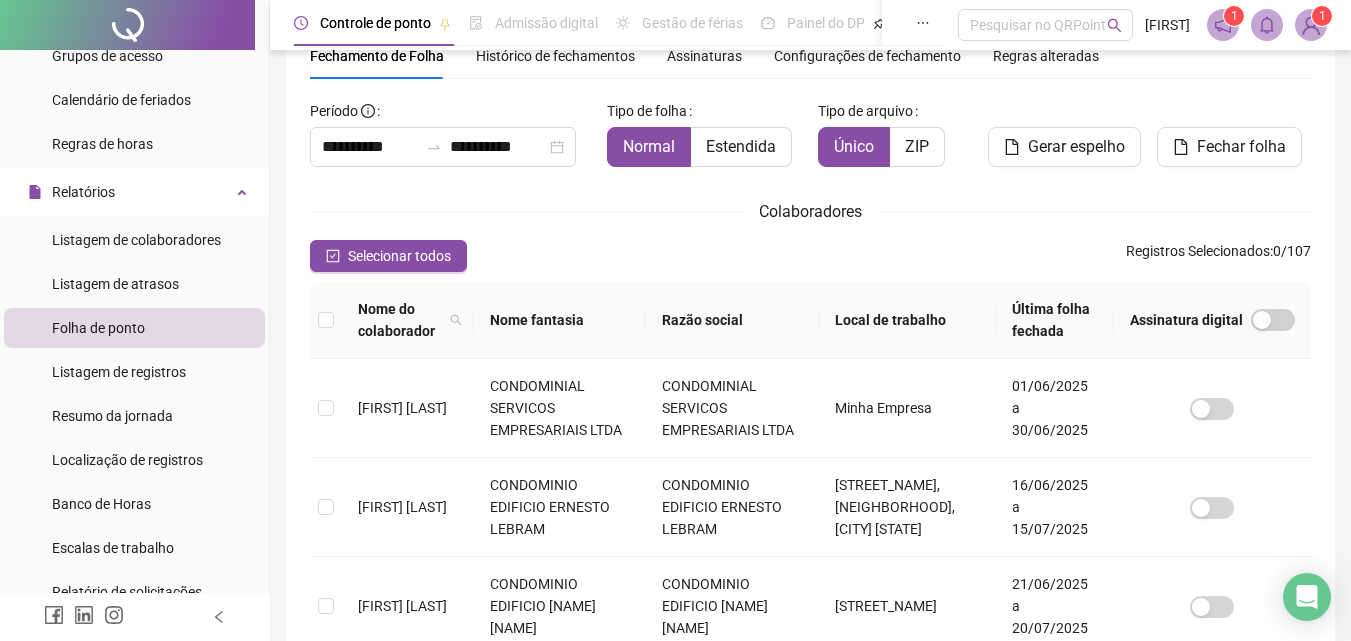 click on "Razão social" at bounding box center [732, 320] 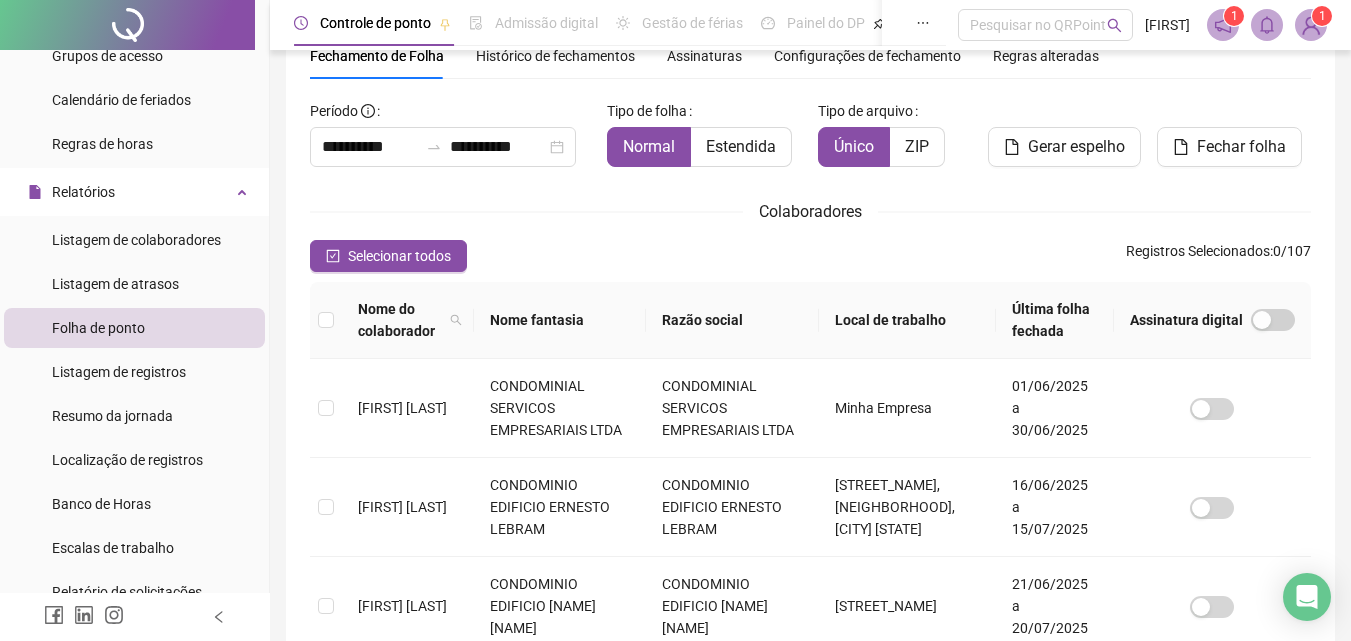 click on "Razão social" at bounding box center [732, 320] 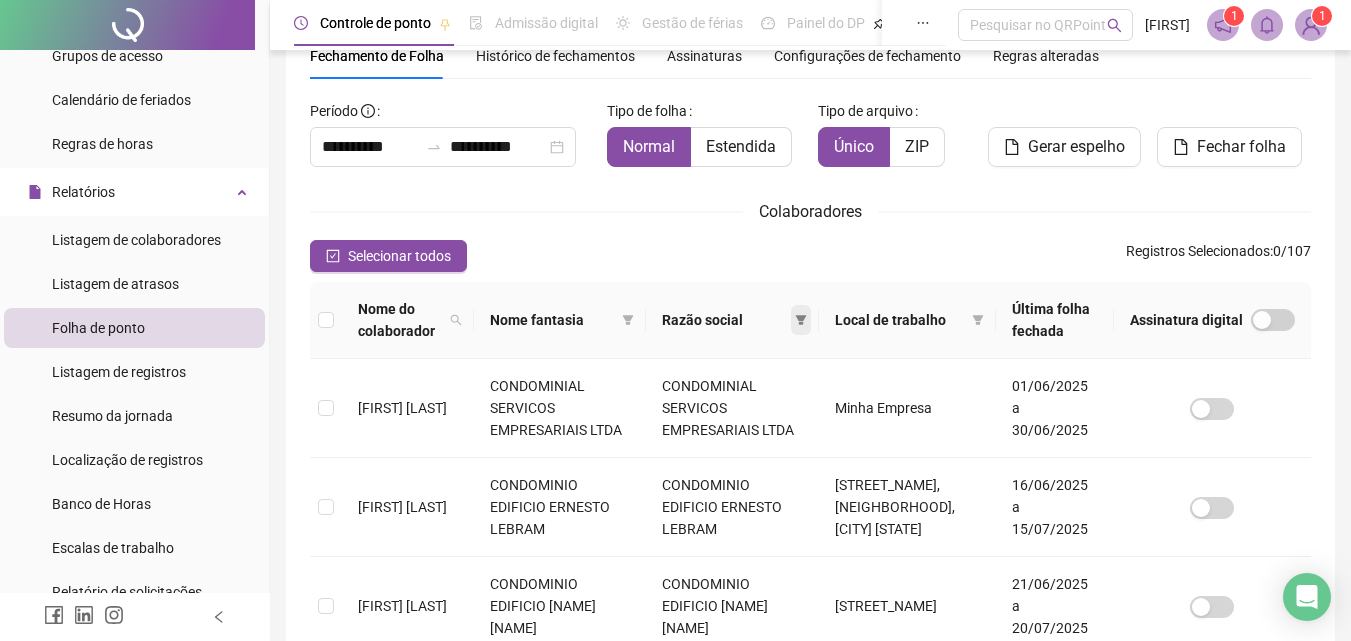 click 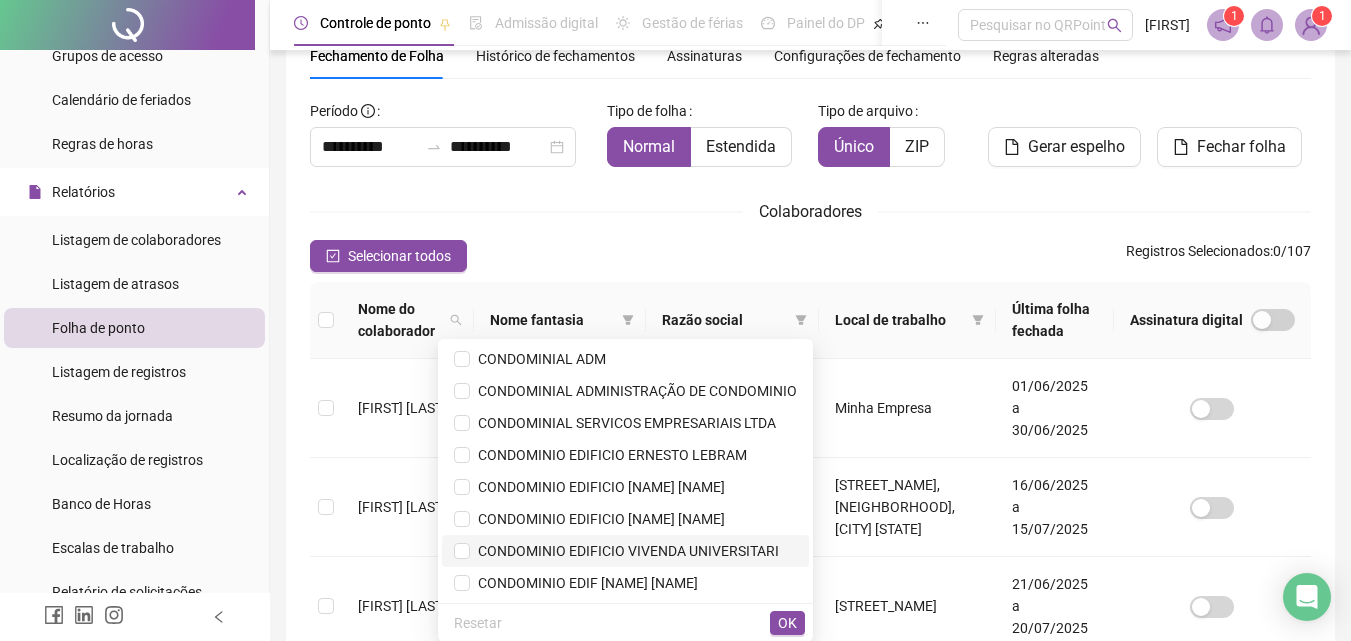click on "CONDOMINIO EDIFICIO VIVENDA UNIVERSITARI" at bounding box center [624, 551] 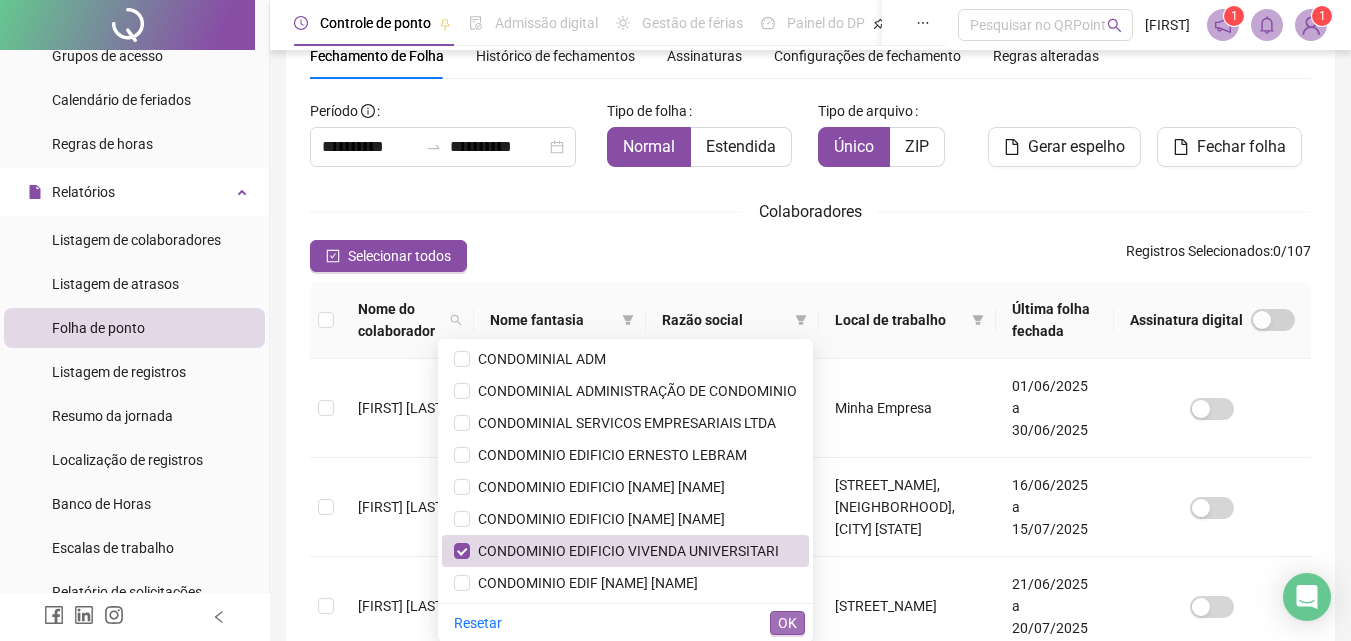 click on "OK" at bounding box center (787, 623) 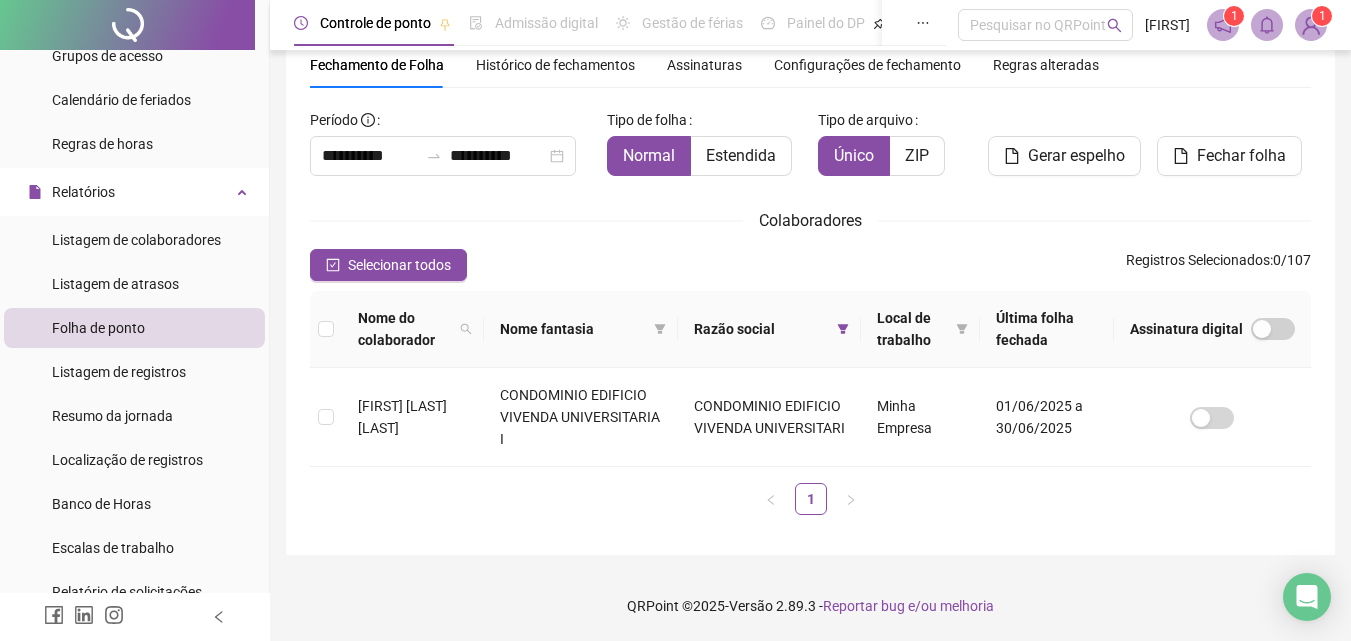 scroll, scrollTop: 80, scrollLeft: 0, axis: vertical 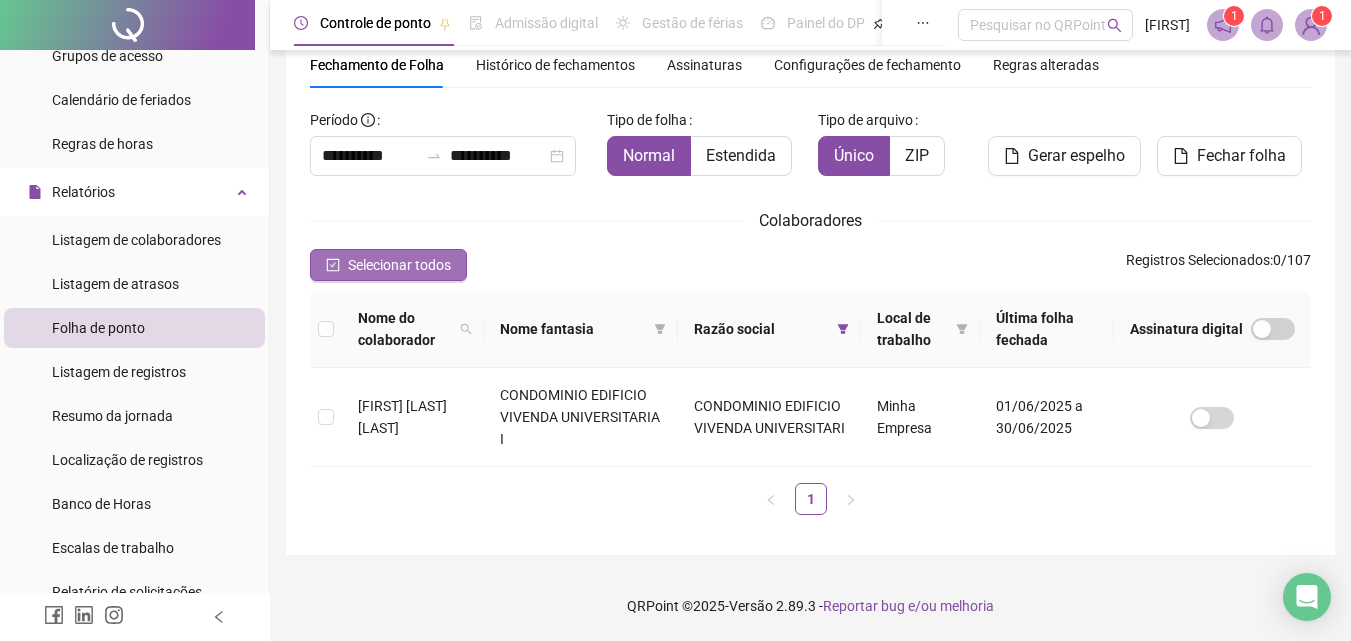 click on "Selecionar todos" at bounding box center (399, 265) 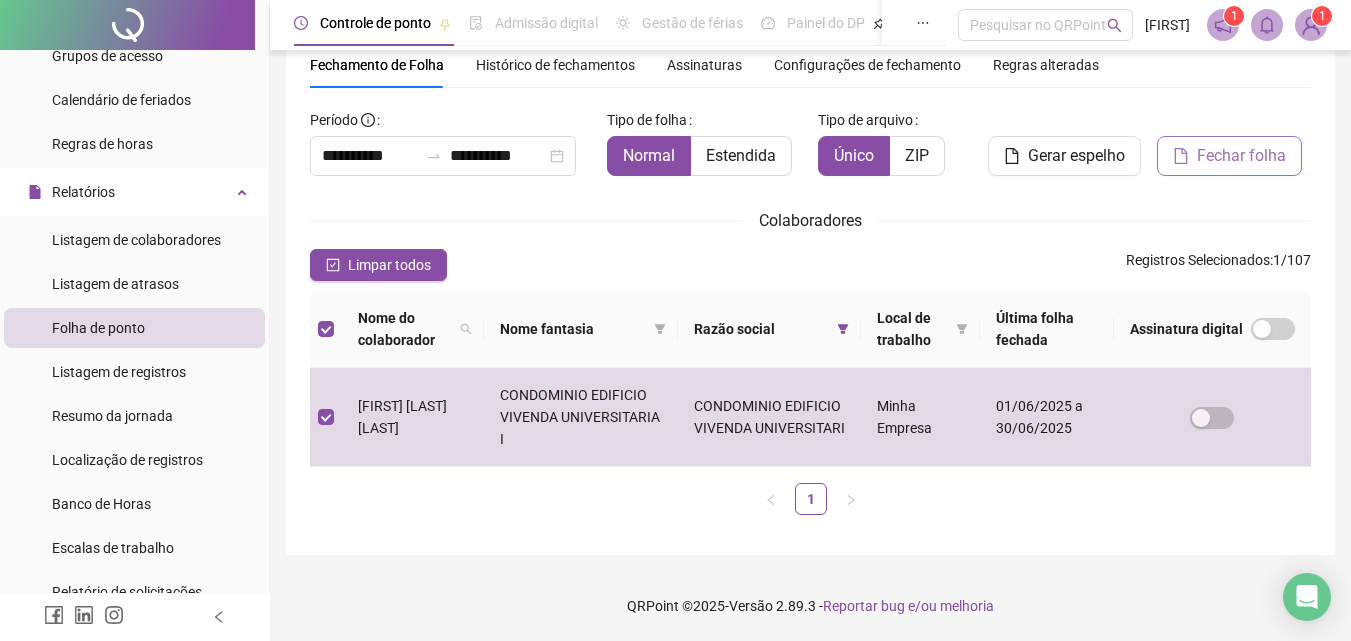 click on "Fechar folha" at bounding box center [1241, 156] 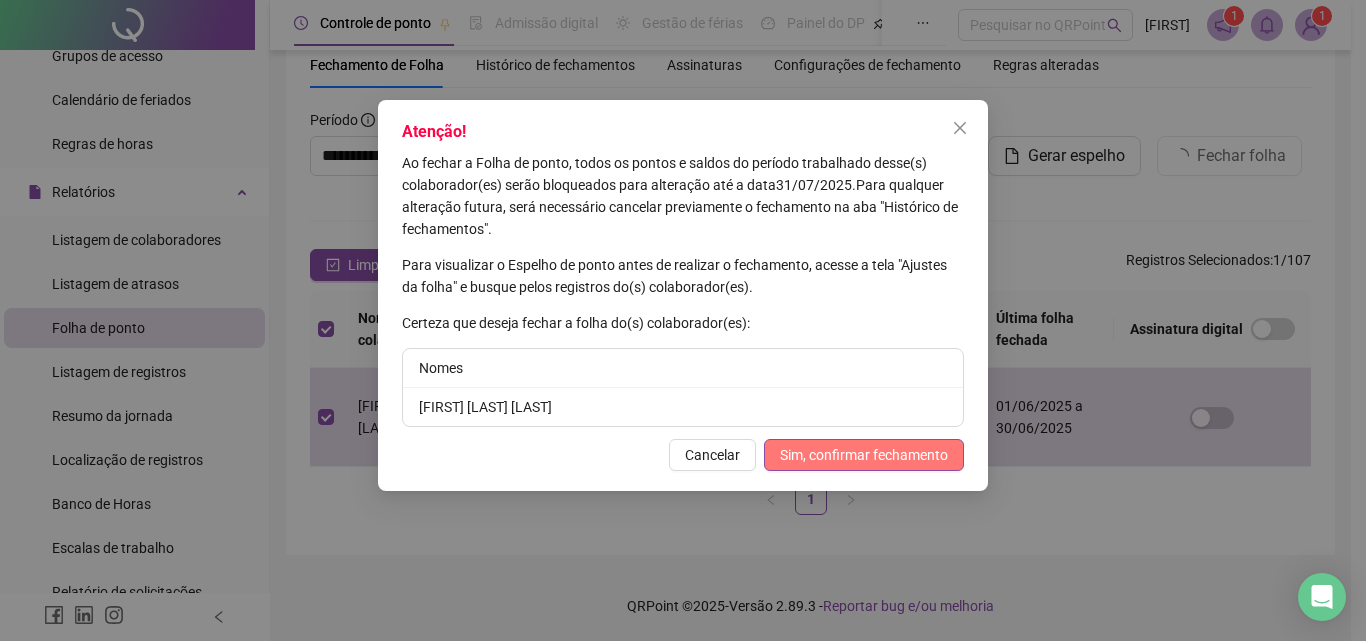 click on "Sim, confirmar fechamento" at bounding box center [864, 455] 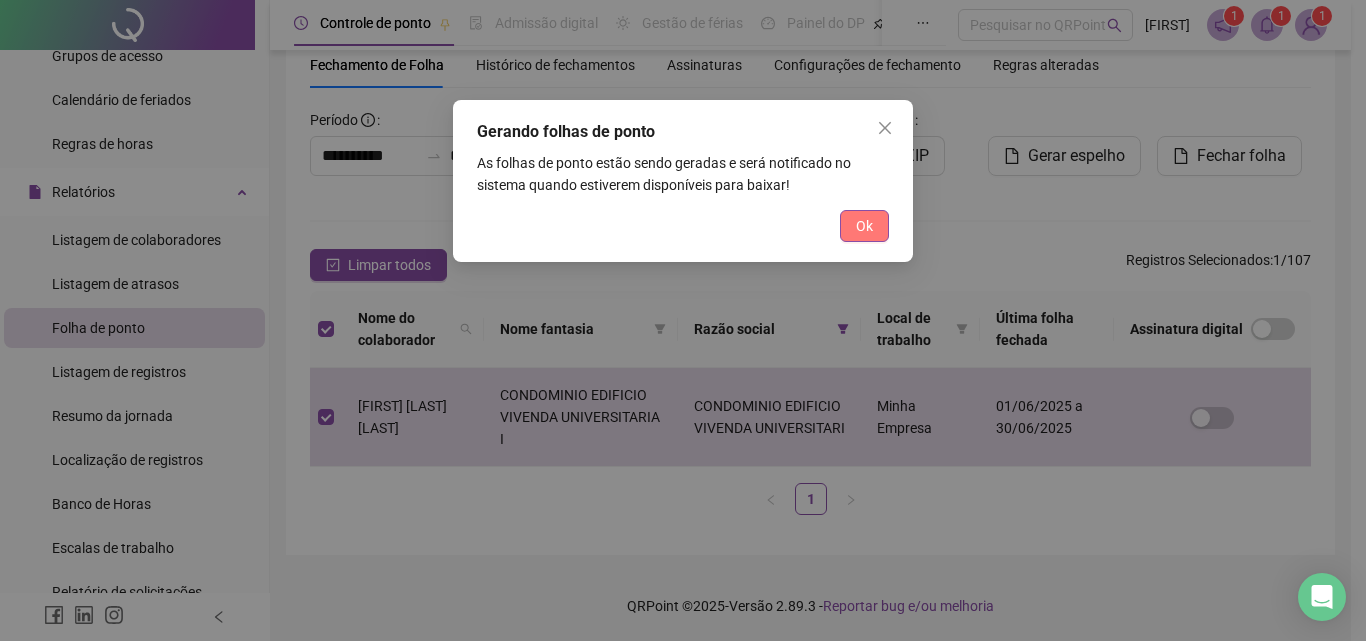 click on "Ok" at bounding box center [864, 226] 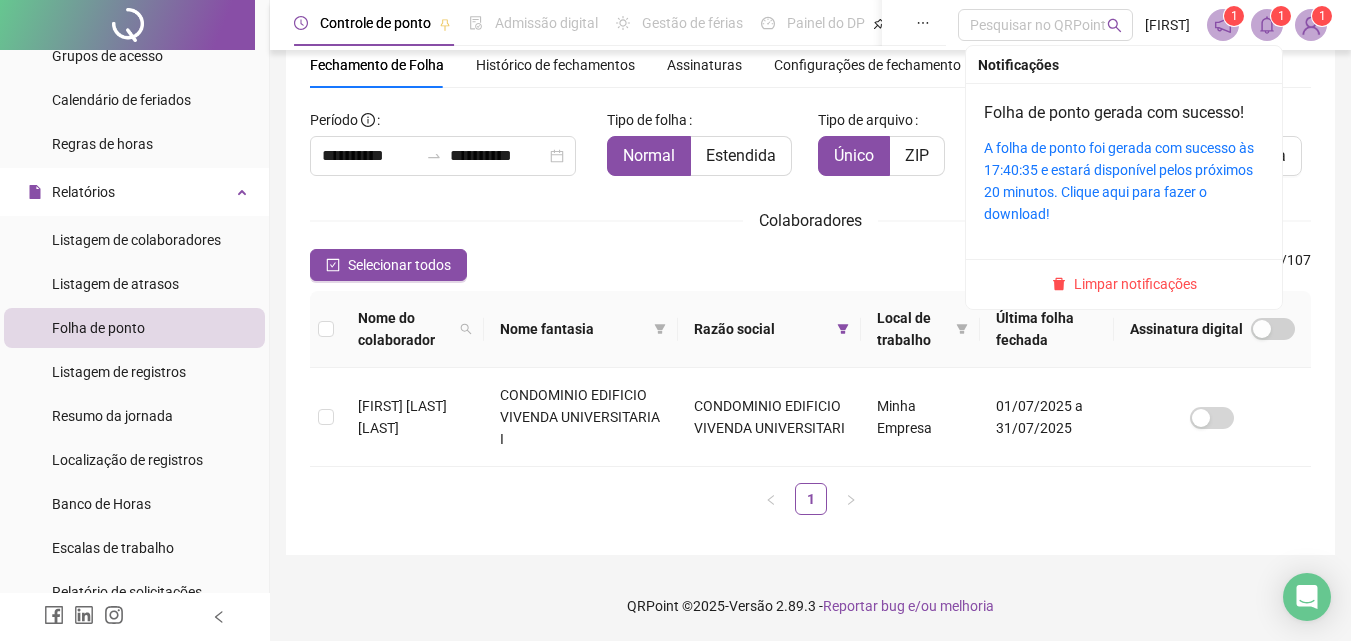 click 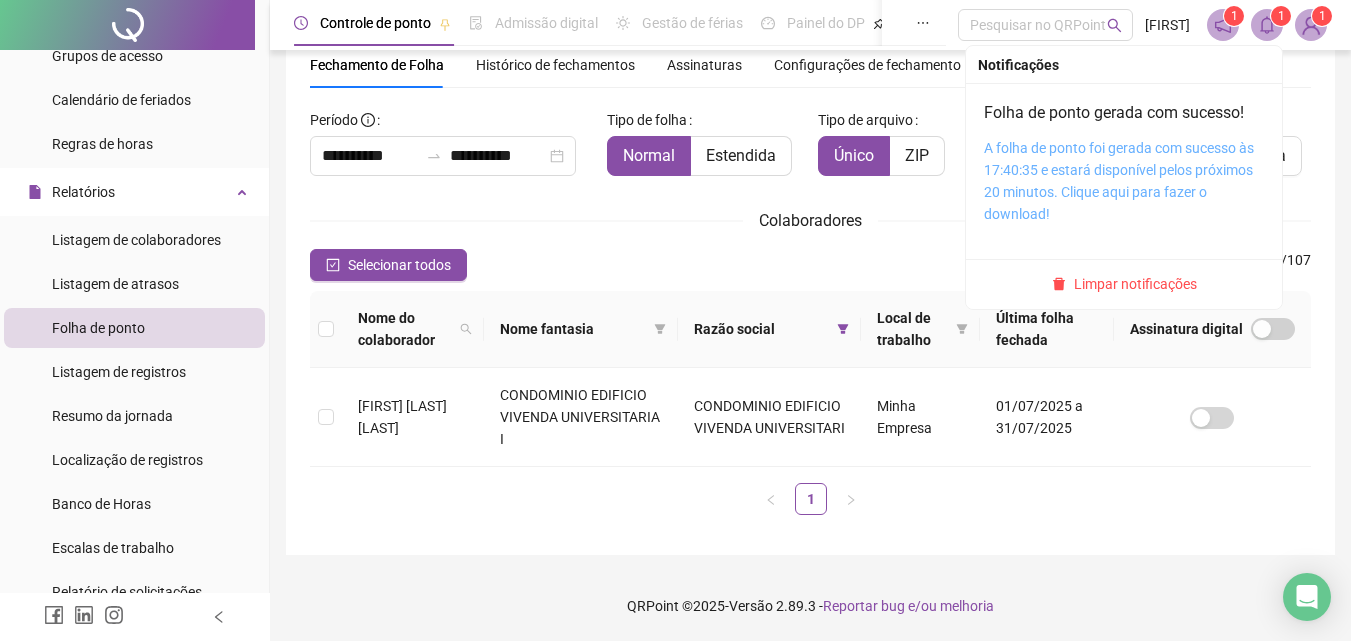 click on "A folha de ponto foi gerada com sucesso às 17:40:35 e estará disponível pelos próximos 20 minutos.
Clique aqui para fazer o download!" at bounding box center (1119, 181) 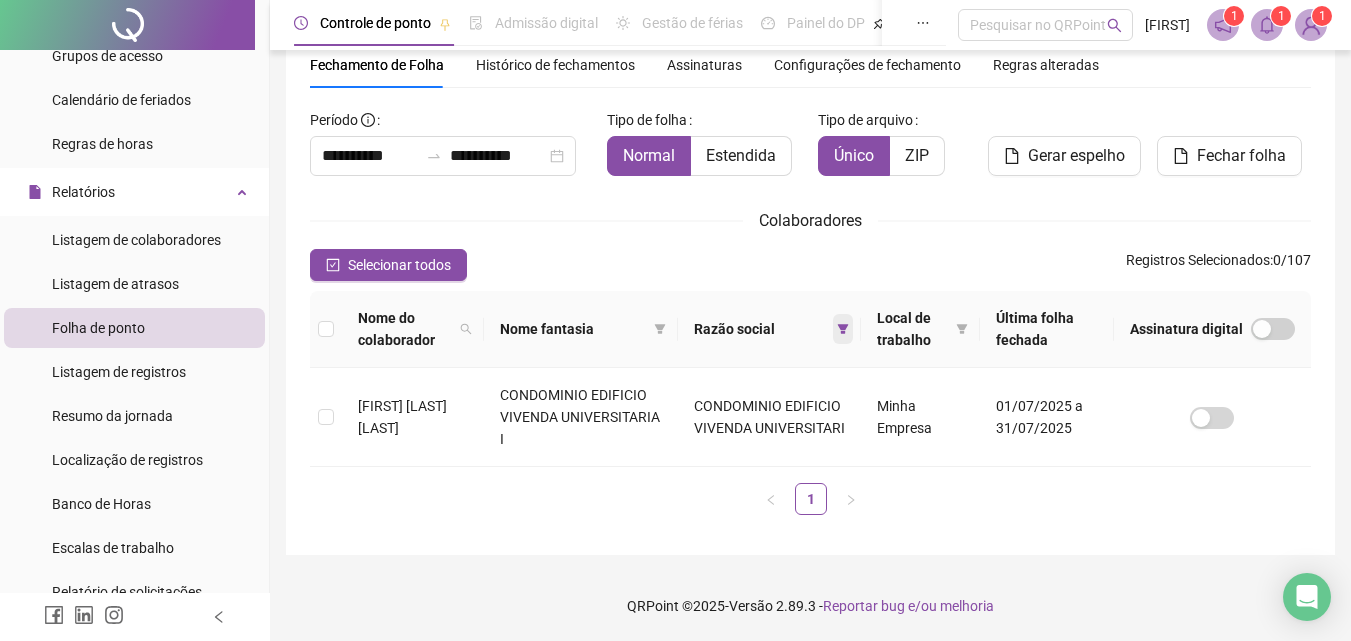 click 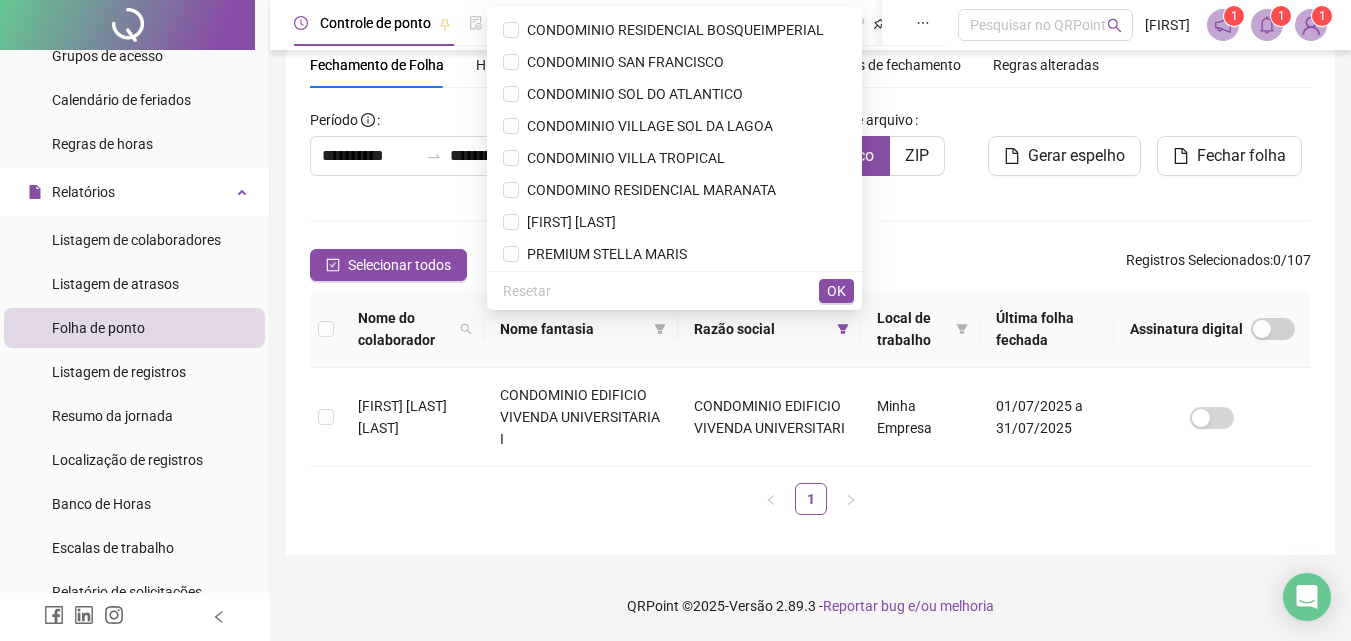 scroll, scrollTop: 384, scrollLeft: 0, axis: vertical 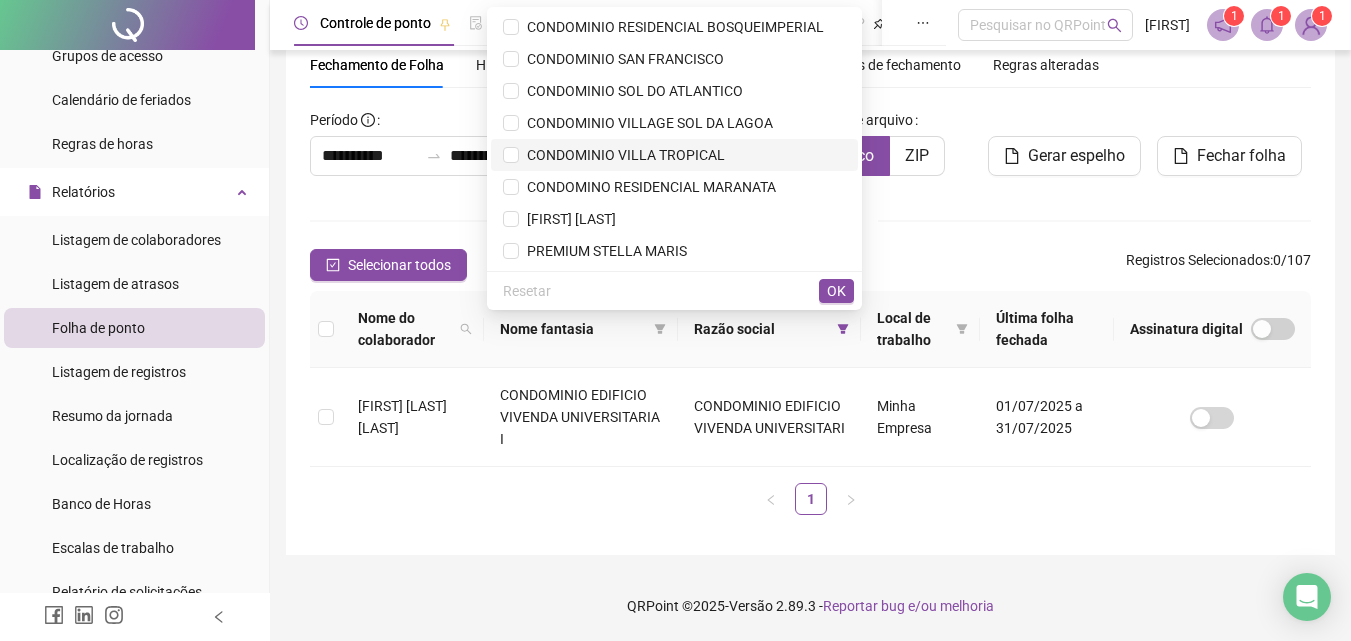 click on "CONDOMINIO VILLA TROPICAL" at bounding box center (622, 155) 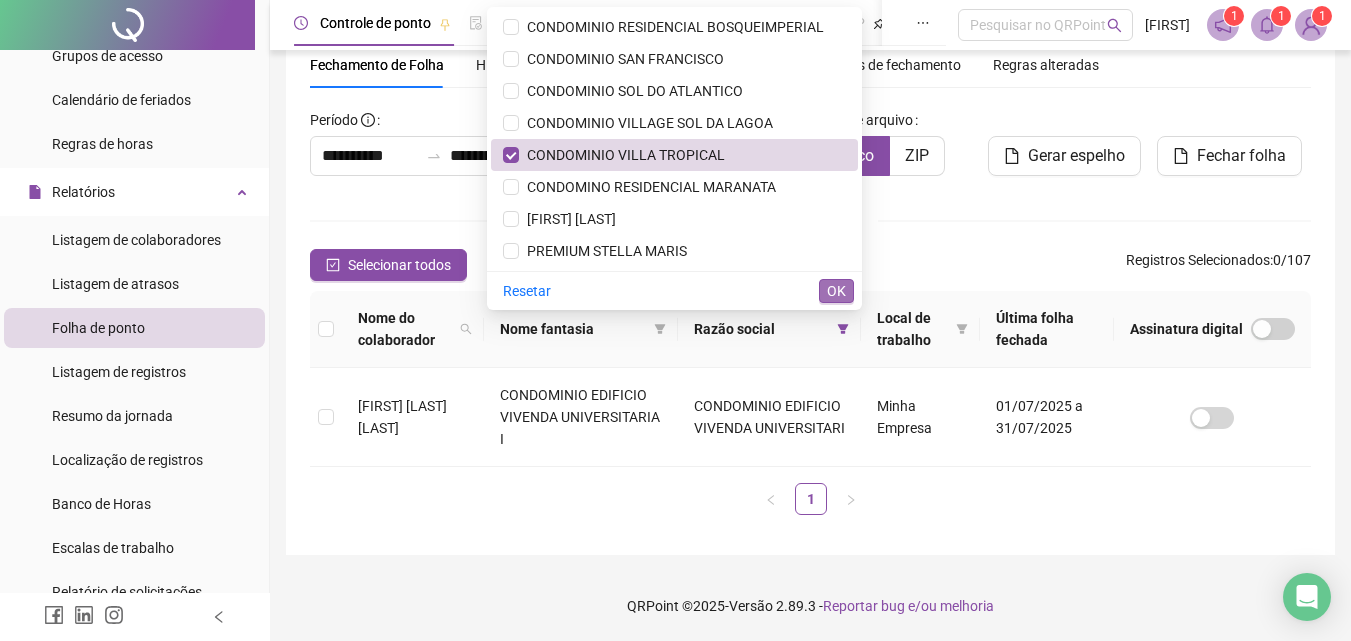 click on "OK" at bounding box center [836, 291] 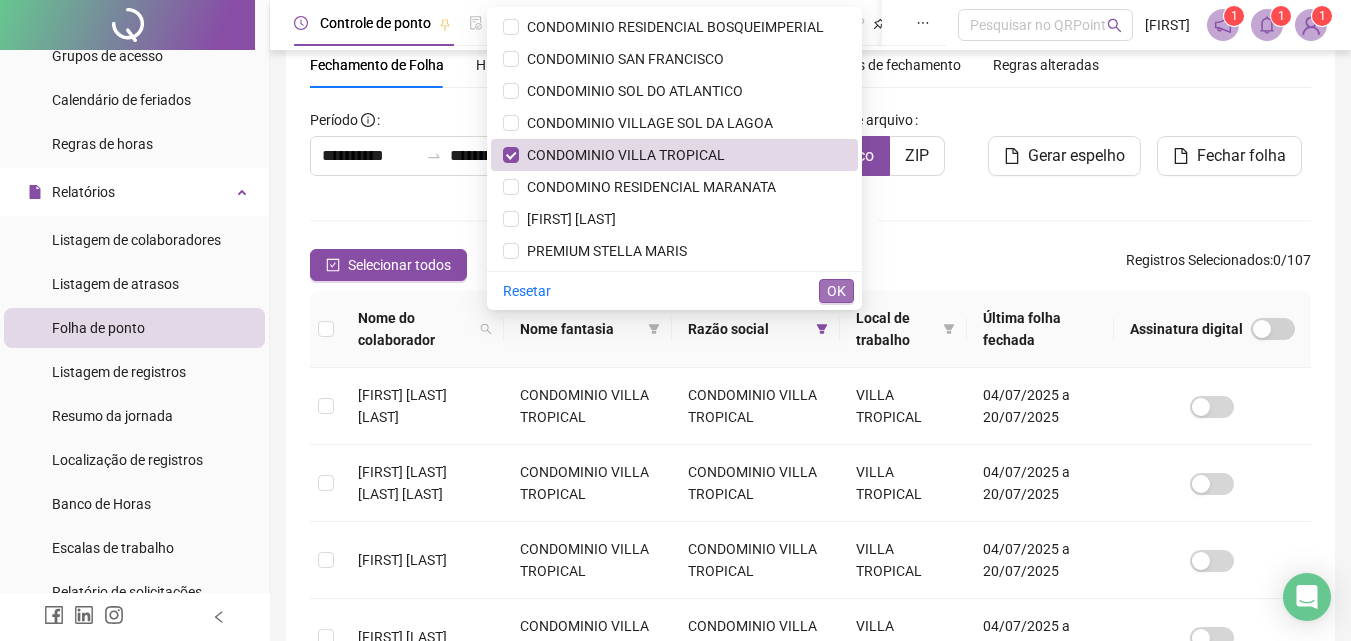 scroll, scrollTop: 89, scrollLeft: 0, axis: vertical 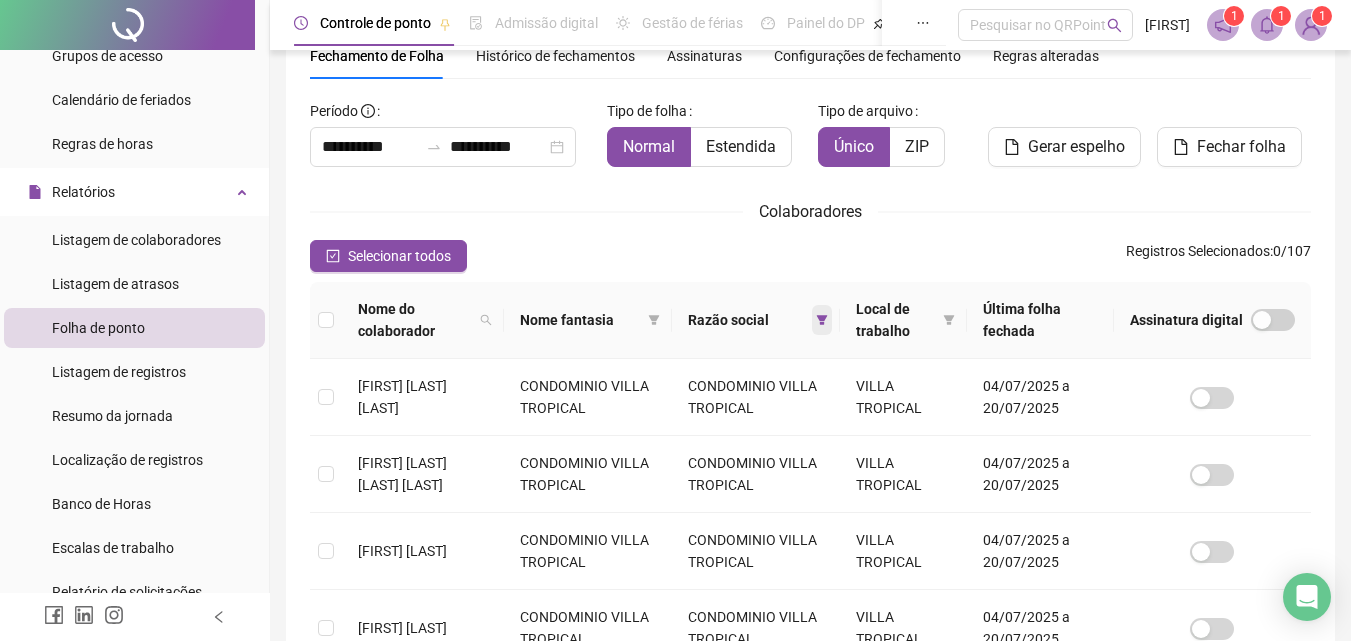 click 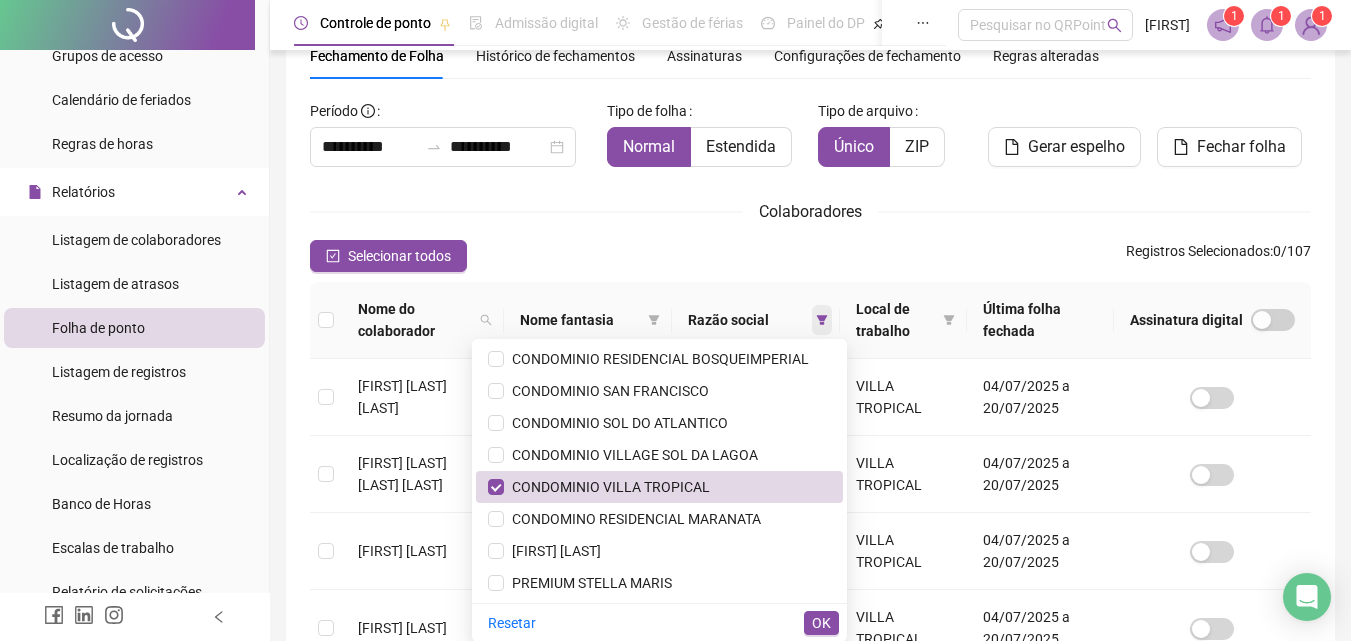 scroll, scrollTop: 362, scrollLeft: 0, axis: vertical 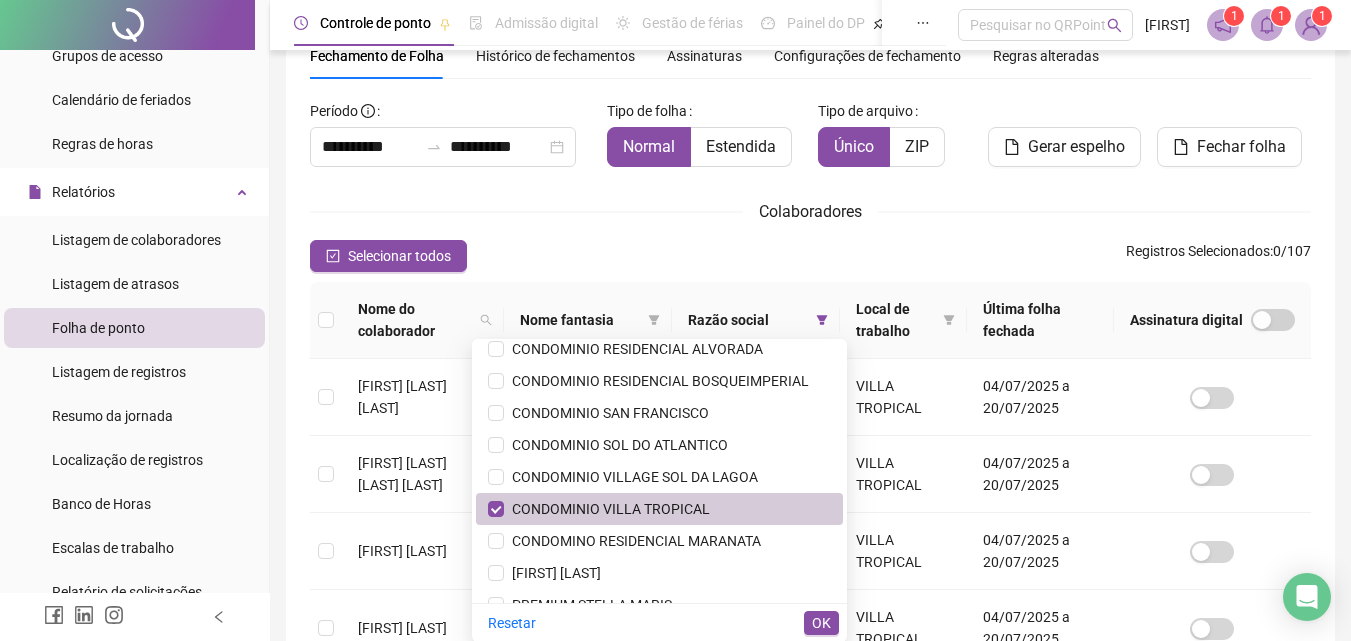 click on "CONDOMINIO VILLA TROPICAL" at bounding box center [607, 509] 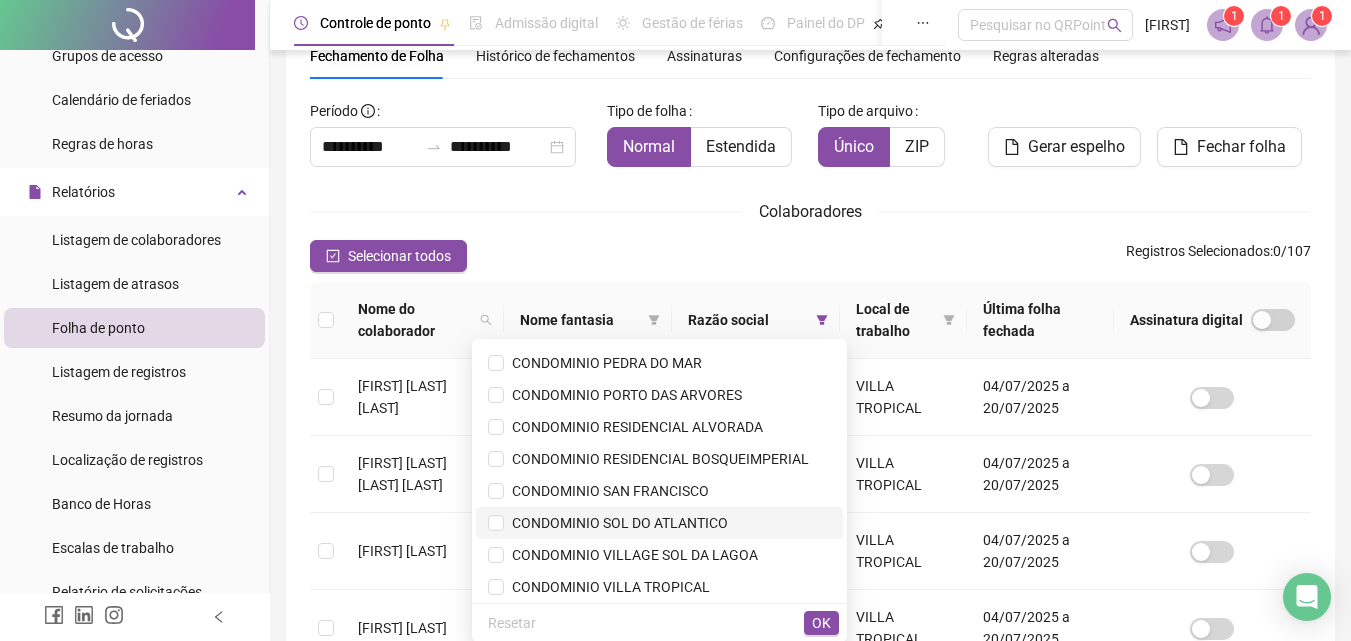 scroll, scrollTop: 184, scrollLeft: 0, axis: vertical 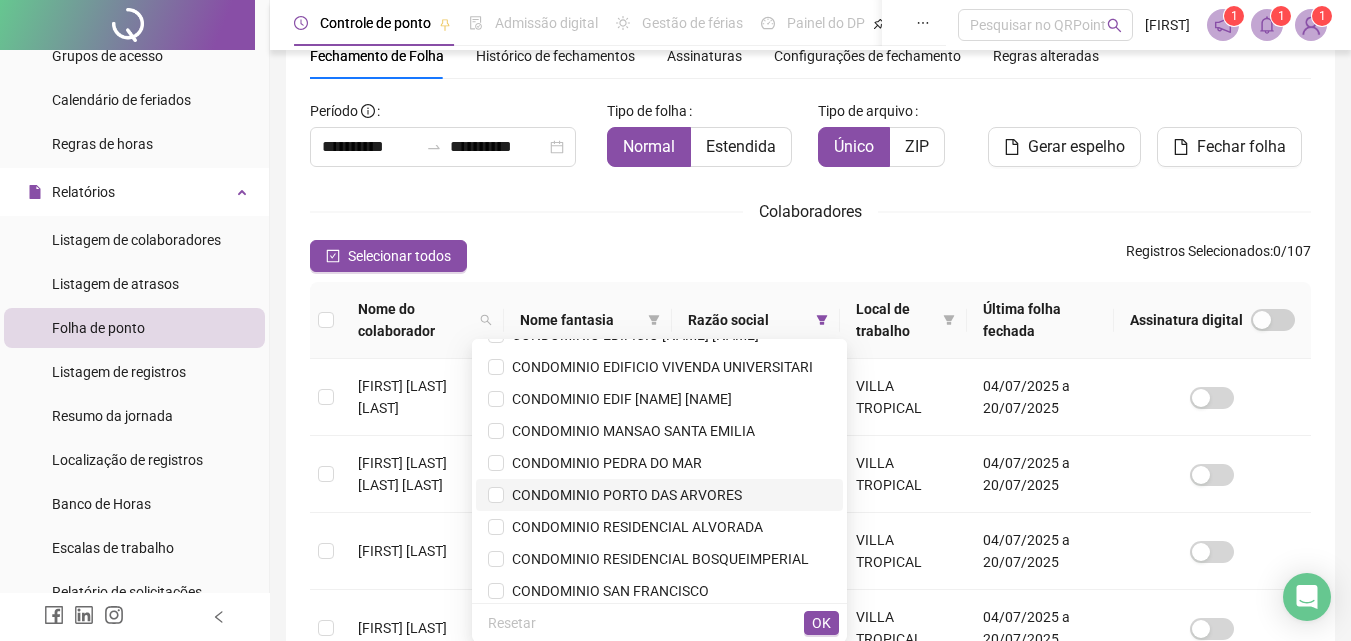 click on "CONDOMINIO PORTO DAS ARVORES" at bounding box center (623, 495) 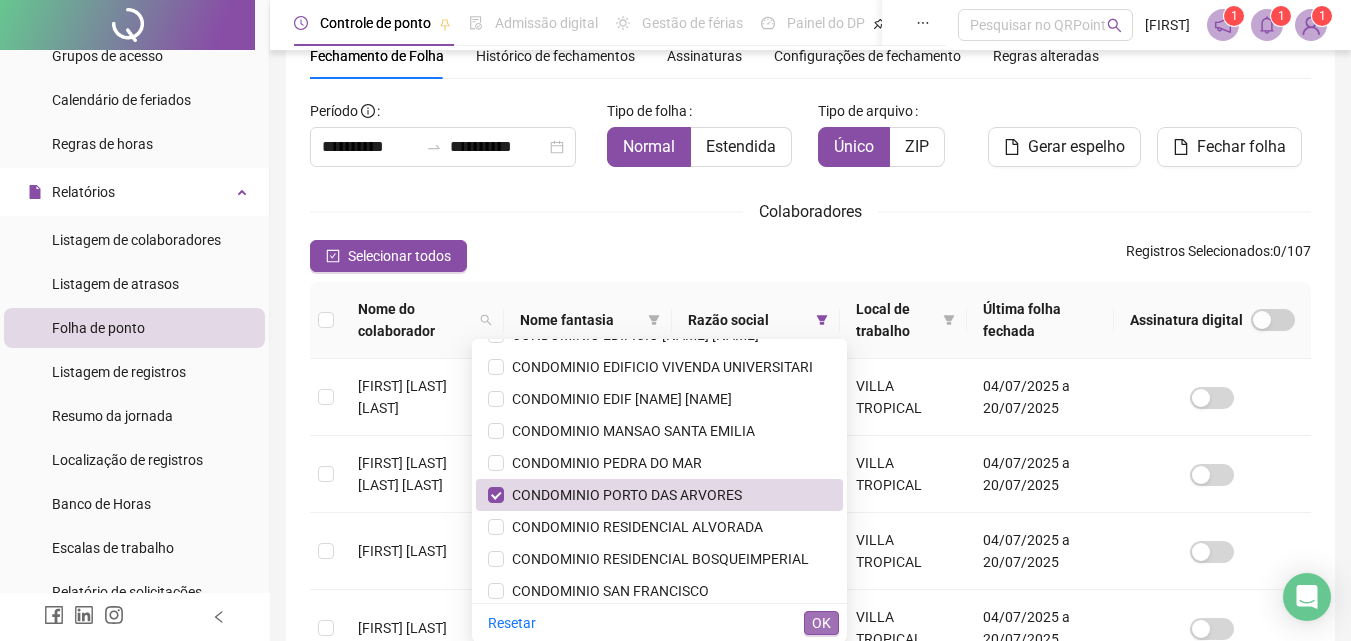 click on "OK" at bounding box center [821, 623] 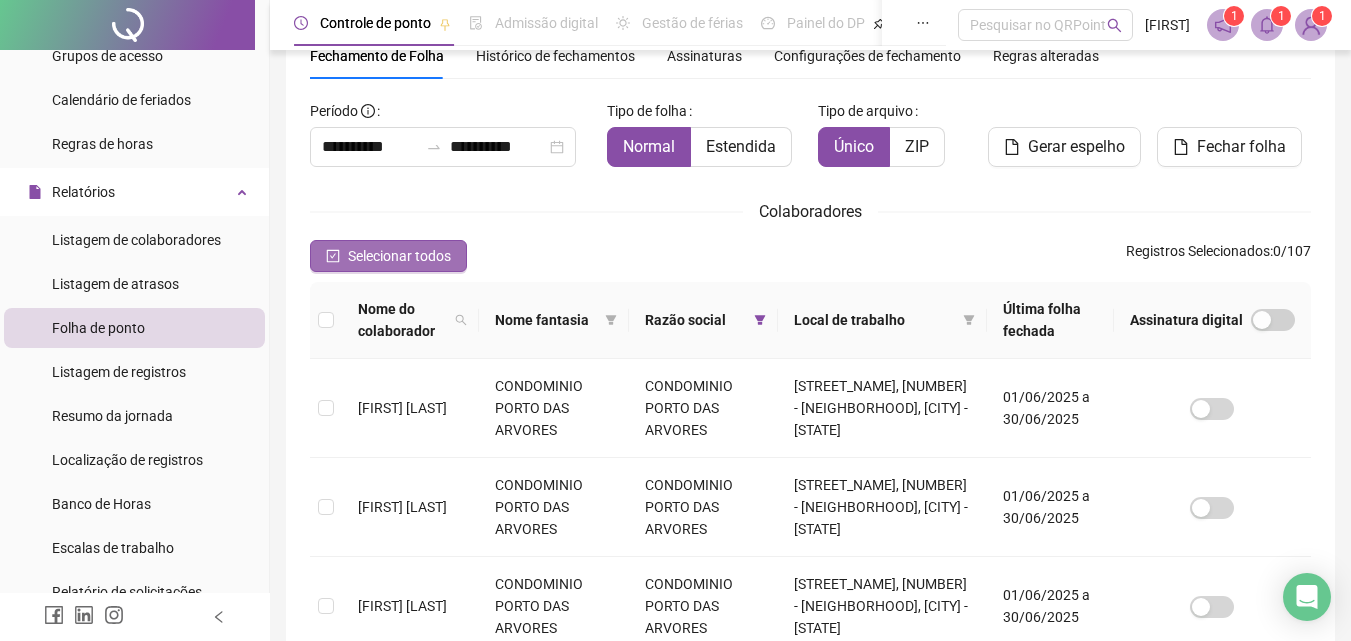 click on "Selecionar todos" at bounding box center [399, 256] 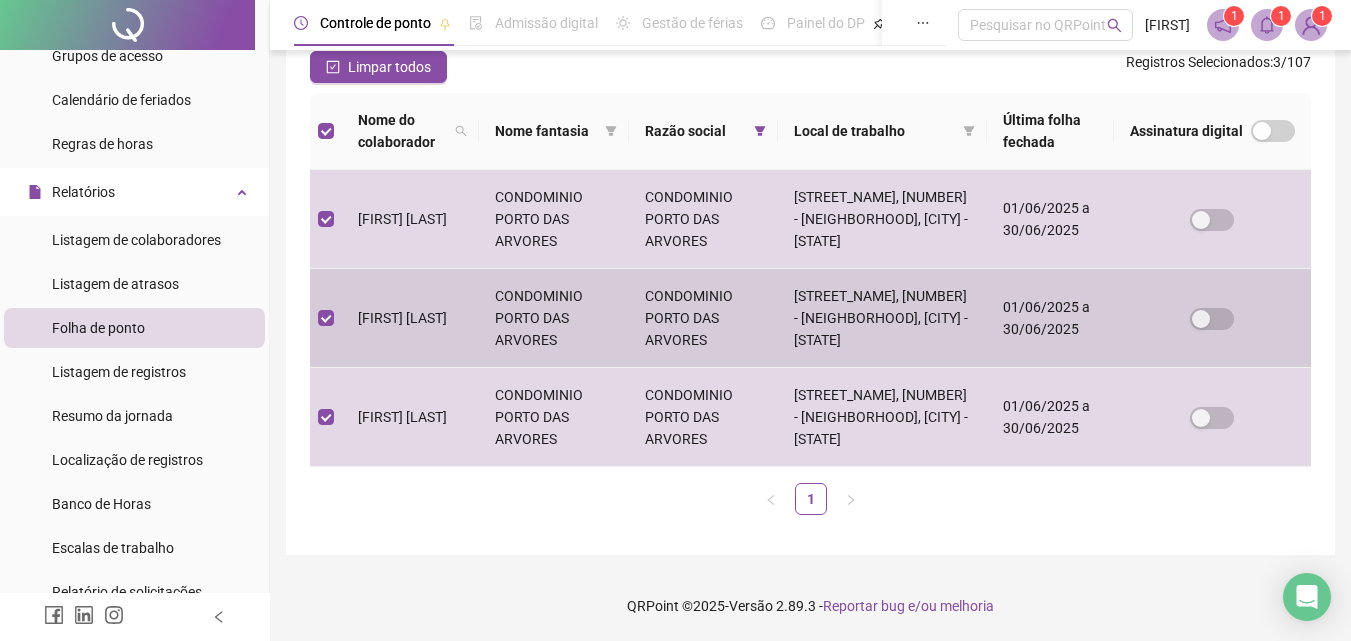 scroll, scrollTop: 344, scrollLeft: 0, axis: vertical 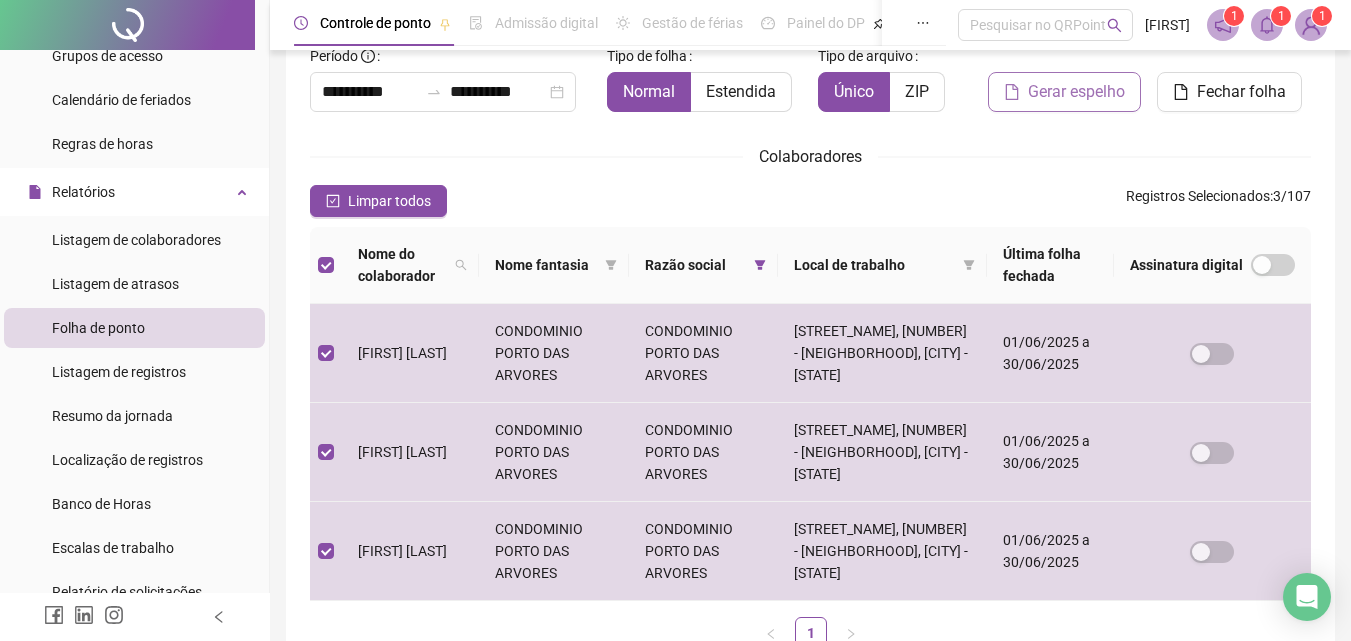 click on "Gerar espelho" at bounding box center (1076, 92) 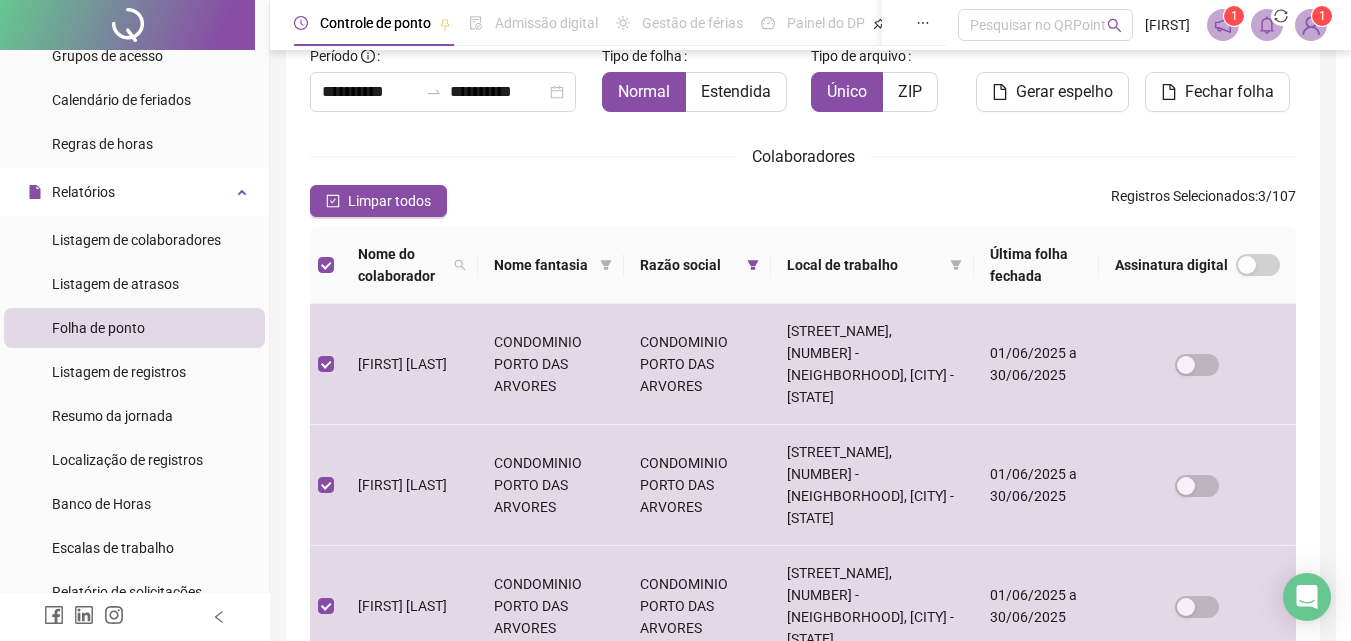 scroll, scrollTop: 89, scrollLeft: 0, axis: vertical 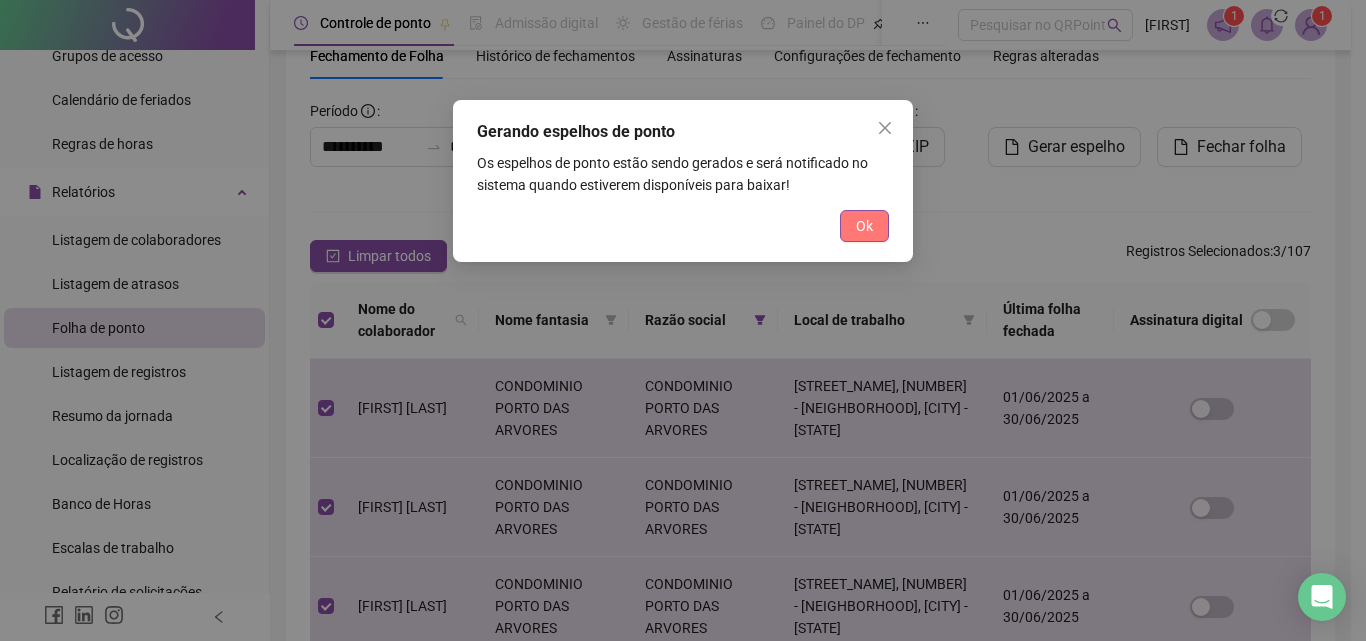 click on "Ok" at bounding box center (864, 226) 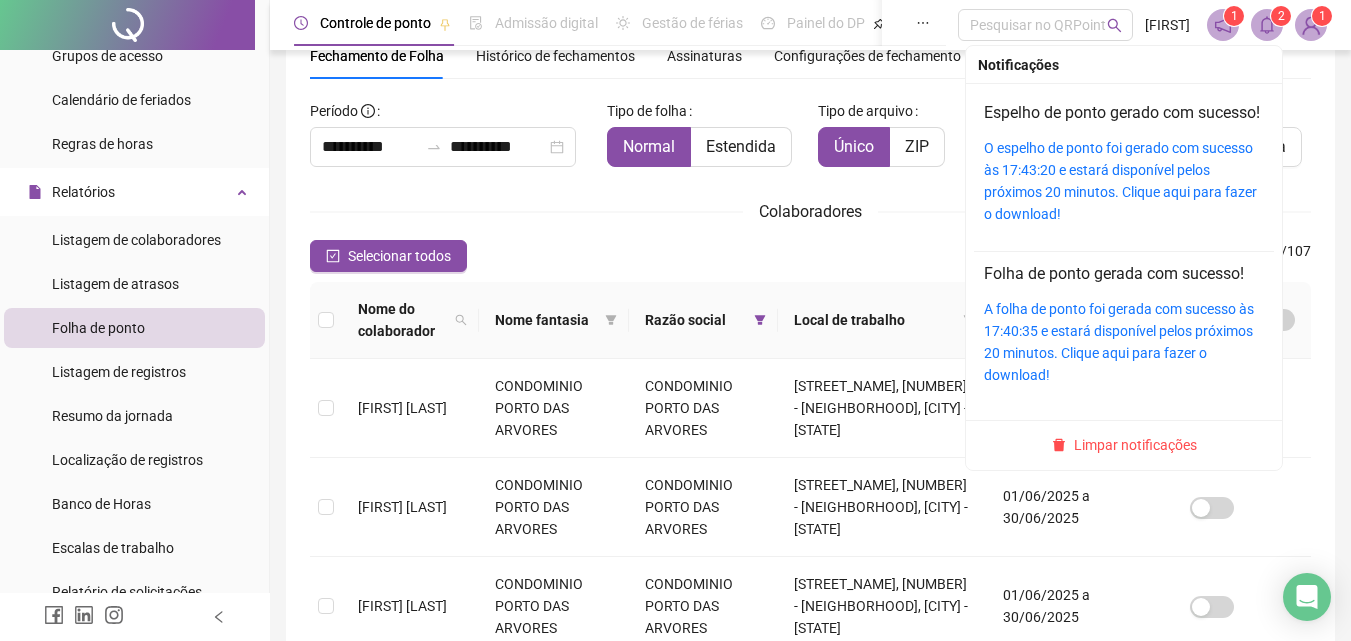 click 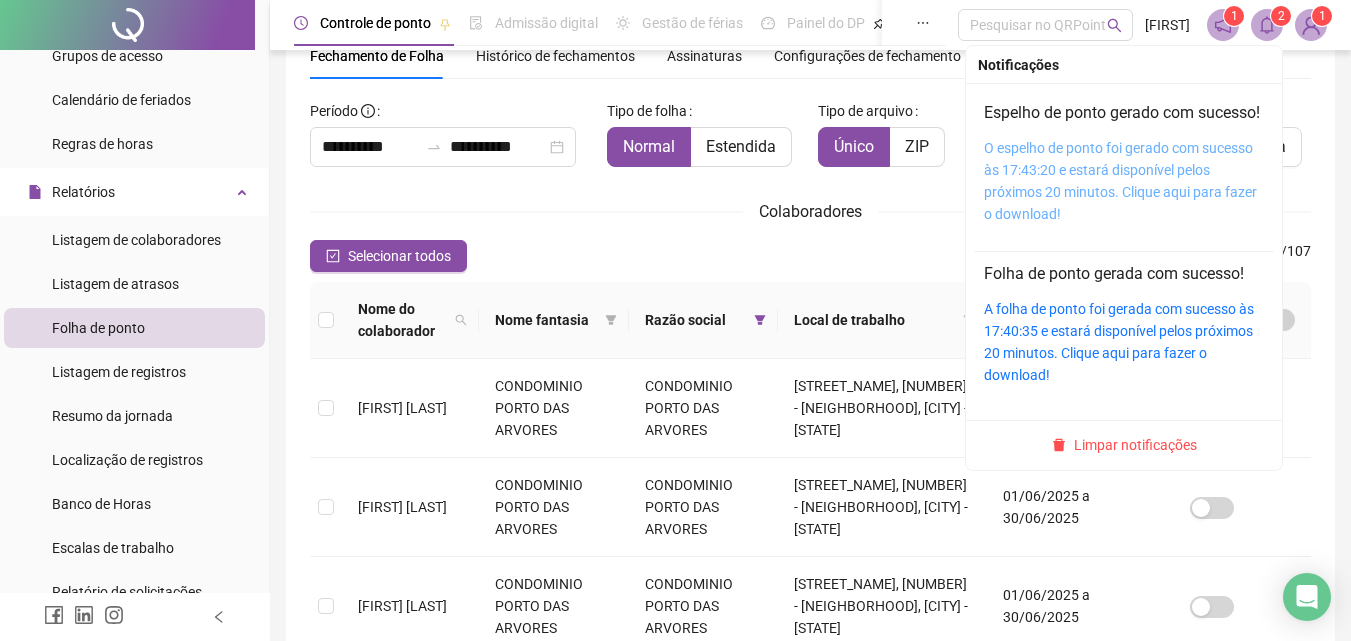 click on "O espelho de ponto foi gerado com sucesso às 17:43:20 e estará disponível pelos próximos 20 minutos.
Clique aqui para fazer o download!" at bounding box center [1120, 181] 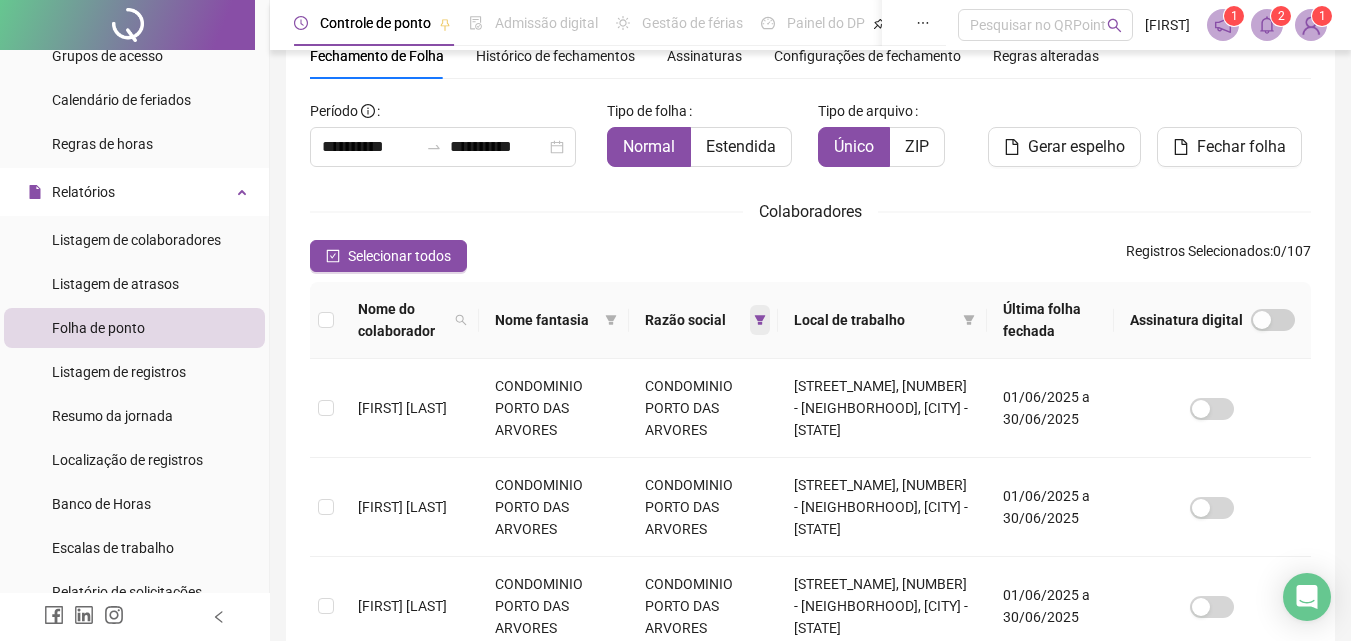 click 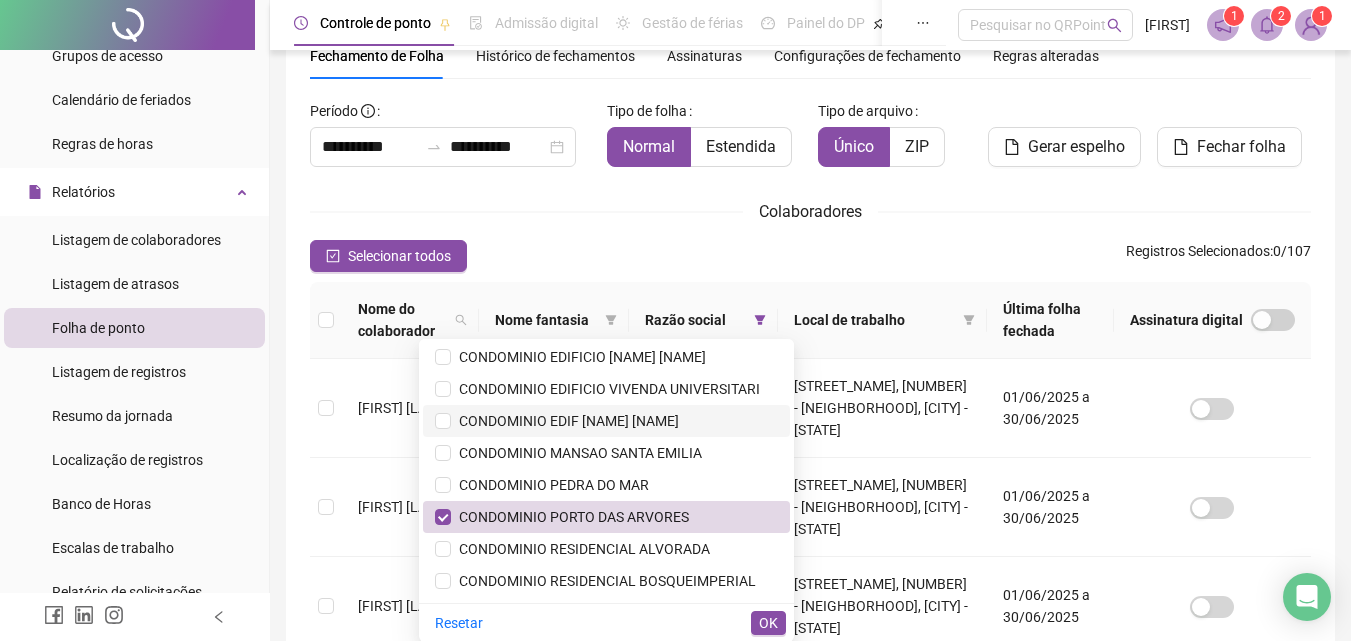 click on "CONDOMINIO EDIF [NAME] [NAME]" at bounding box center (565, 421) 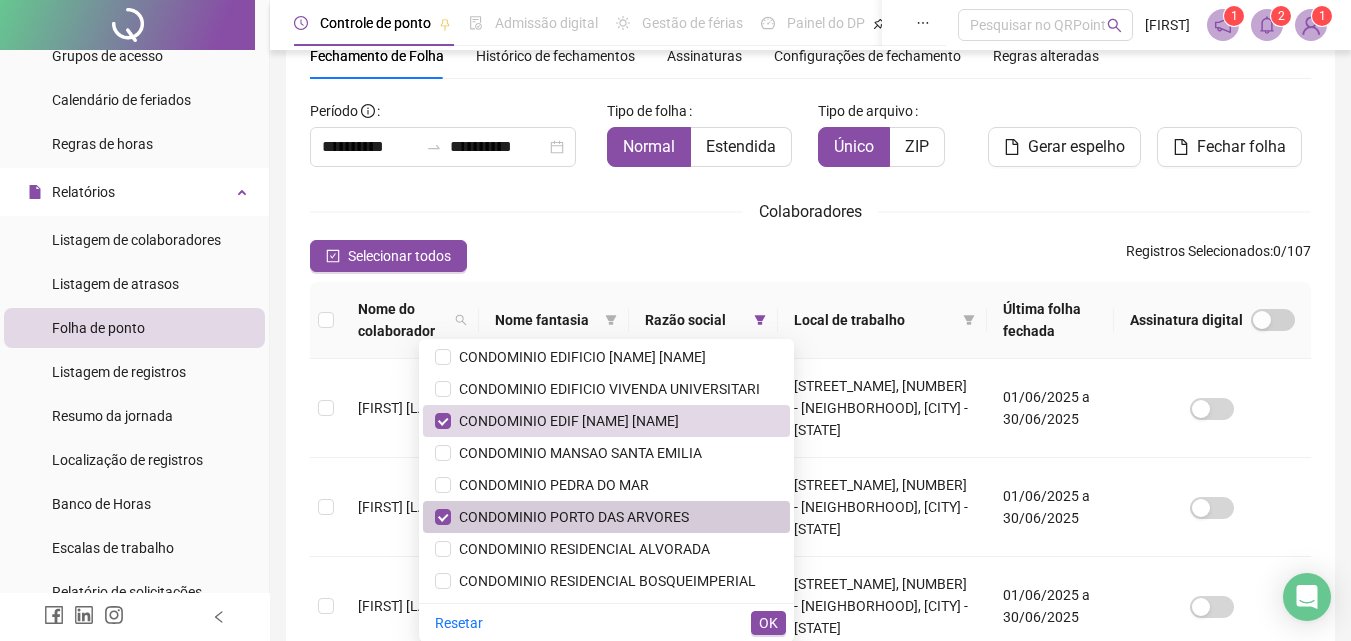 click on "CONDOMINIO PORTO DAS ARVORES" at bounding box center [570, 517] 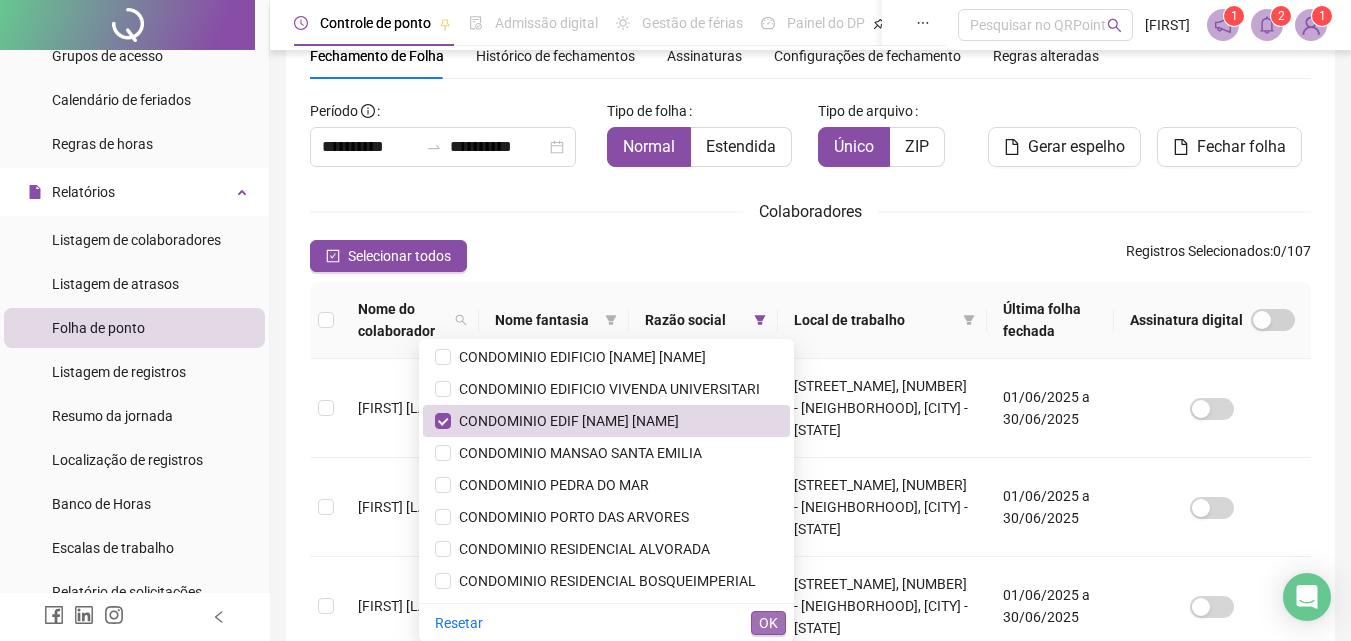 click on "OK" at bounding box center (768, 623) 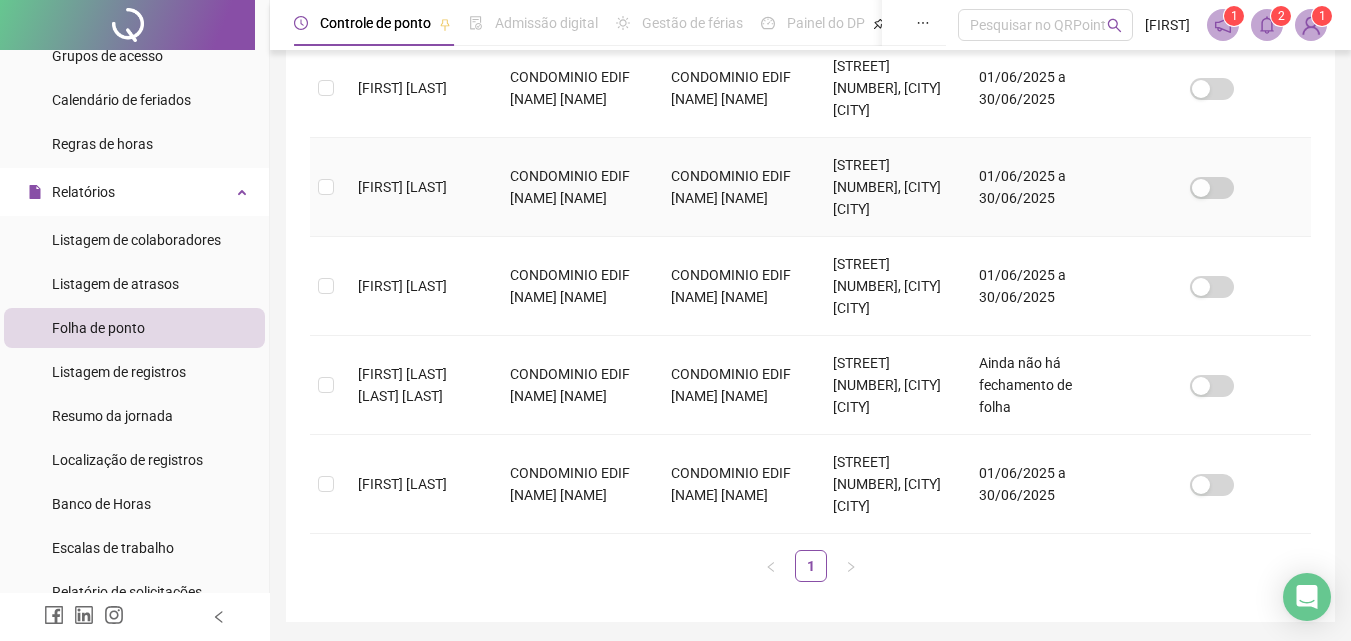 scroll, scrollTop: 476, scrollLeft: 0, axis: vertical 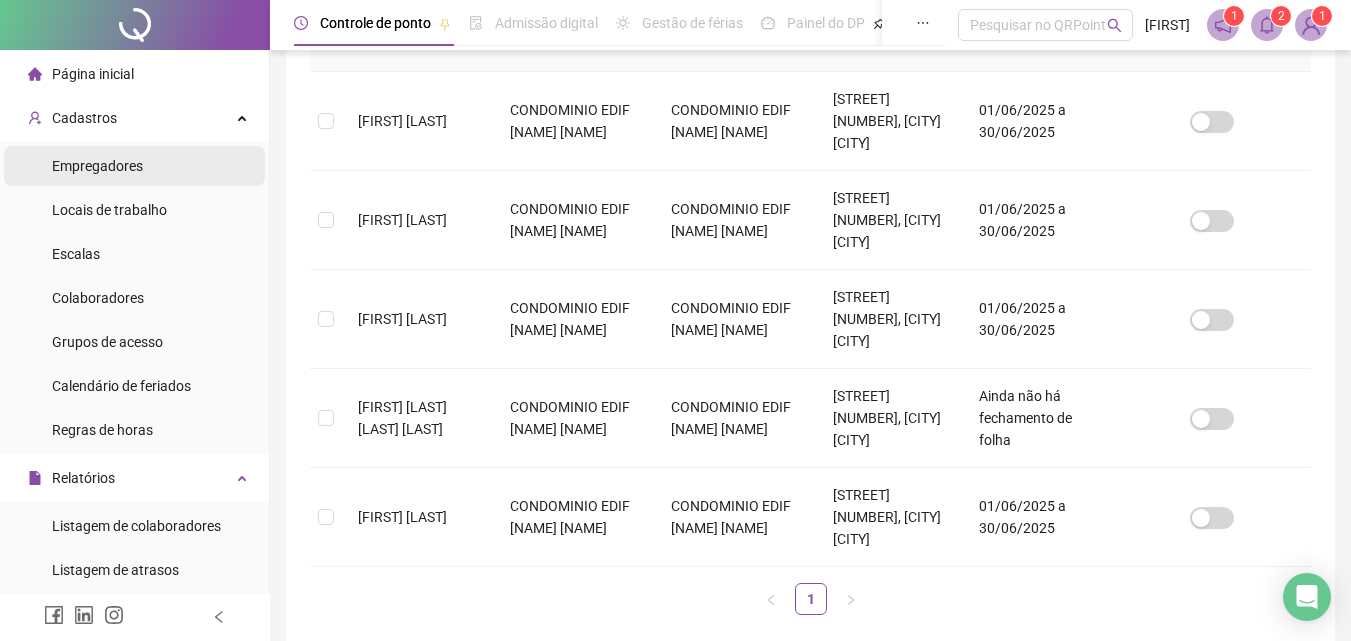 click on "Empregadores" at bounding box center (97, 166) 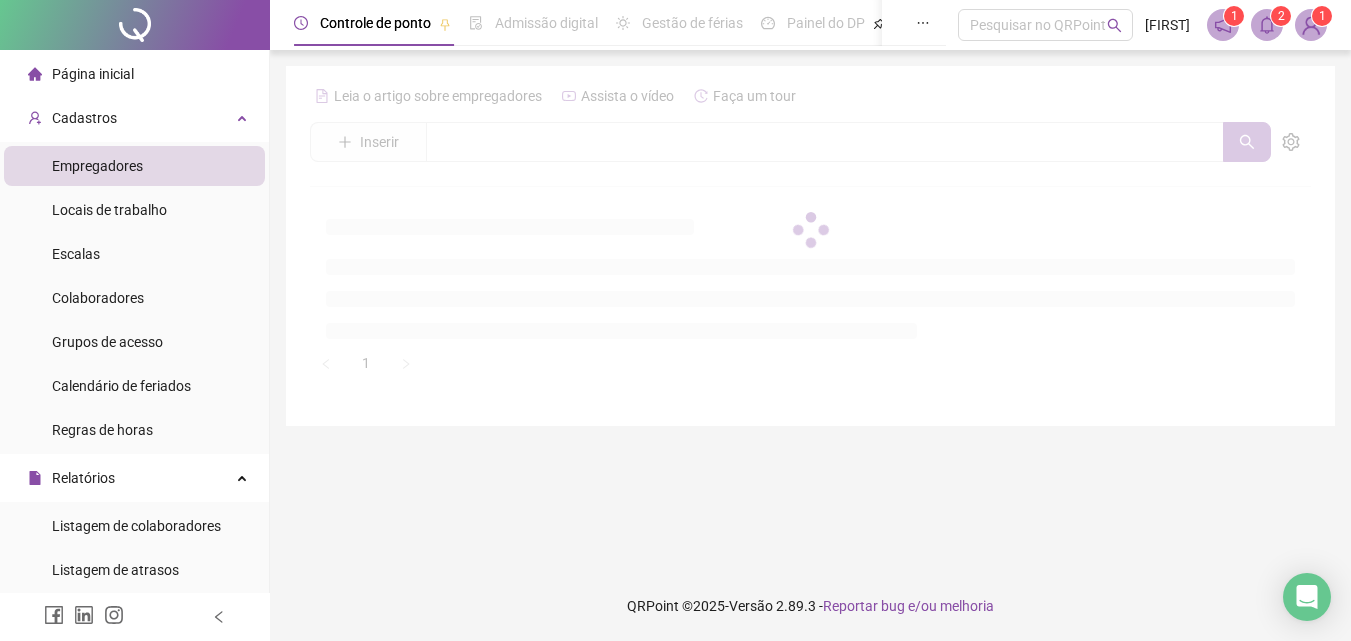 scroll, scrollTop: 0, scrollLeft: 0, axis: both 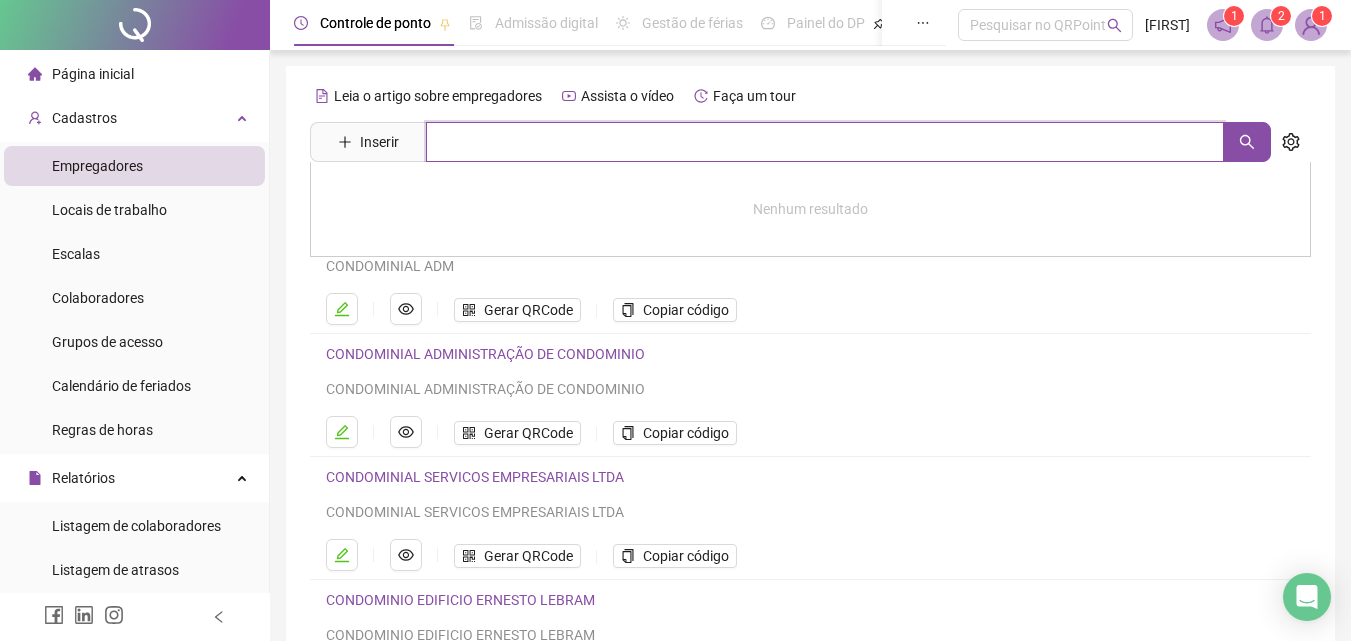 drag, startPoint x: 666, startPoint y: 123, endPoint x: 653, endPoint y: 128, distance: 13.928389 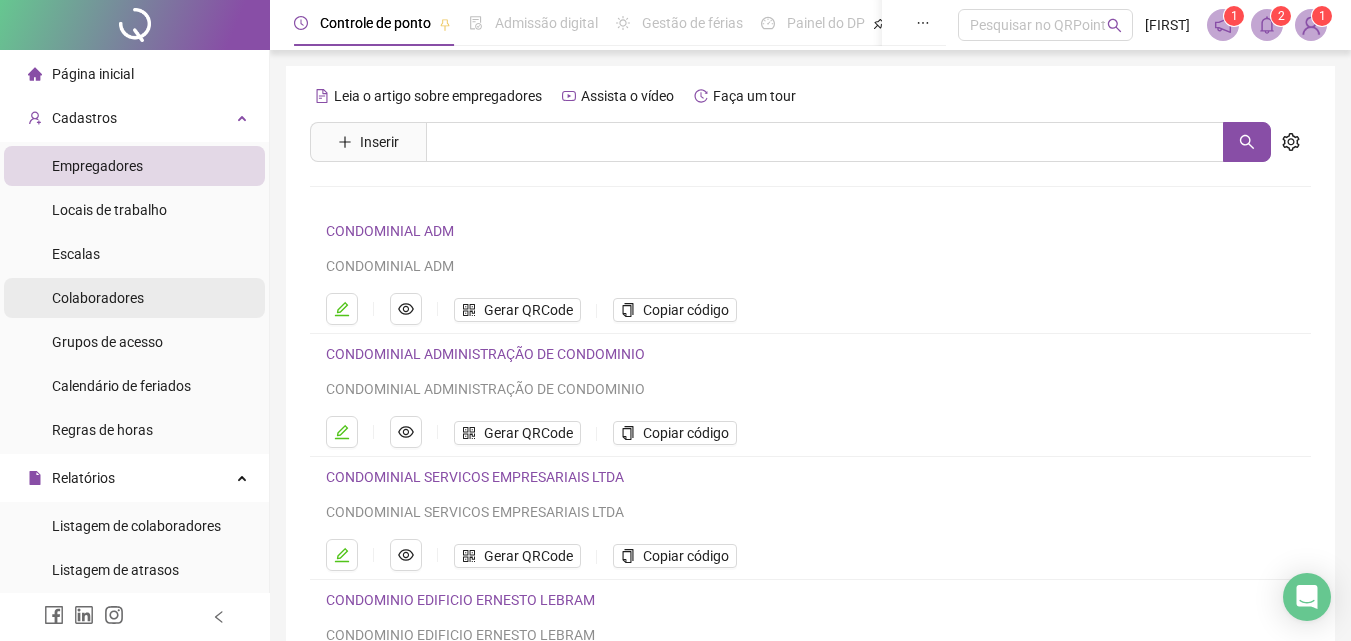 click on "Colaboradores" at bounding box center [98, 298] 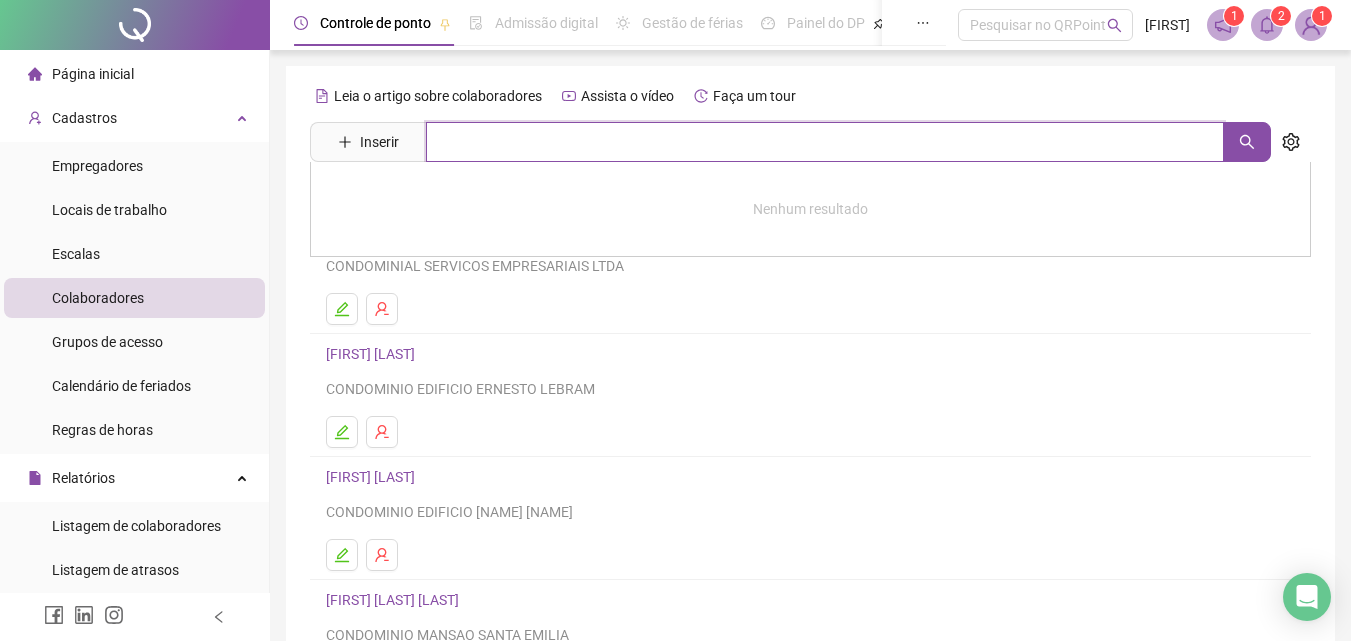 click at bounding box center [825, 142] 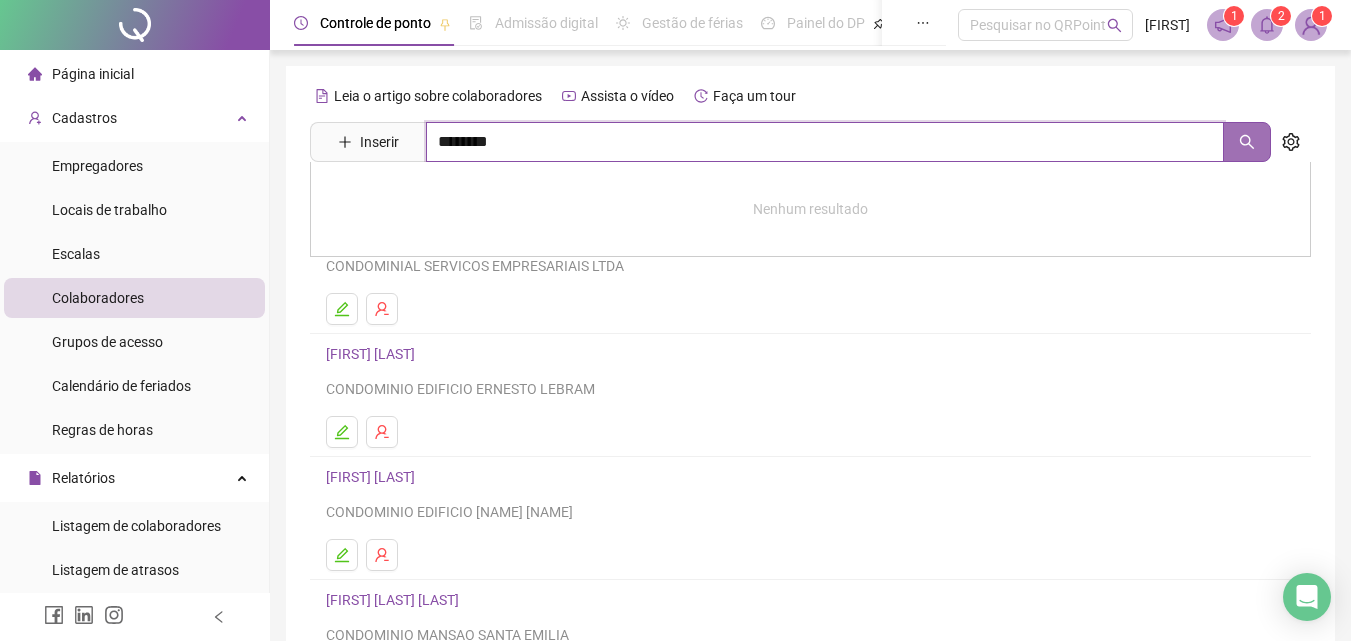click at bounding box center [1247, 142] 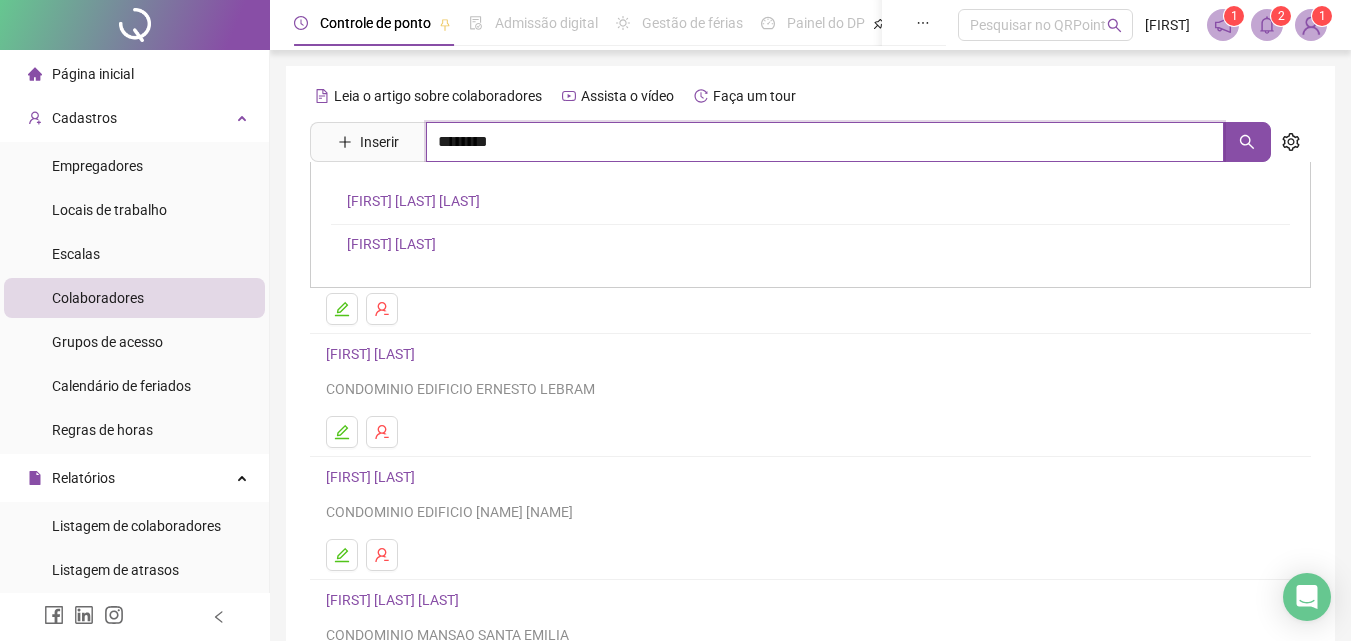 type on "********" 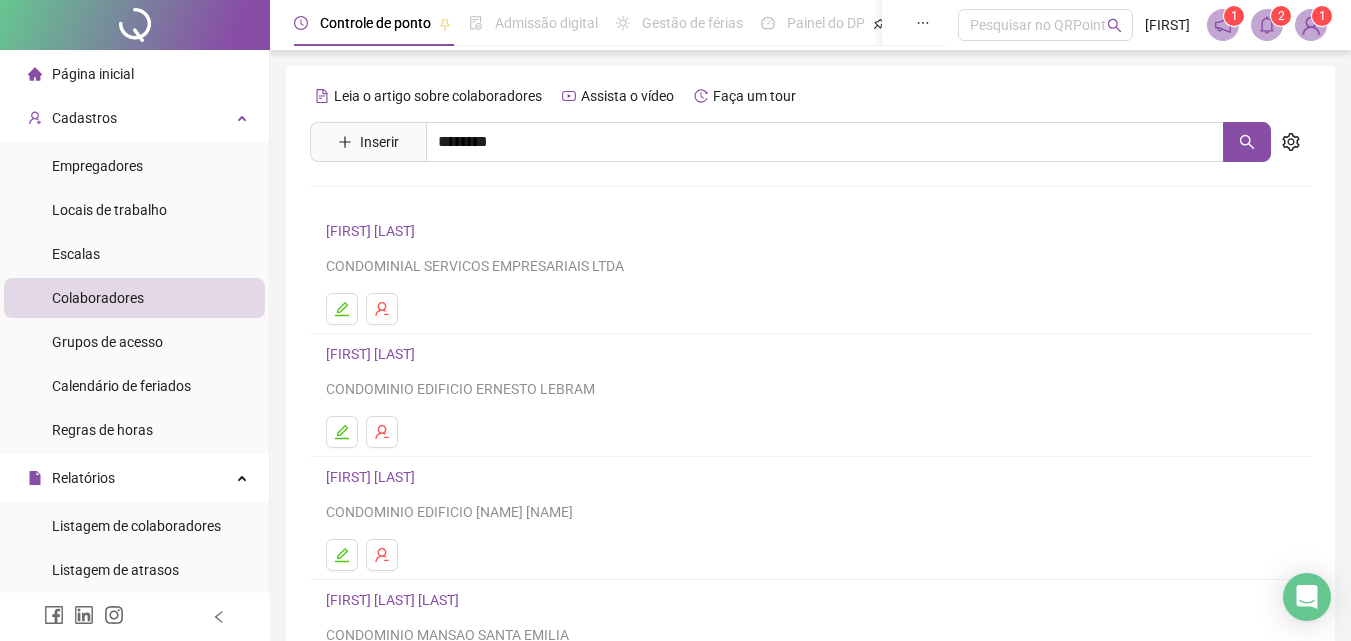 click on "[FIRST] [LAST]" at bounding box center [391, 244] 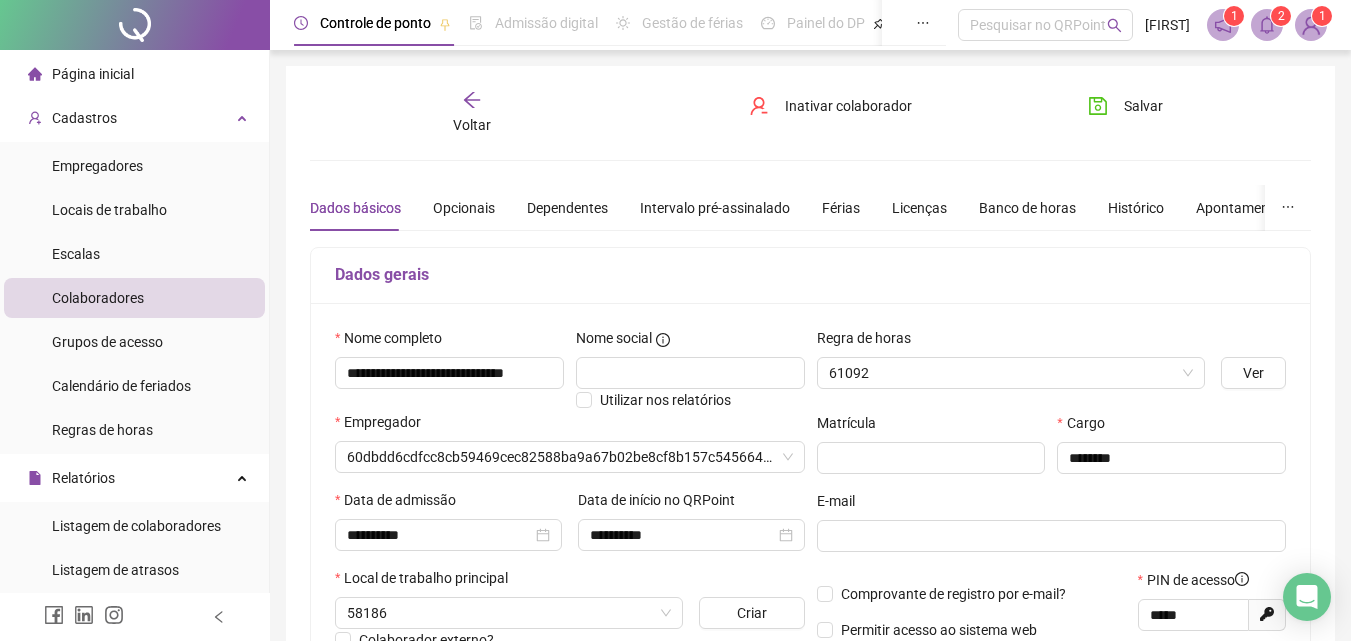 type on "*****" 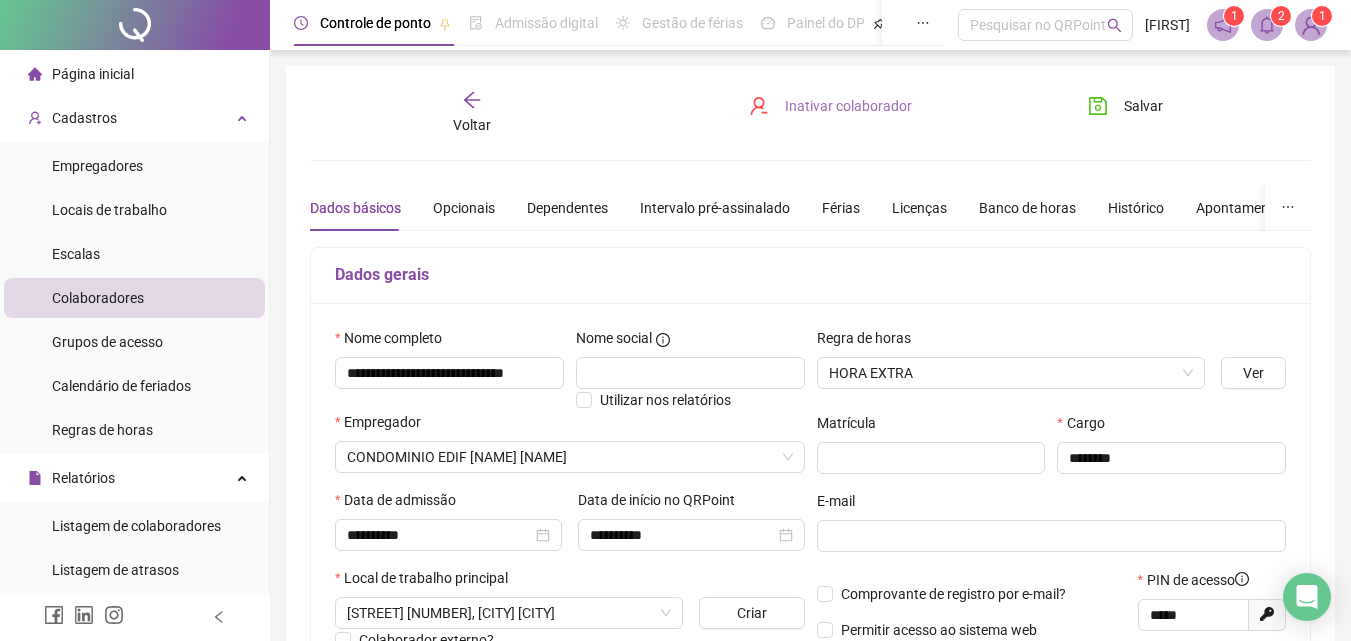 click on "Inativar colaborador" at bounding box center (848, 106) 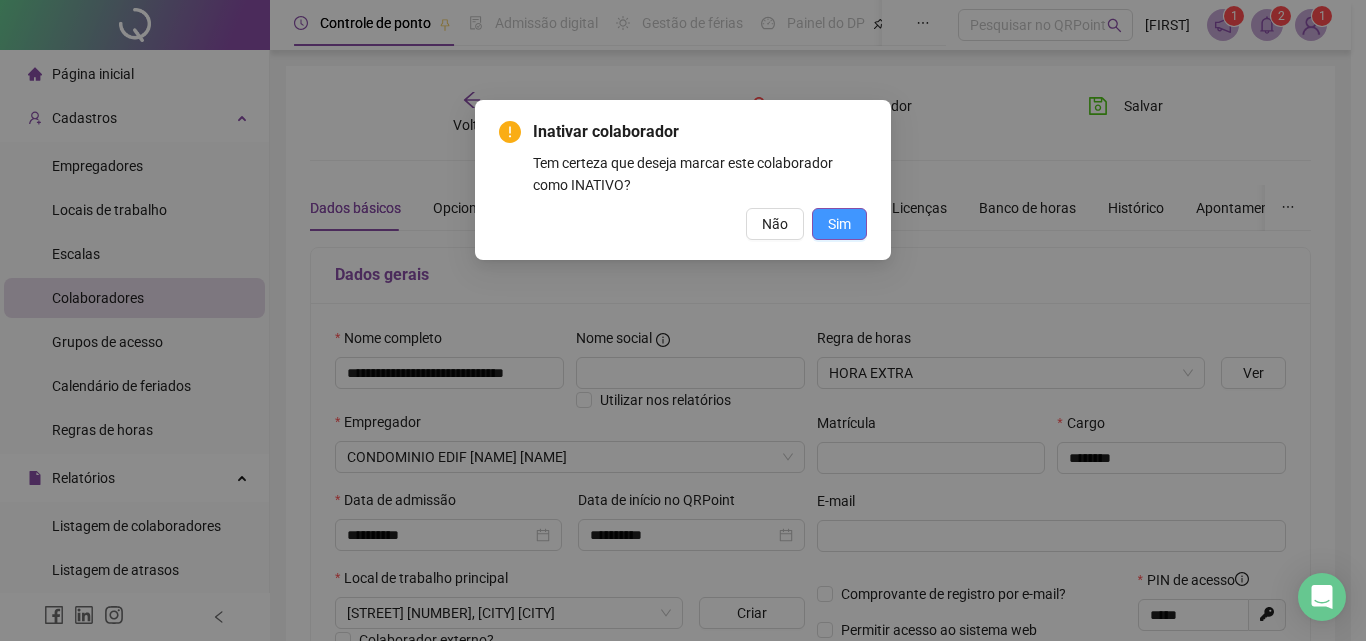 click on "Sim" at bounding box center [839, 224] 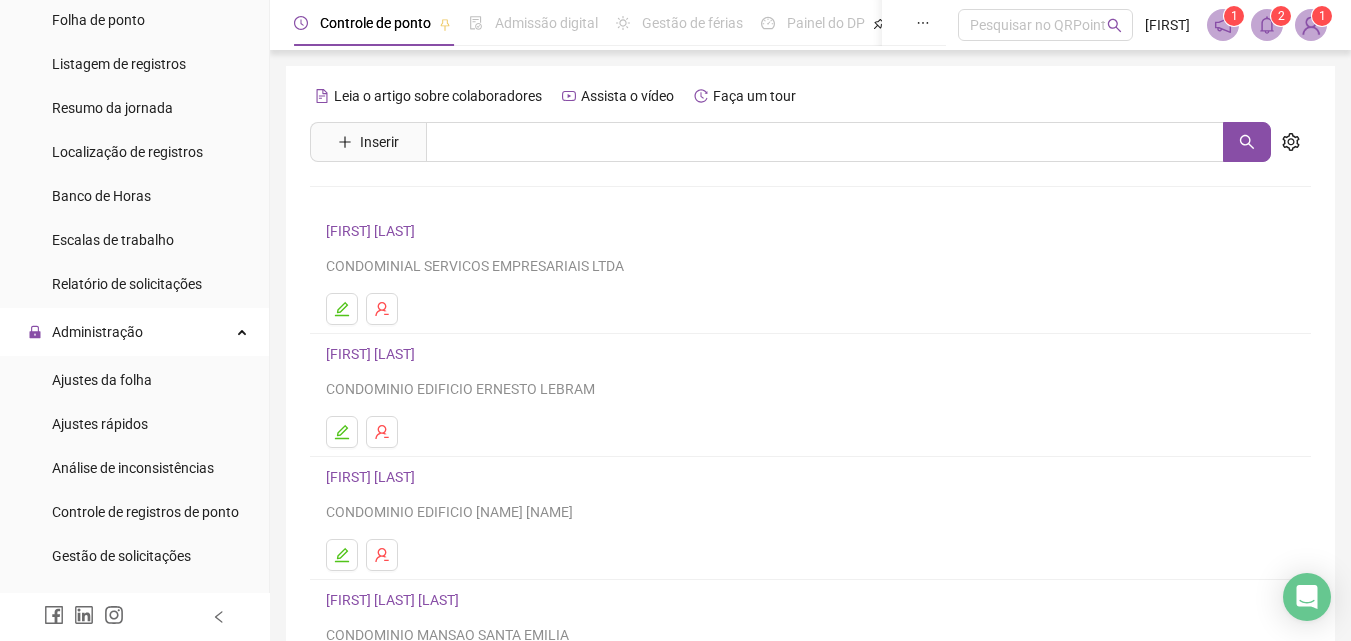 scroll, scrollTop: 600, scrollLeft: 0, axis: vertical 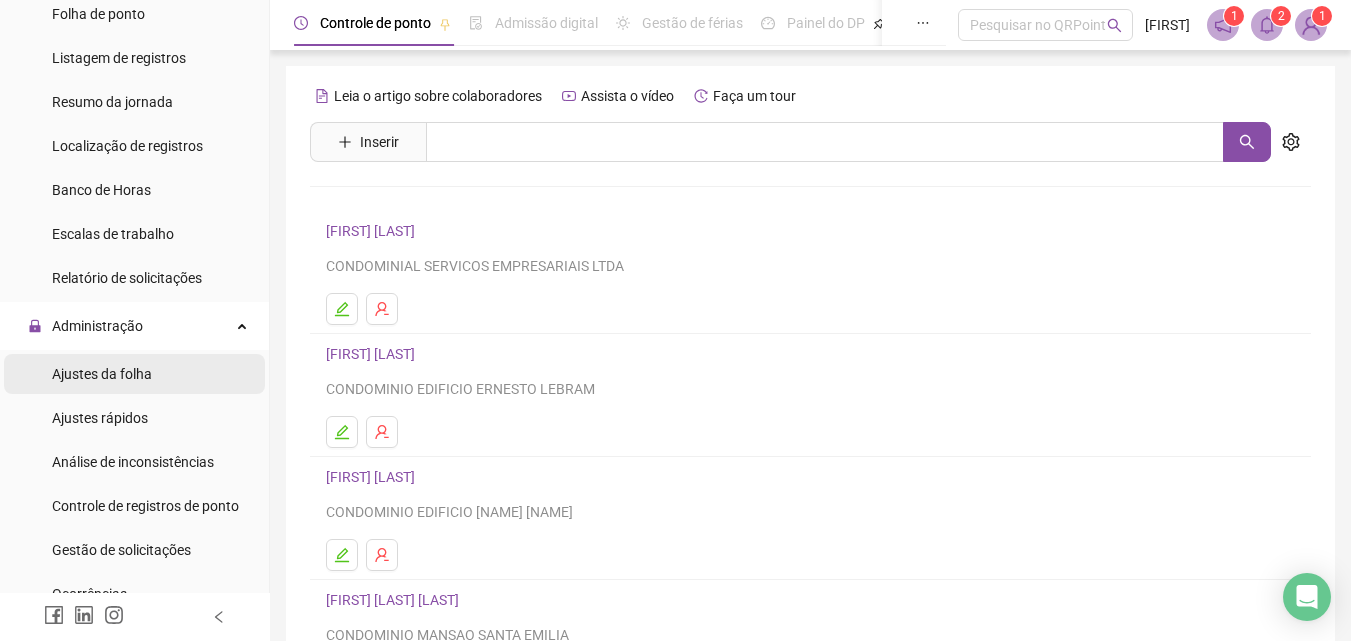click on "Ajustes da folha" at bounding box center [134, 374] 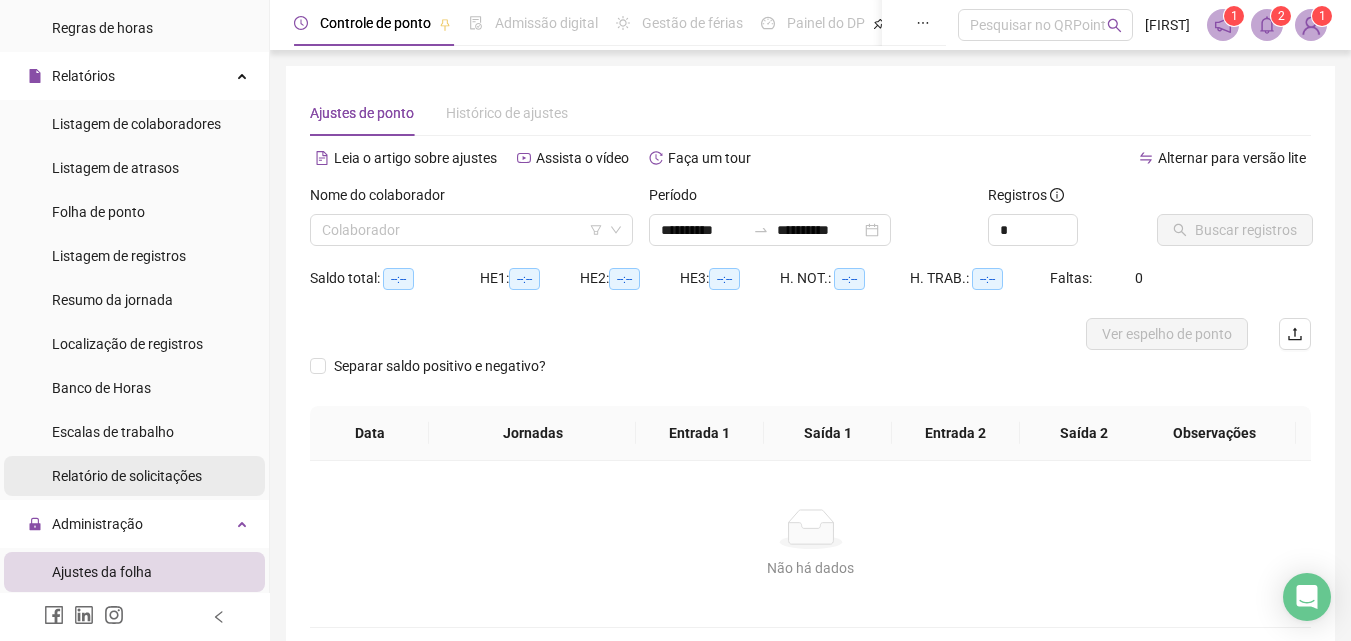 scroll, scrollTop: 300, scrollLeft: 0, axis: vertical 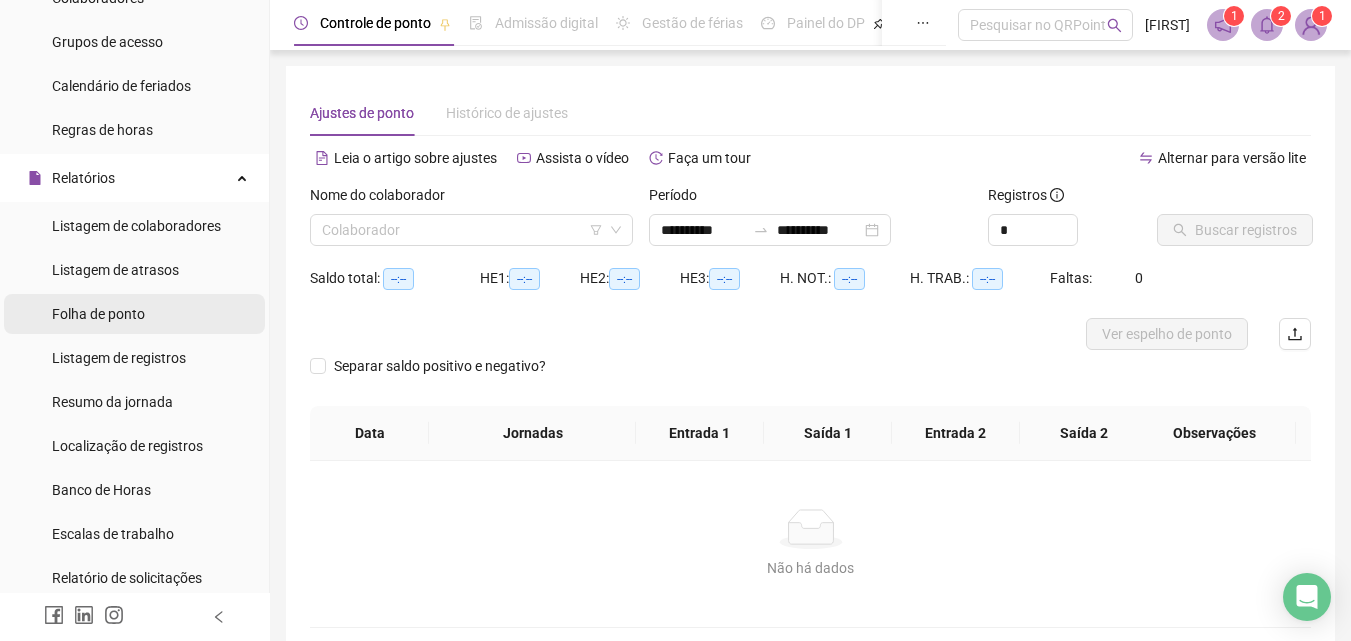 click on "Folha de ponto" at bounding box center (98, 314) 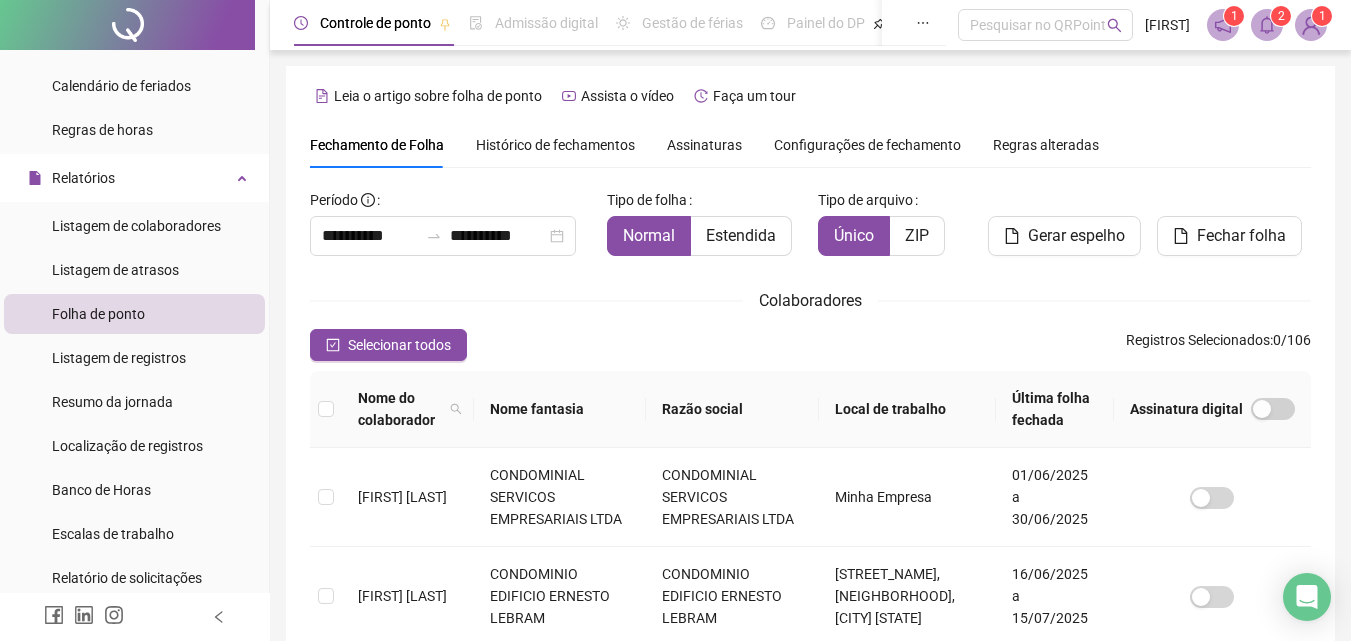scroll, scrollTop: 89, scrollLeft: 0, axis: vertical 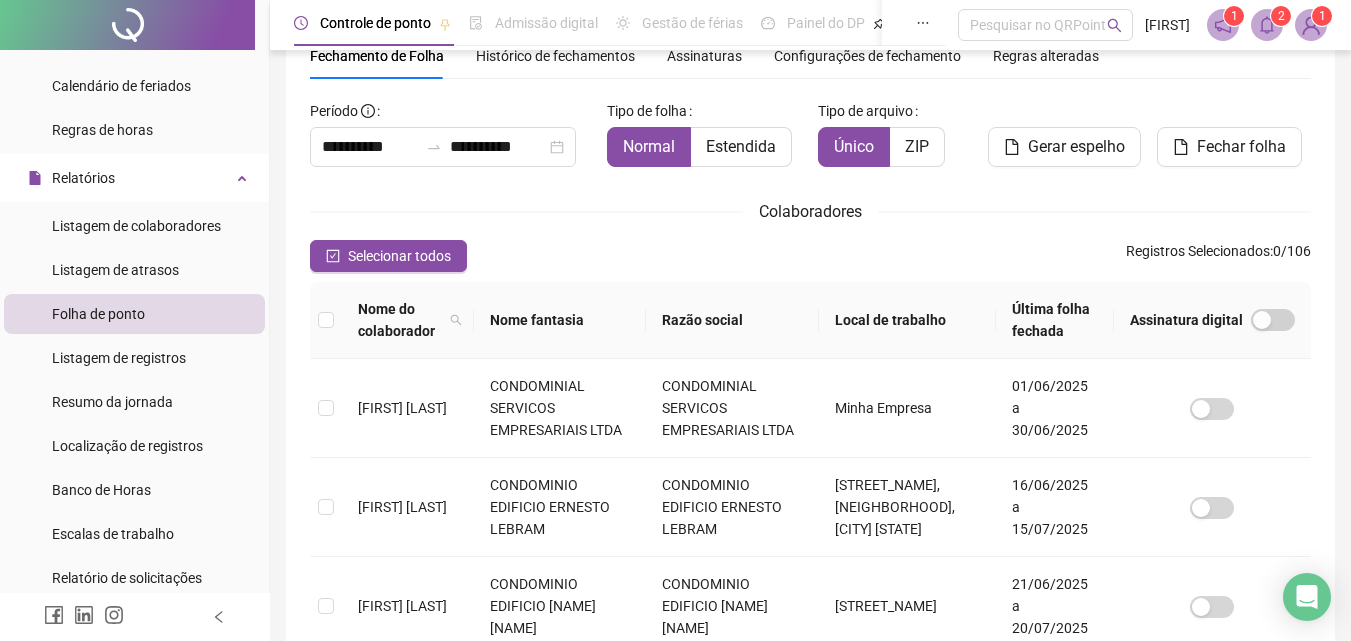 click on "Razão social" at bounding box center [732, 320] 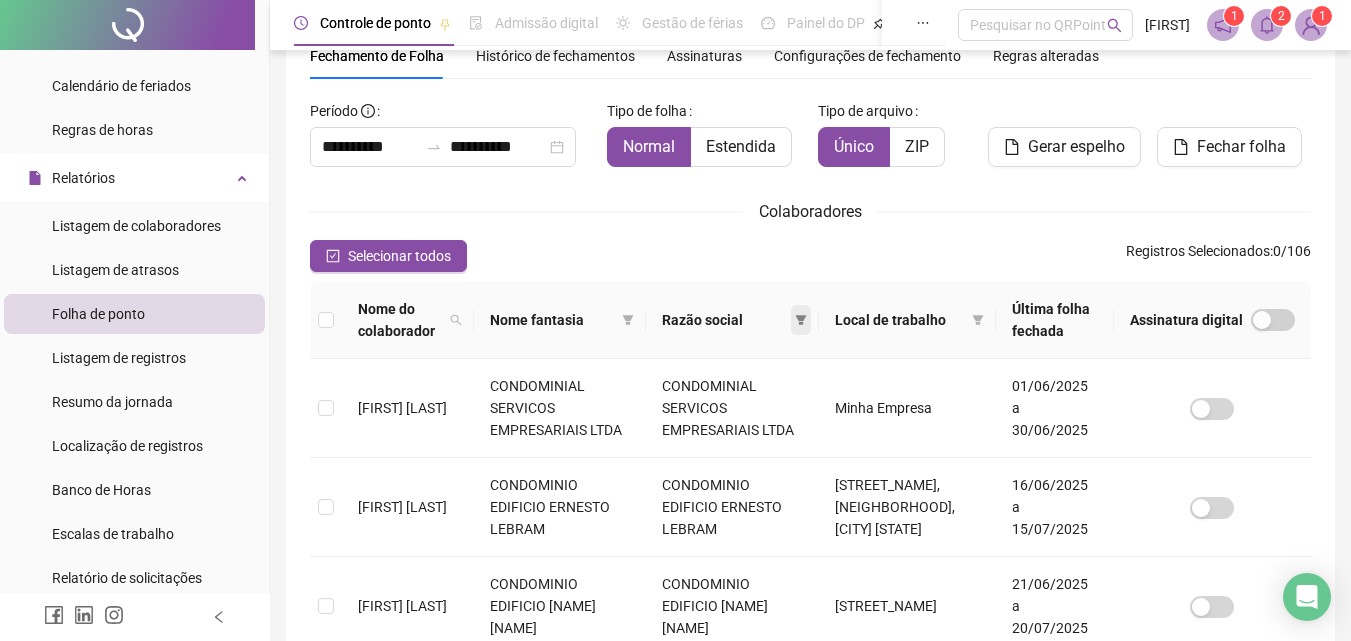 click 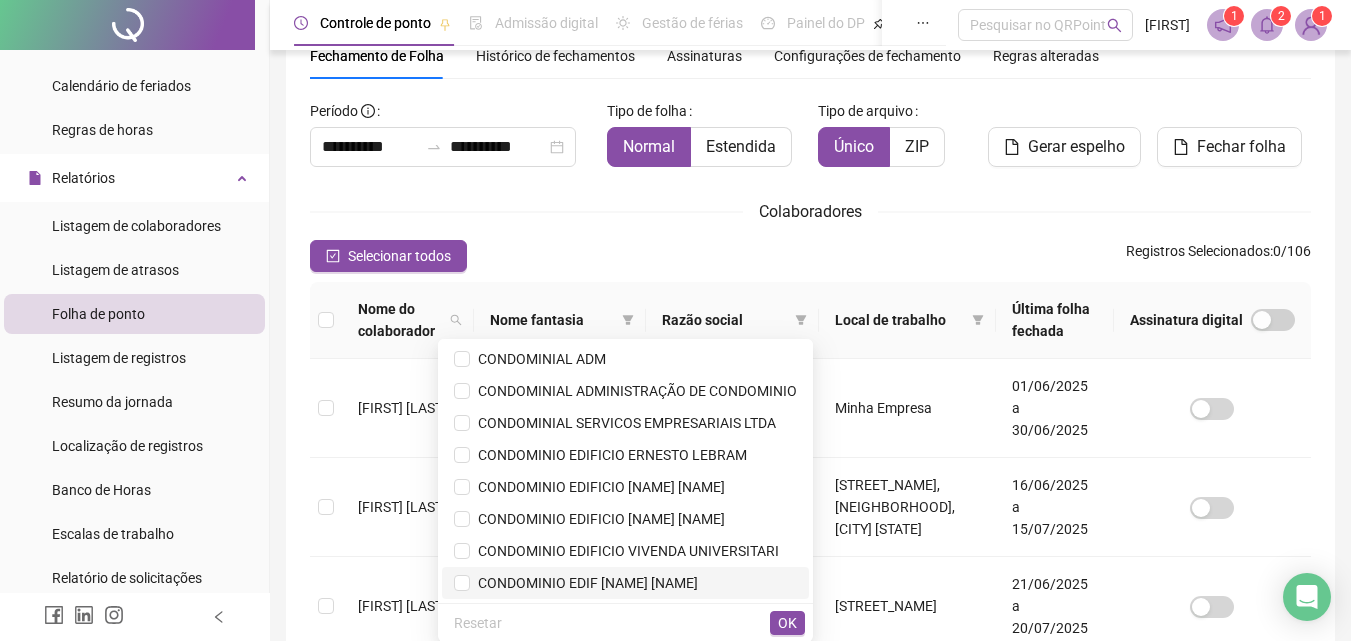 click on "CONDOMINIO EDIF [NAME] [NAME]" at bounding box center (584, 583) 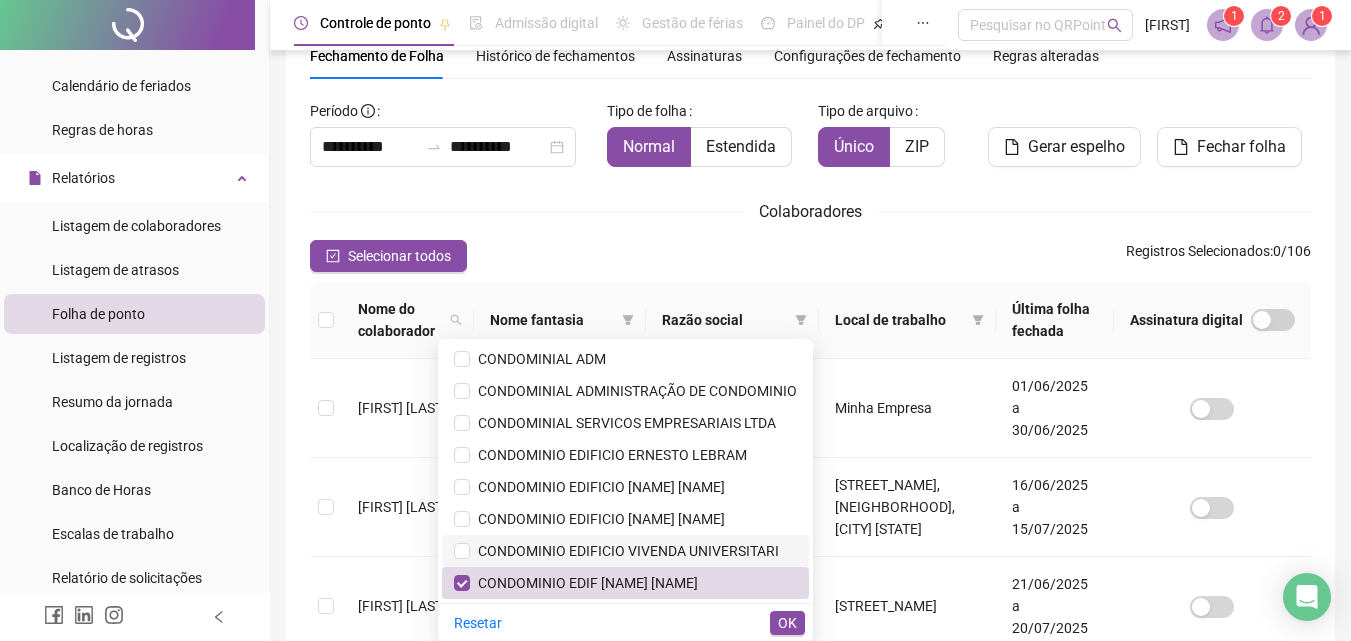 scroll, scrollTop: 100, scrollLeft: 0, axis: vertical 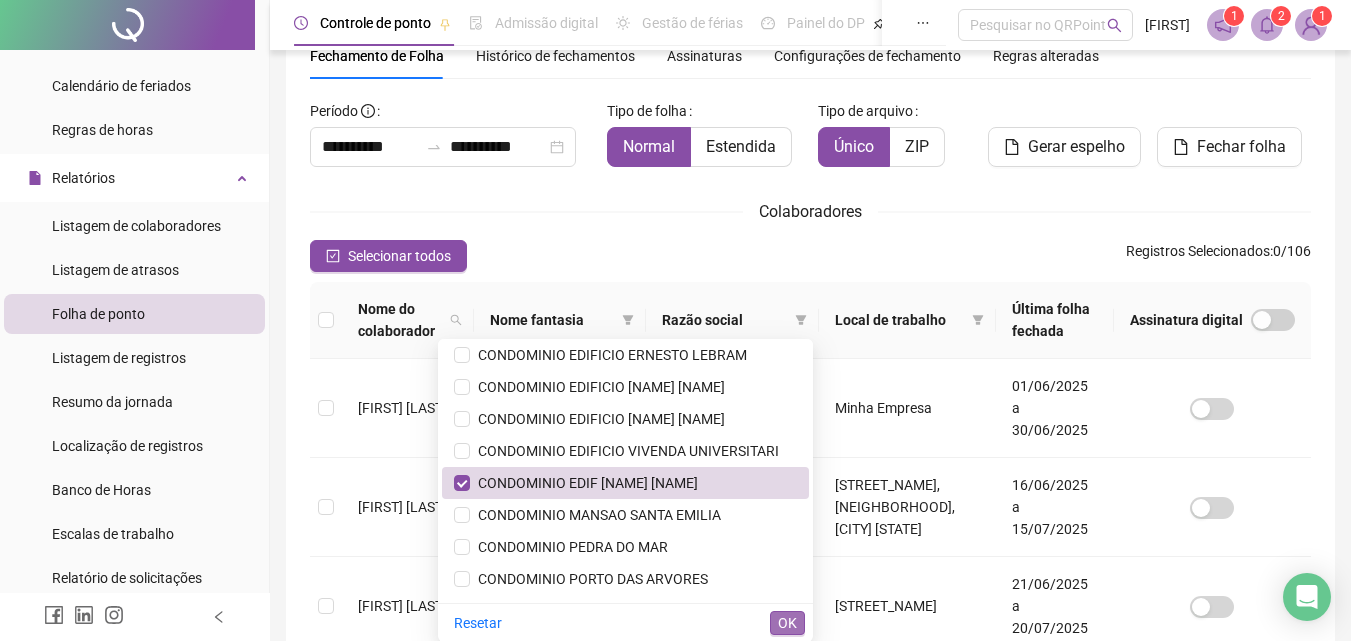 click on "OK" at bounding box center [787, 623] 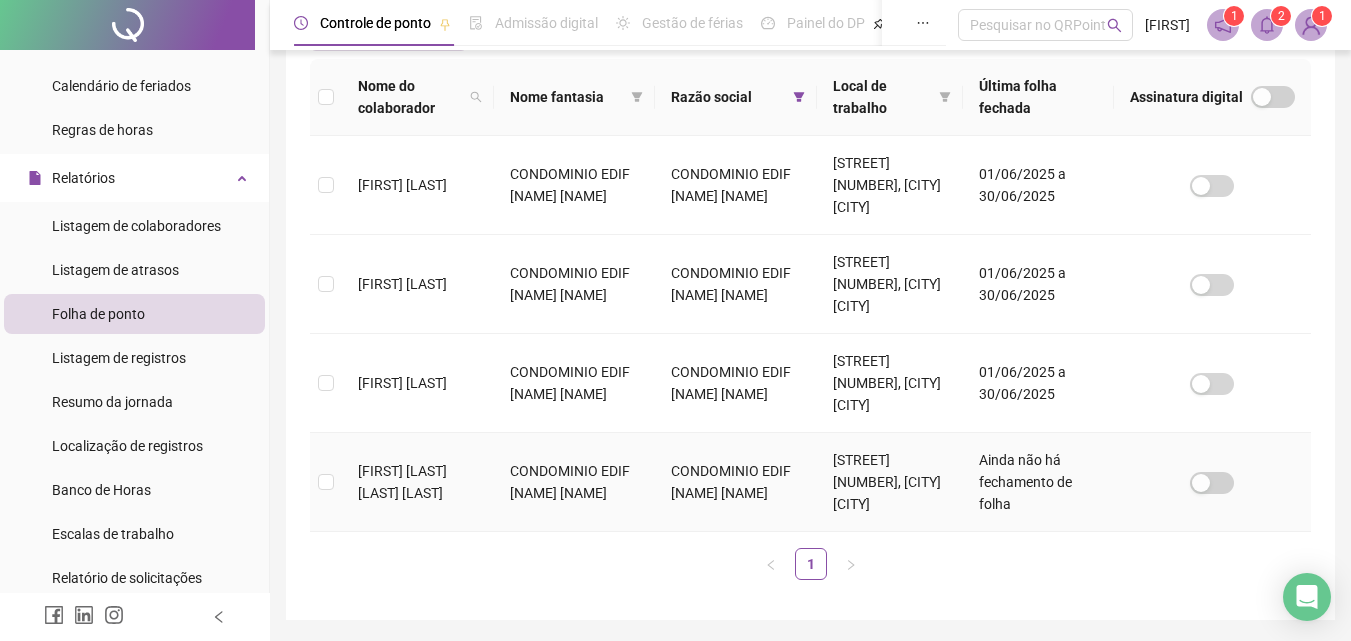 scroll, scrollTop: 277, scrollLeft: 0, axis: vertical 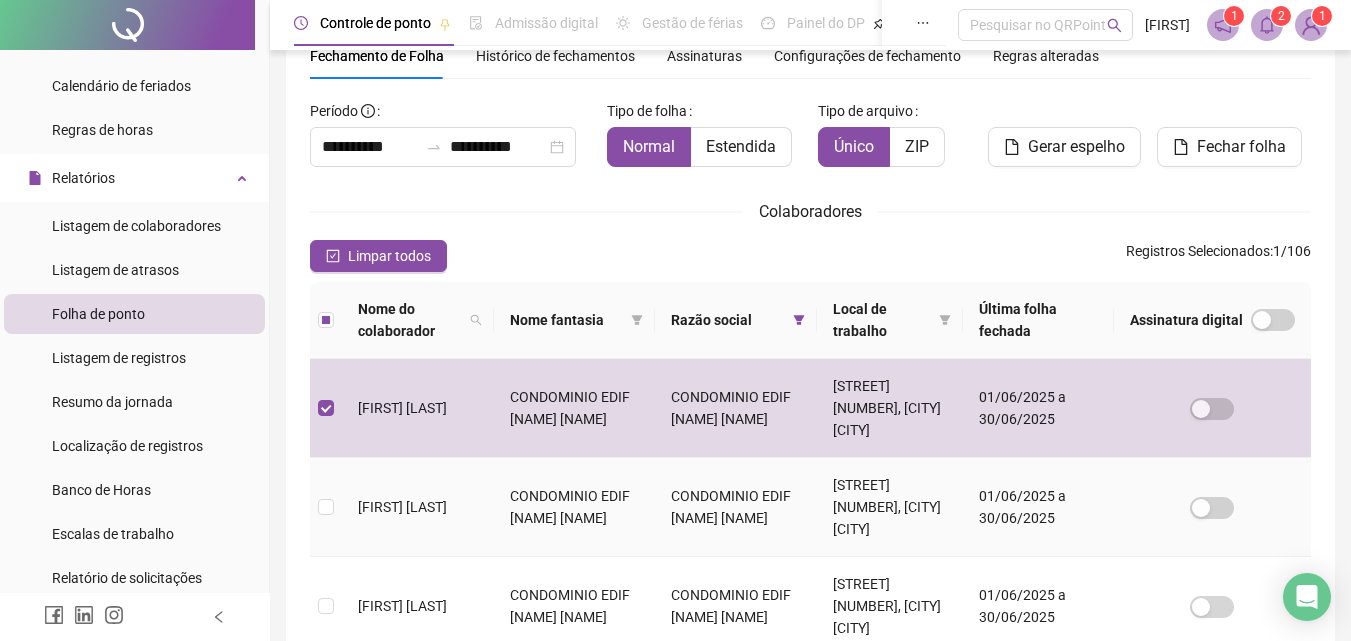 click at bounding box center (326, 507) 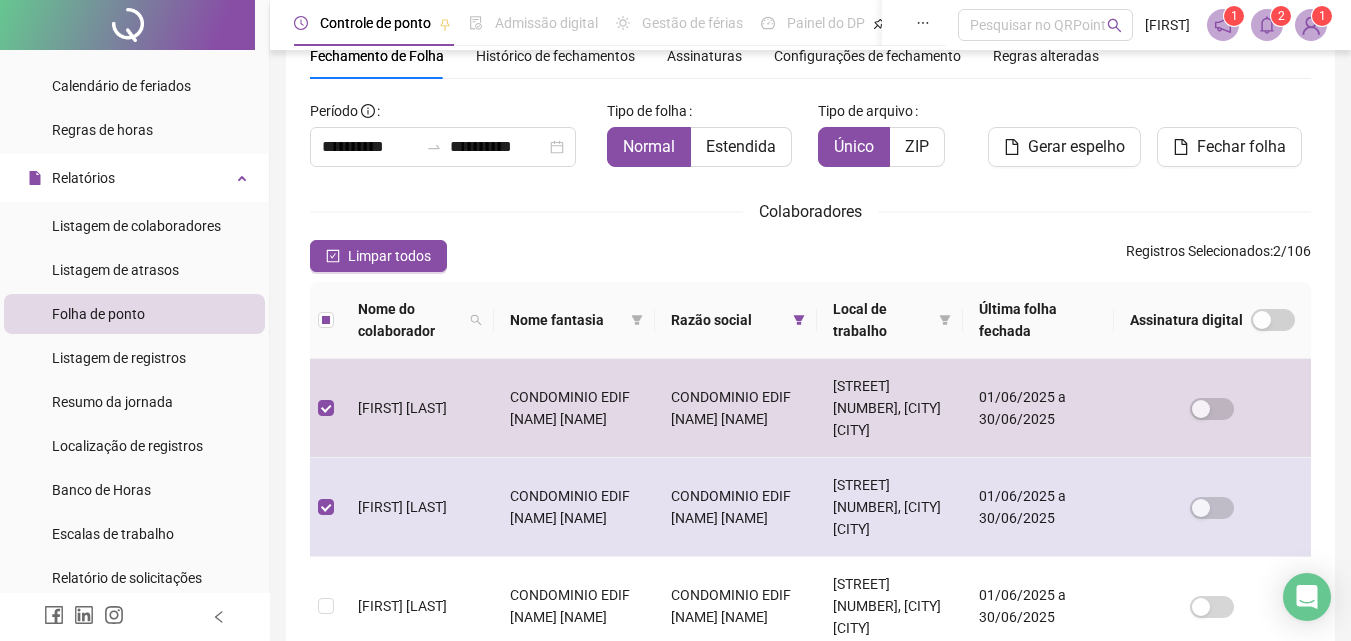 scroll, scrollTop: 289, scrollLeft: 0, axis: vertical 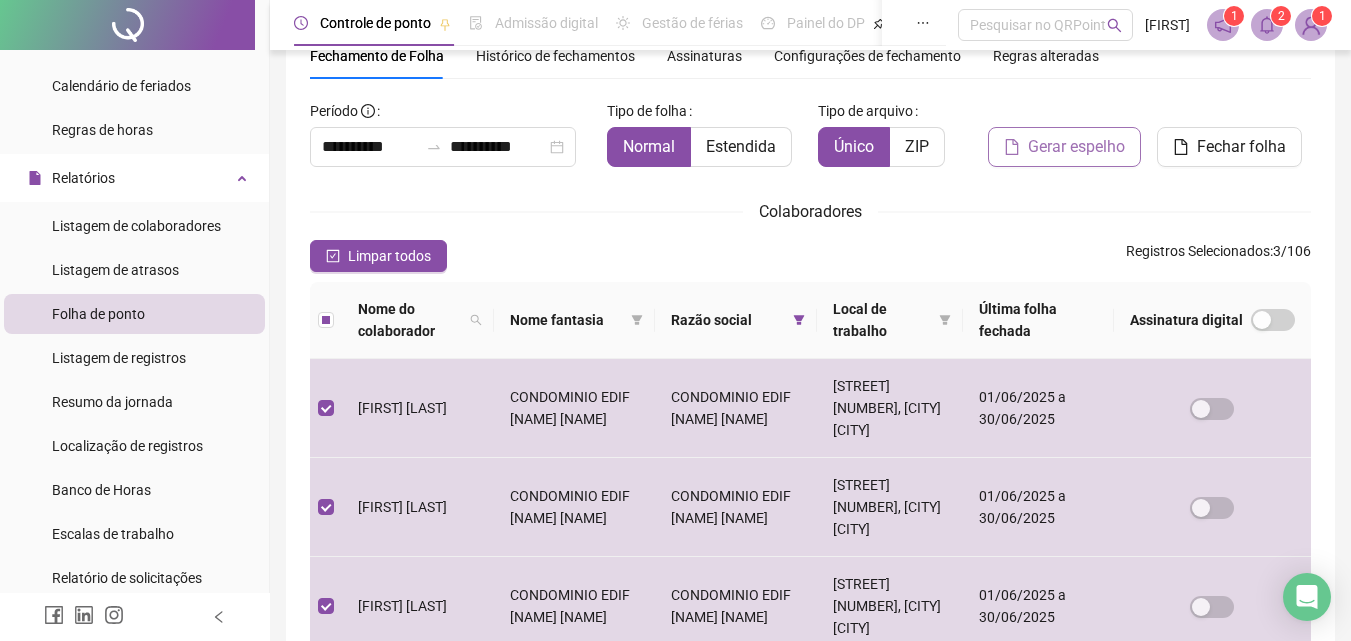 click on "Gerar espelho" at bounding box center [1076, 147] 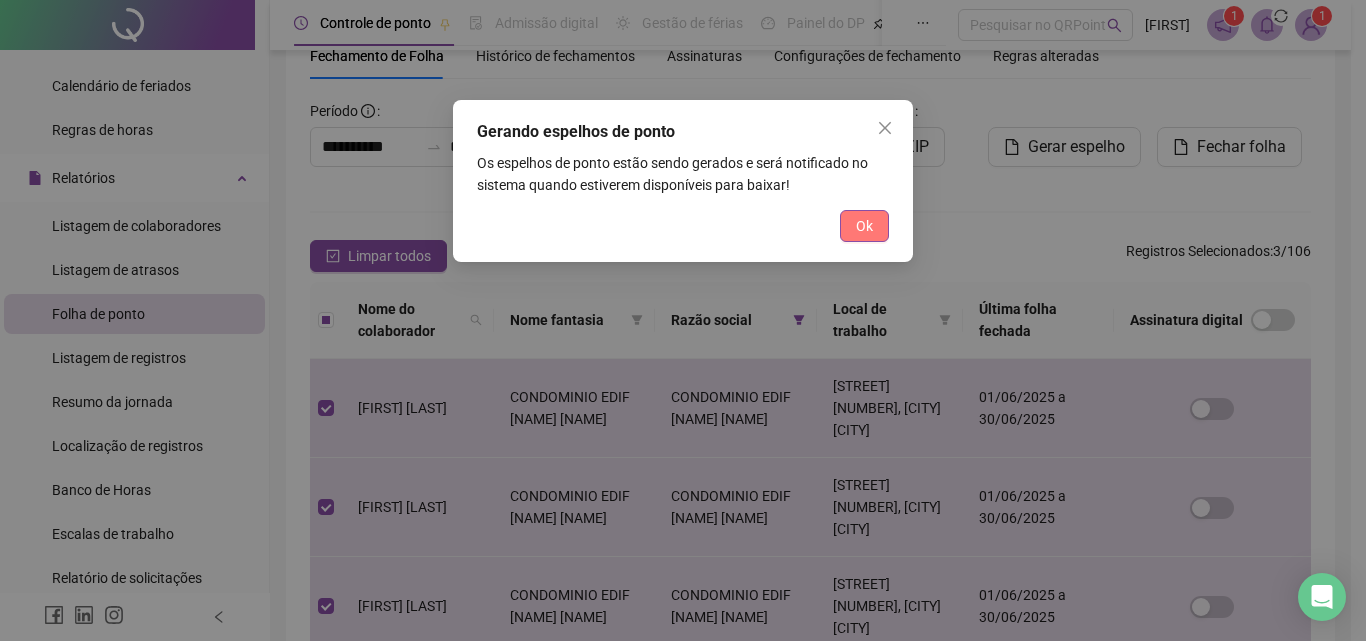click on "Ok" at bounding box center (864, 226) 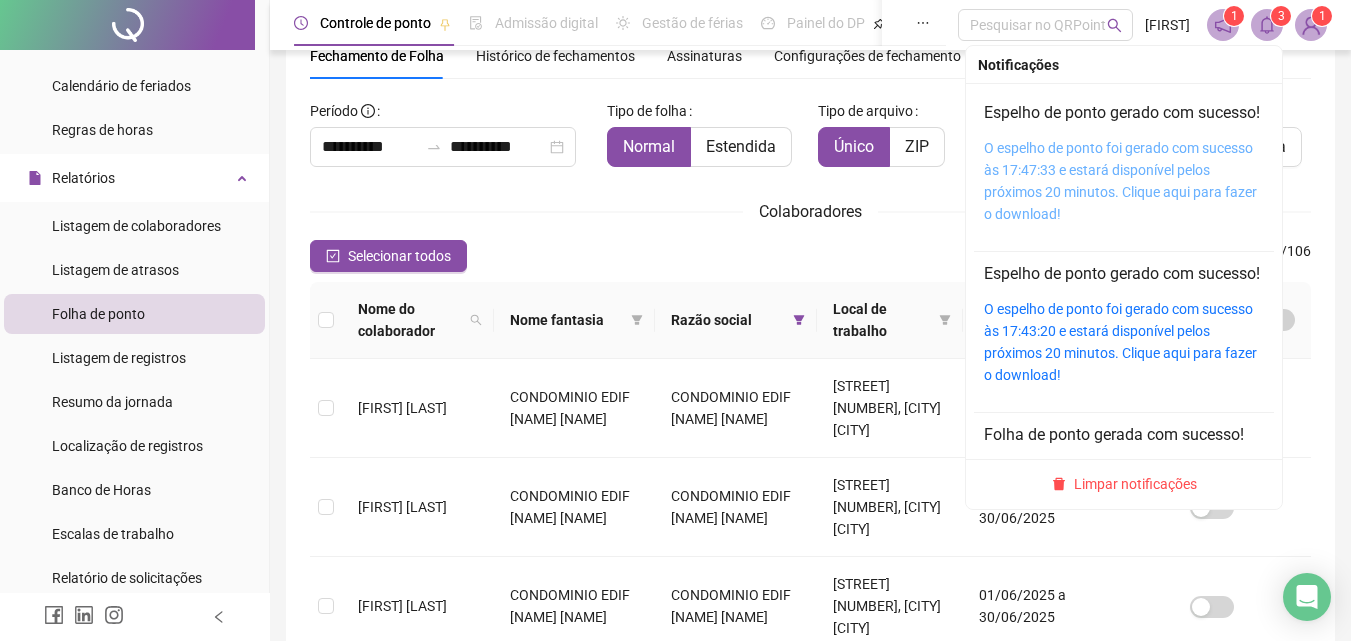 click on "O espelho de ponto foi gerado com sucesso às 17:47:33 e estará disponível pelos próximos 20 minutos.
Clique aqui para fazer o download!" at bounding box center [1120, 181] 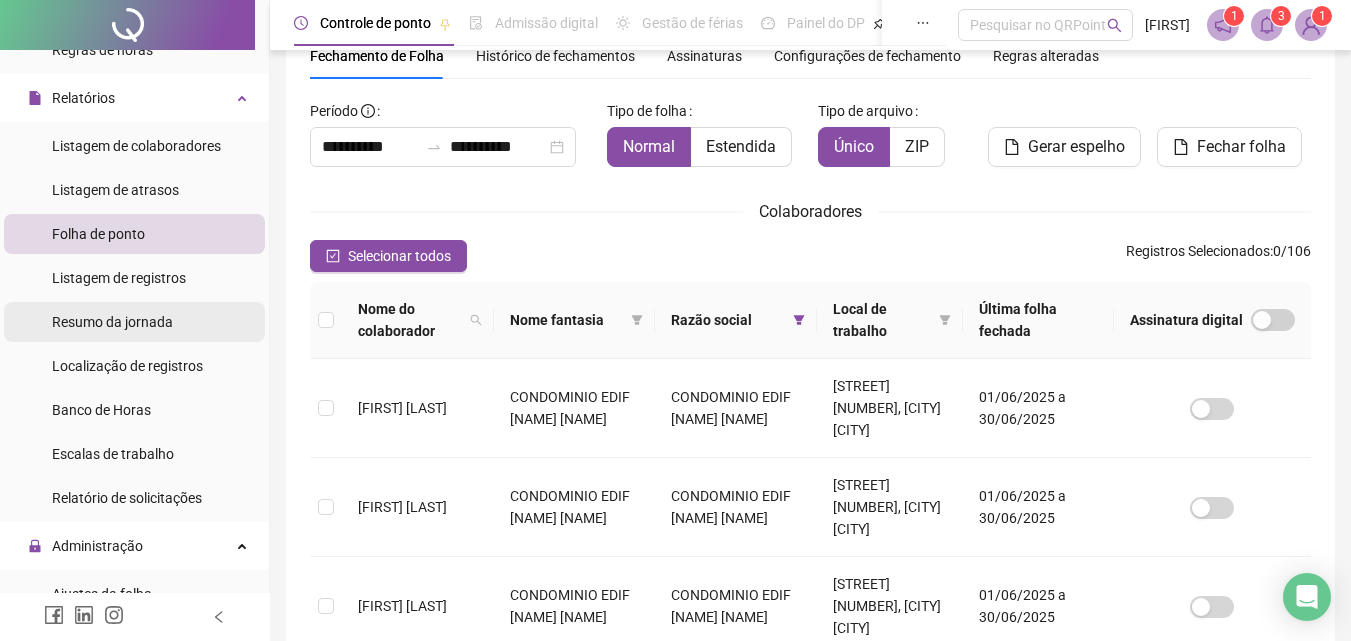 scroll, scrollTop: 600, scrollLeft: 0, axis: vertical 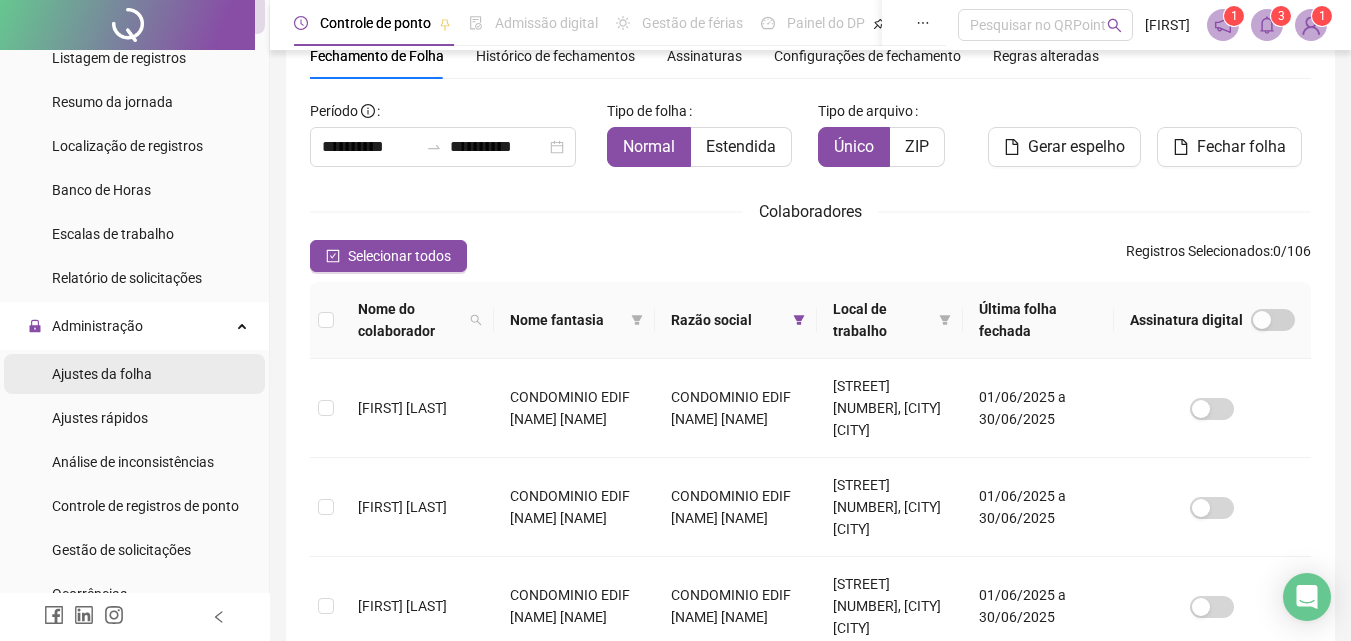 click on "Ajustes da folha" at bounding box center (102, 374) 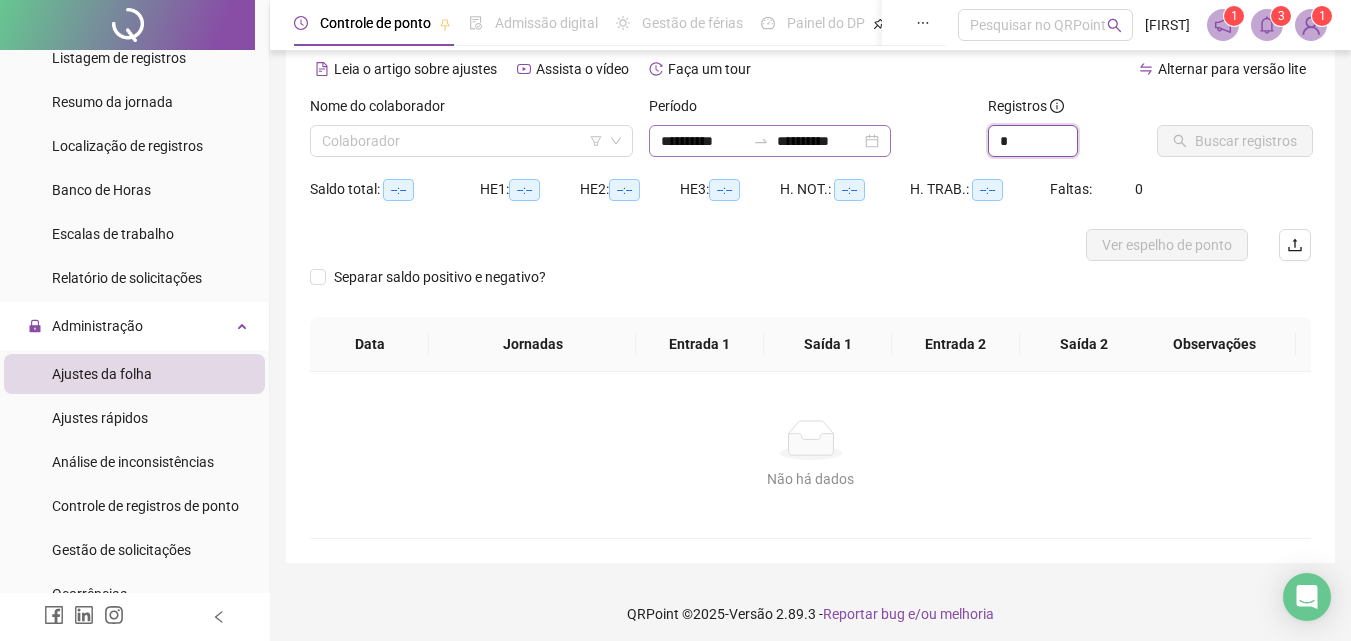 drag, startPoint x: 1031, startPoint y: 145, endPoint x: 745, endPoint y: 144, distance: 286.00174 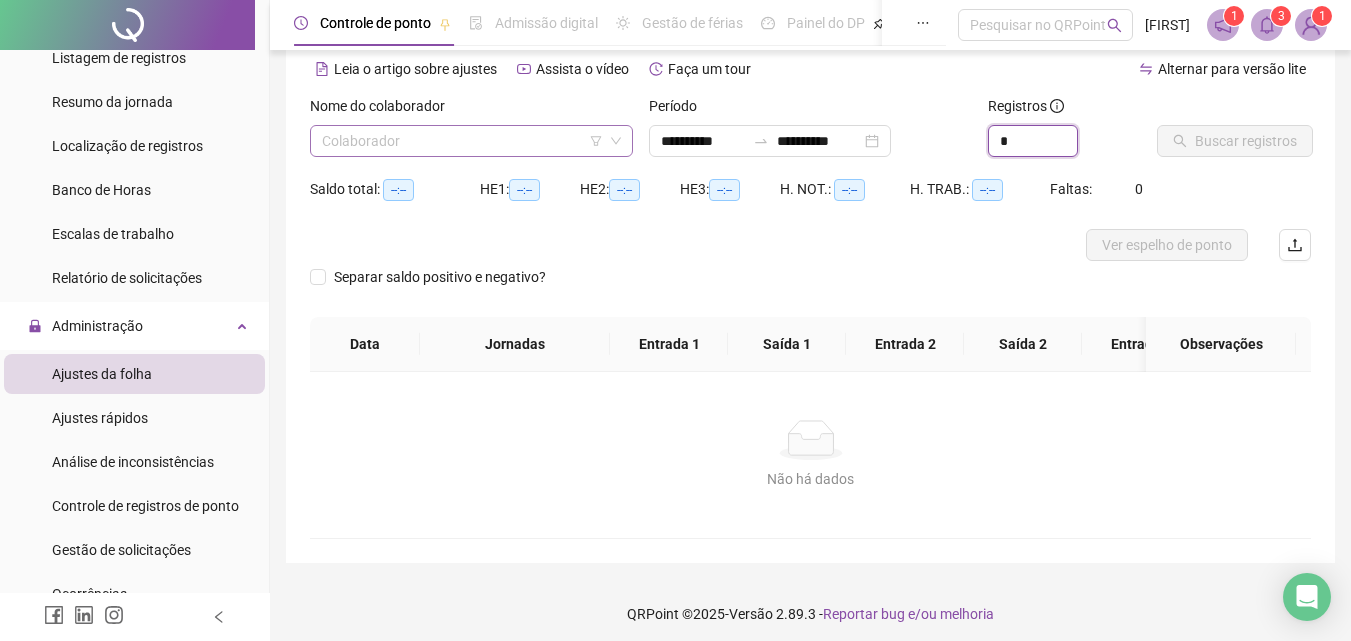 type on "*" 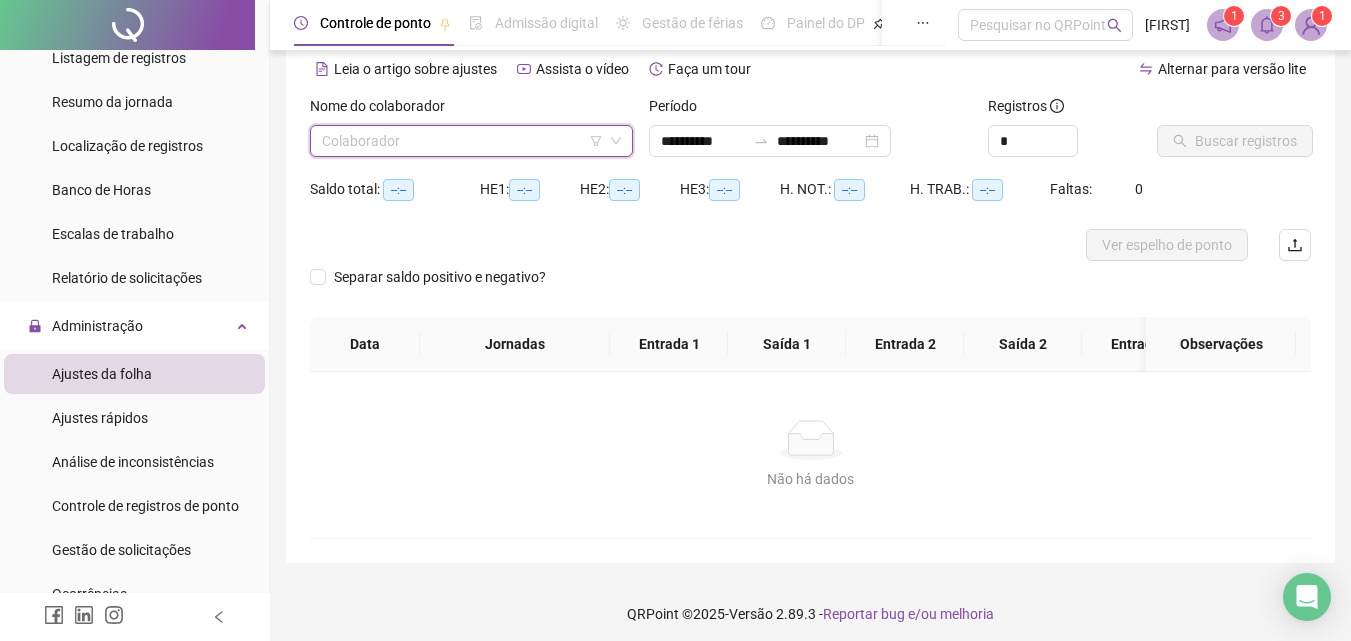 click at bounding box center [462, 141] 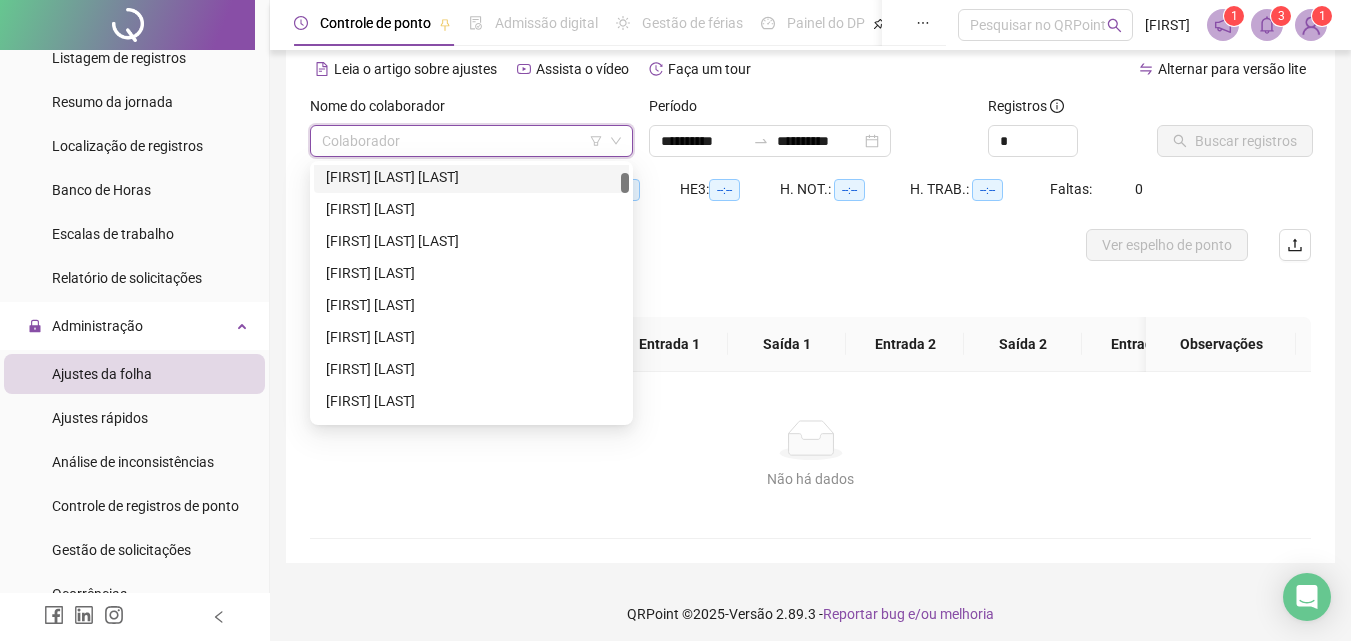 scroll, scrollTop: 200, scrollLeft: 0, axis: vertical 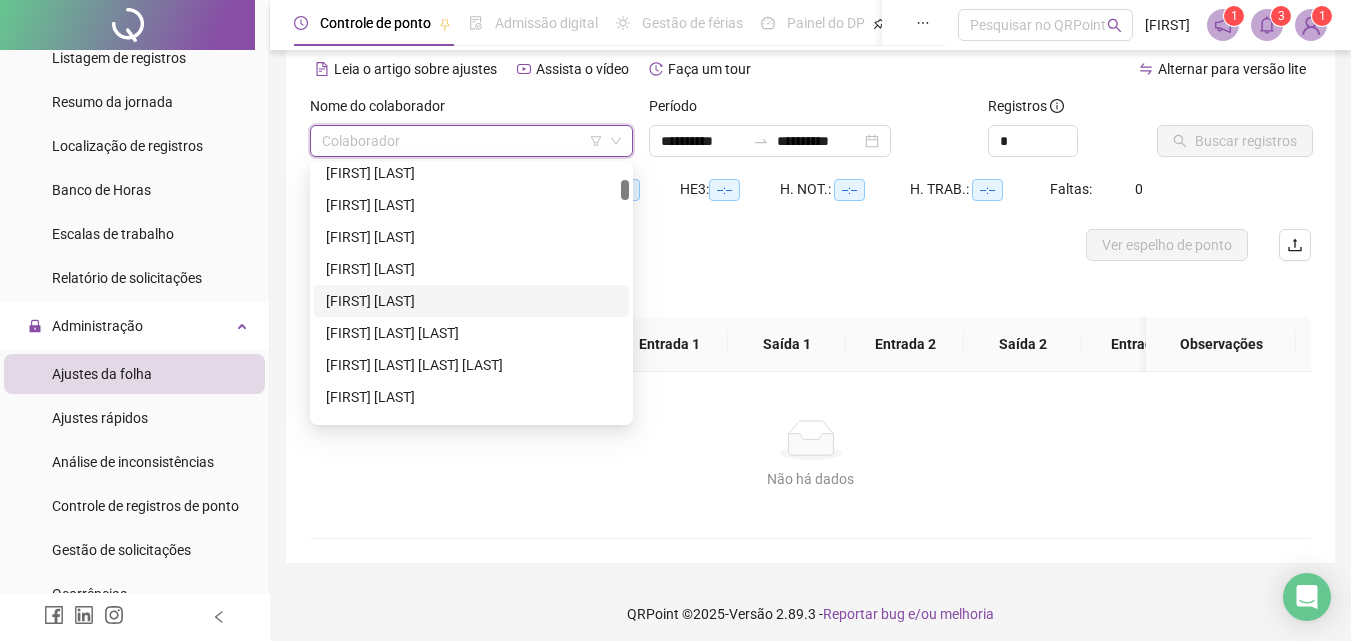 click on "[FIRST] [LAST]" at bounding box center [471, 301] 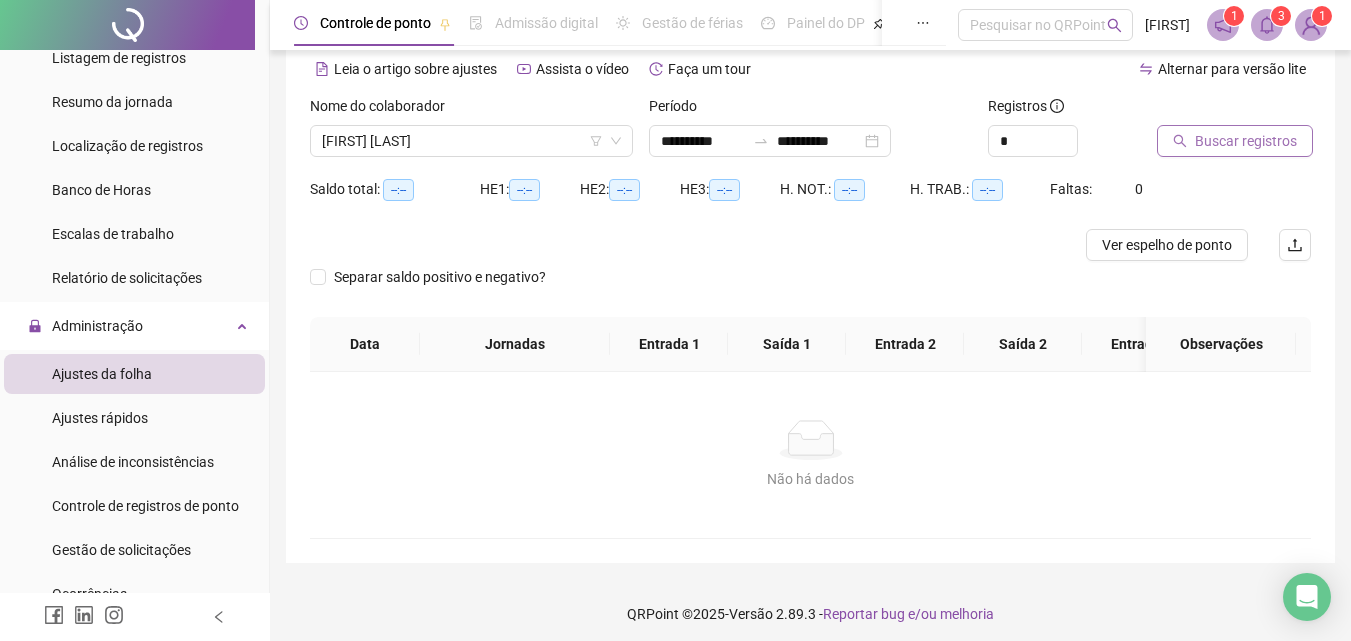 click on "Buscar registros" at bounding box center (1246, 141) 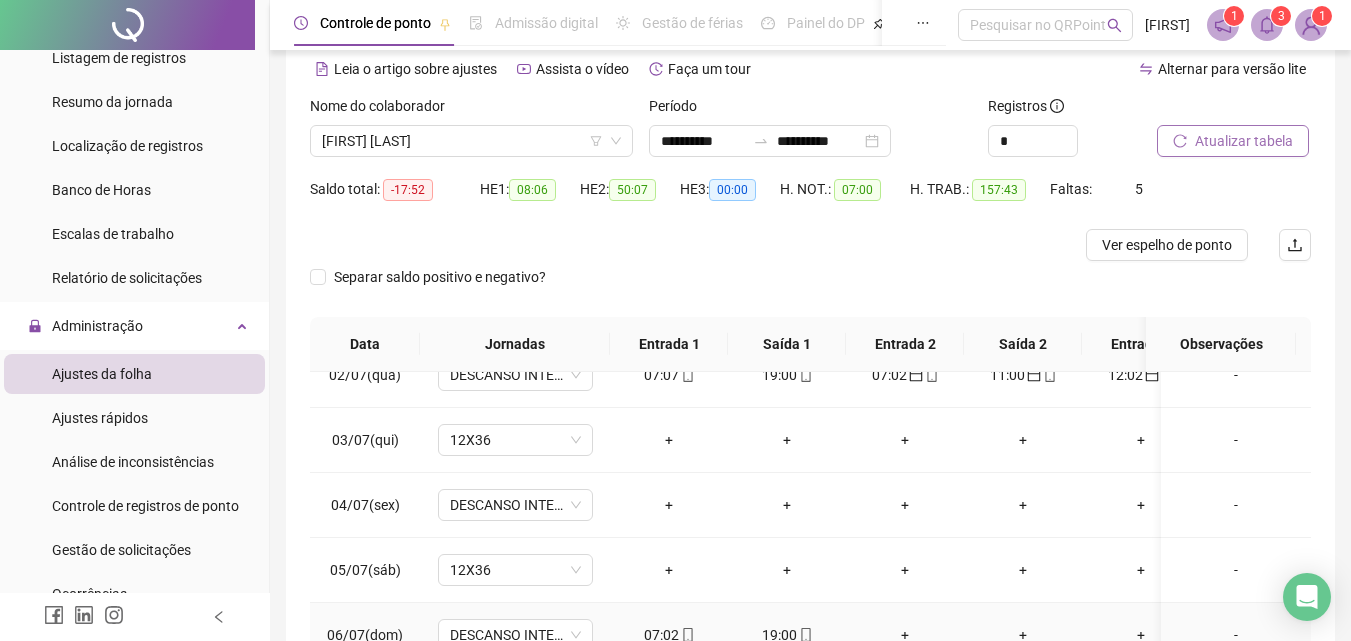 scroll, scrollTop: 0, scrollLeft: 0, axis: both 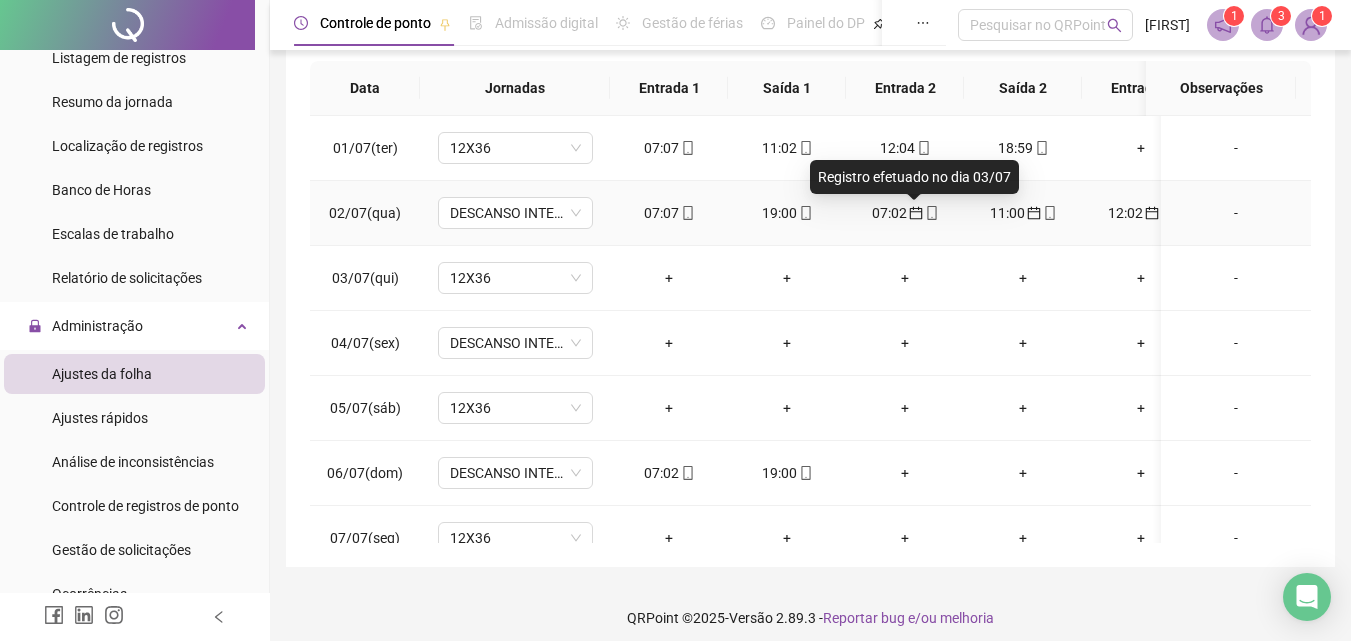 click 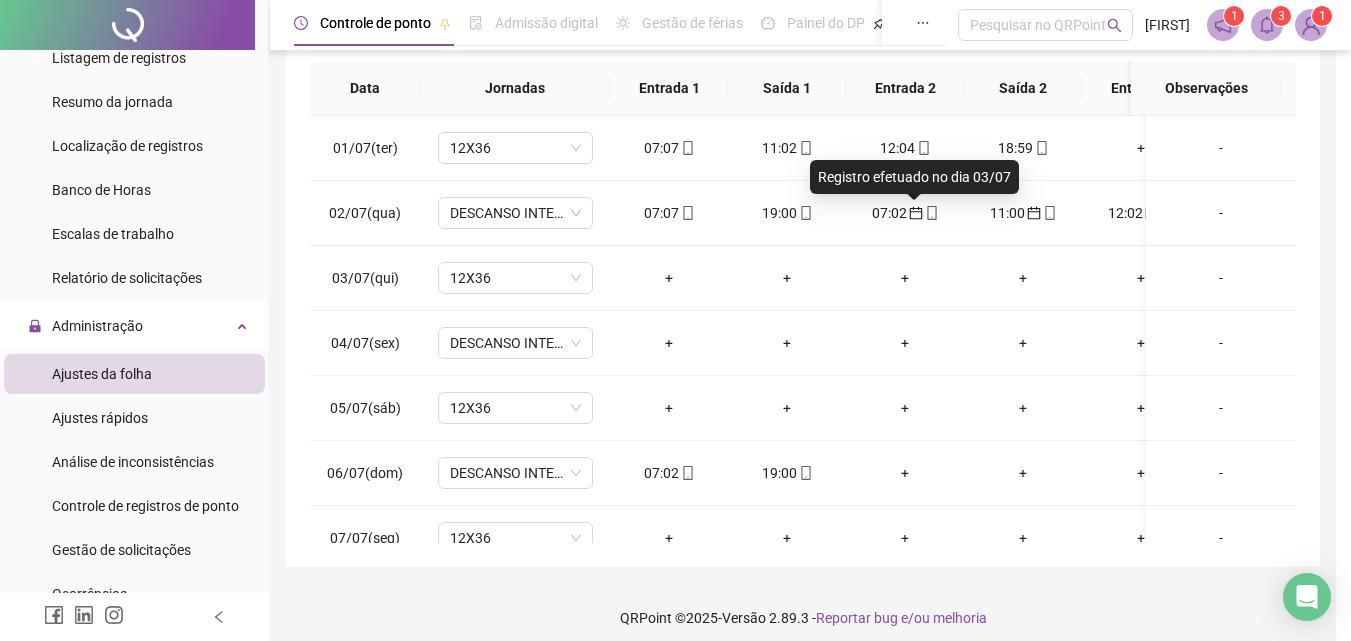 type on "**********" 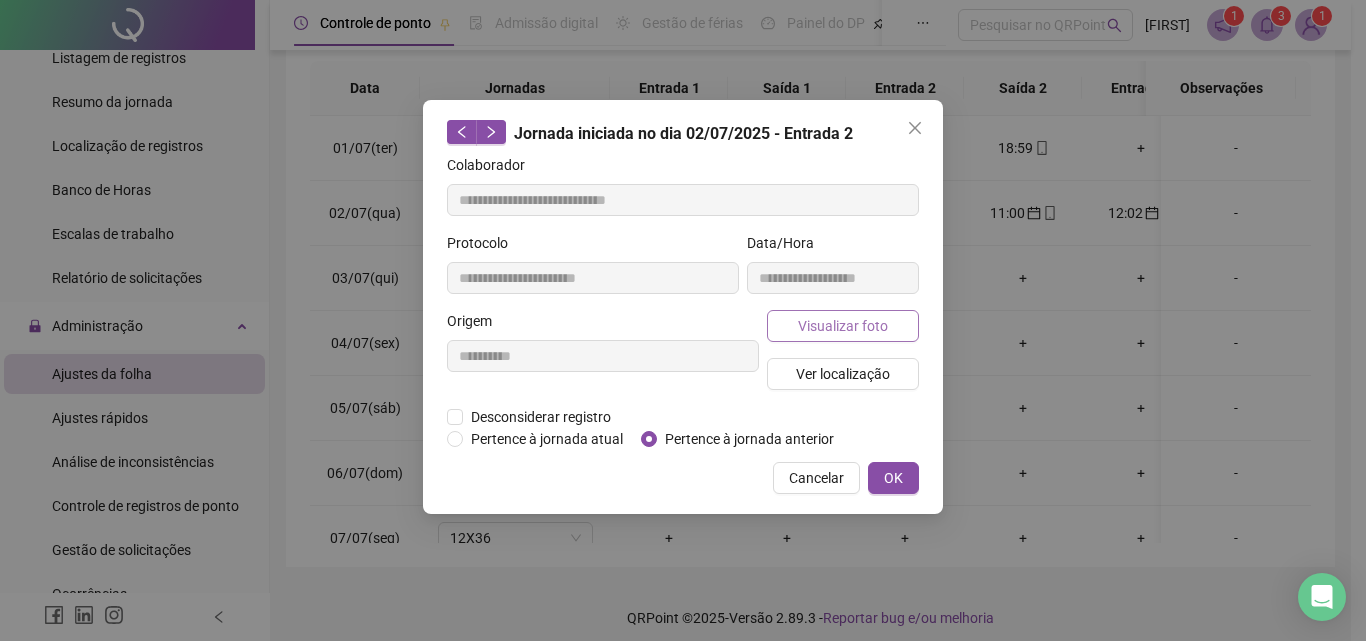 click on "Visualizar foto" at bounding box center [843, 326] 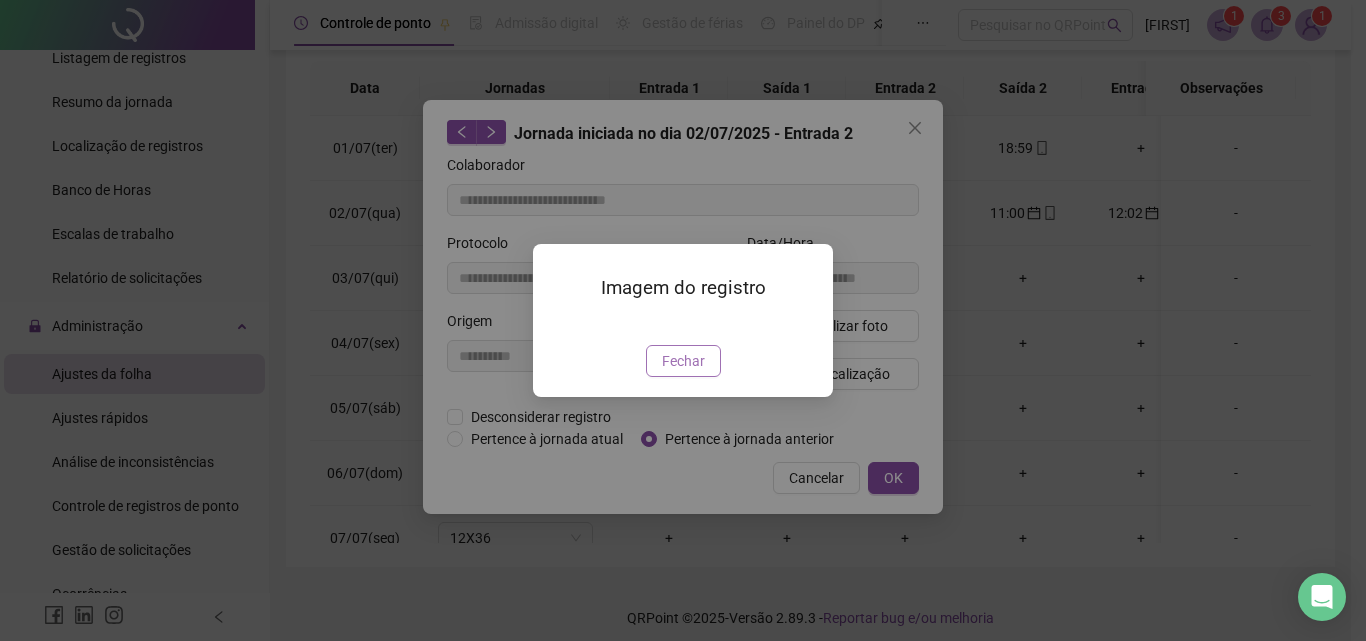 click on "Fechar" at bounding box center (683, 361) 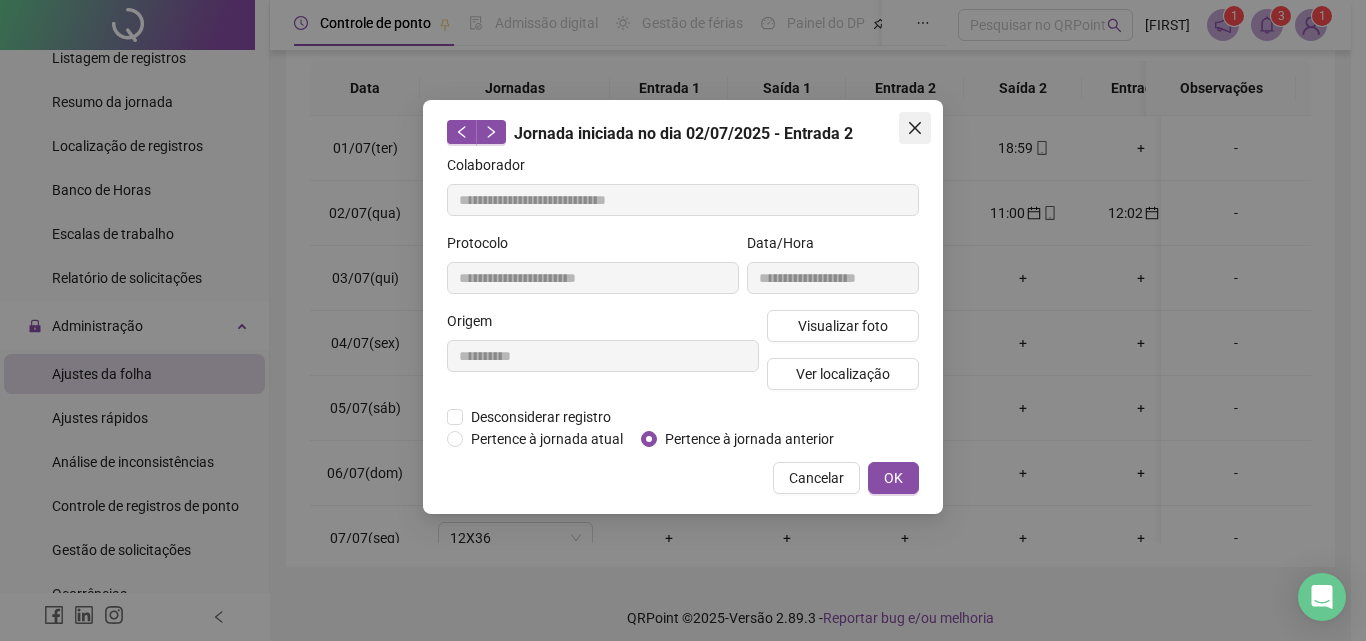 click 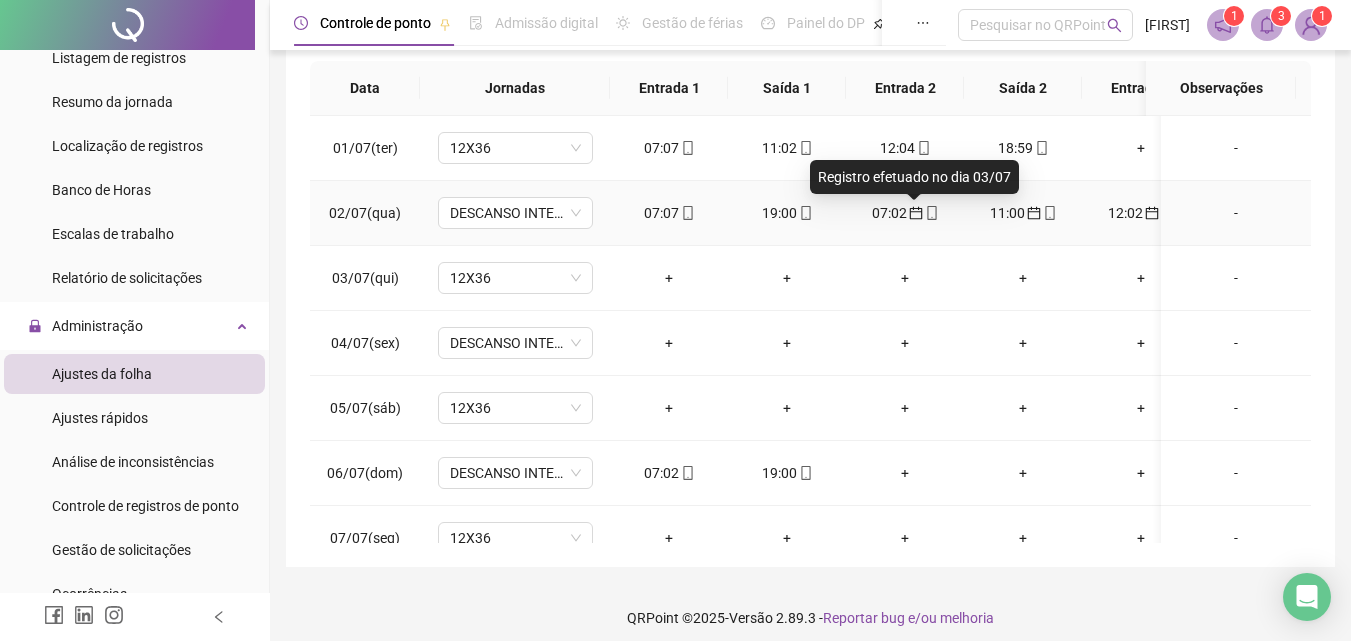 click 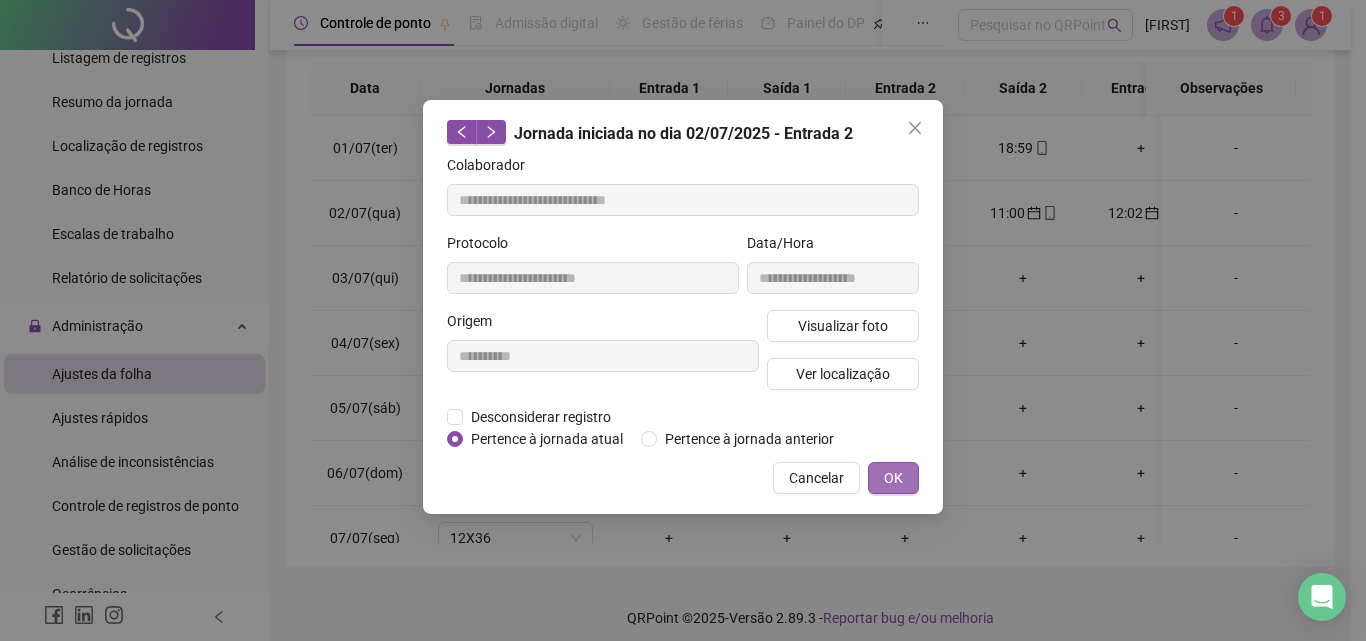 click on "OK" at bounding box center [893, 478] 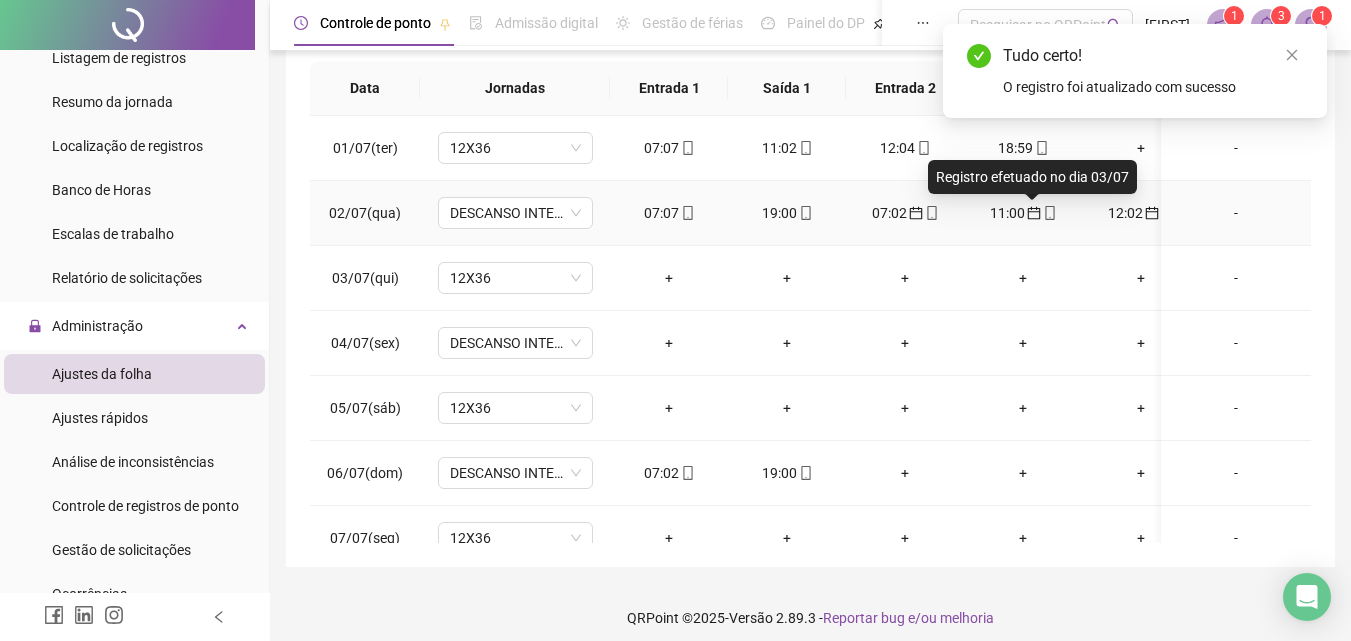 click 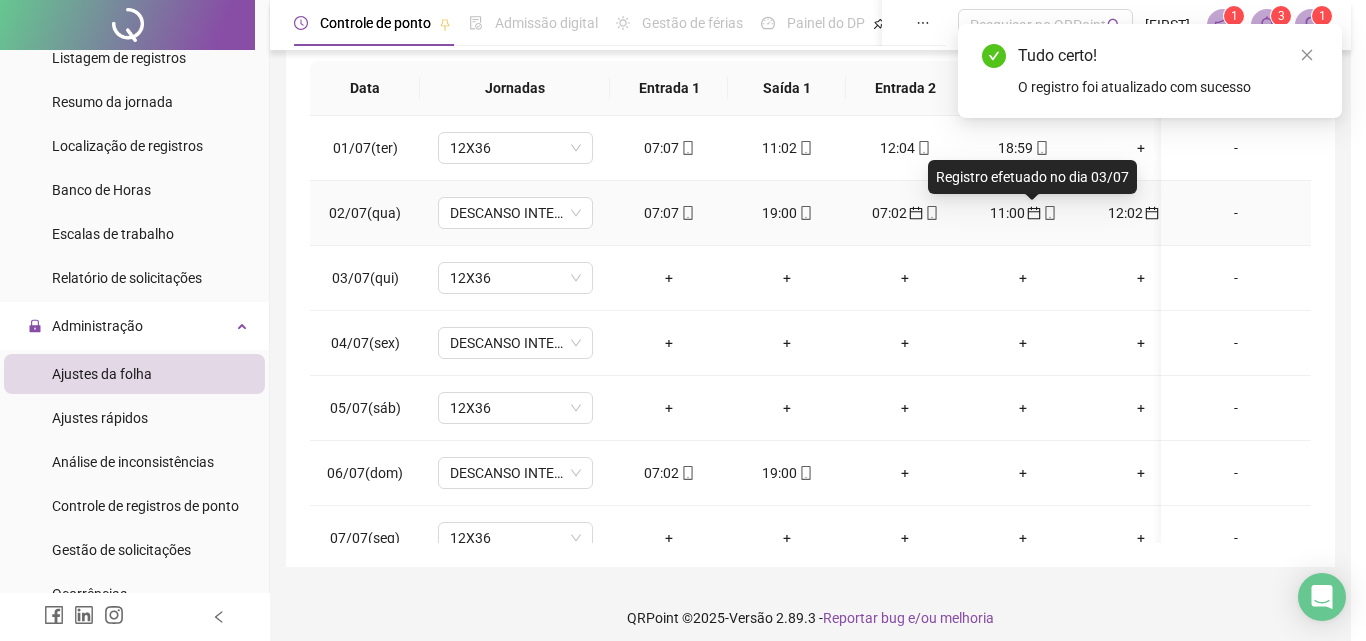 type on "**********" 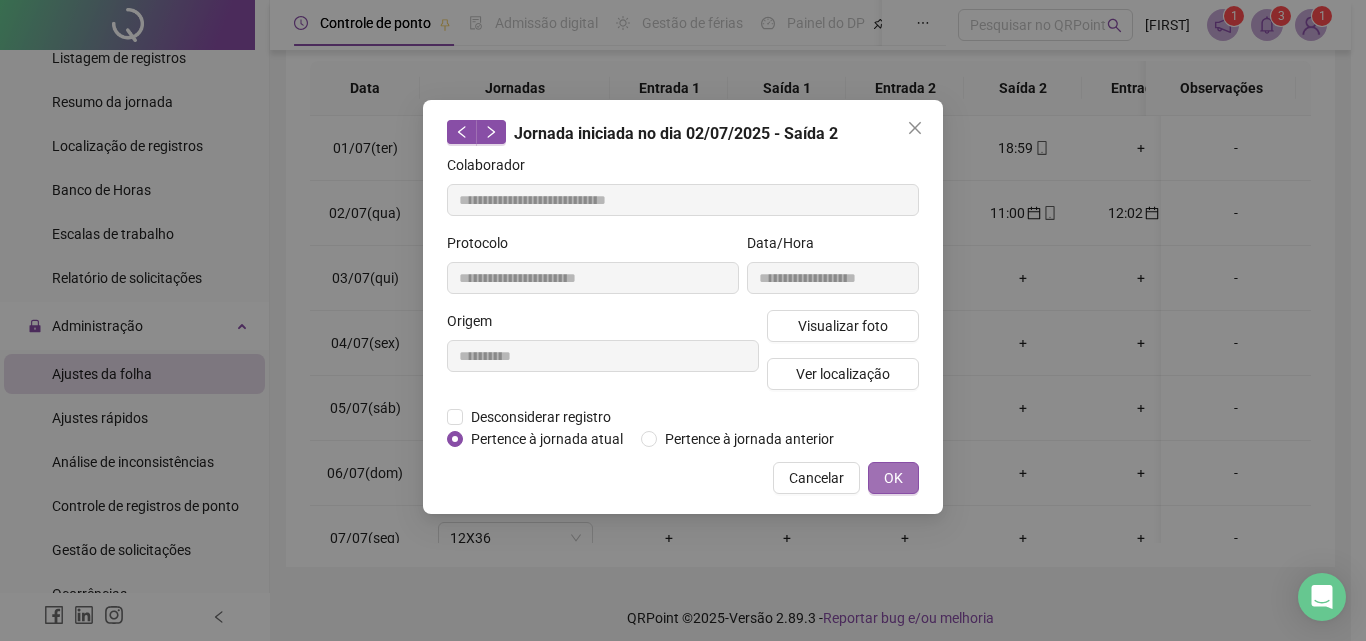 click on "OK" at bounding box center (893, 478) 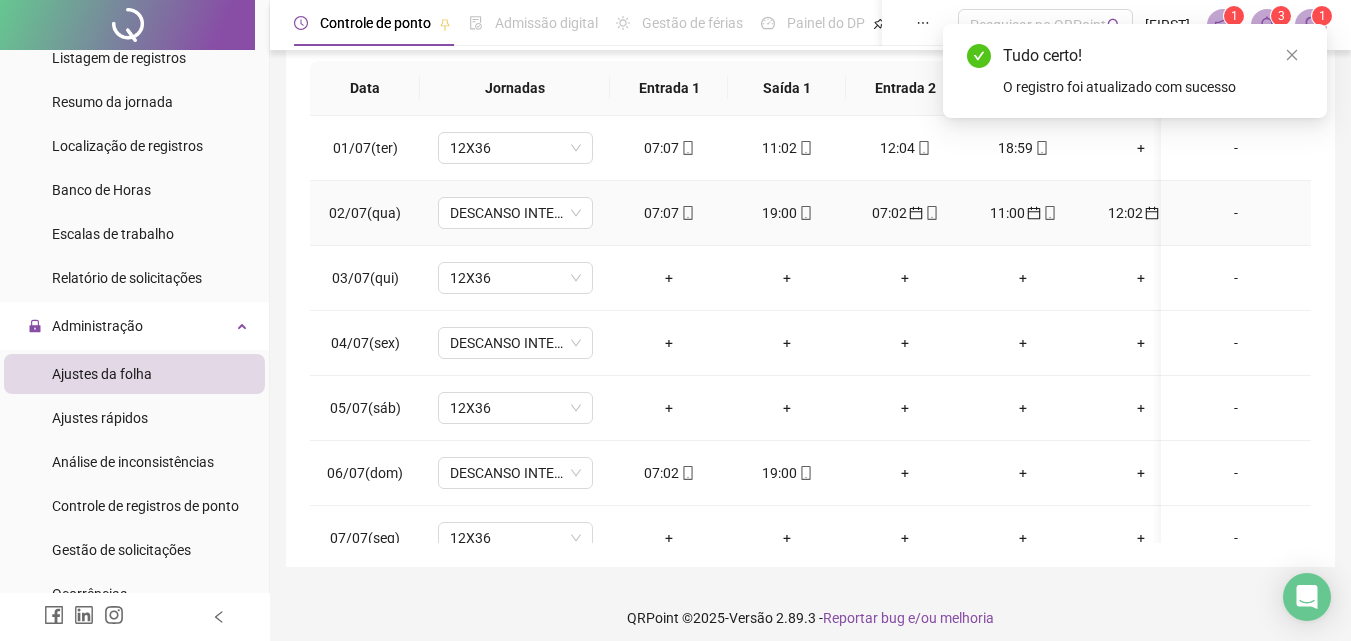 click on "12:02" at bounding box center [1141, 213] 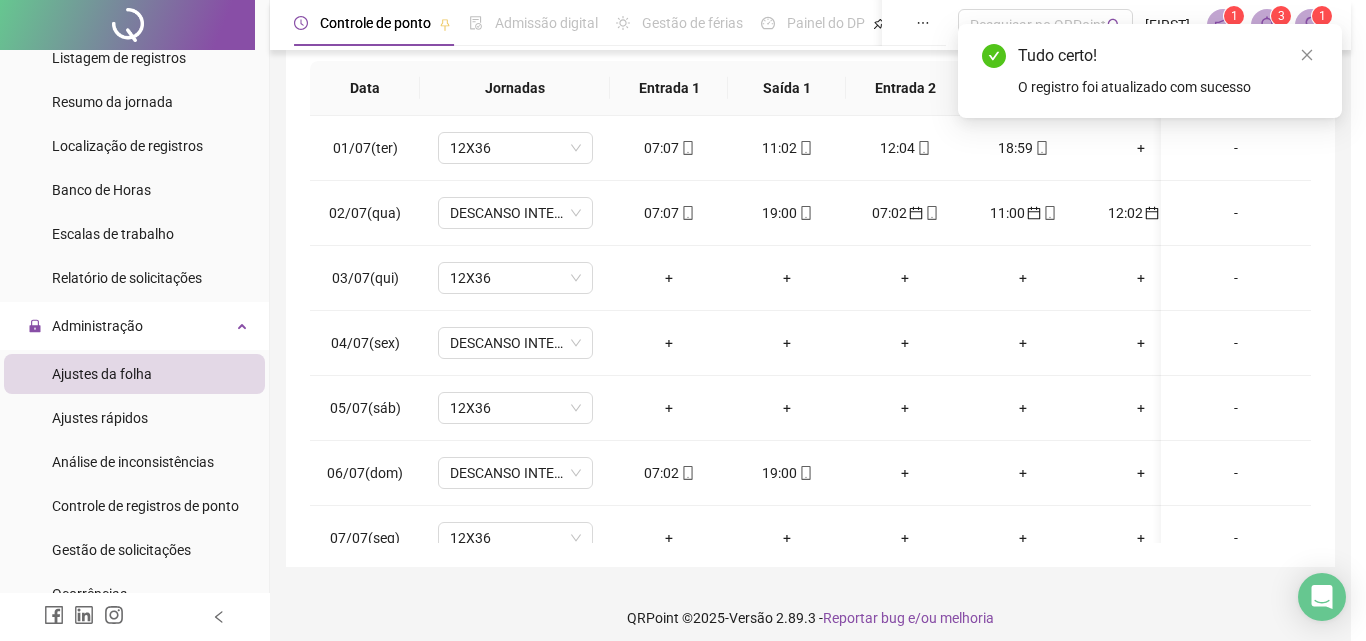 type on "**********" 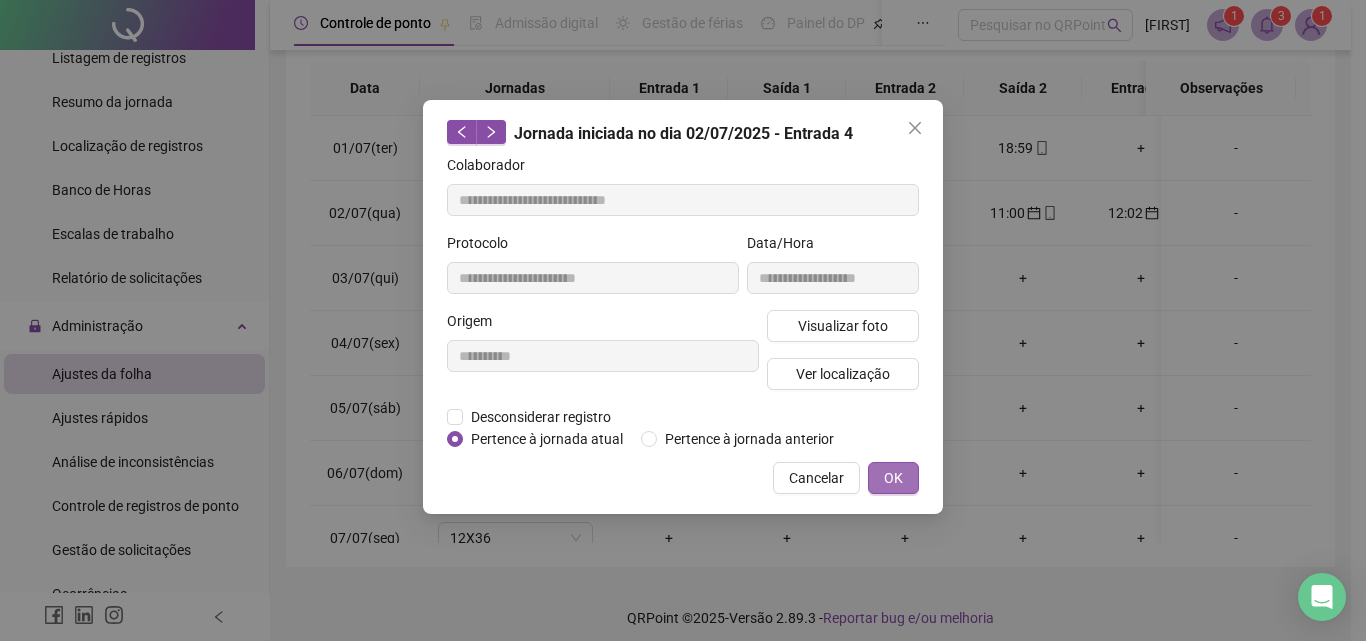 click on "OK" at bounding box center [893, 478] 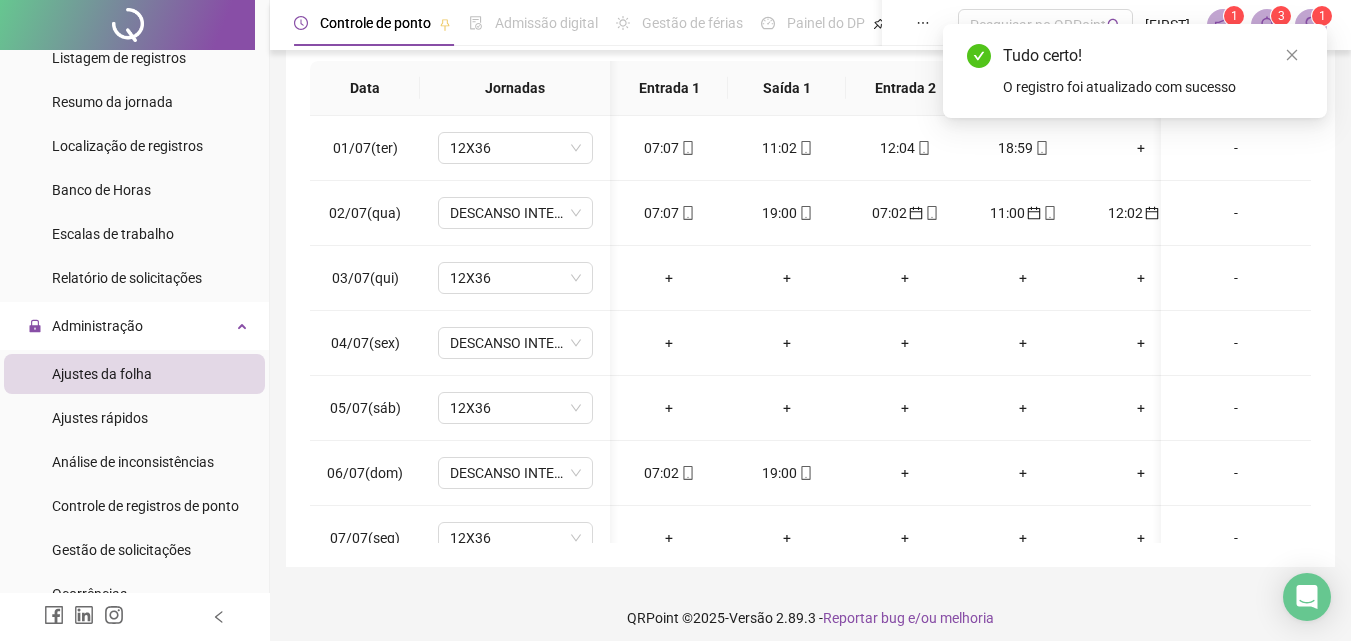 scroll, scrollTop: 0, scrollLeft: 53, axis: horizontal 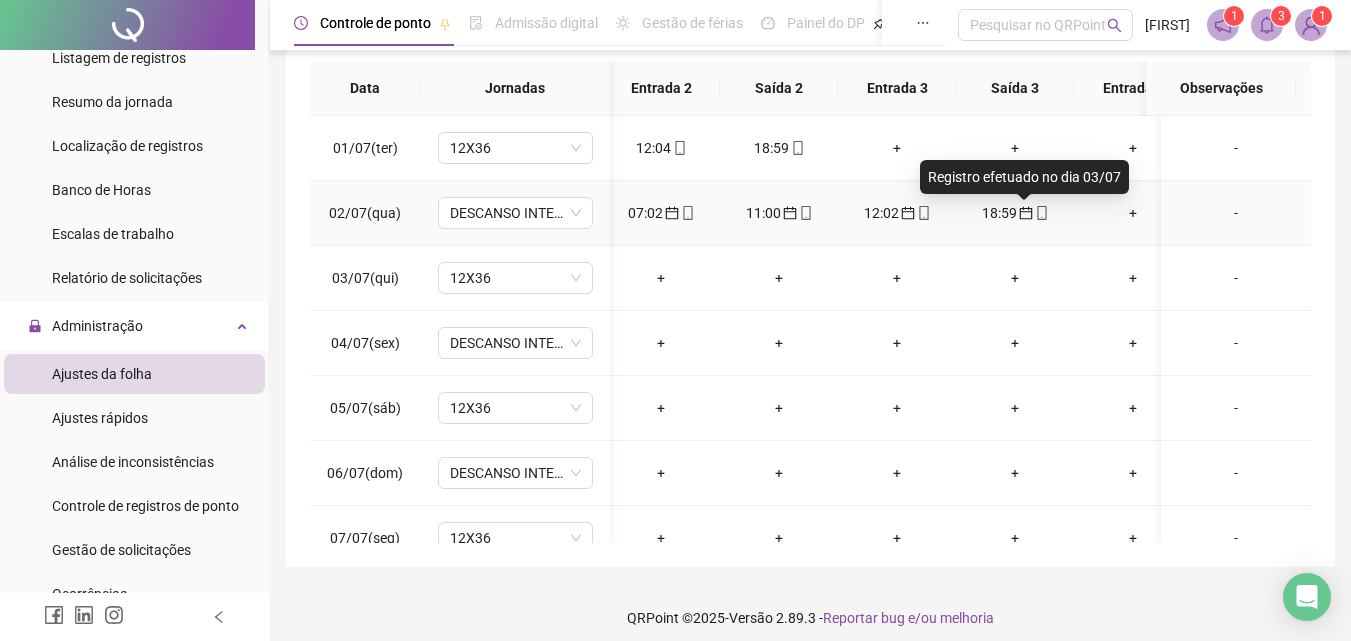 click 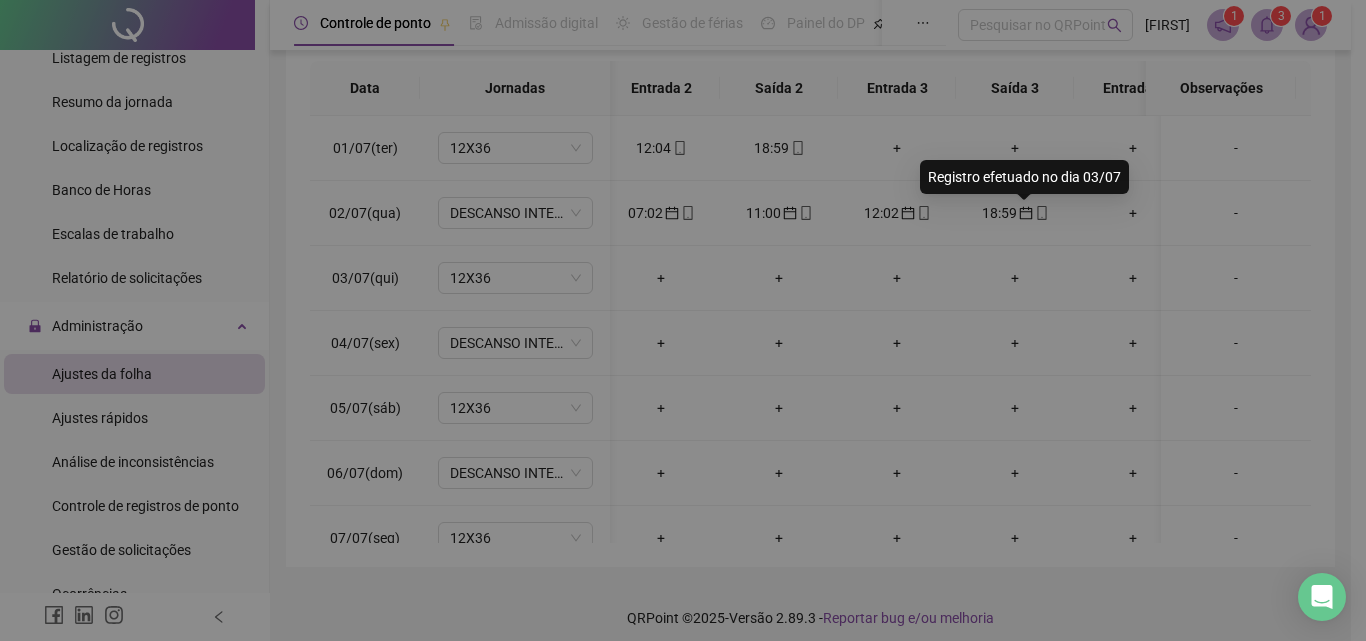 type on "**********" 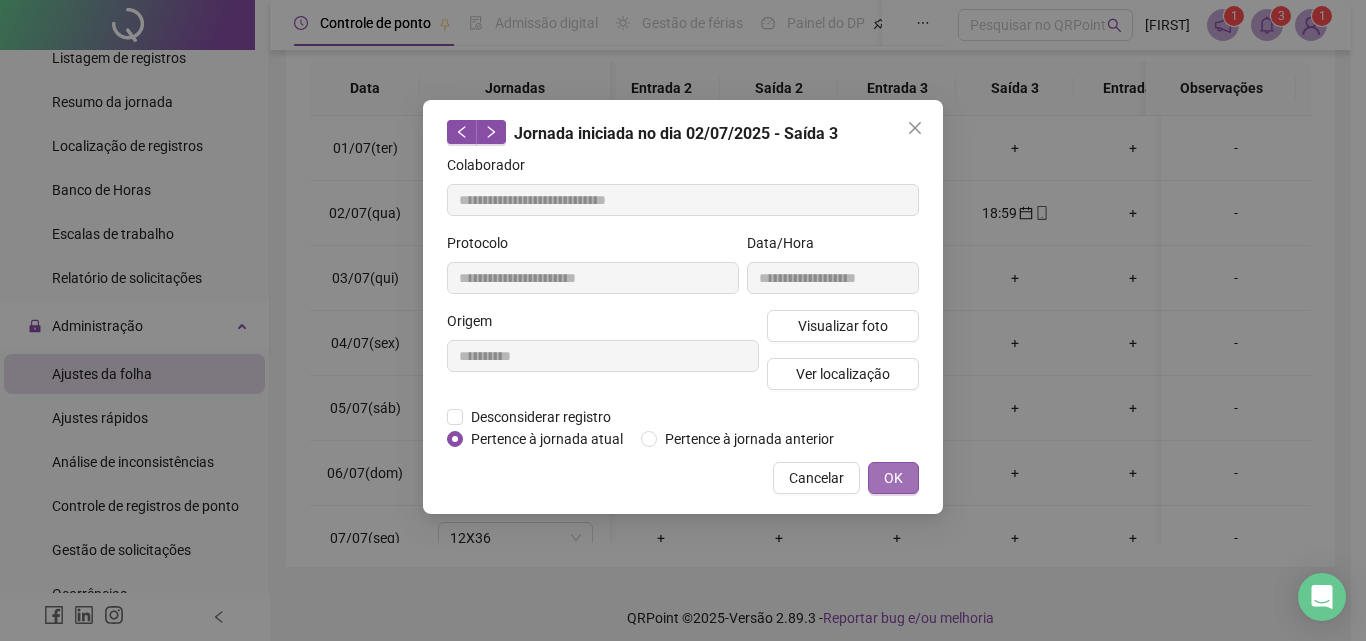 click on "OK" at bounding box center (893, 478) 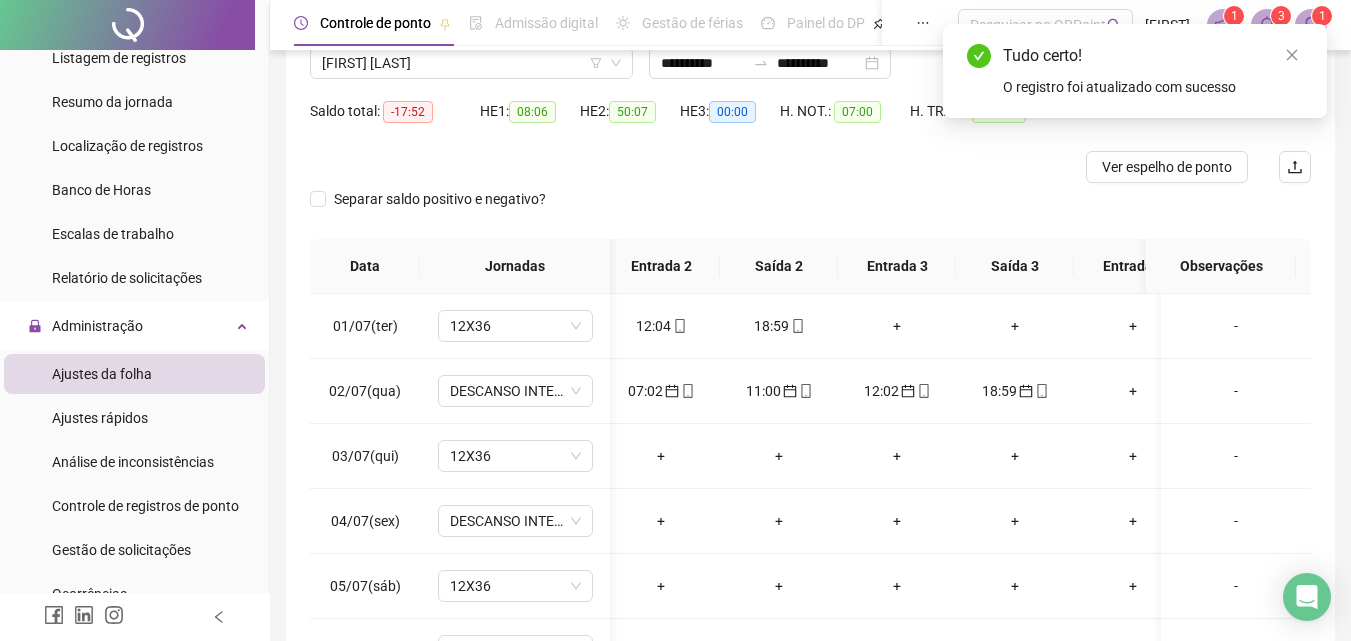 scroll, scrollTop: 102, scrollLeft: 0, axis: vertical 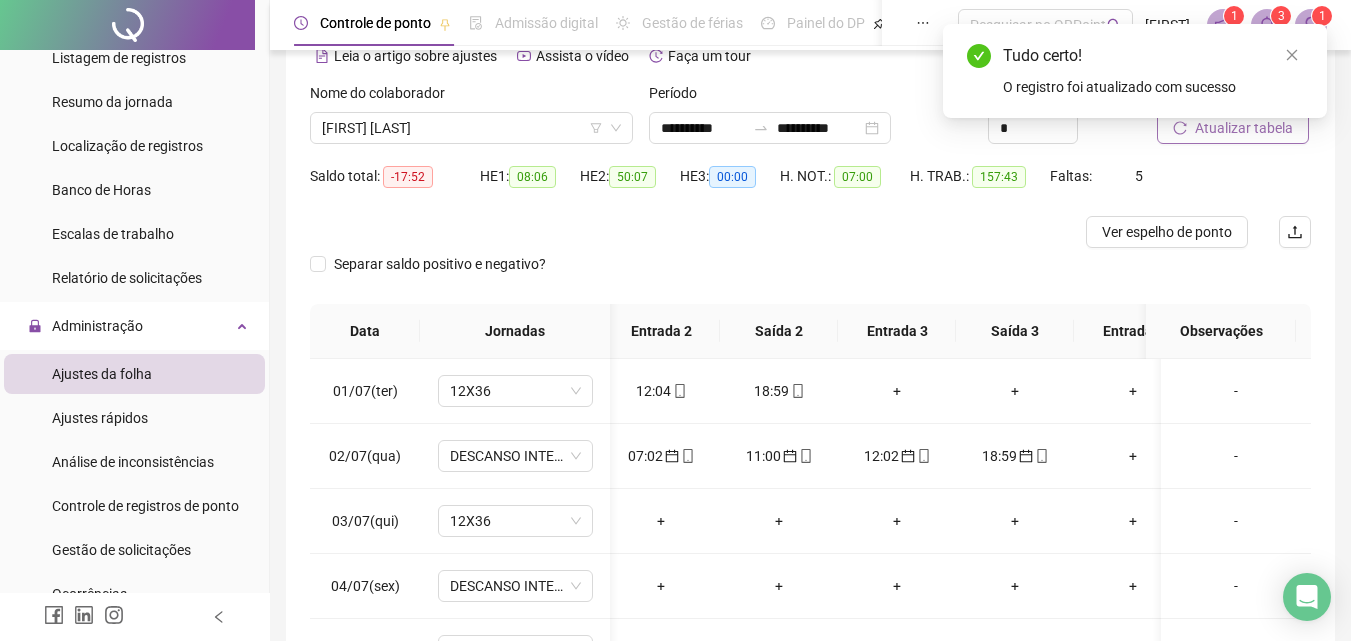 click on "Tudo certo! O registro foi atualizado com sucesso" at bounding box center [1135, 71] 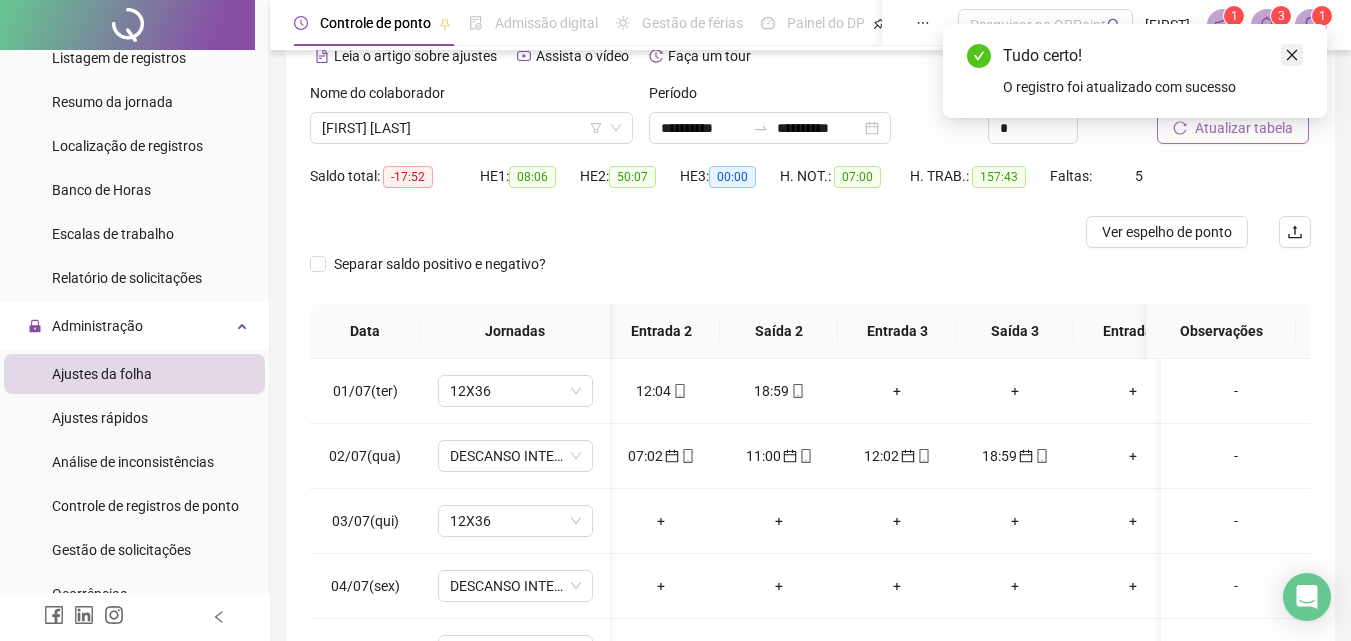 click 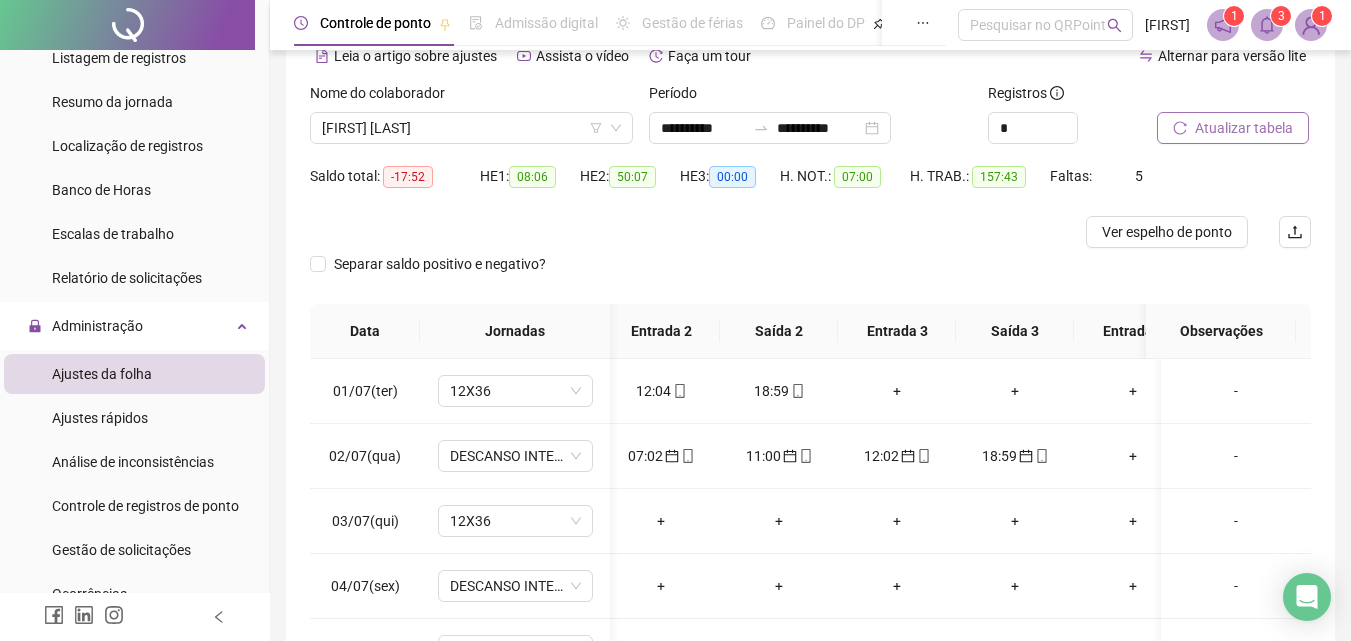 click on "Atualizar tabela" at bounding box center (1244, 128) 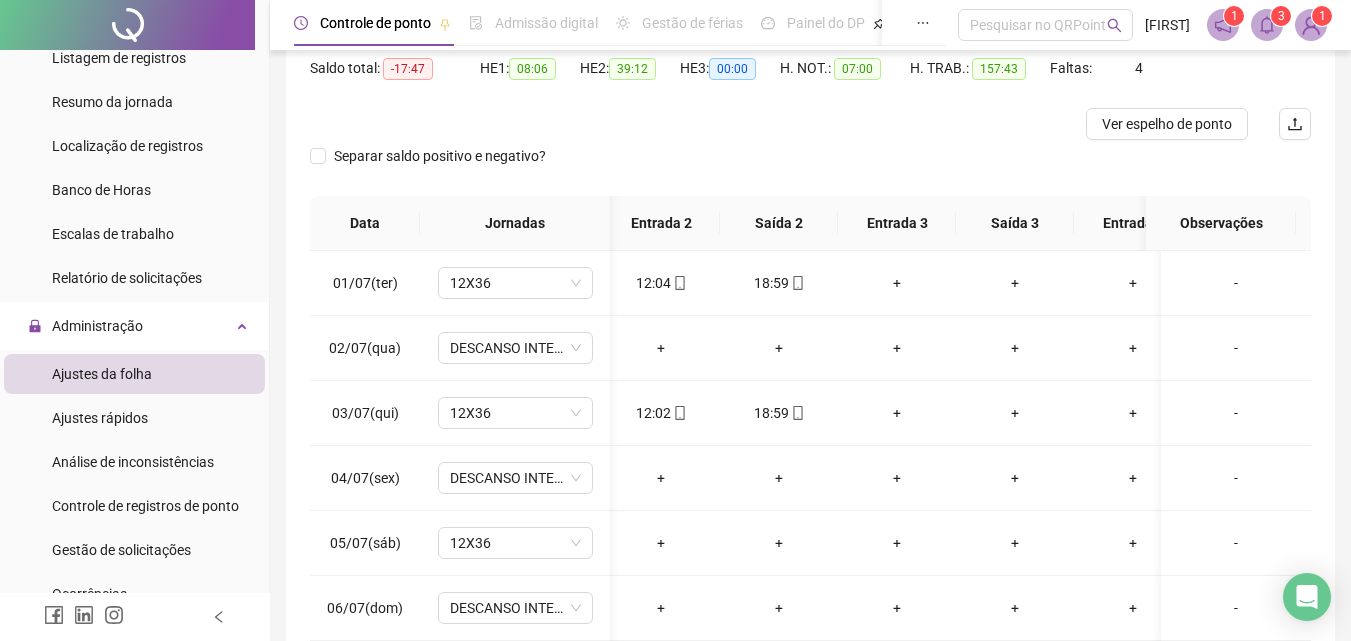 scroll, scrollTop: 302, scrollLeft: 0, axis: vertical 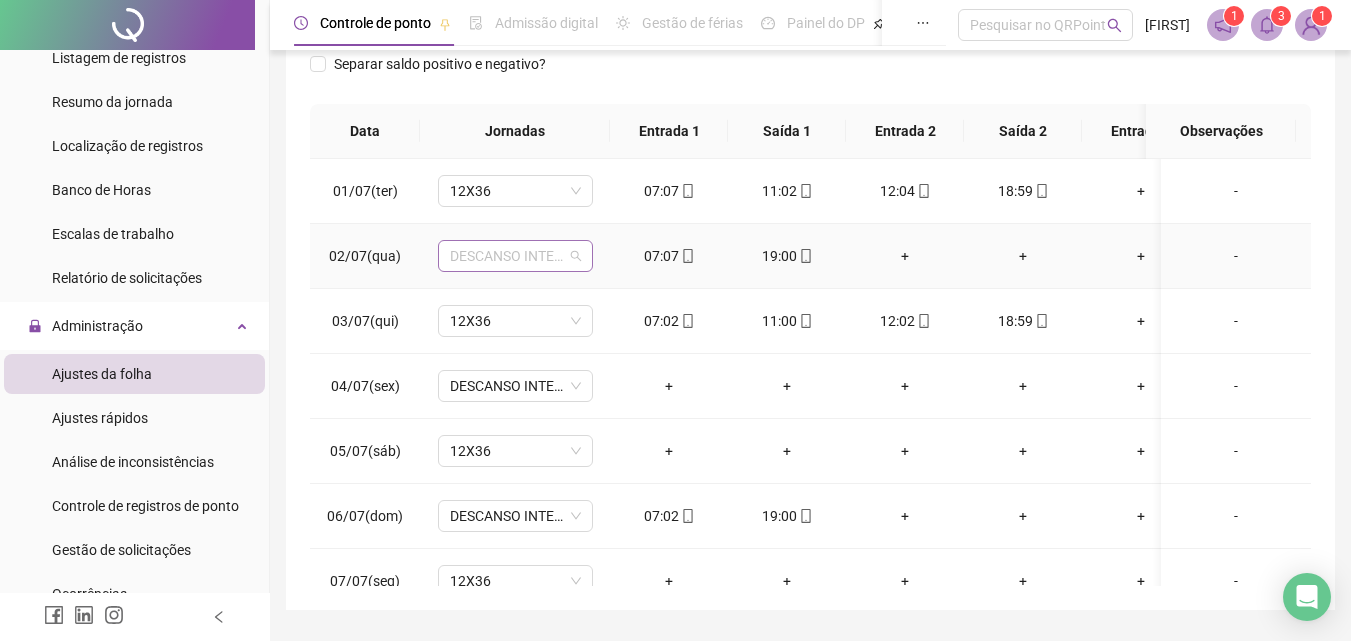 click on "DESCANSO INTER-JORNADA" at bounding box center [515, 256] 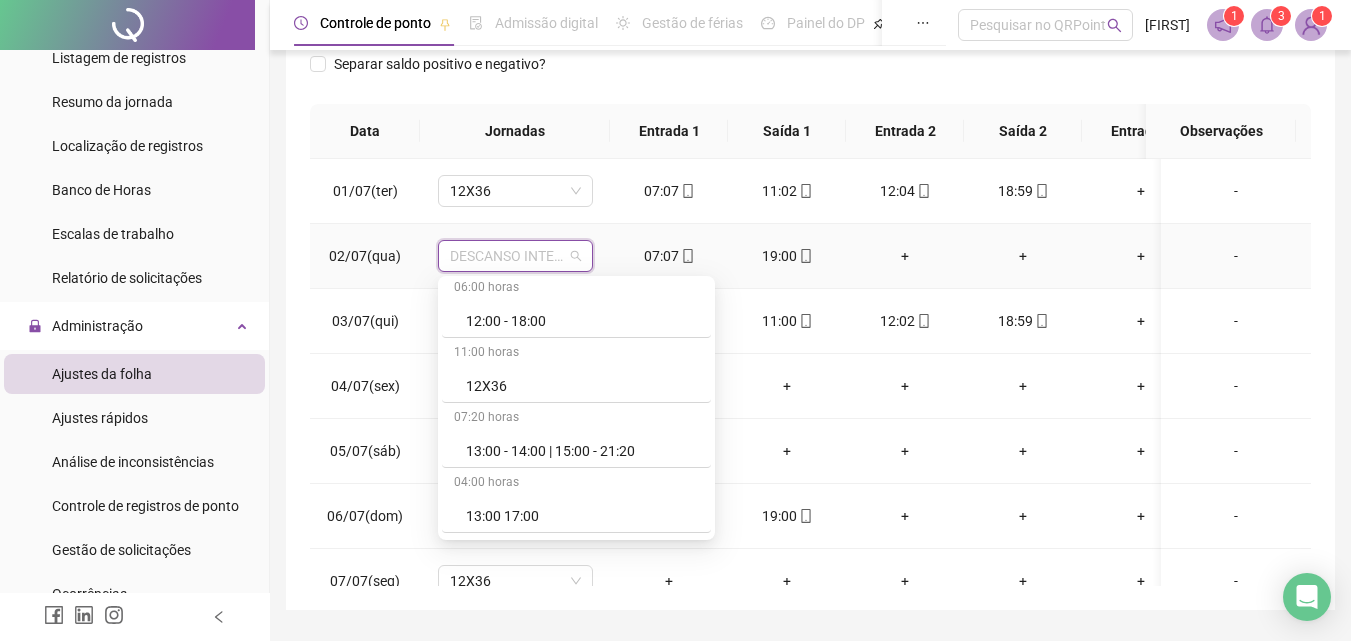 scroll, scrollTop: 3208, scrollLeft: 0, axis: vertical 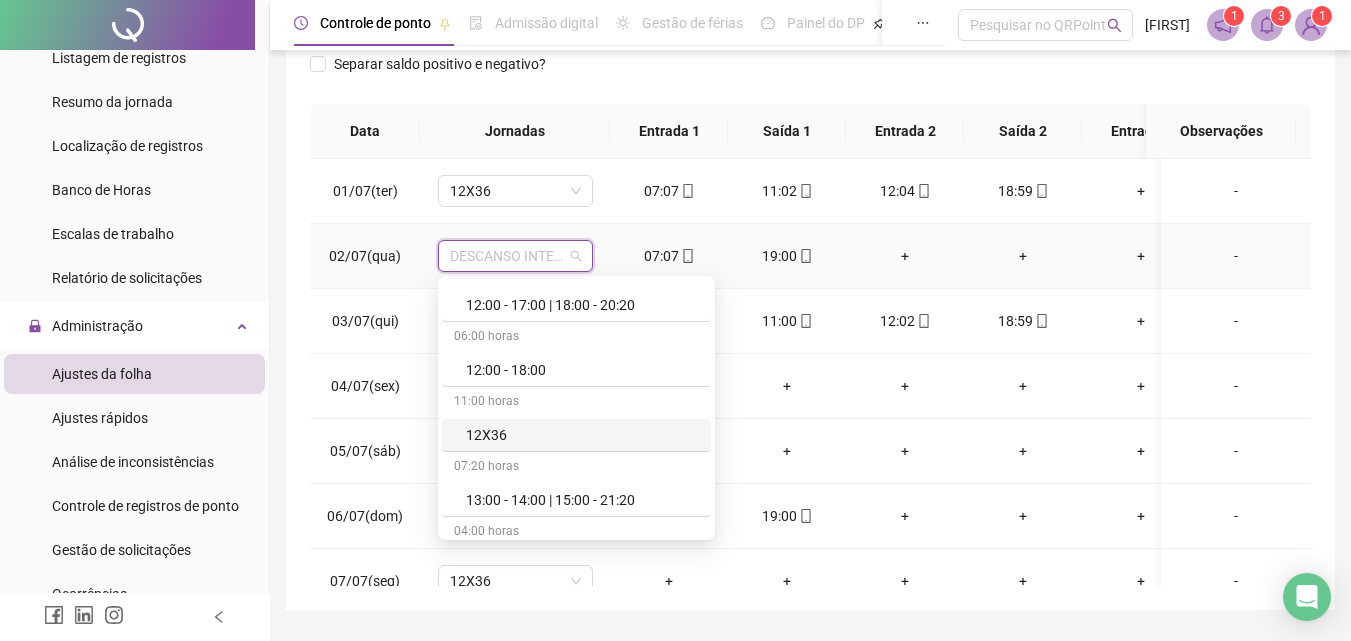 click on "12X36" at bounding box center (582, 435) 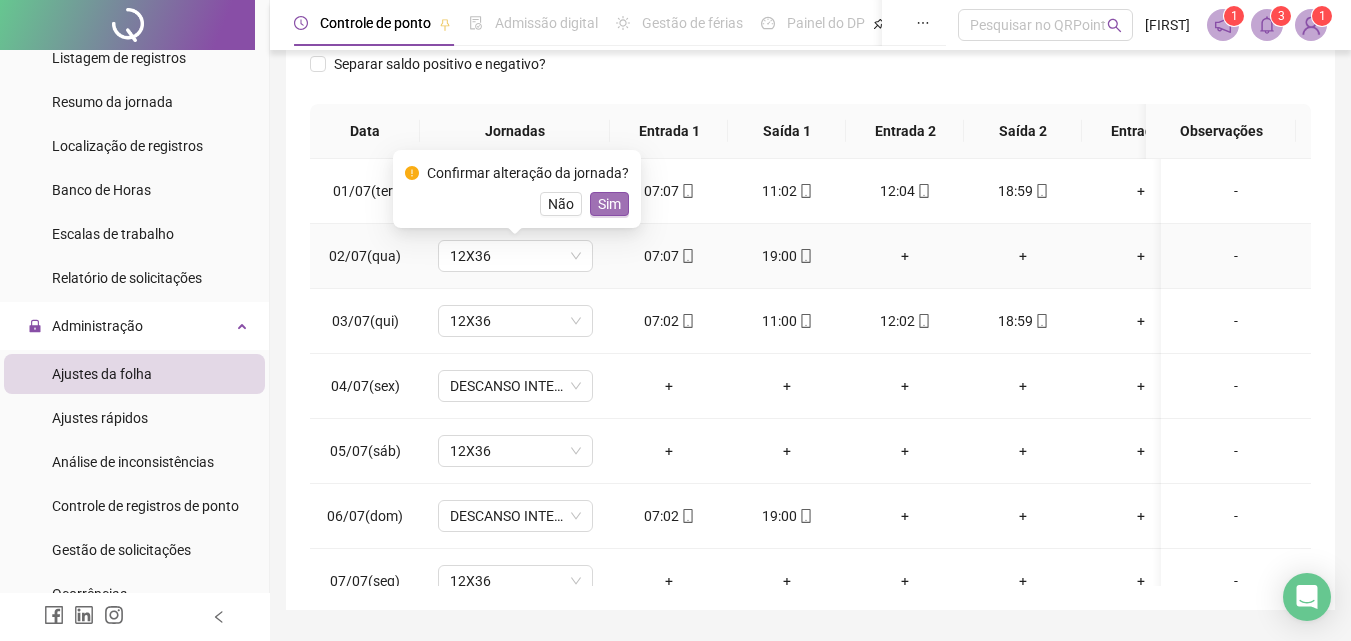 click on "Sim" at bounding box center (609, 204) 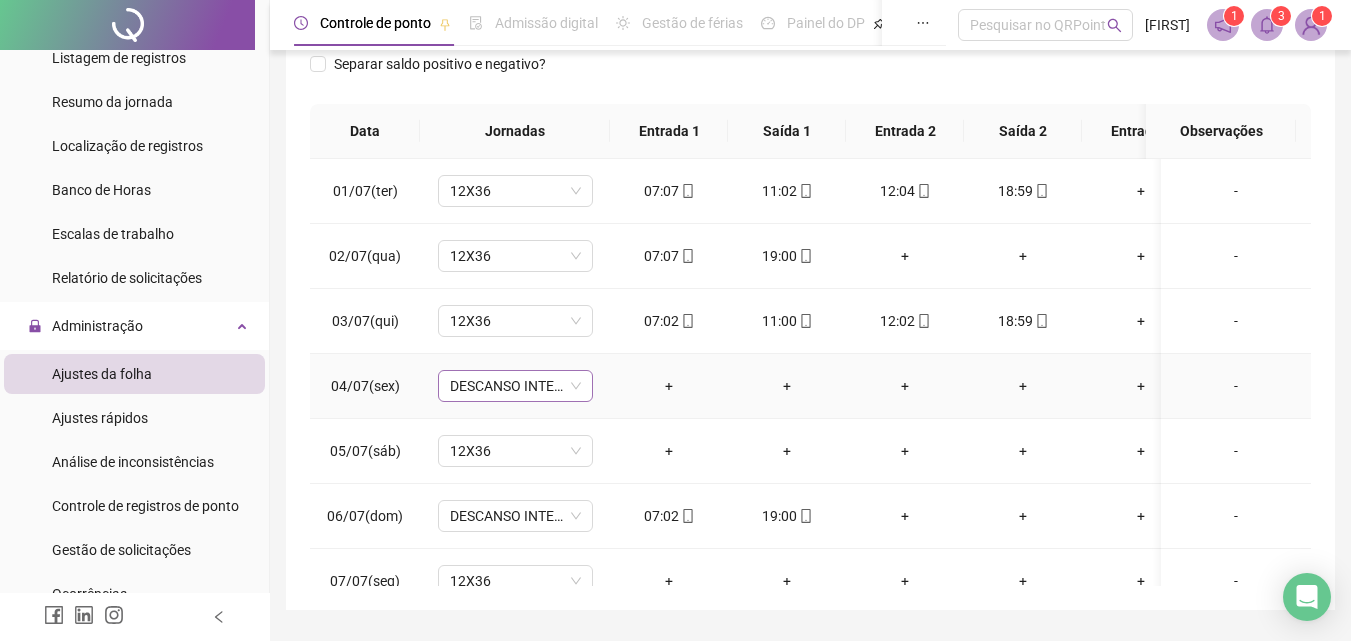 click on "DESCANSO INTER-JORNADA" at bounding box center (515, 386) 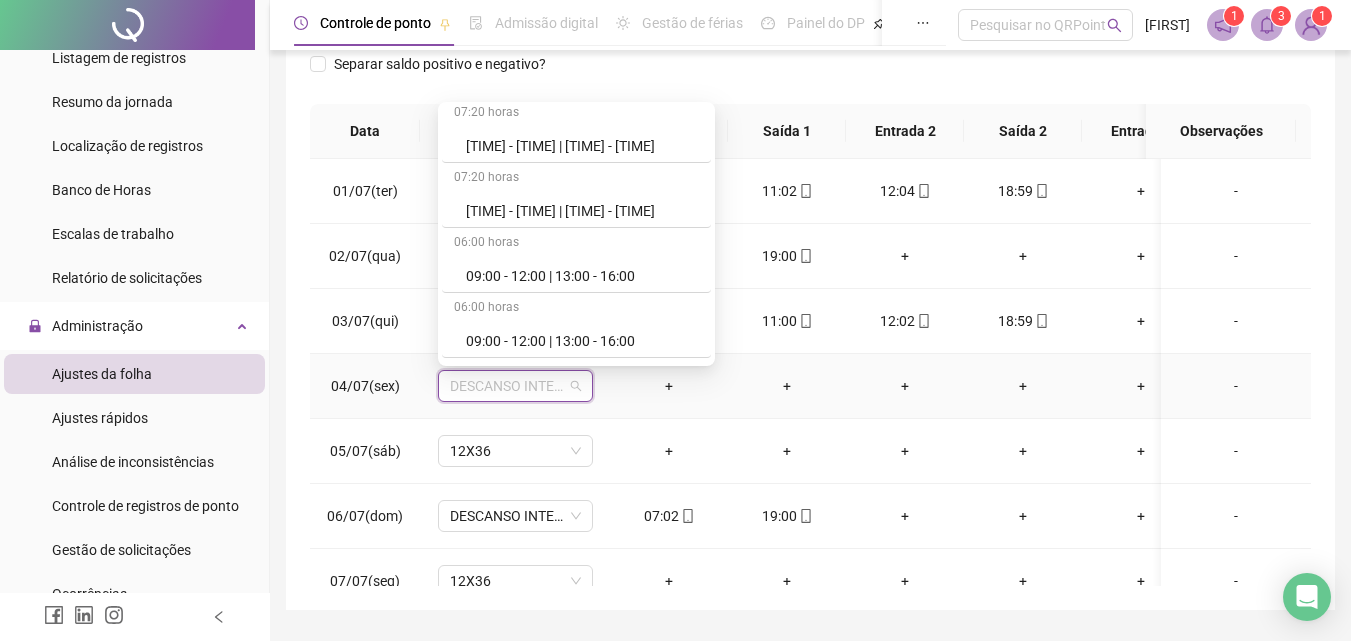 scroll, scrollTop: 1678, scrollLeft: 0, axis: vertical 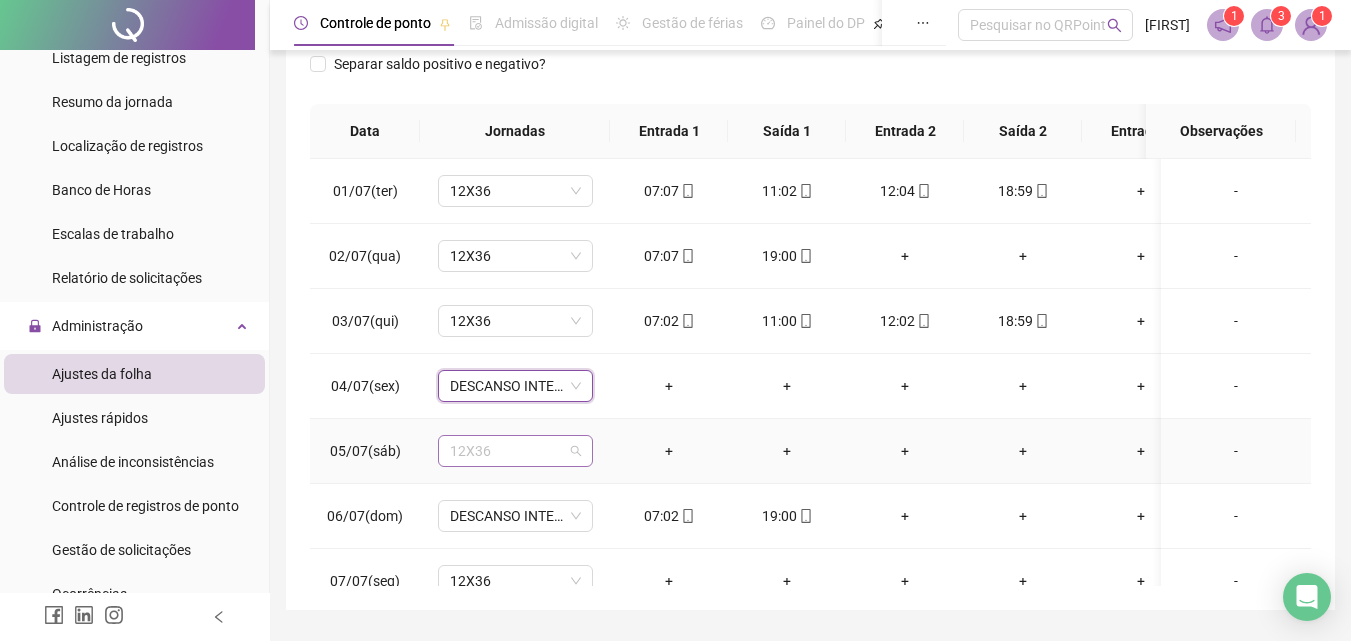 click on "12X36" at bounding box center [515, 451] 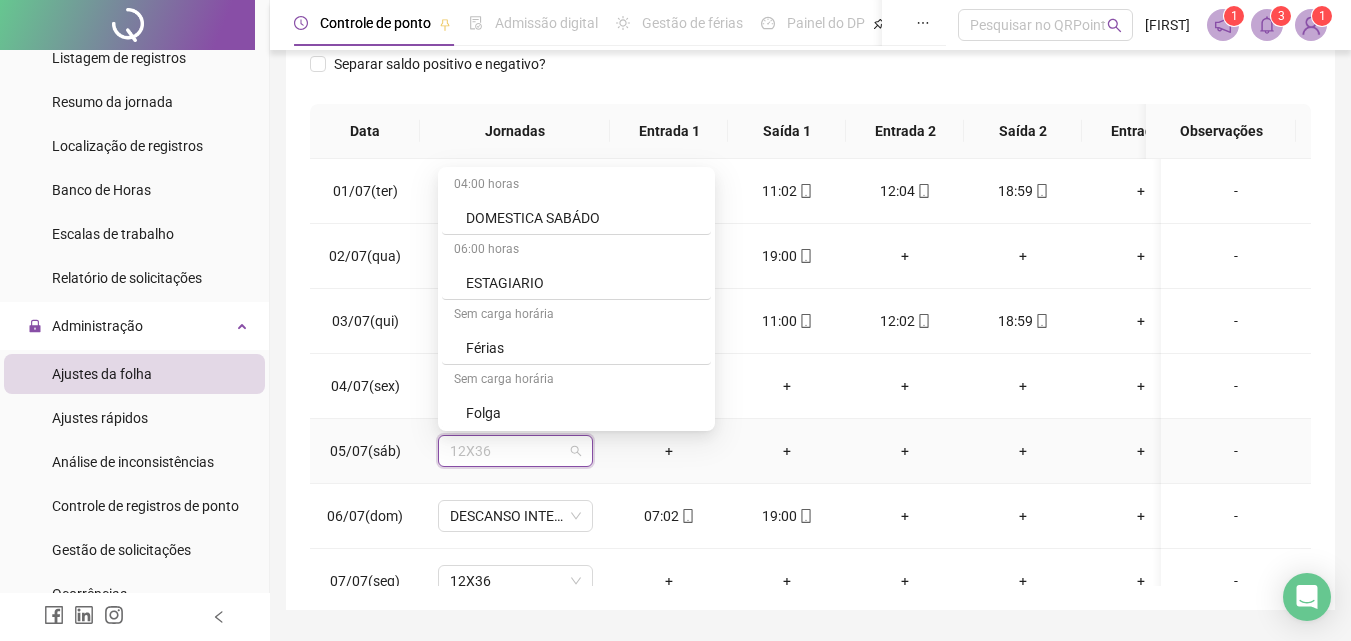 scroll, scrollTop: 4121, scrollLeft: 0, axis: vertical 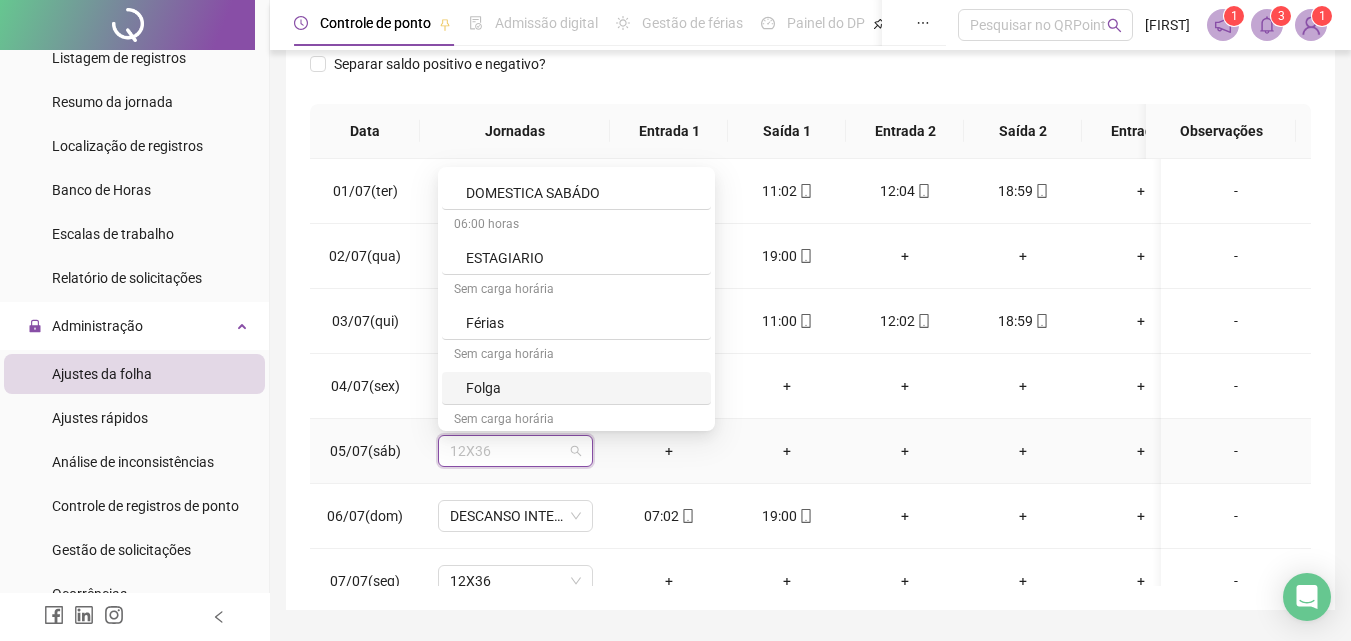 click on "Folga" at bounding box center [582, 388] 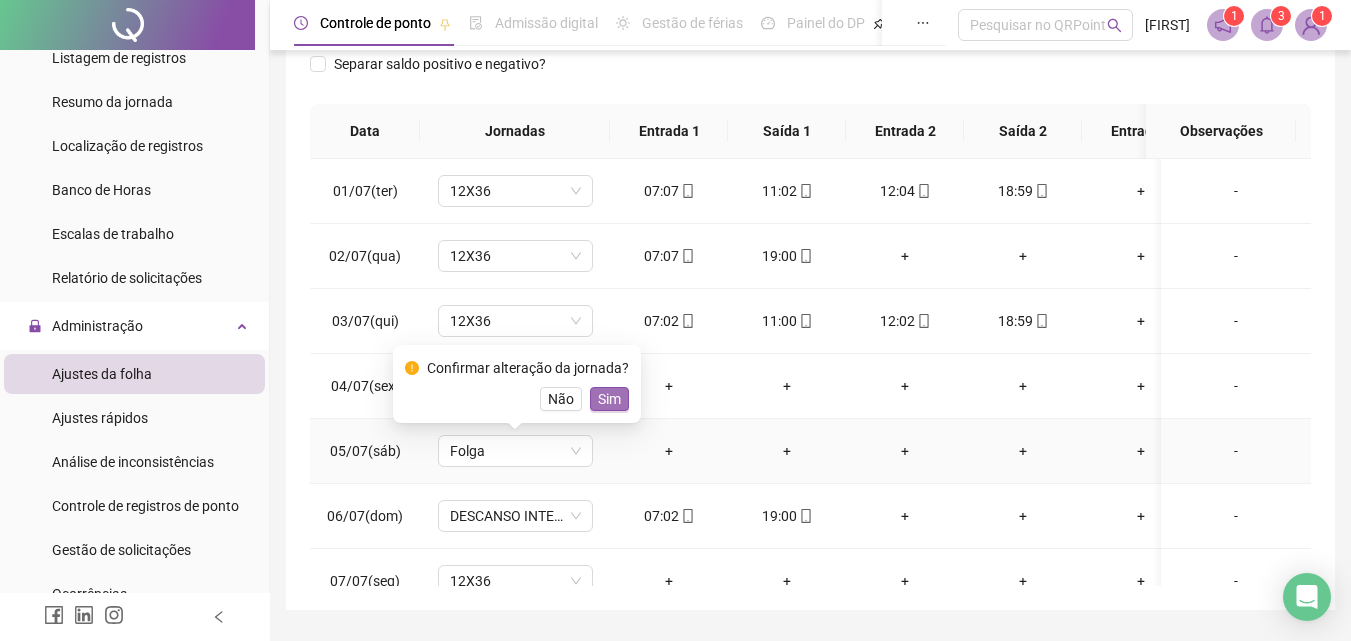 click on "Sim" at bounding box center (609, 399) 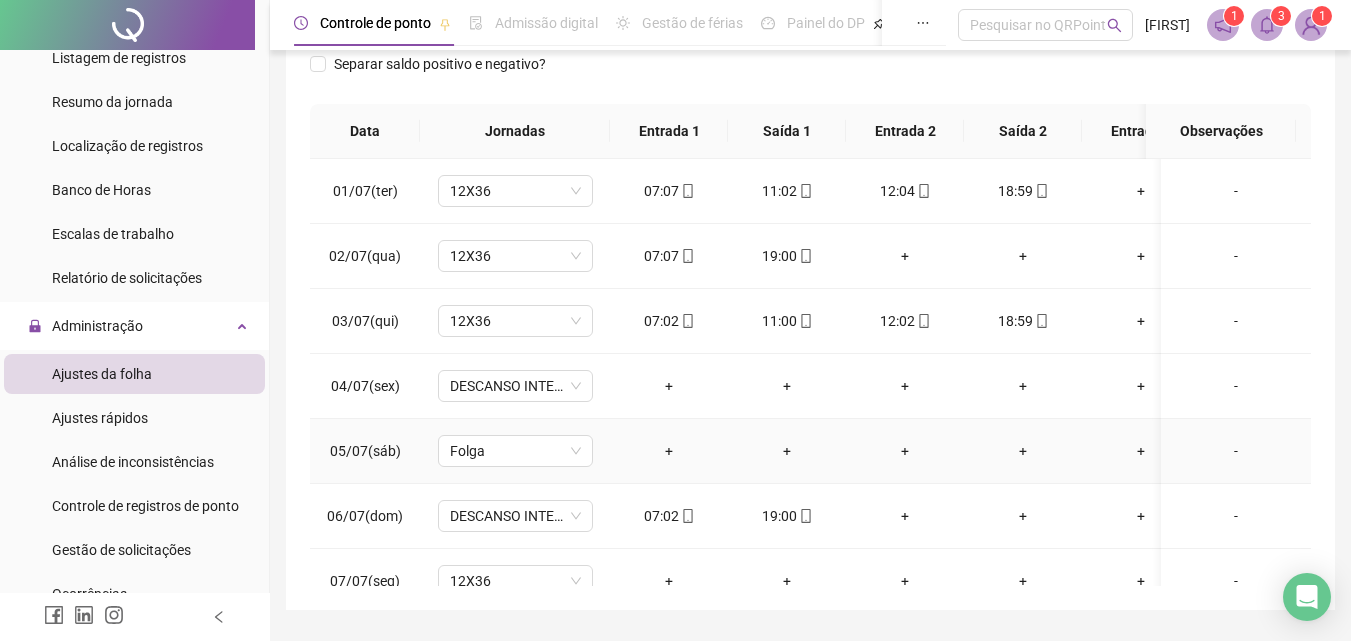 click on "-" at bounding box center (1236, 451) 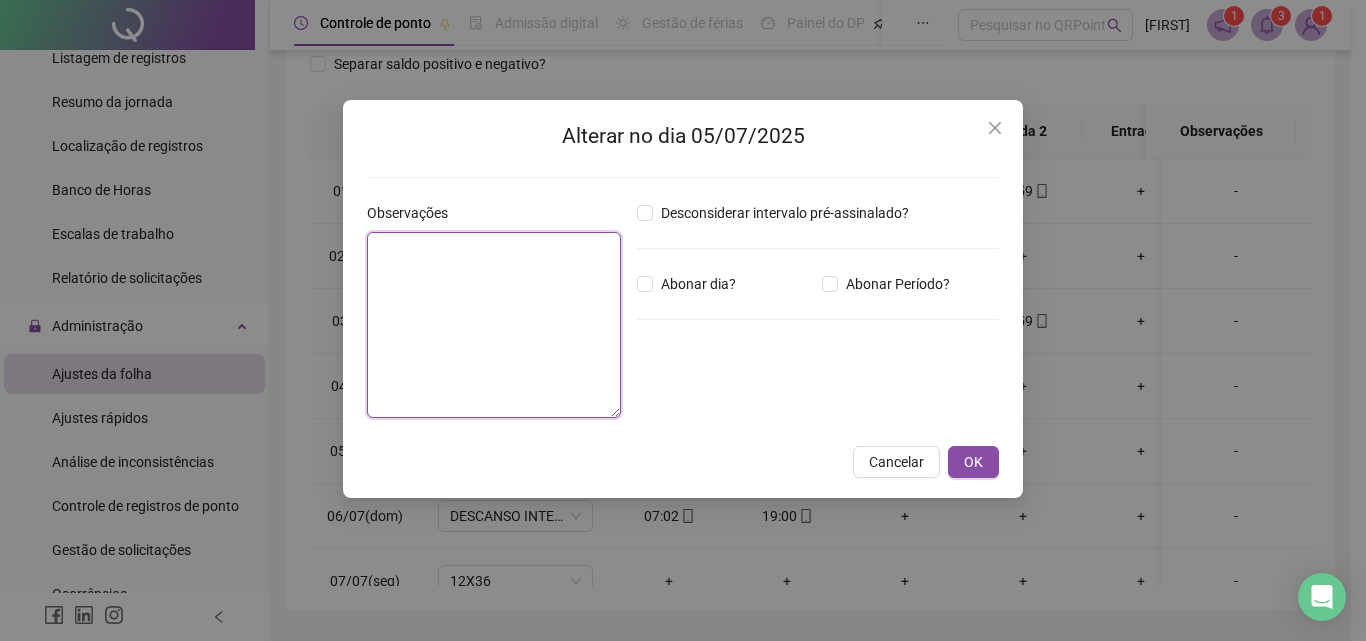 click at bounding box center [494, 325] 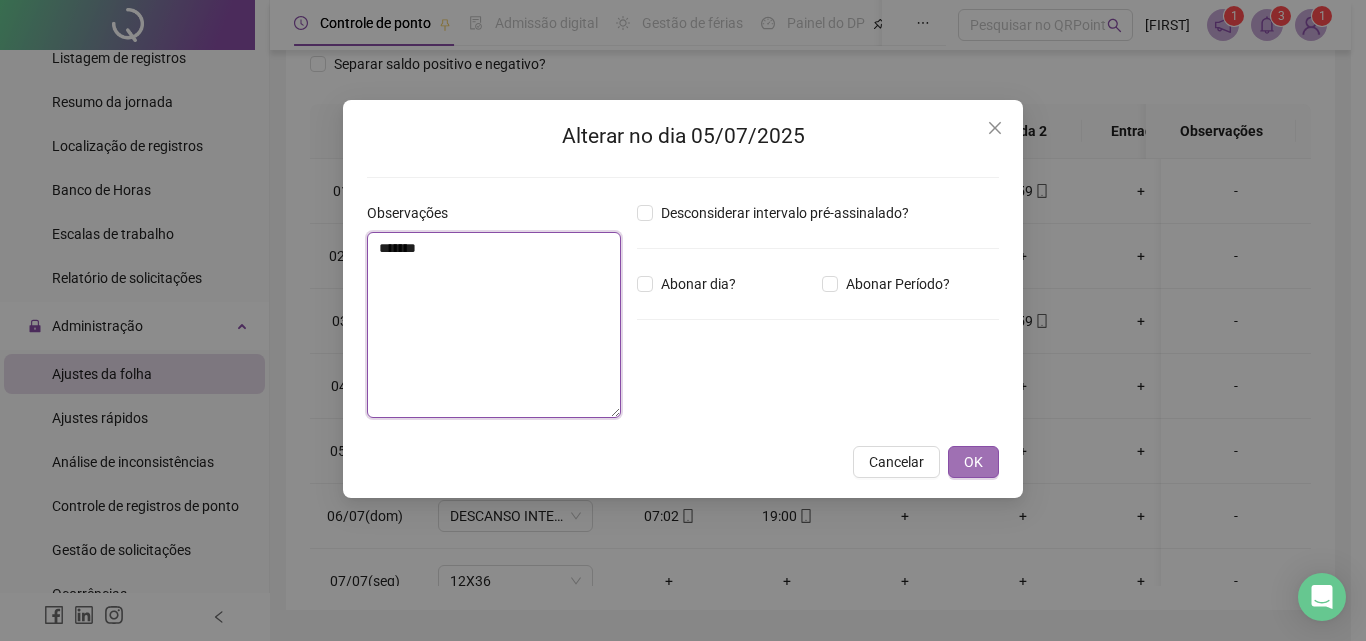type on "*******" 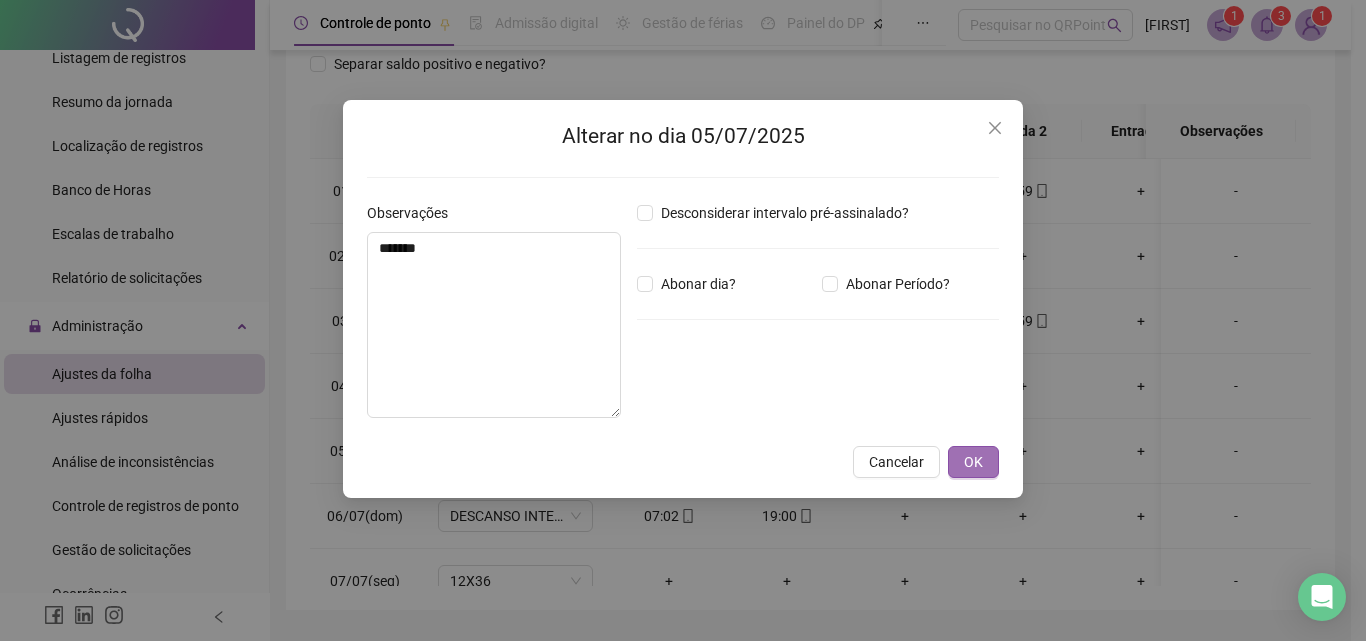 click on "OK" at bounding box center (973, 462) 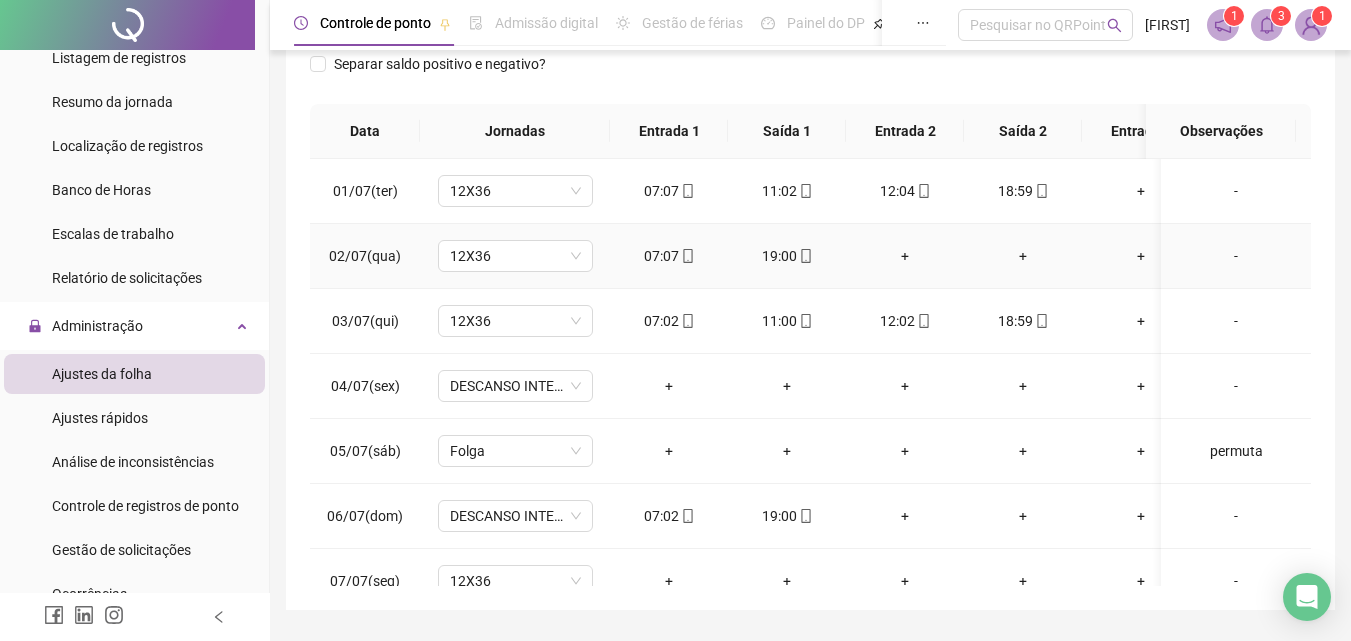 click on "-" at bounding box center [1236, 256] 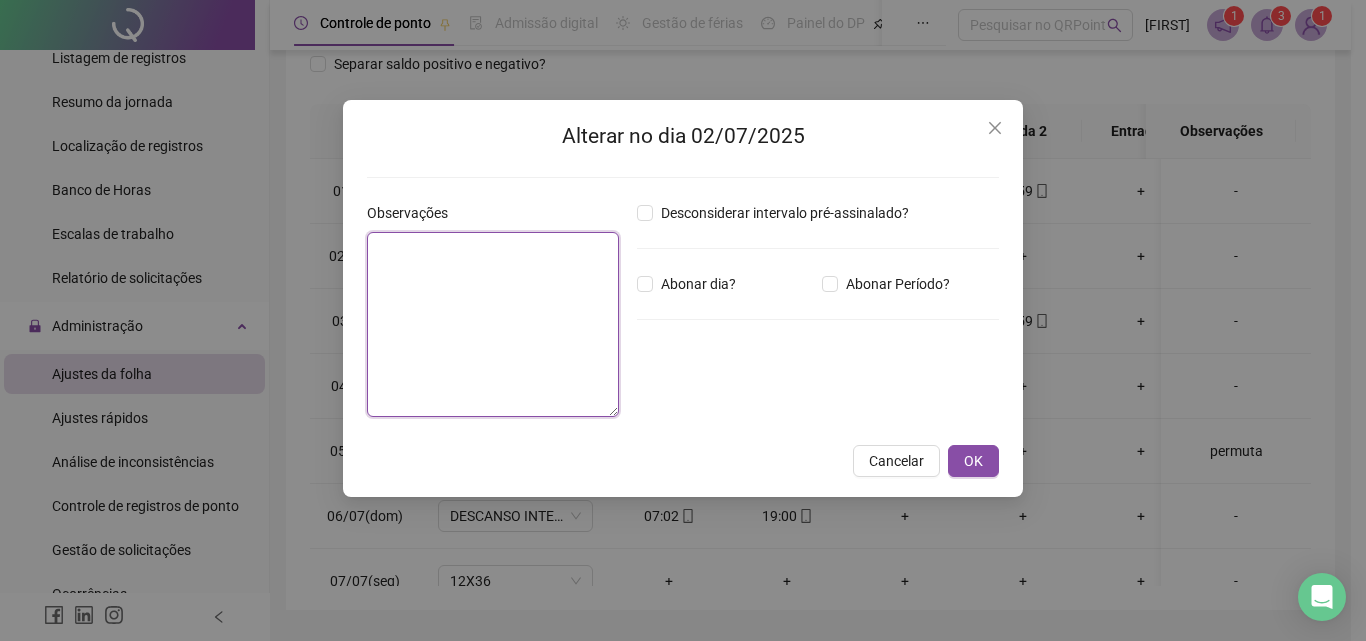 click at bounding box center [493, 324] 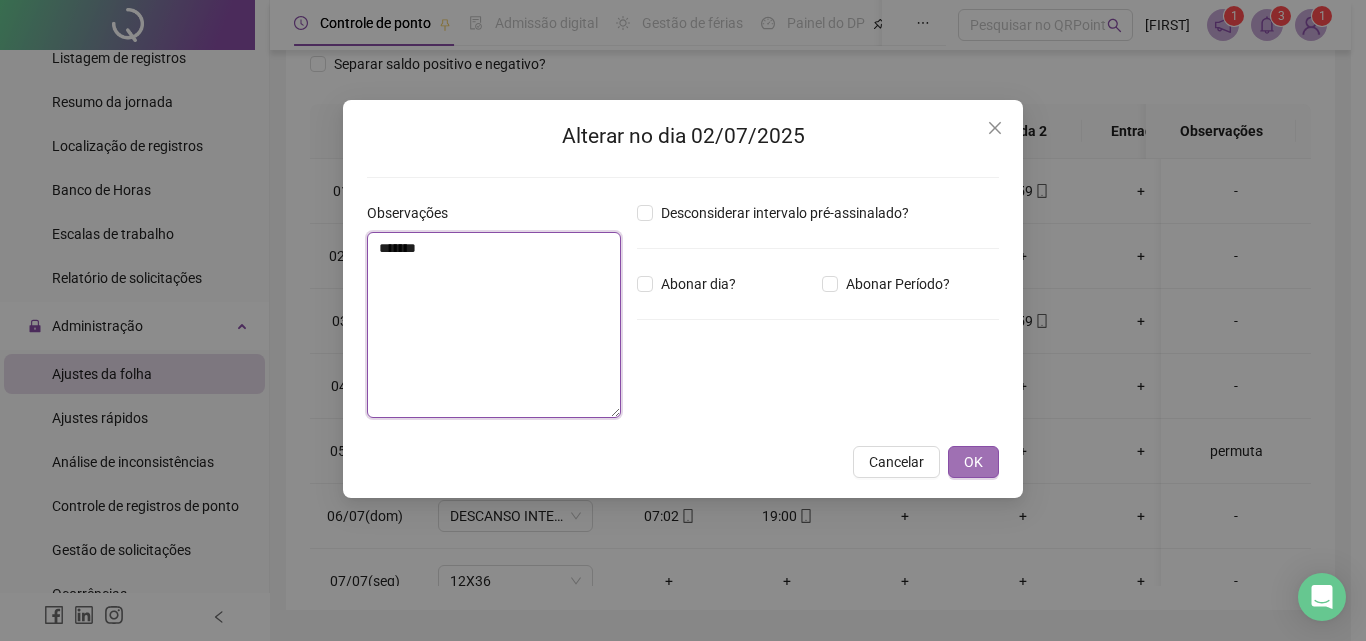 type on "*******" 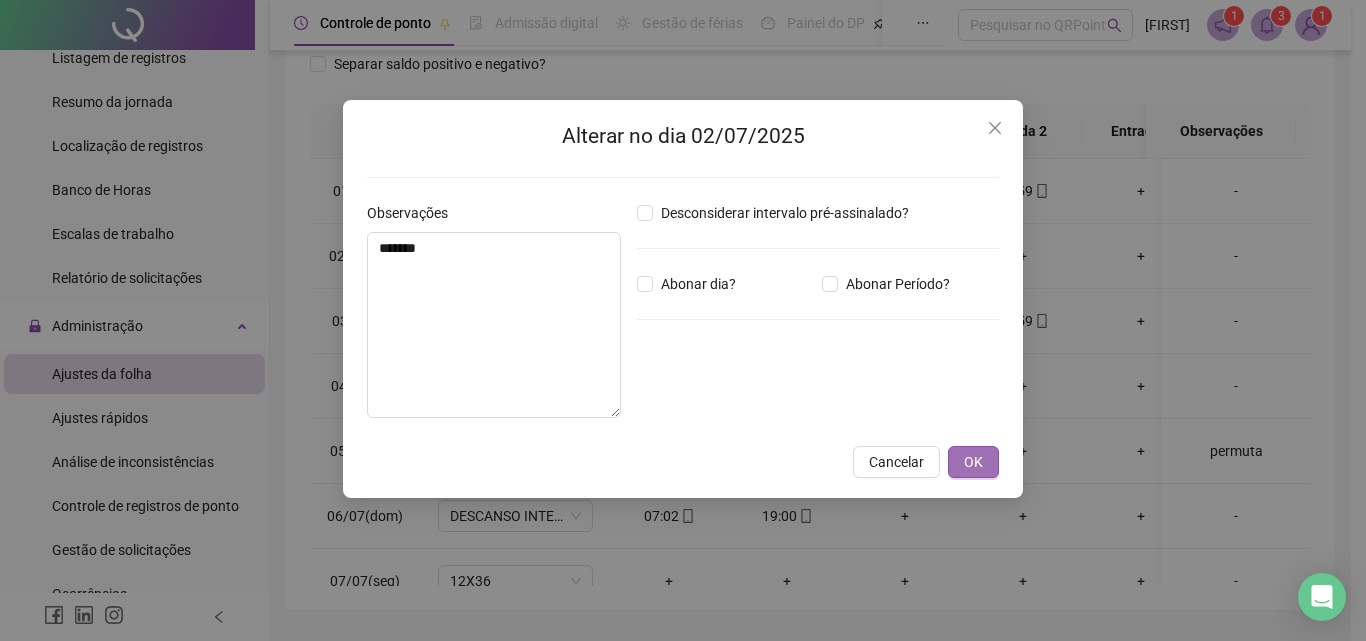 click on "OK" at bounding box center [973, 462] 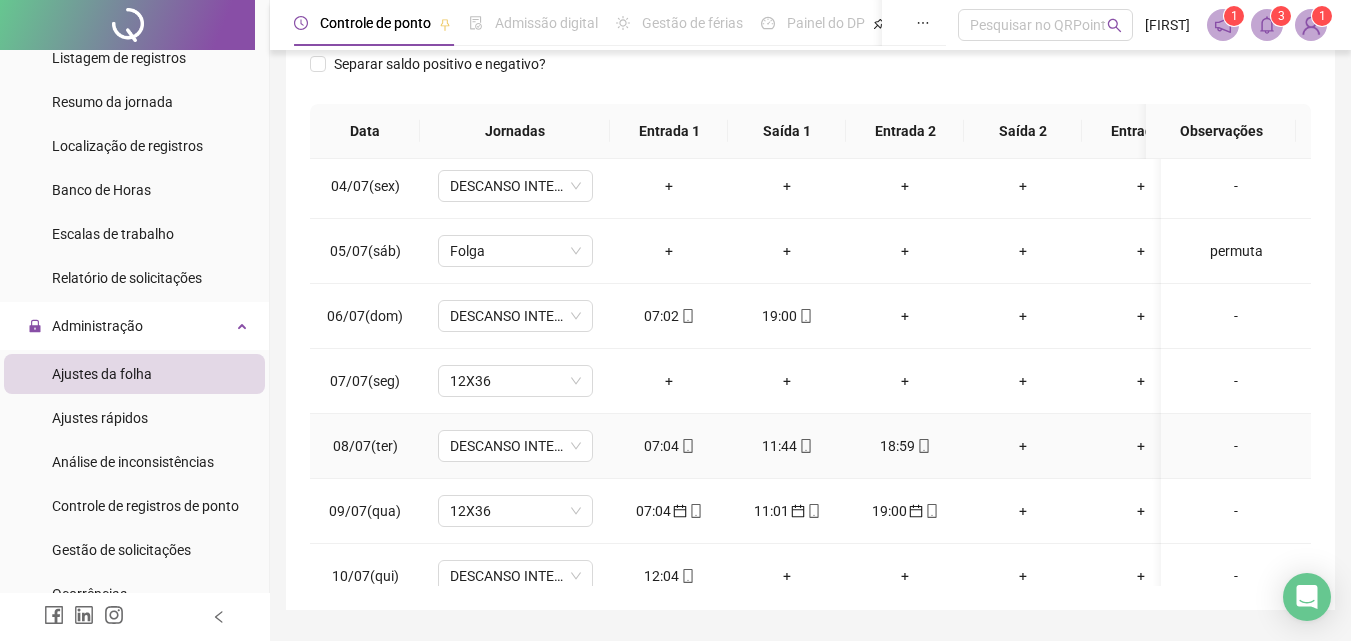 scroll, scrollTop: 300, scrollLeft: 0, axis: vertical 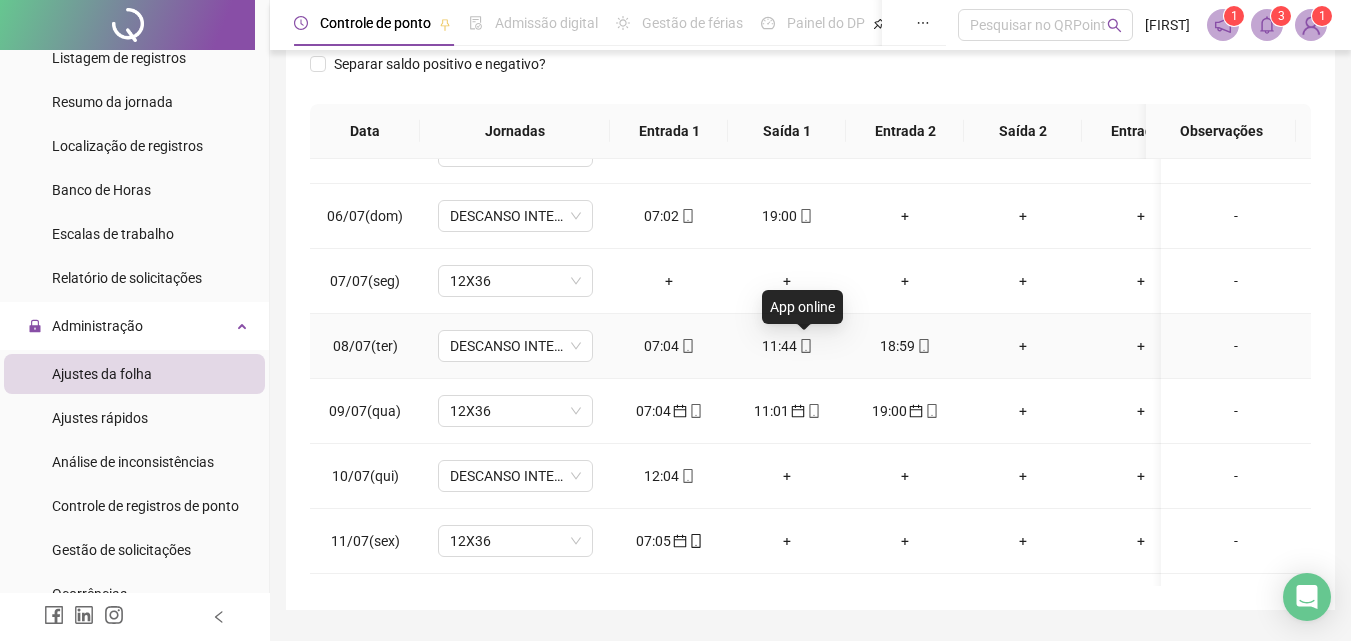 click 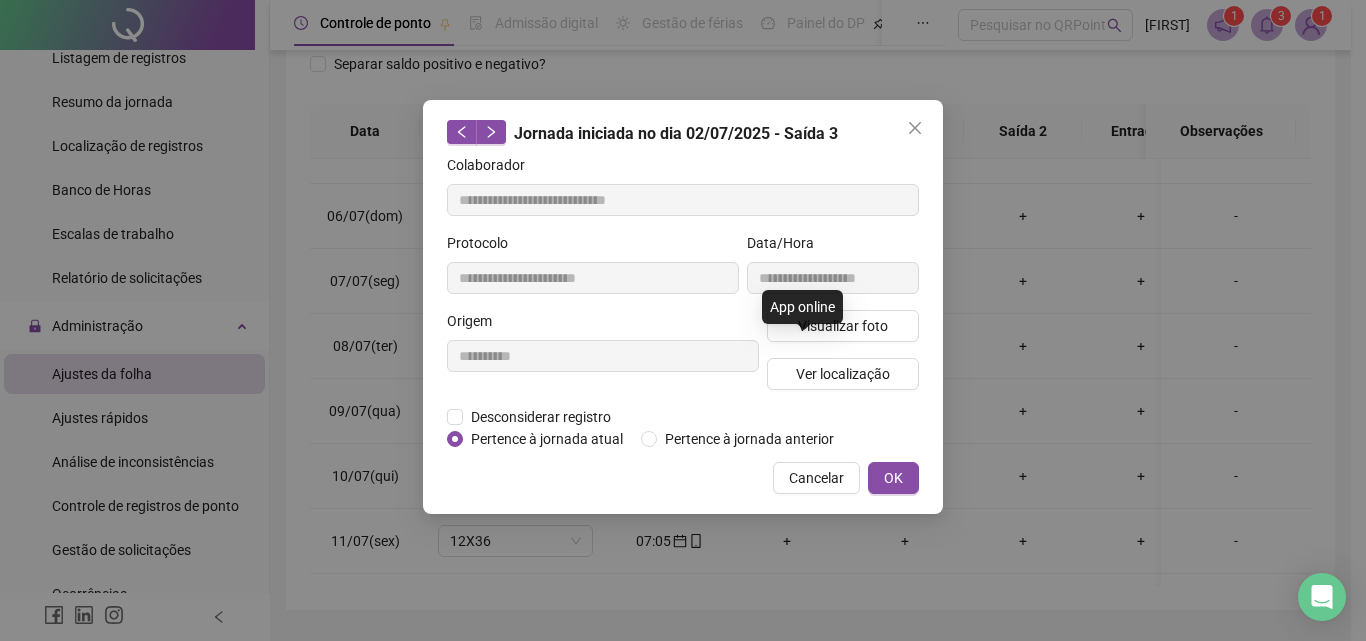 type on "**********" 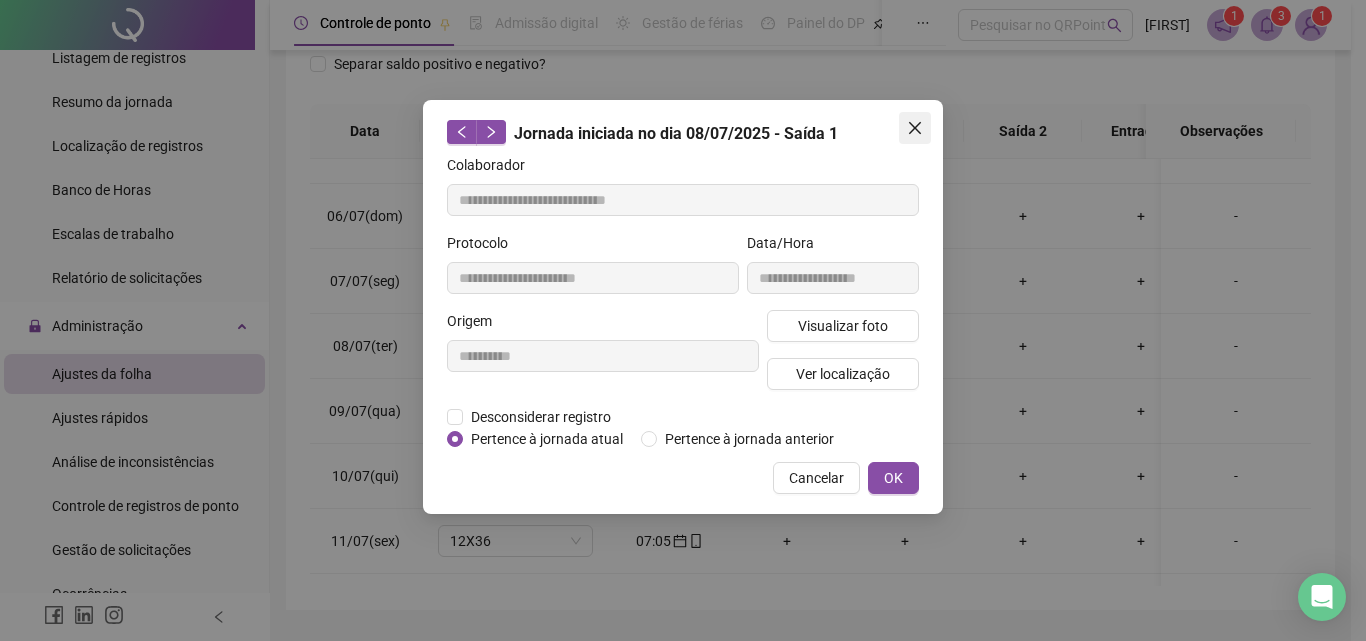 click 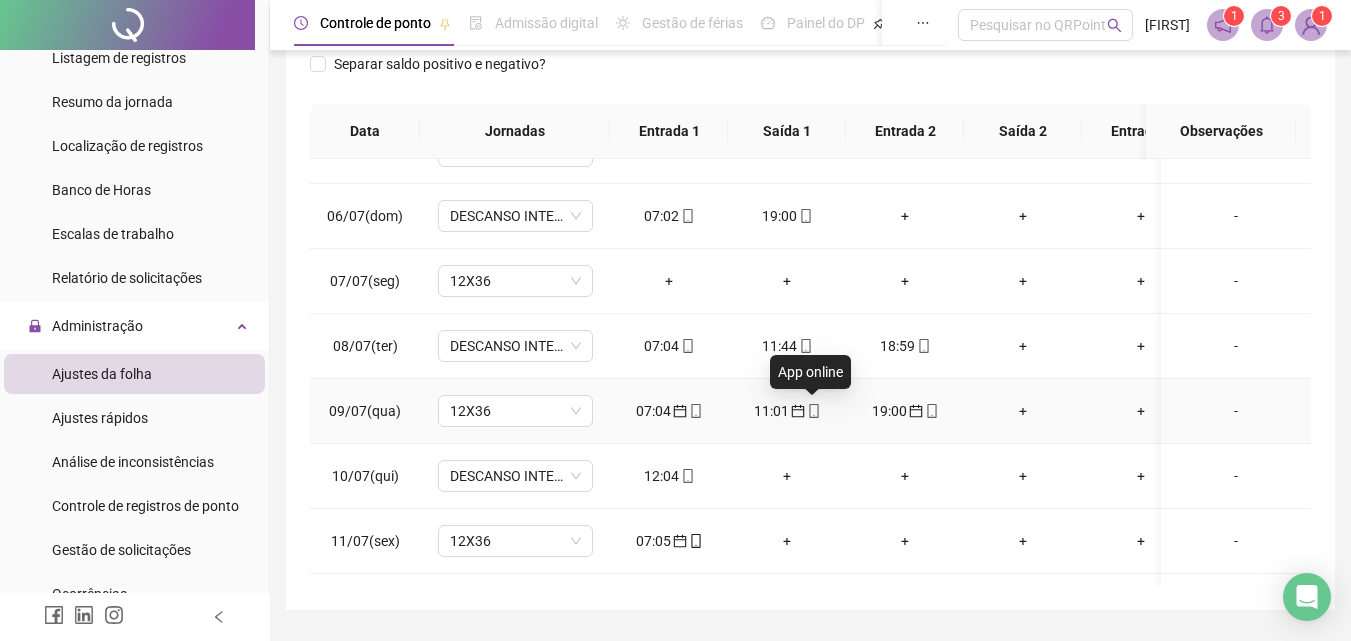 click 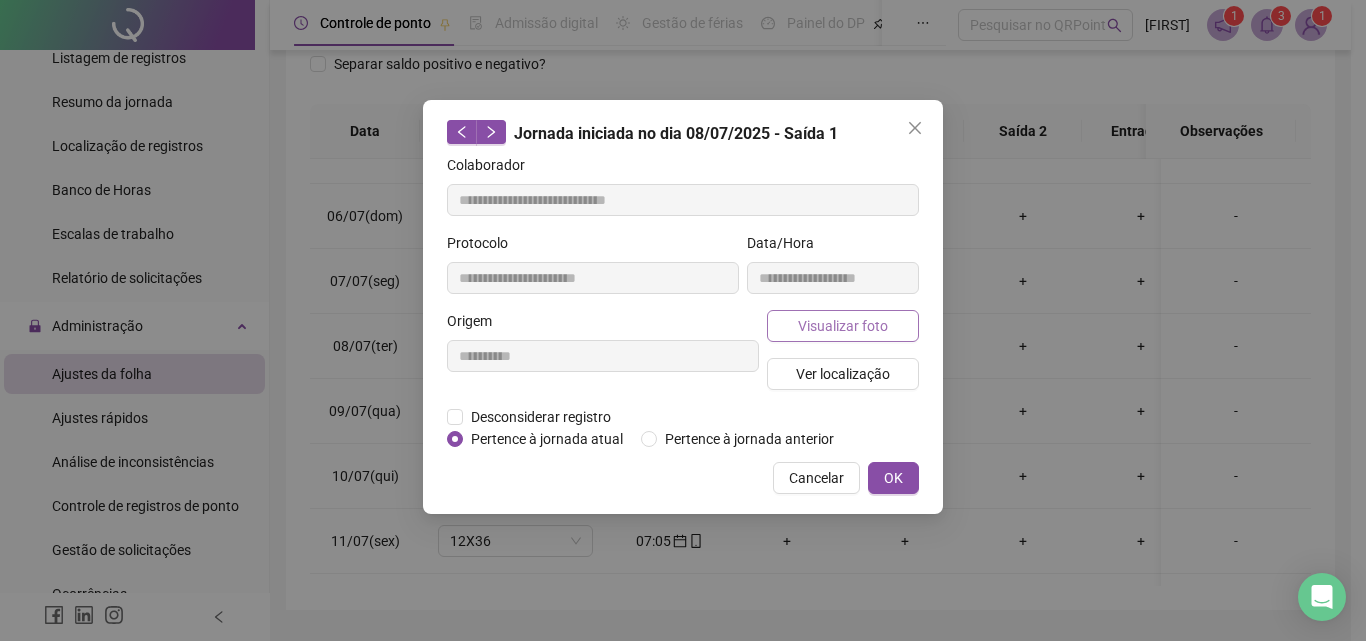 type on "**********" 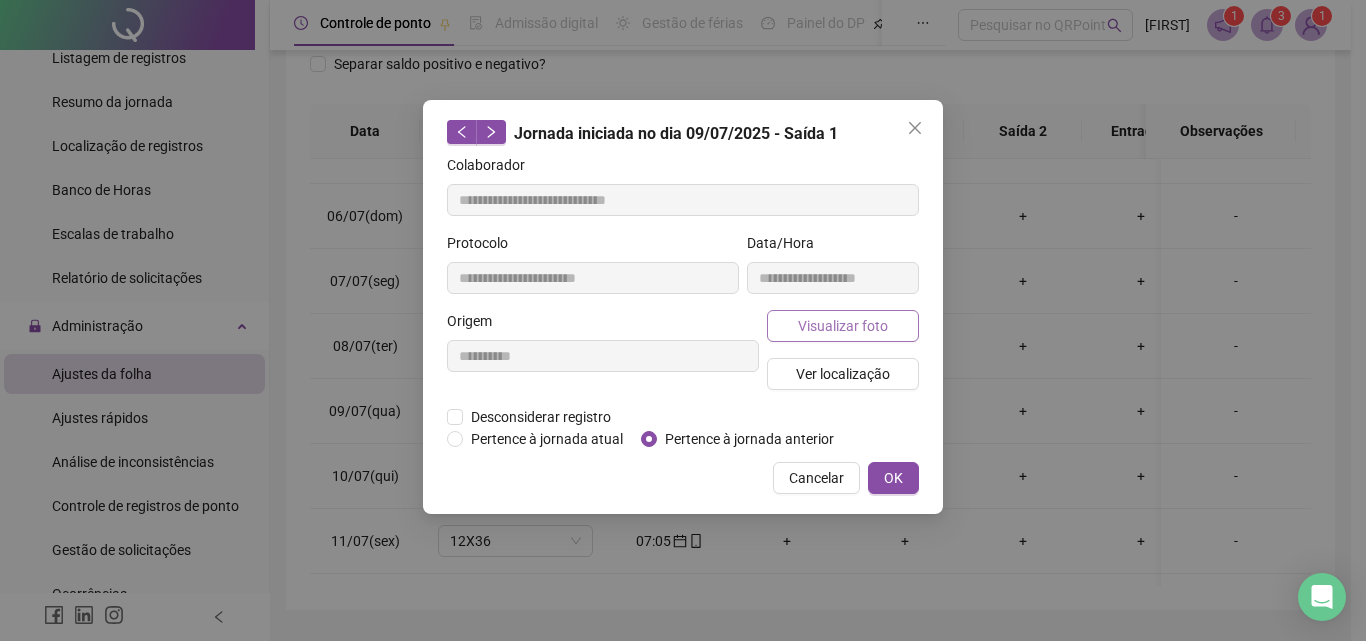 click on "Visualizar foto" at bounding box center [843, 326] 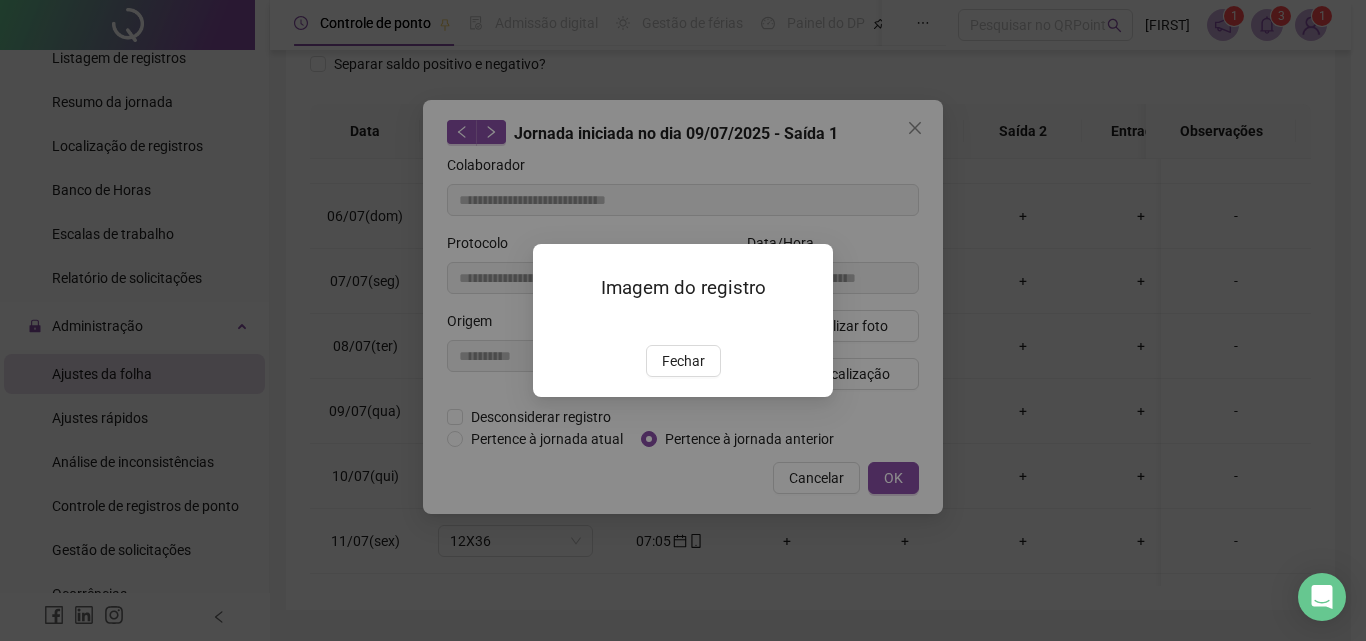 click on "Fechar" at bounding box center (683, 361) 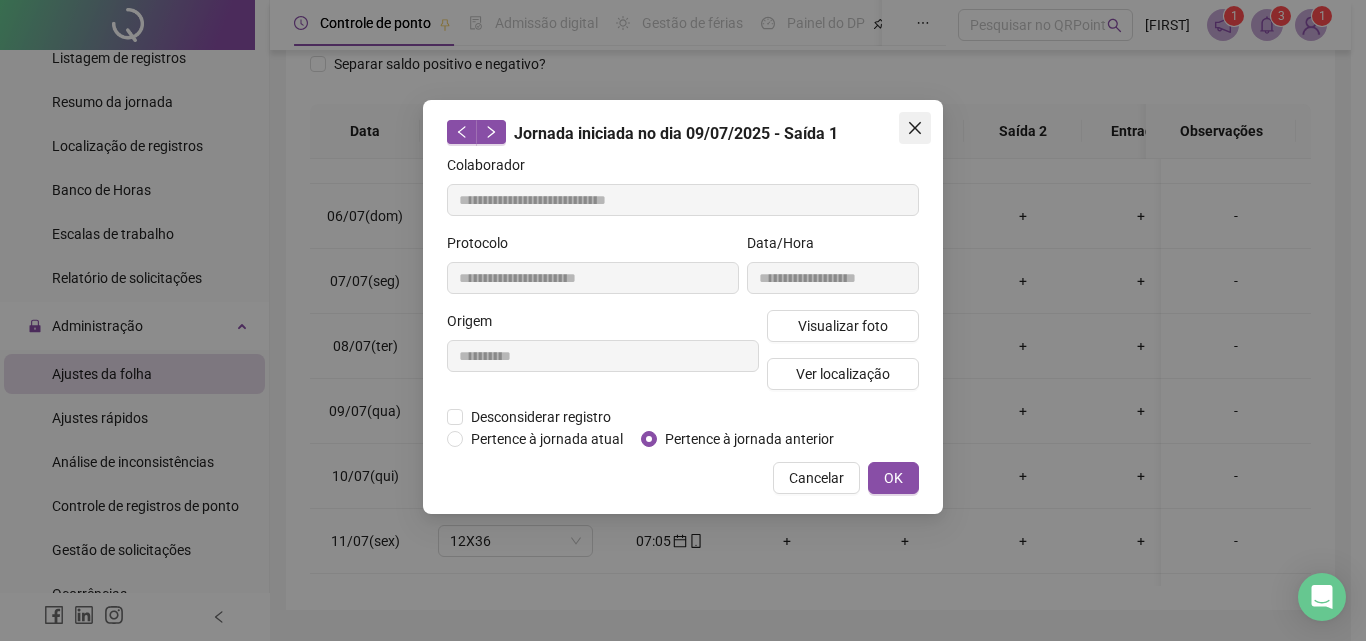 click 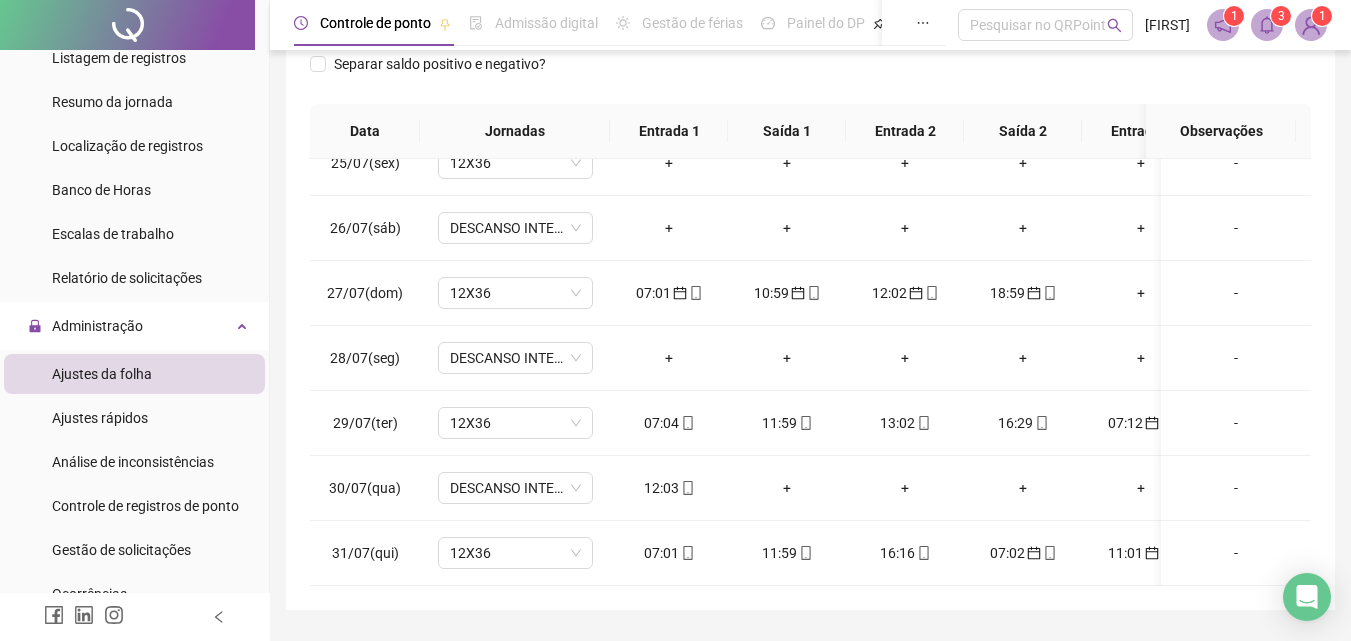 scroll, scrollTop: 1603, scrollLeft: 0, axis: vertical 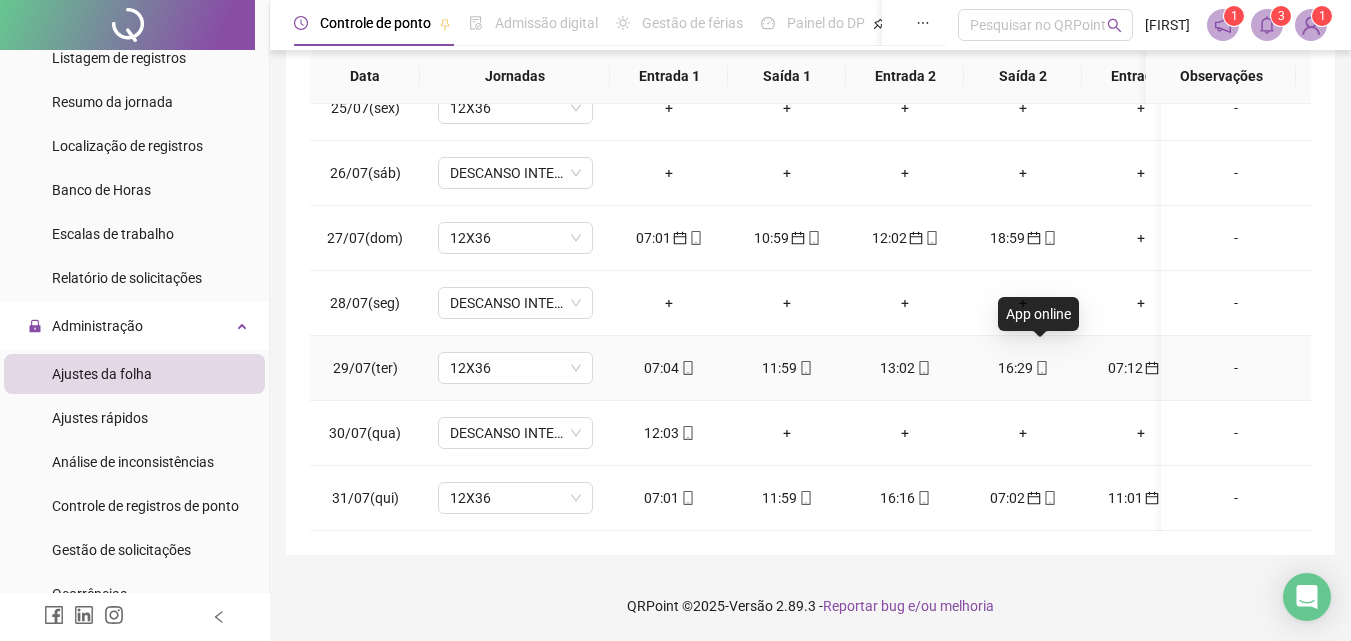 click 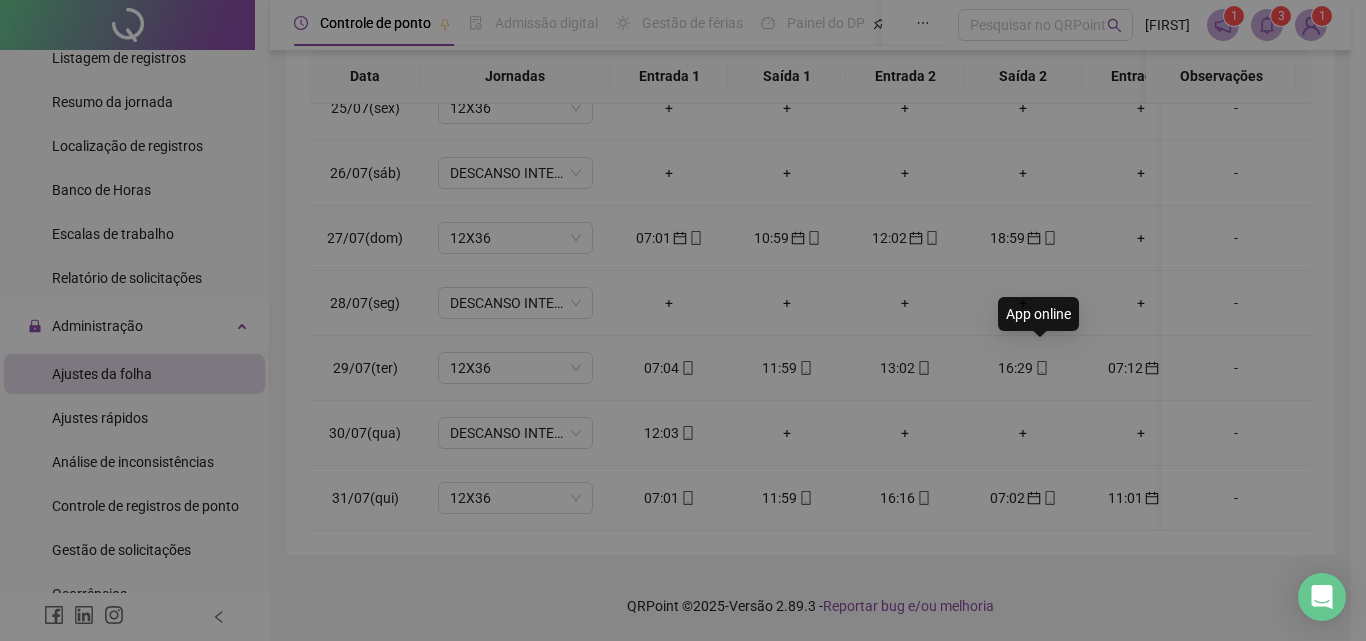 type on "**********" 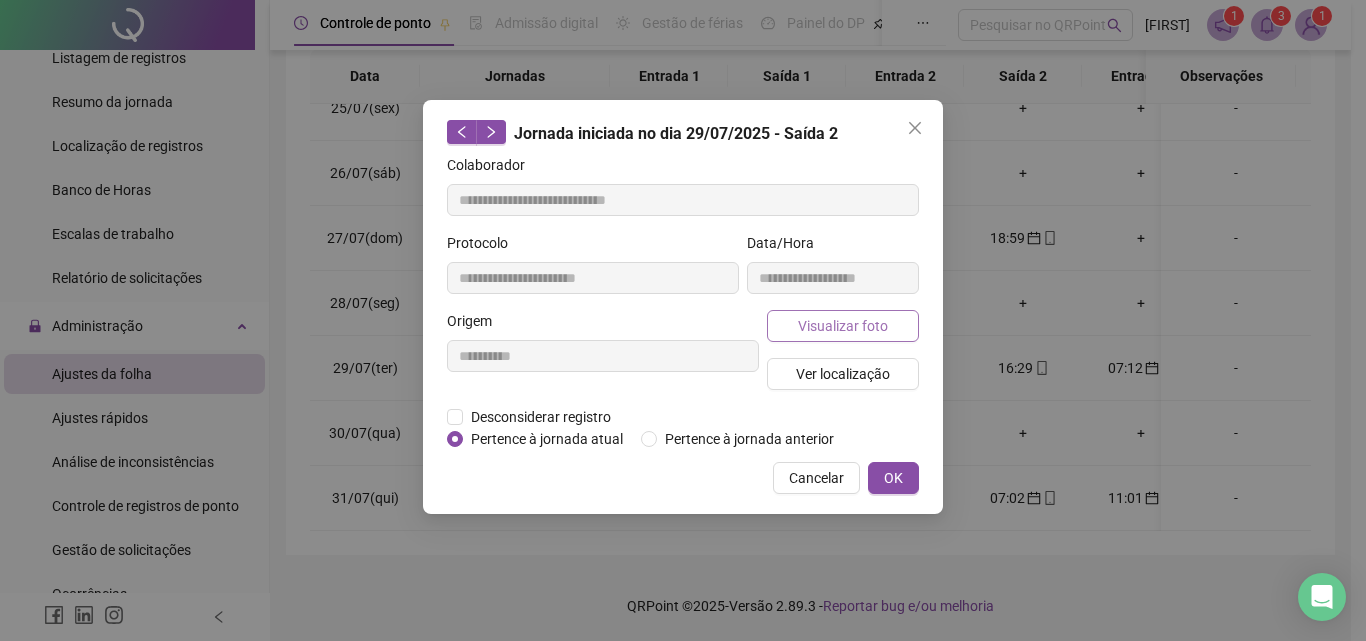 click on "Visualizar foto" at bounding box center [843, 326] 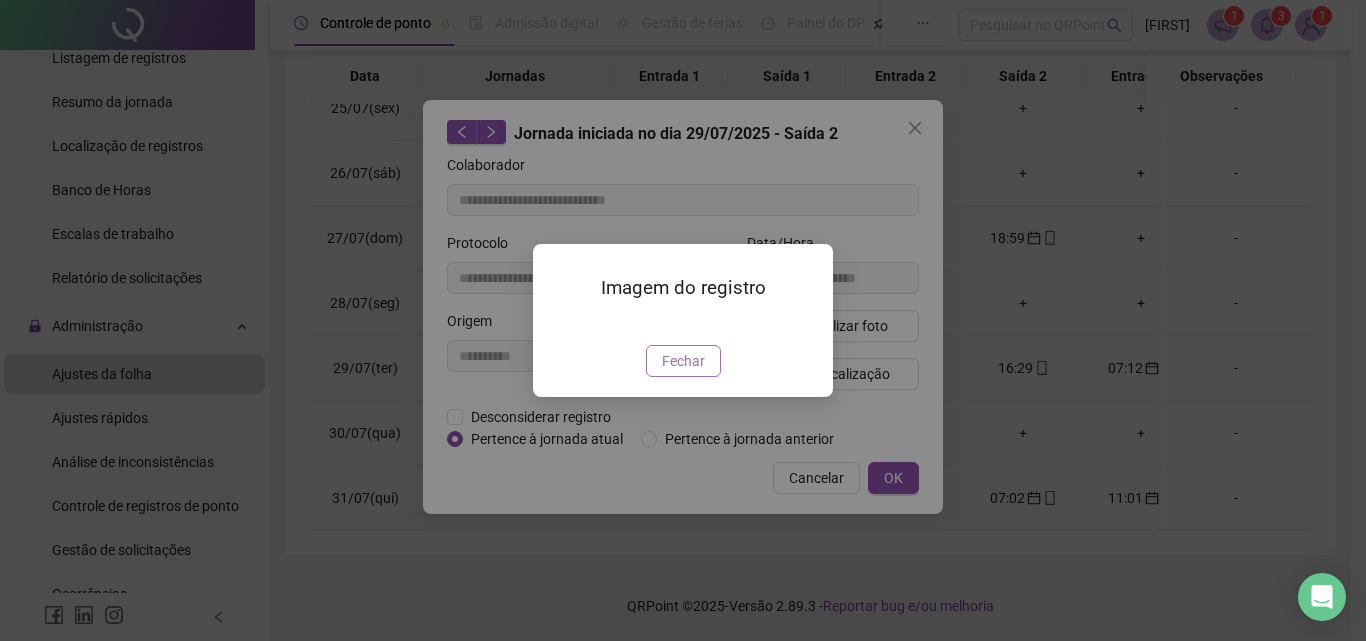 click on "Fechar" at bounding box center [683, 361] 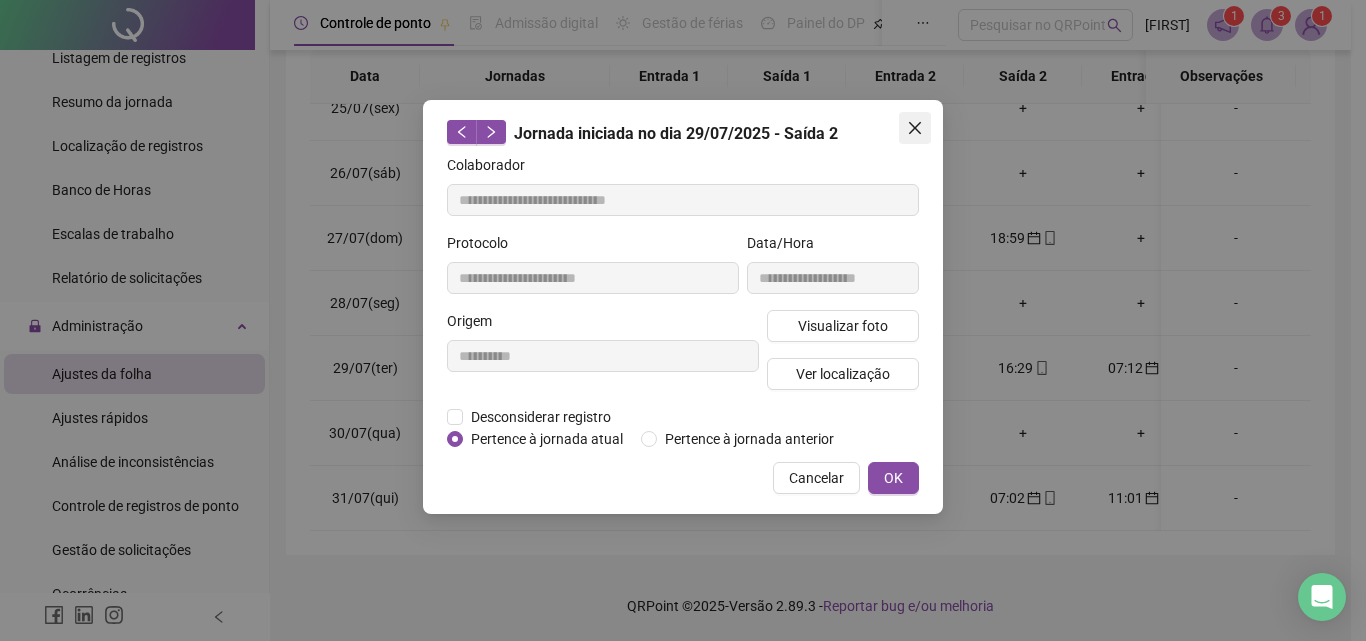 click 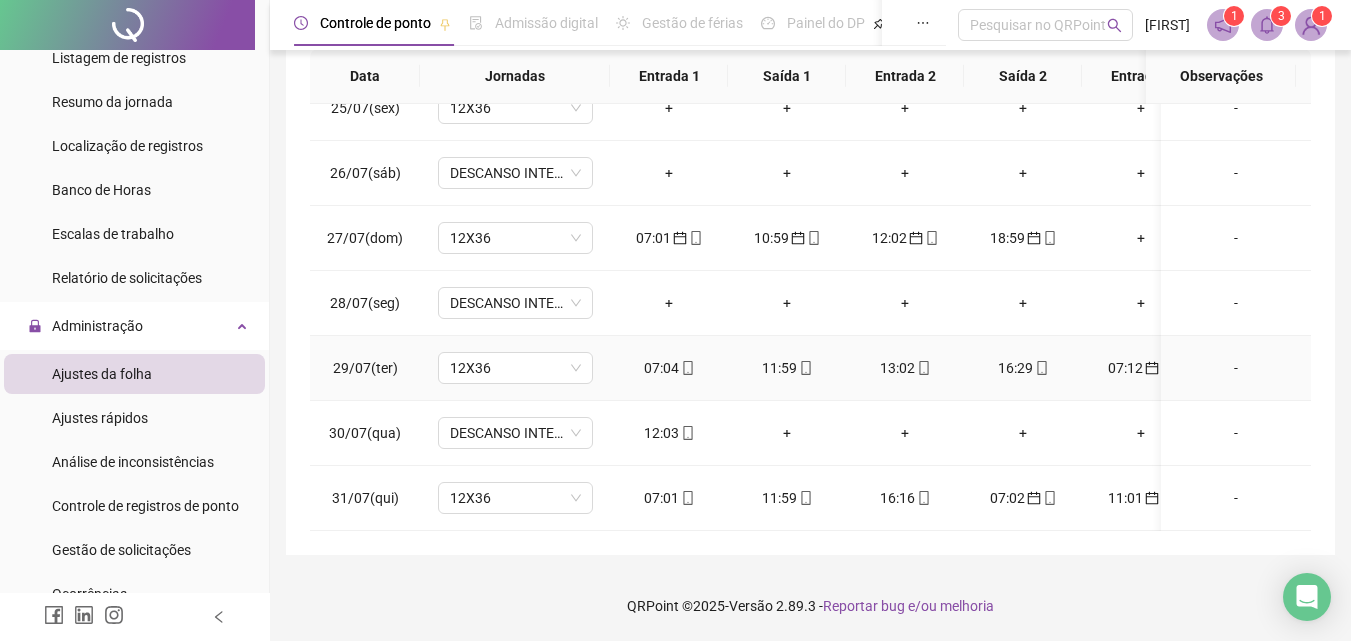 click on "07:12" at bounding box center [1141, 368] 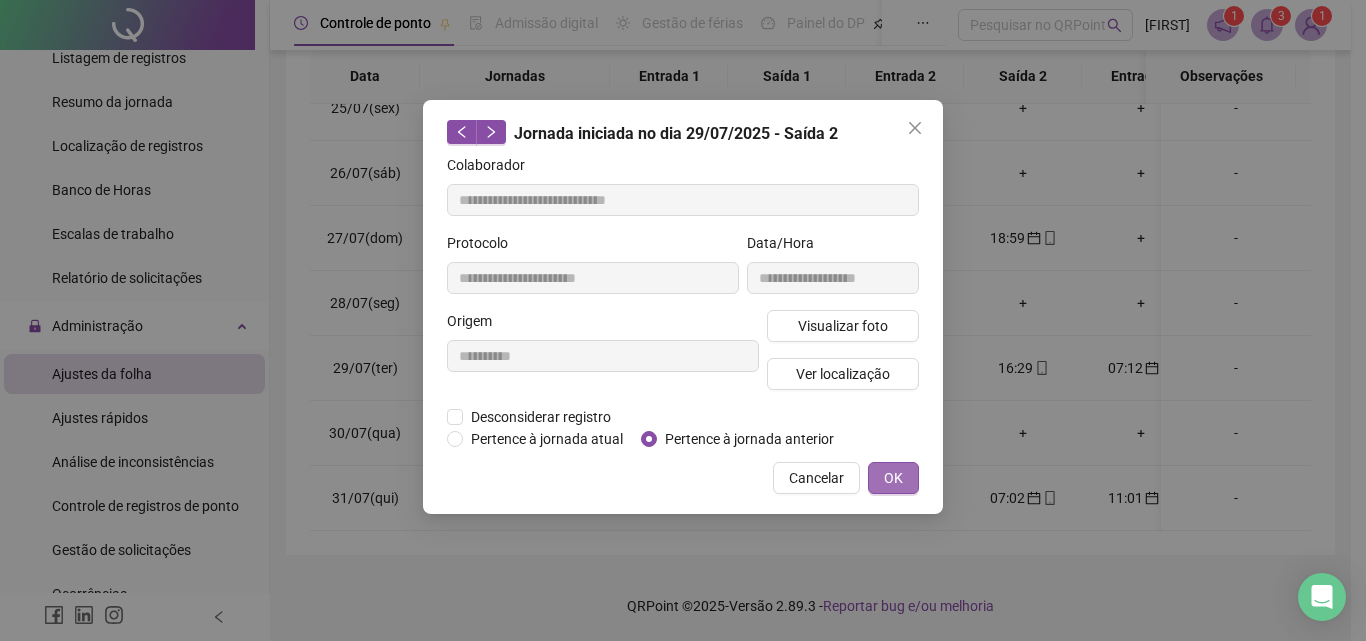 type on "**********" 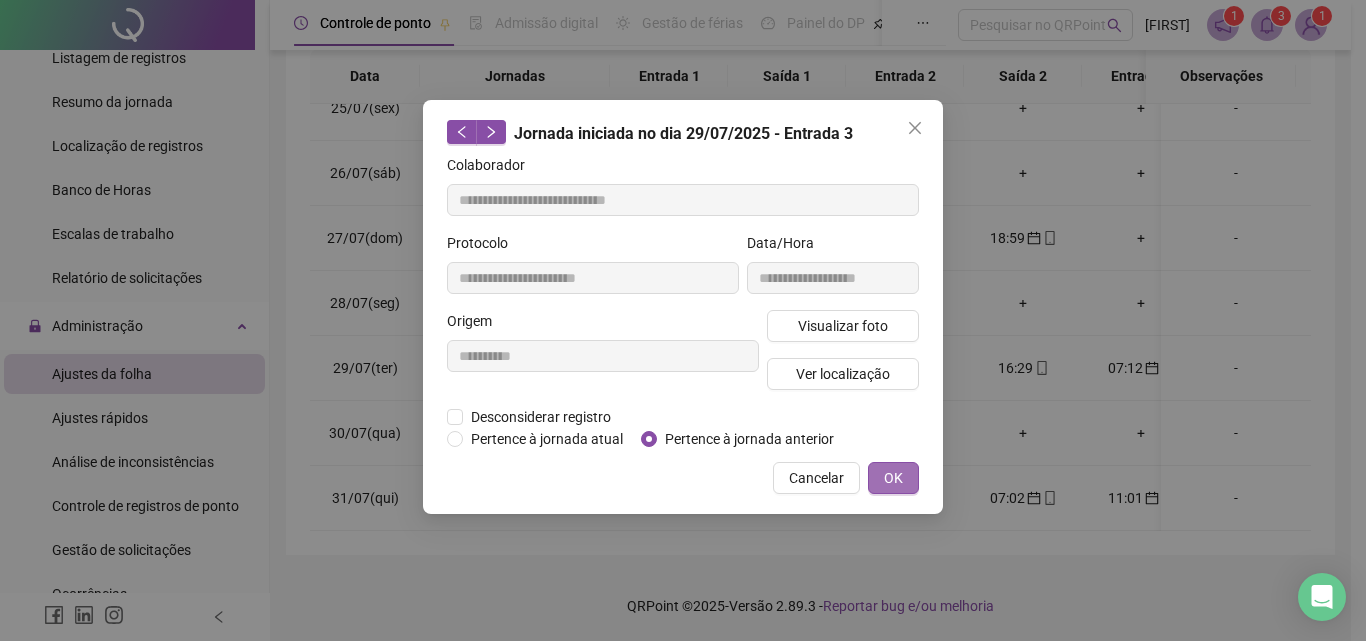 click on "OK" at bounding box center (893, 478) 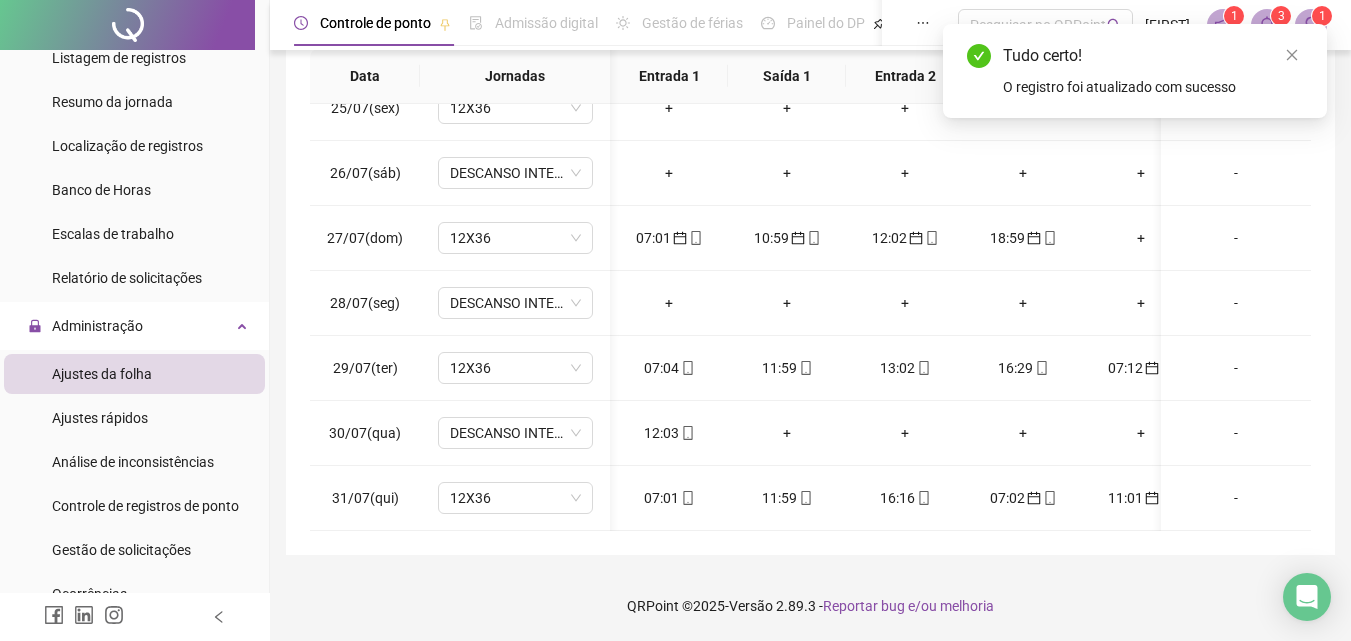 scroll, scrollTop: 1603, scrollLeft: 23, axis: both 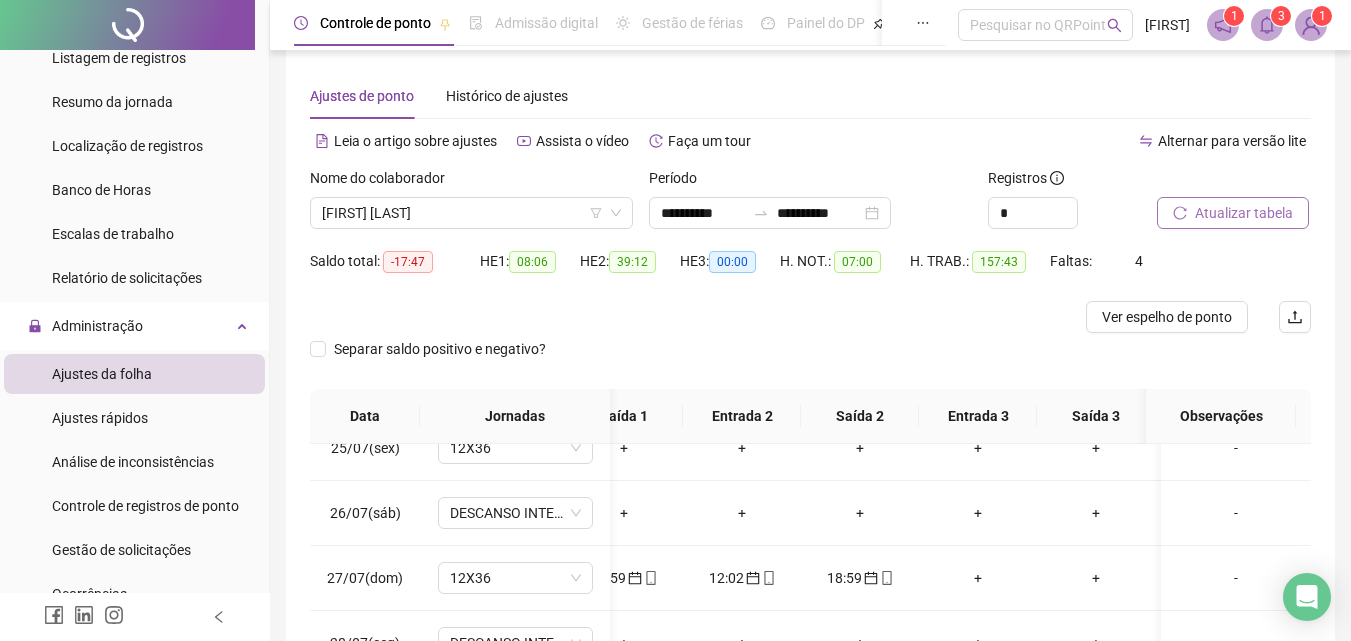 click on "Atualizar tabela" at bounding box center (1244, 213) 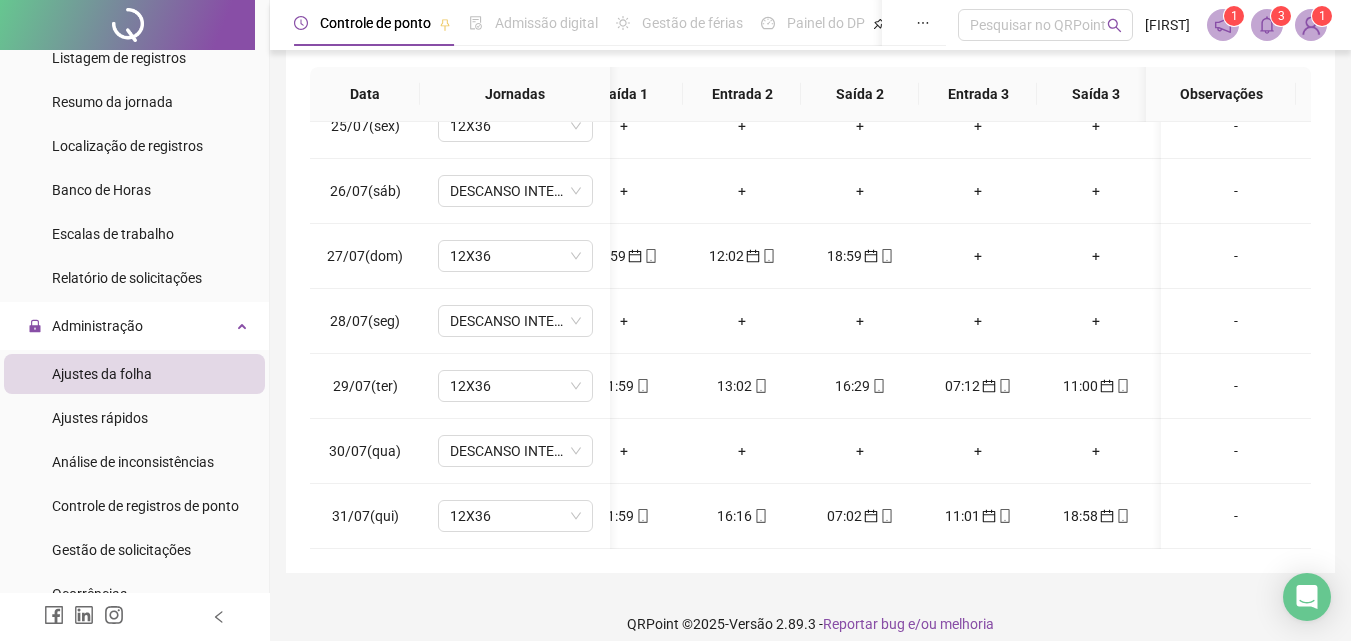 scroll, scrollTop: 355, scrollLeft: 0, axis: vertical 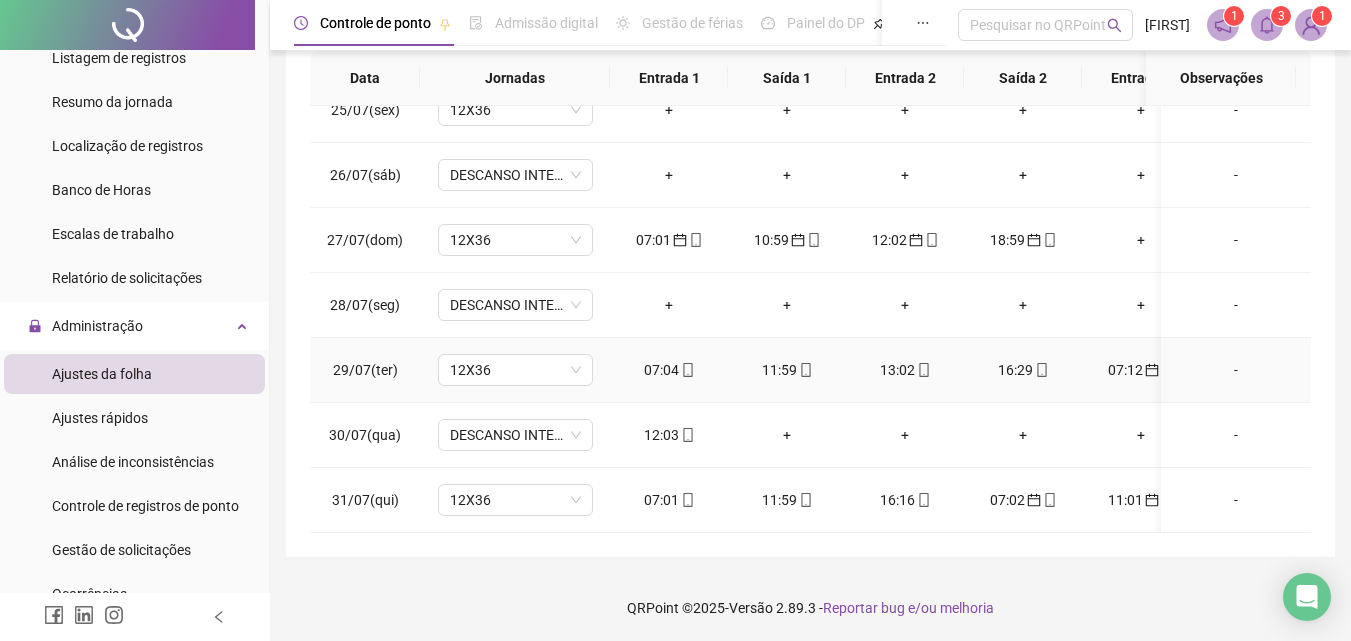 click on "07:12" at bounding box center (1141, 370) 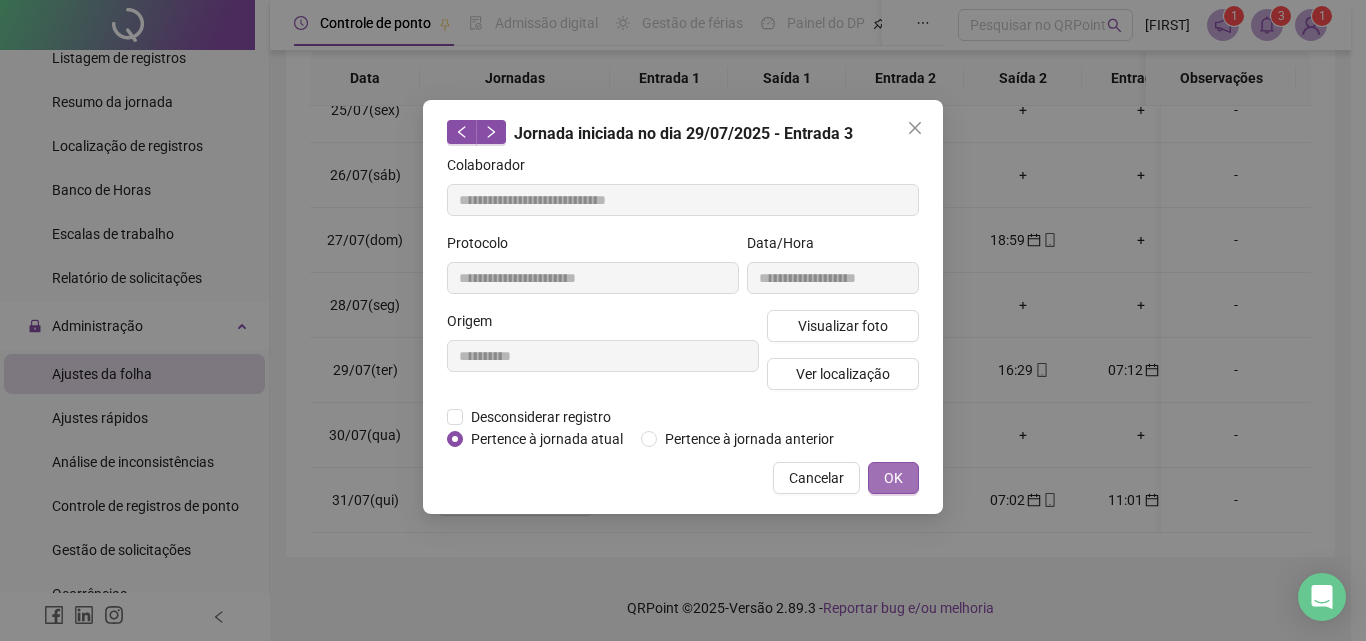 click on "OK" at bounding box center (893, 478) 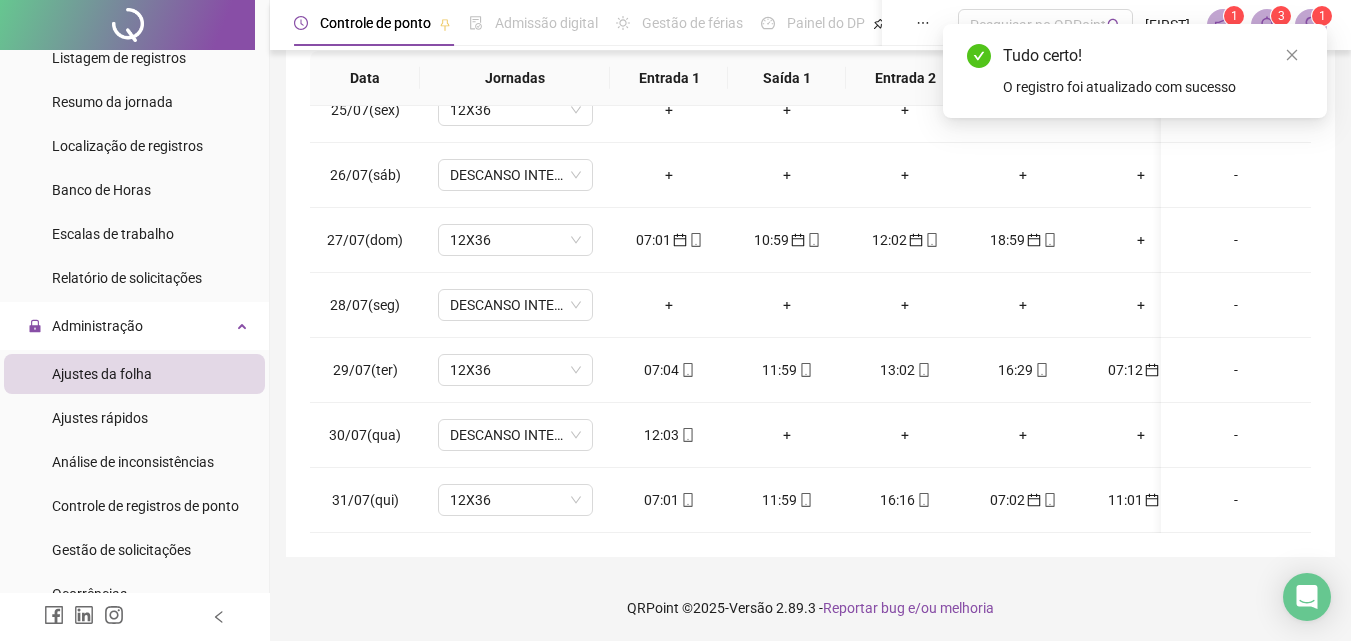 scroll, scrollTop: 1603, scrollLeft: 18, axis: both 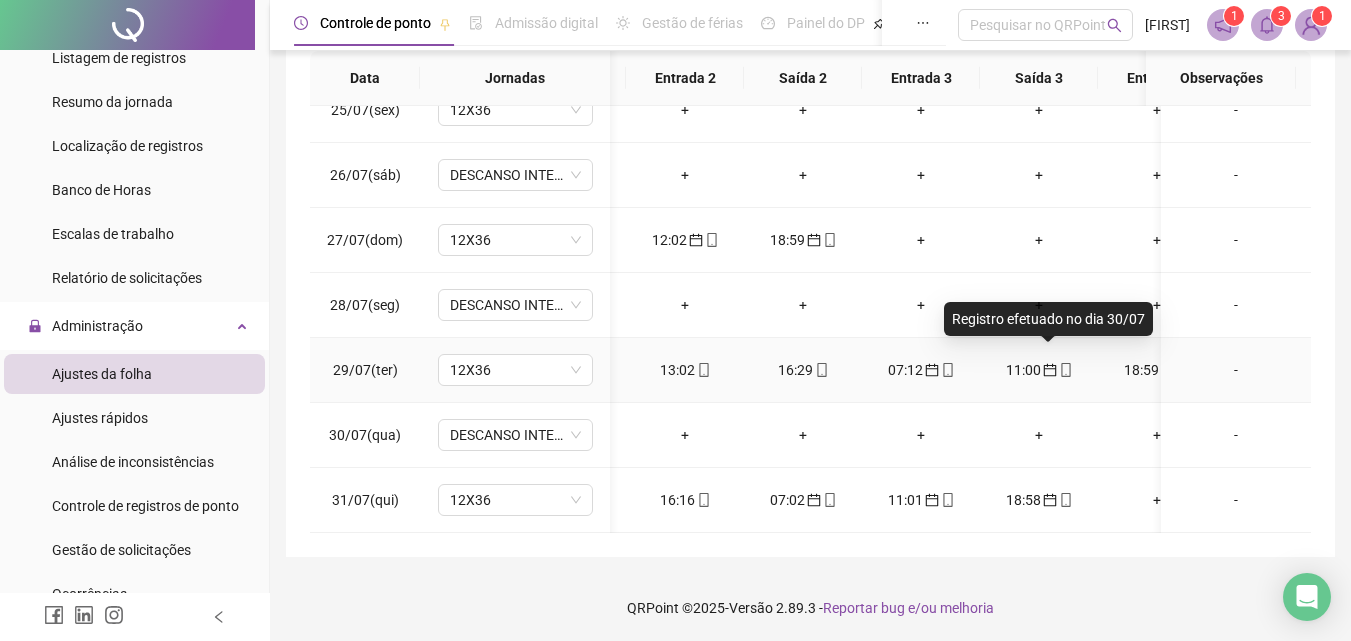 click 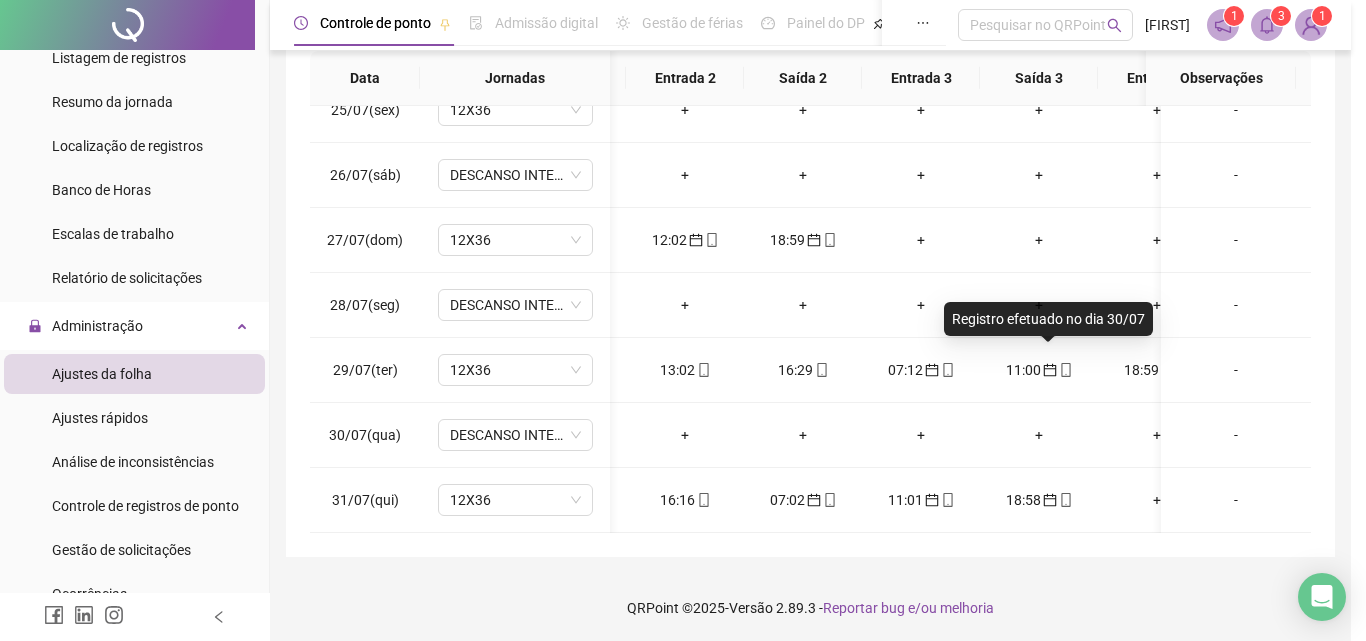 type on "**********" 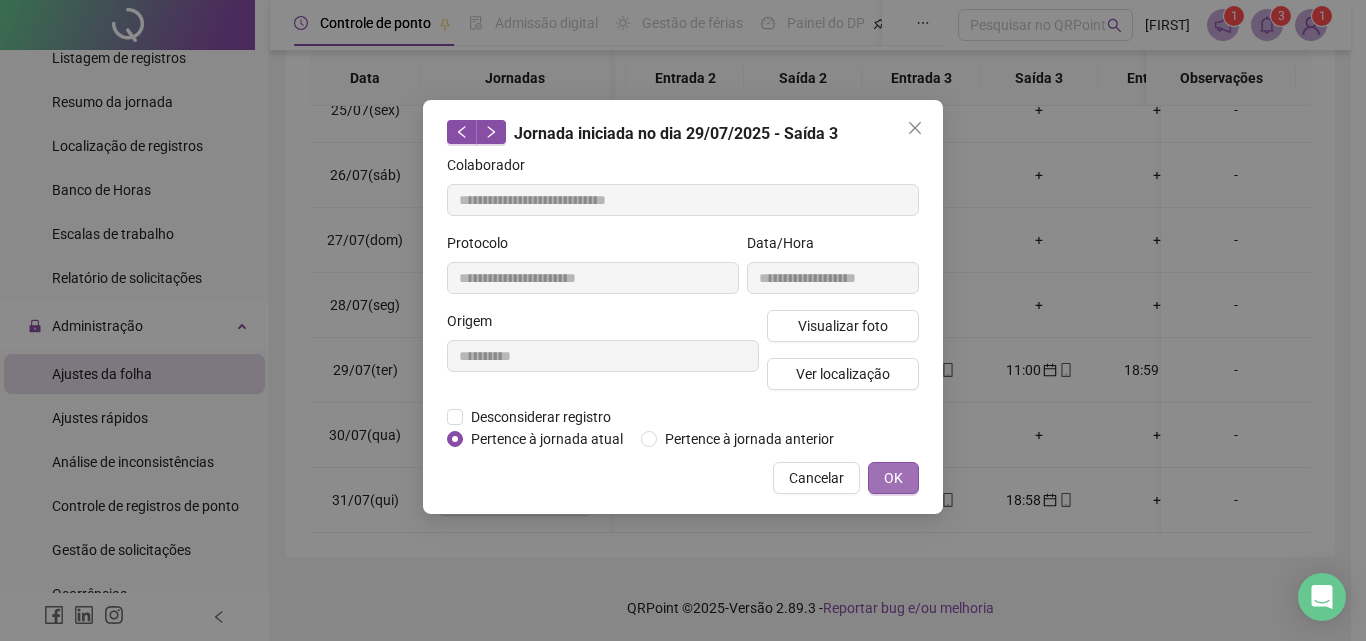 click on "OK" at bounding box center [893, 478] 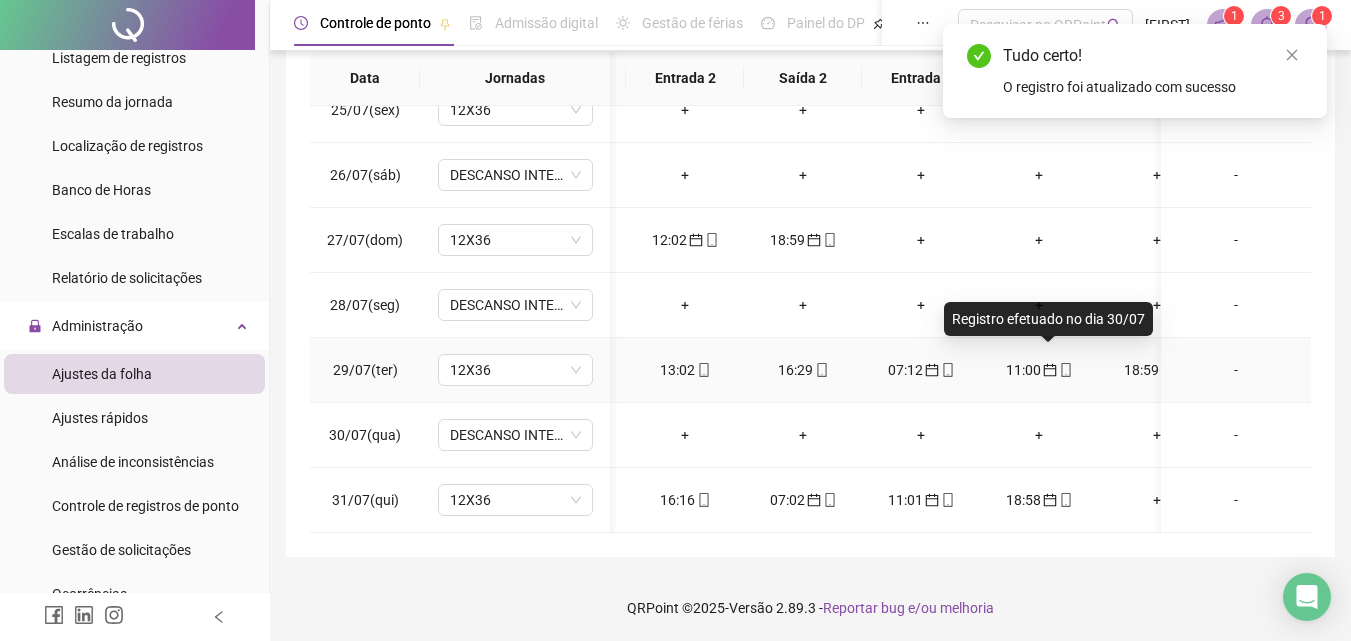 click 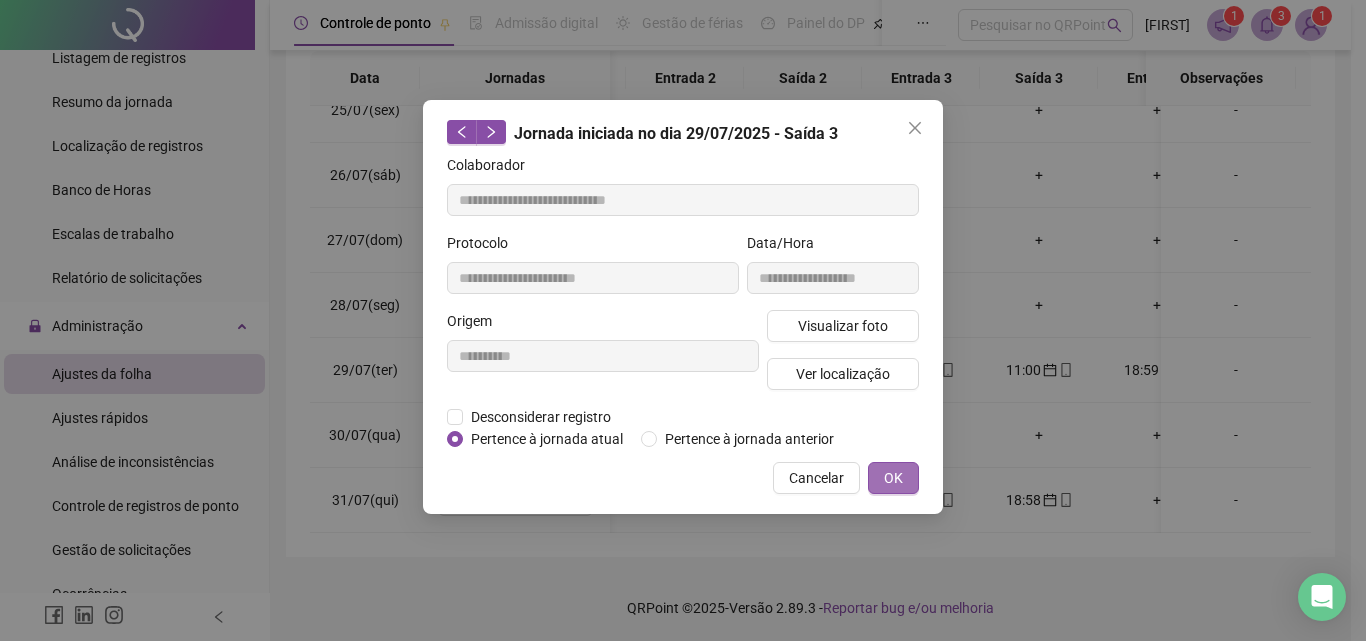 click on "OK" at bounding box center (893, 478) 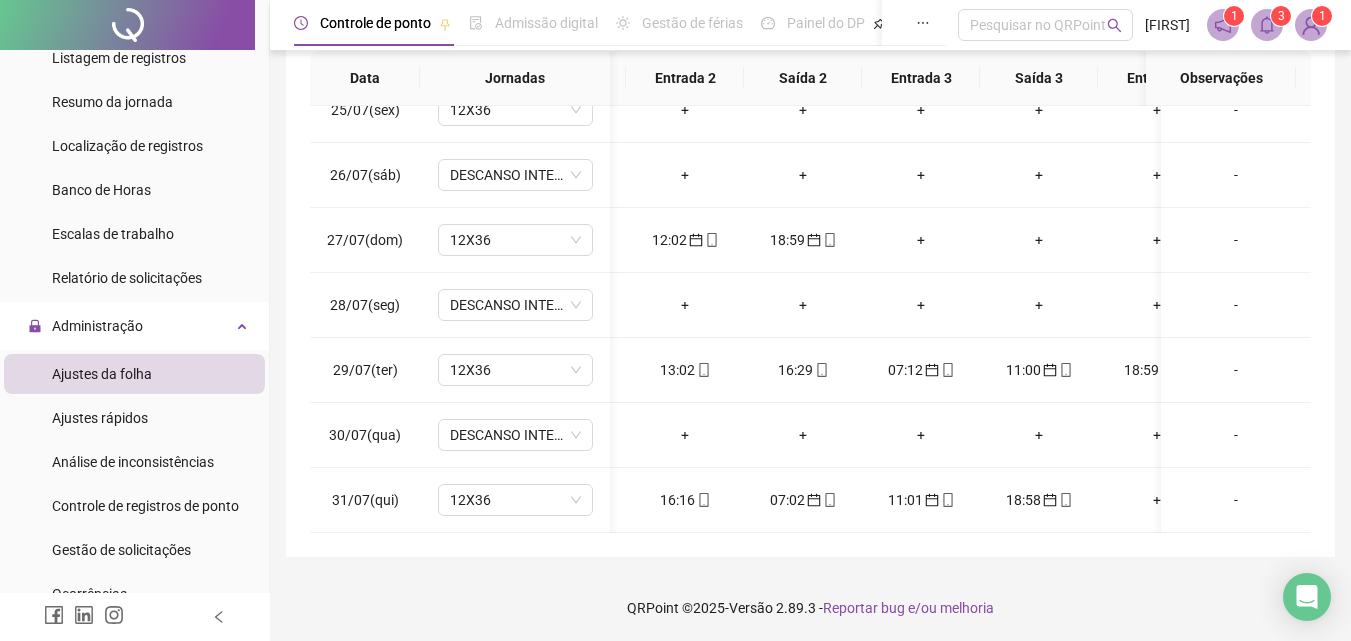 scroll, scrollTop: 1603, scrollLeft: 274, axis: both 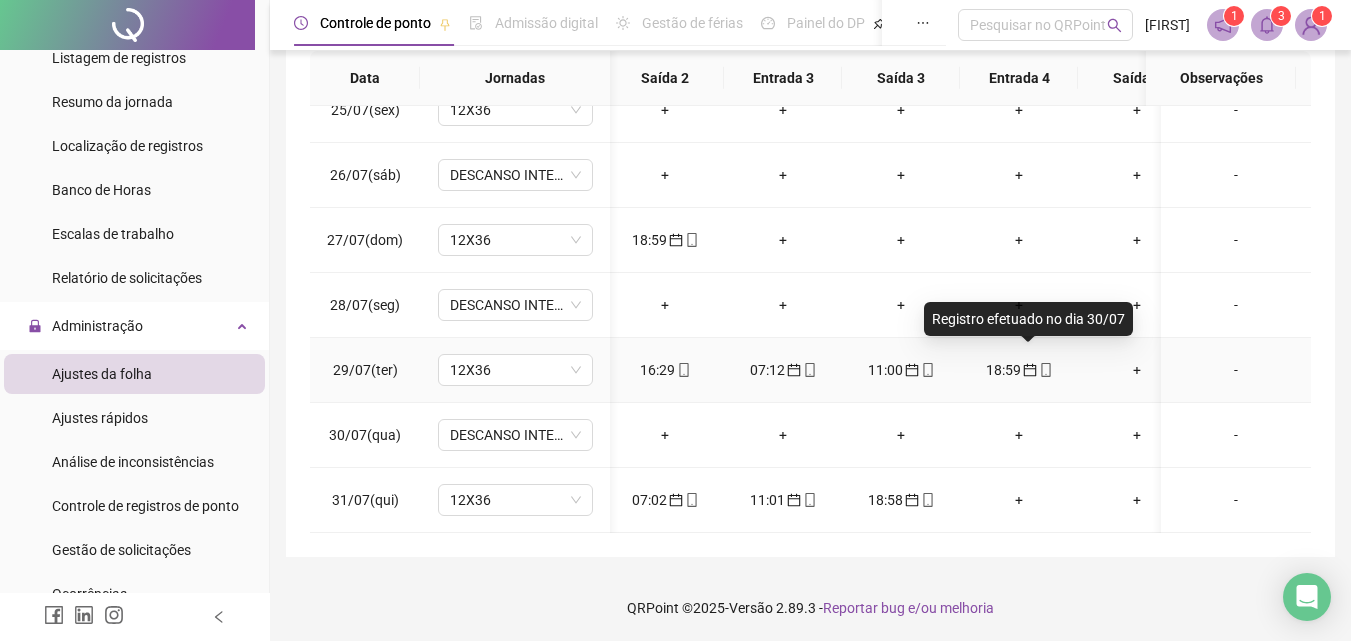 click 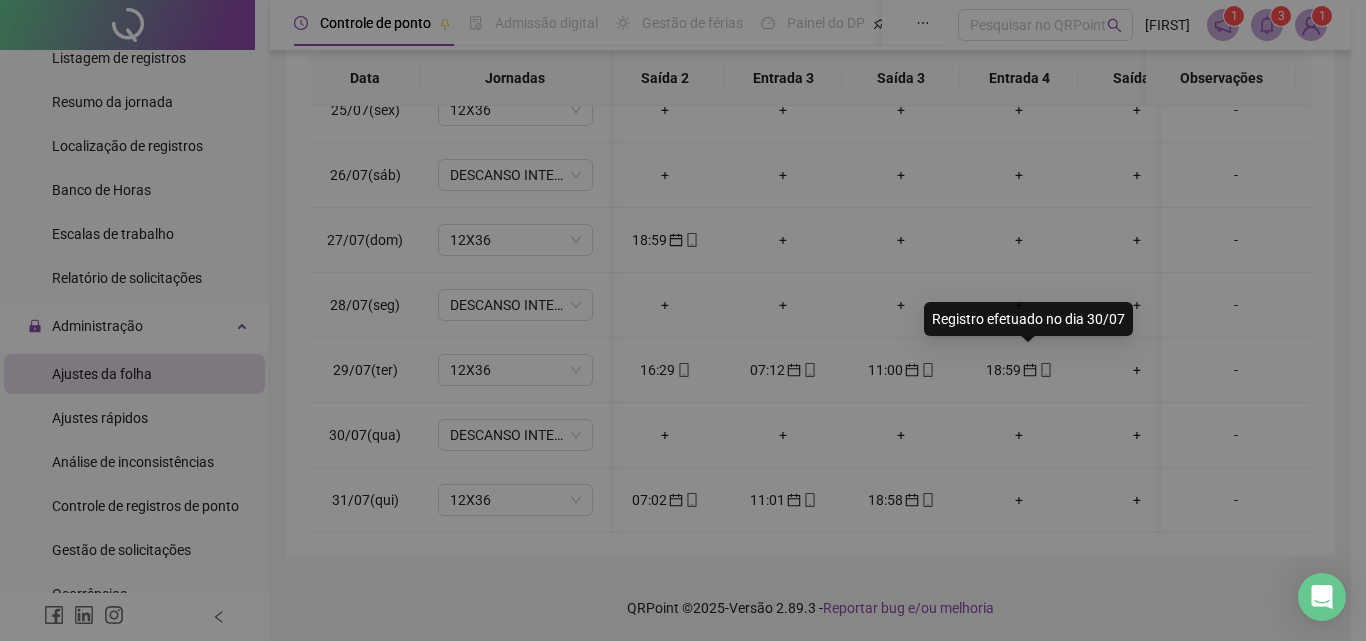 type on "**********" 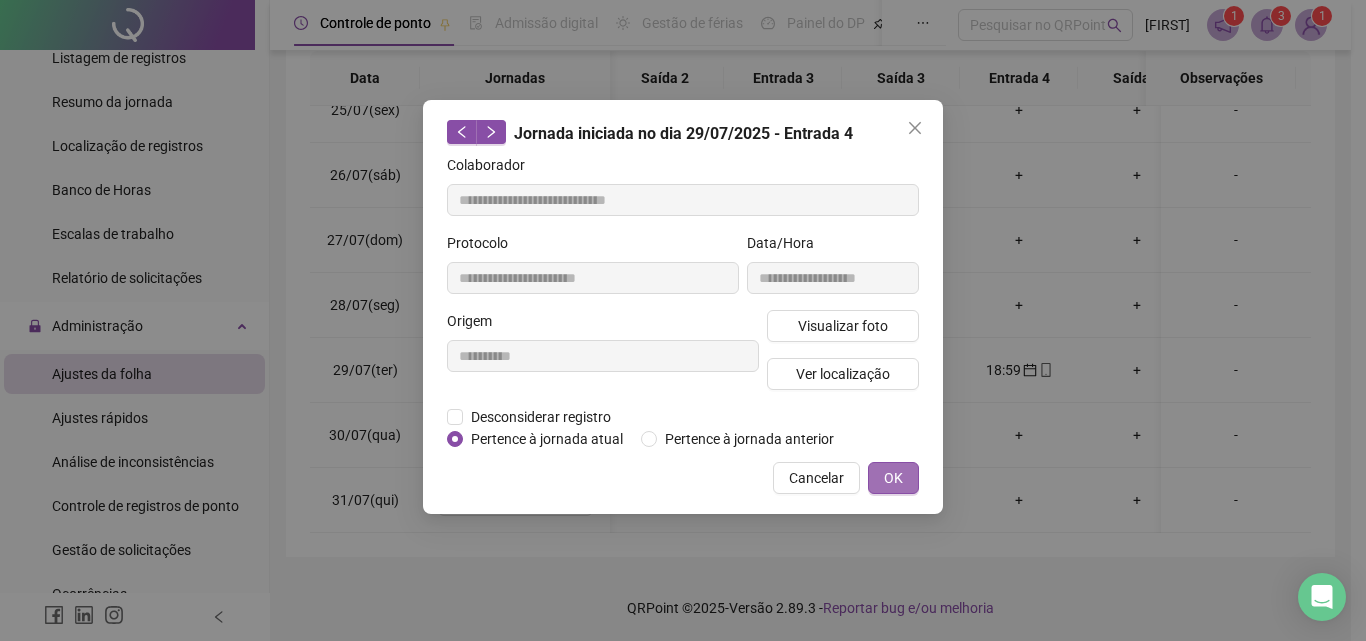 click on "OK" at bounding box center [893, 478] 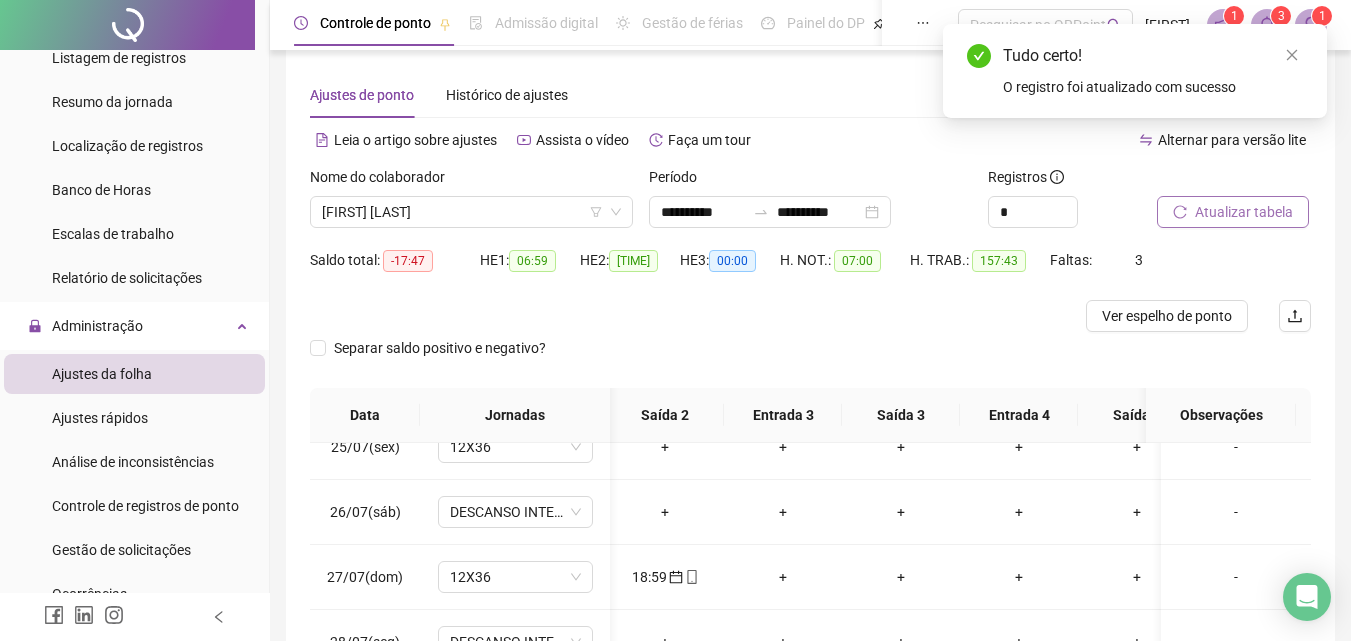 click on "Atualizar tabela" at bounding box center [1244, 212] 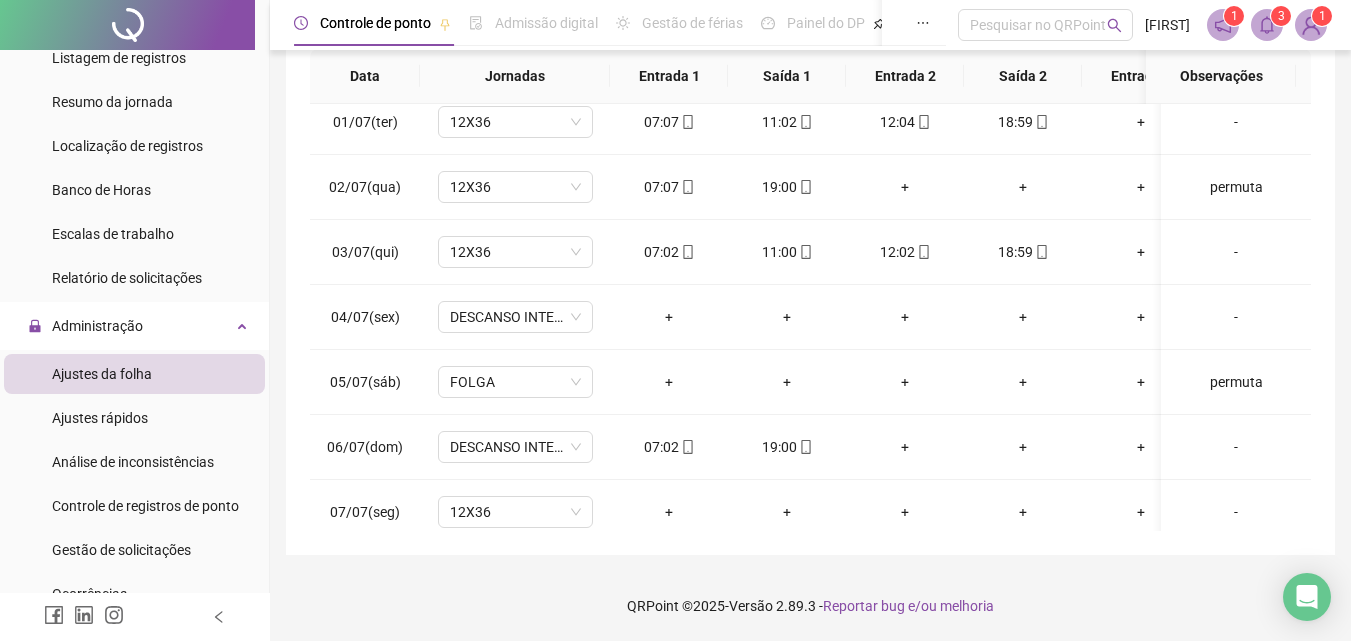 scroll, scrollTop: 0, scrollLeft: 0, axis: both 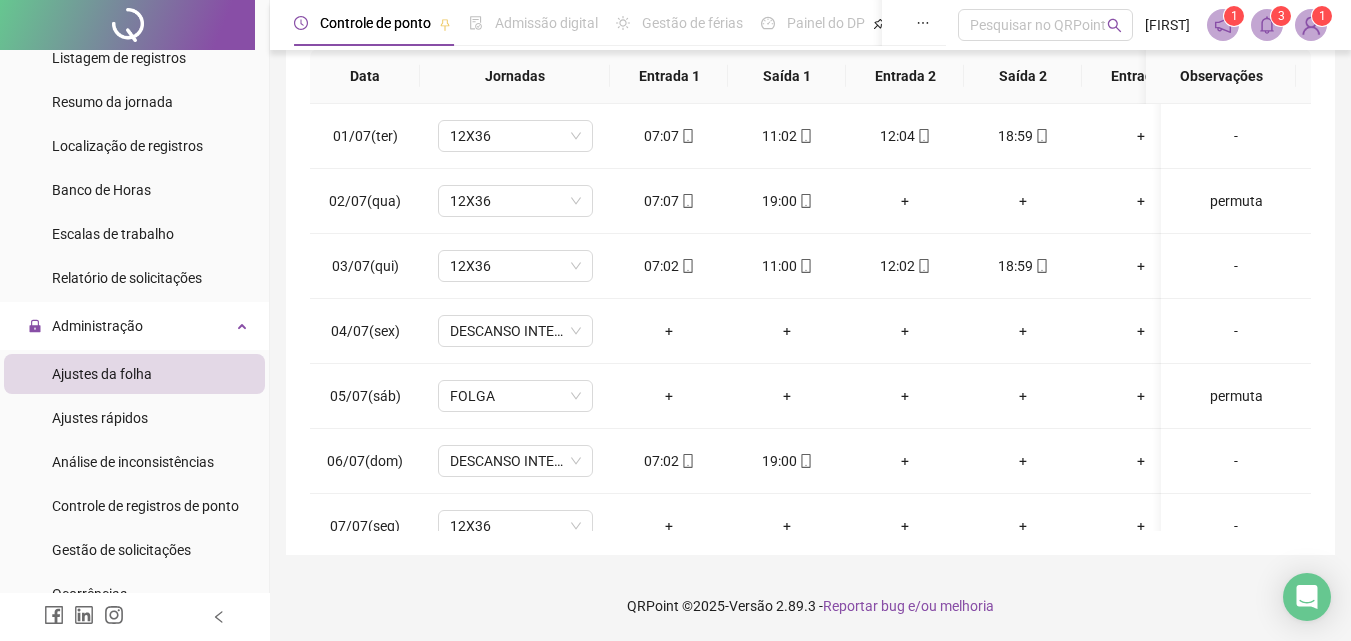 click on "1" at bounding box center [1322, 16] 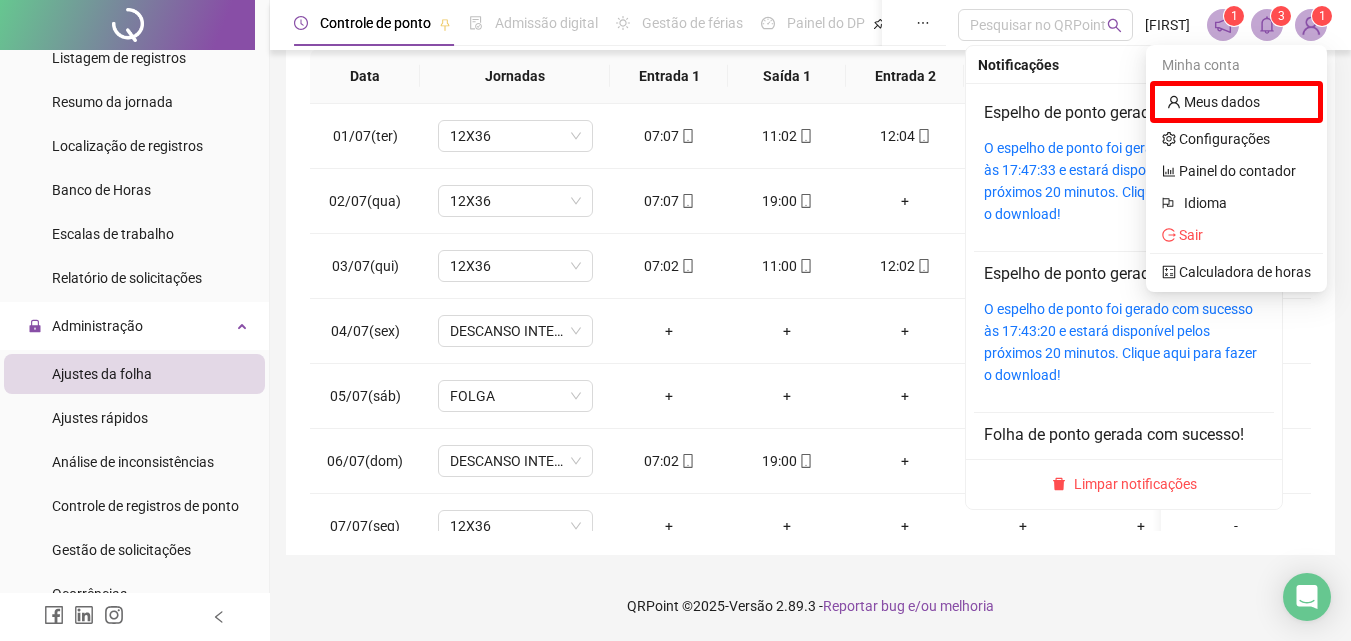 click 